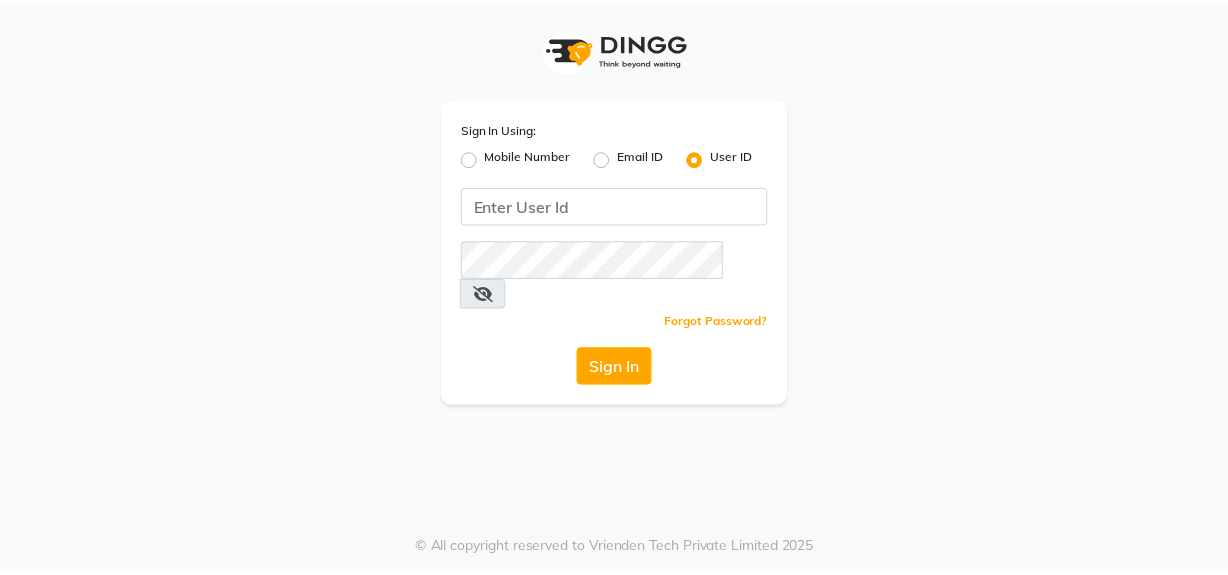 scroll, scrollTop: 0, scrollLeft: 0, axis: both 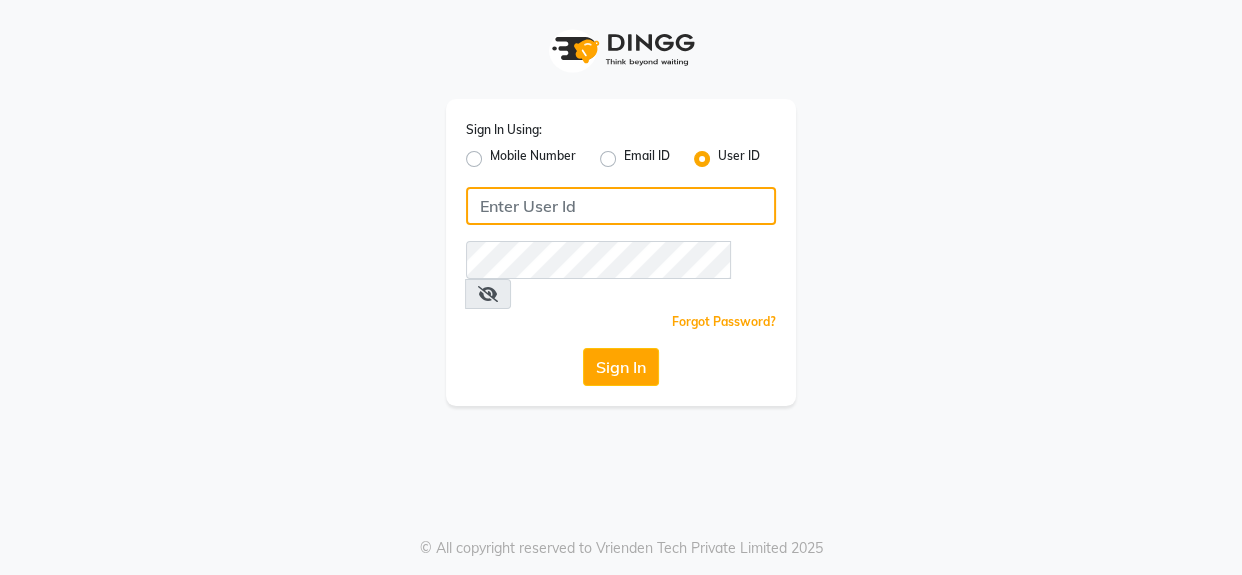 click 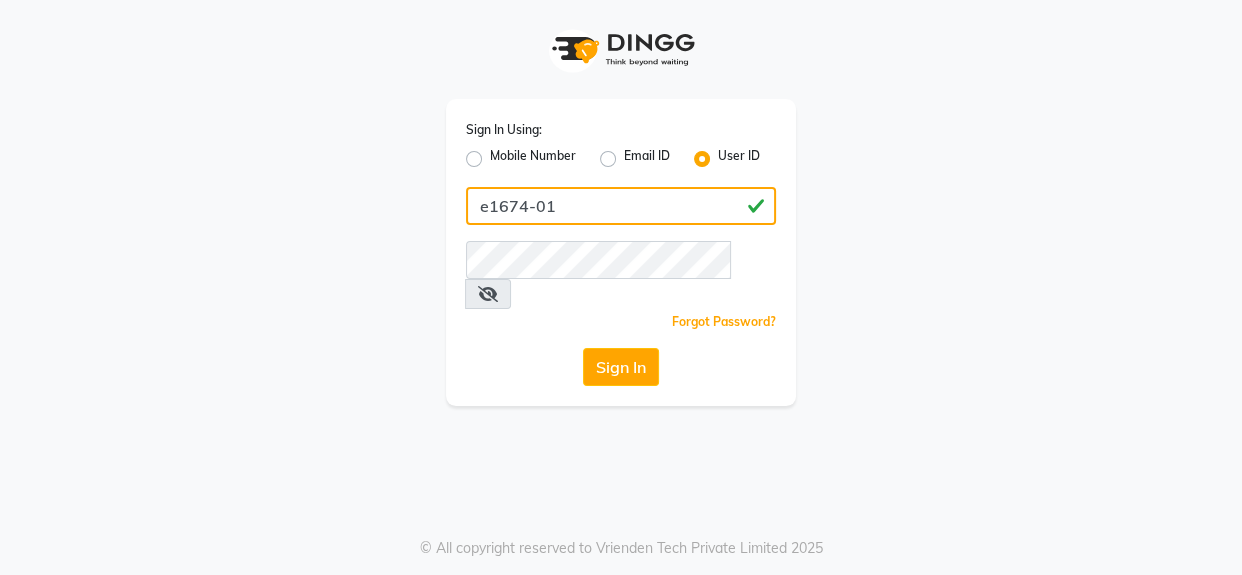 type on "e1674-01" 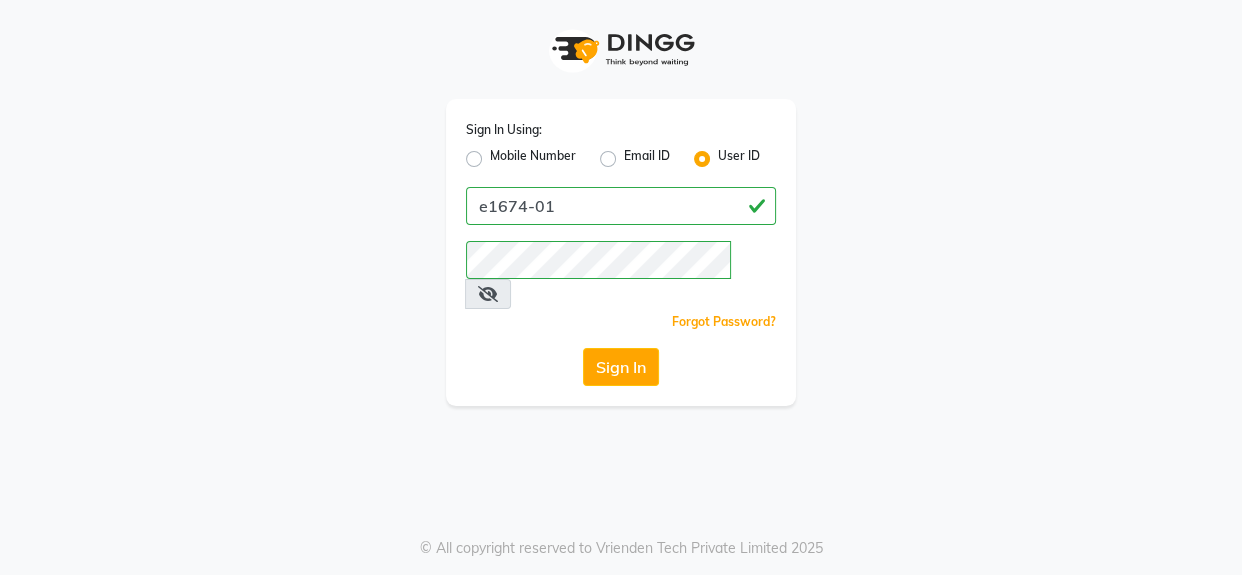 click at bounding box center (488, 294) 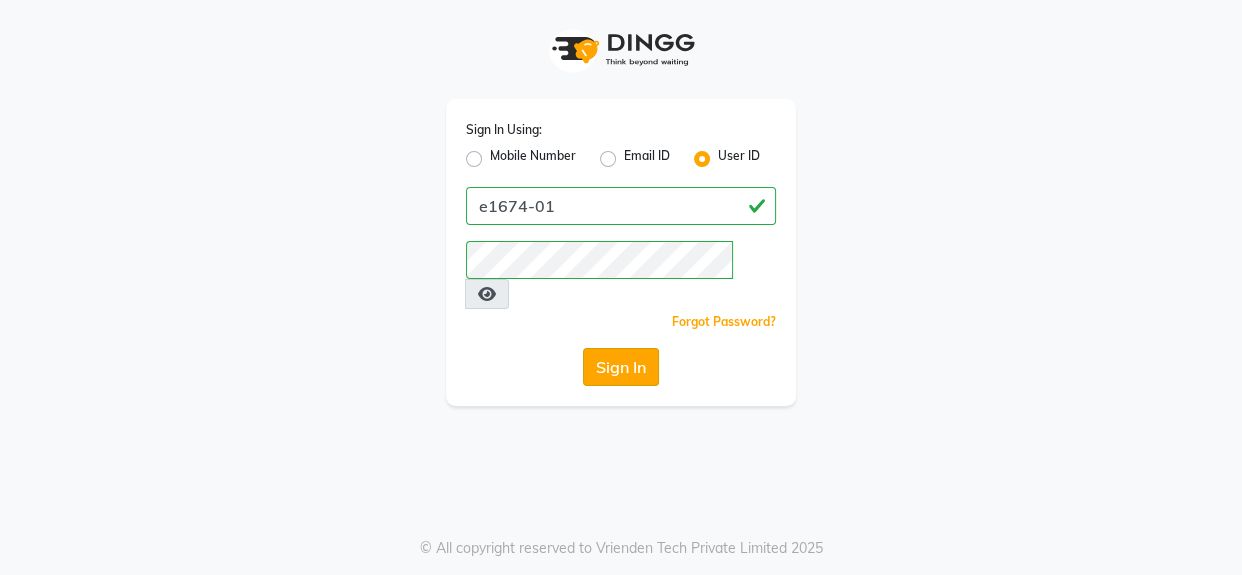 click on "Sign In" 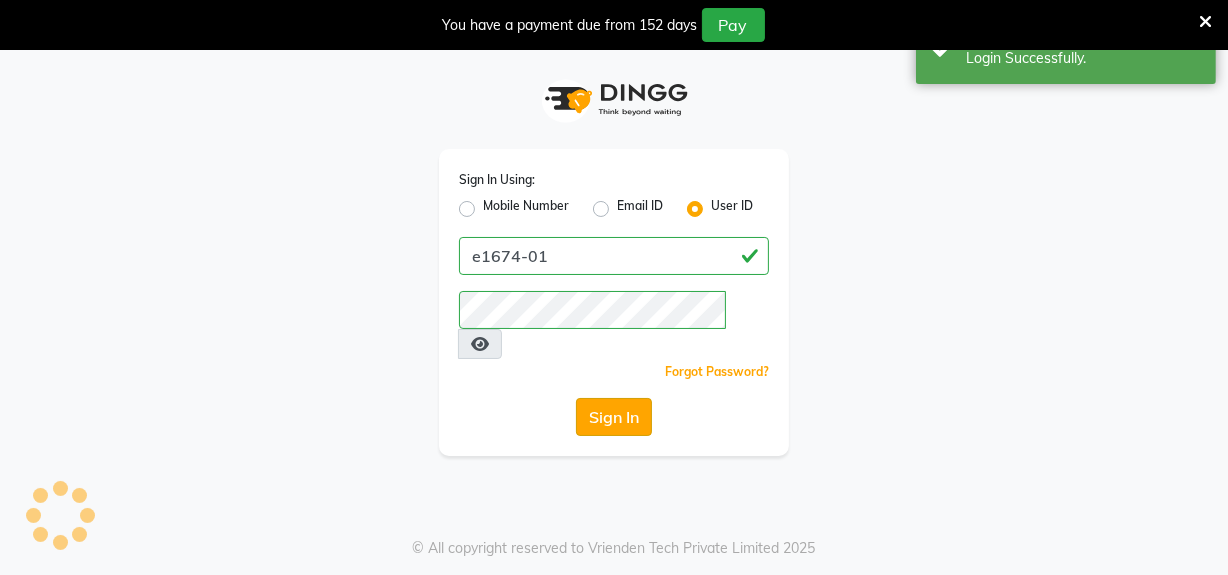 select 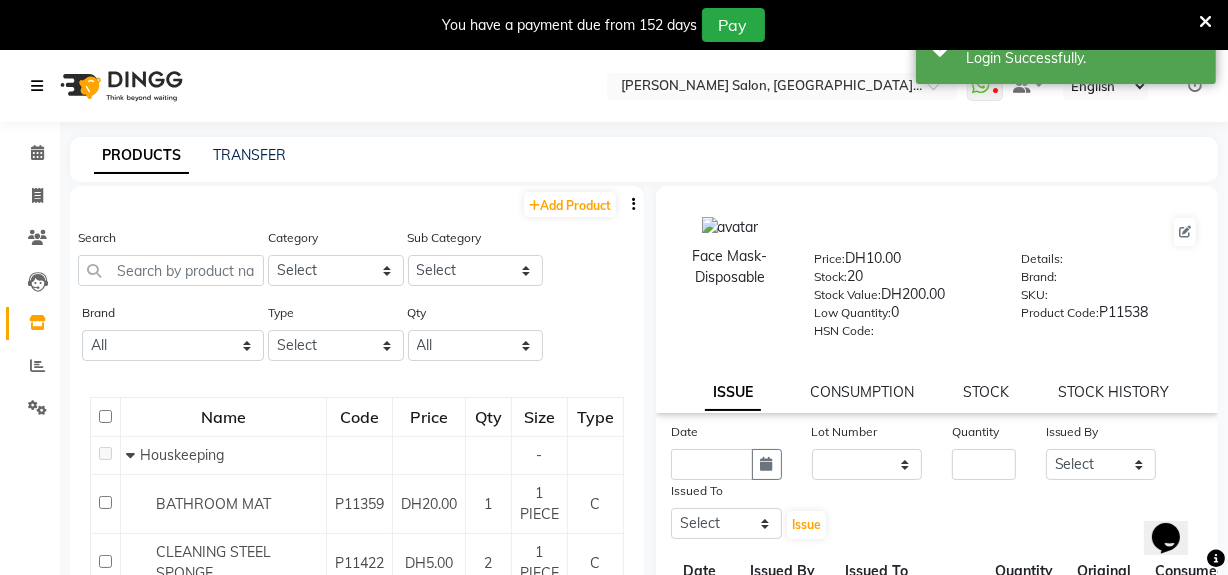 scroll, scrollTop: 0, scrollLeft: 0, axis: both 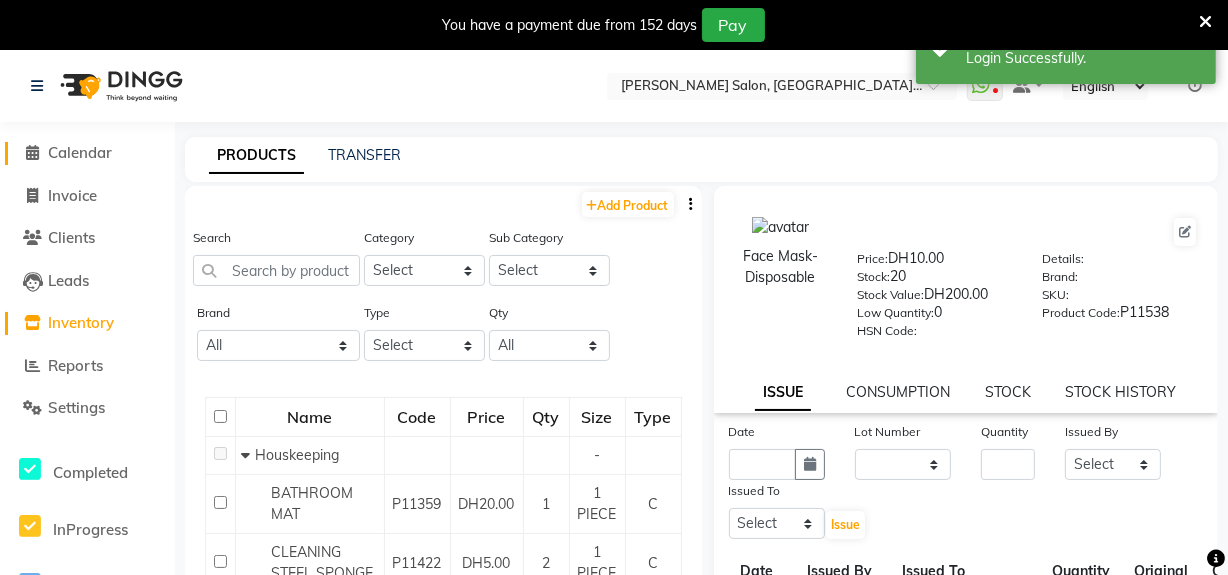 click on "Calendar" 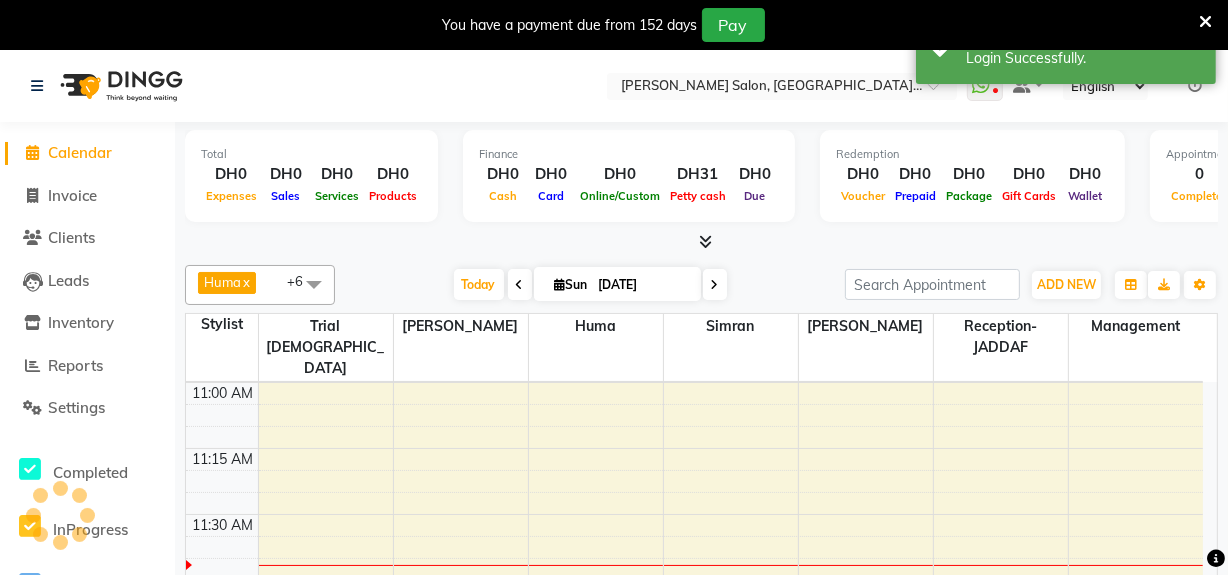 scroll, scrollTop: 0, scrollLeft: 0, axis: both 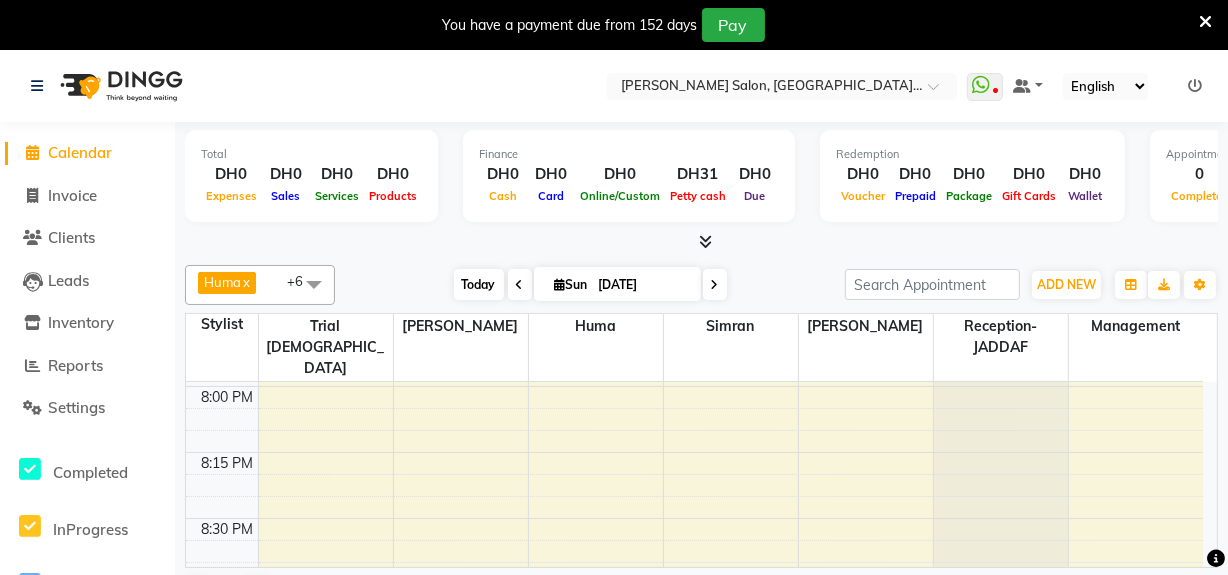 click on "Today" at bounding box center (479, 284) 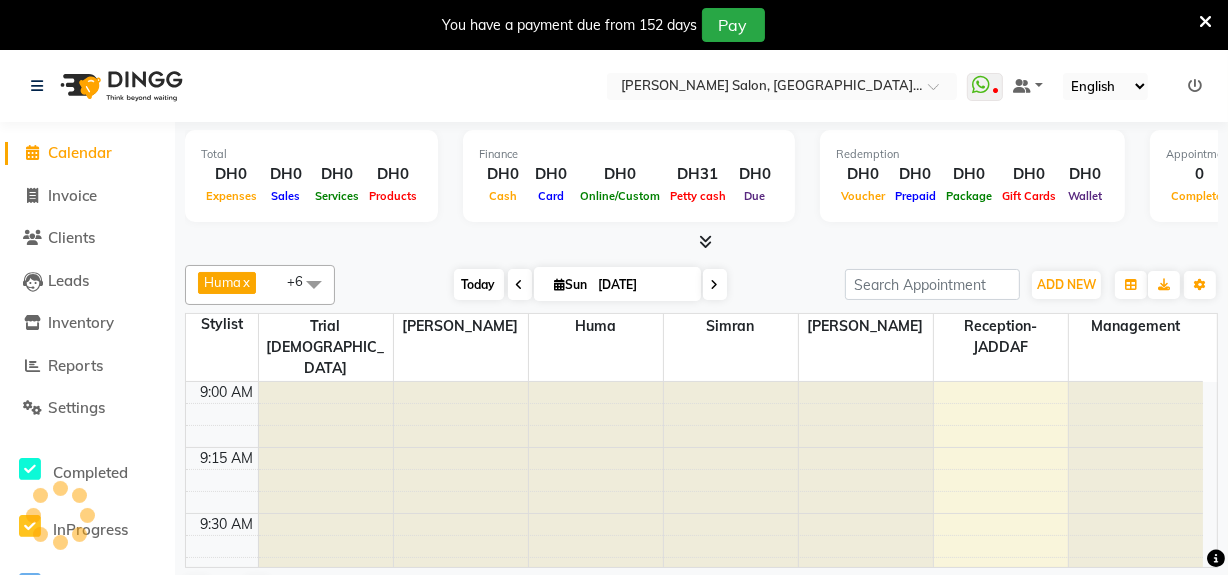 scroll, scrollTop: 790, scrollLeft: 0, axis: vertical 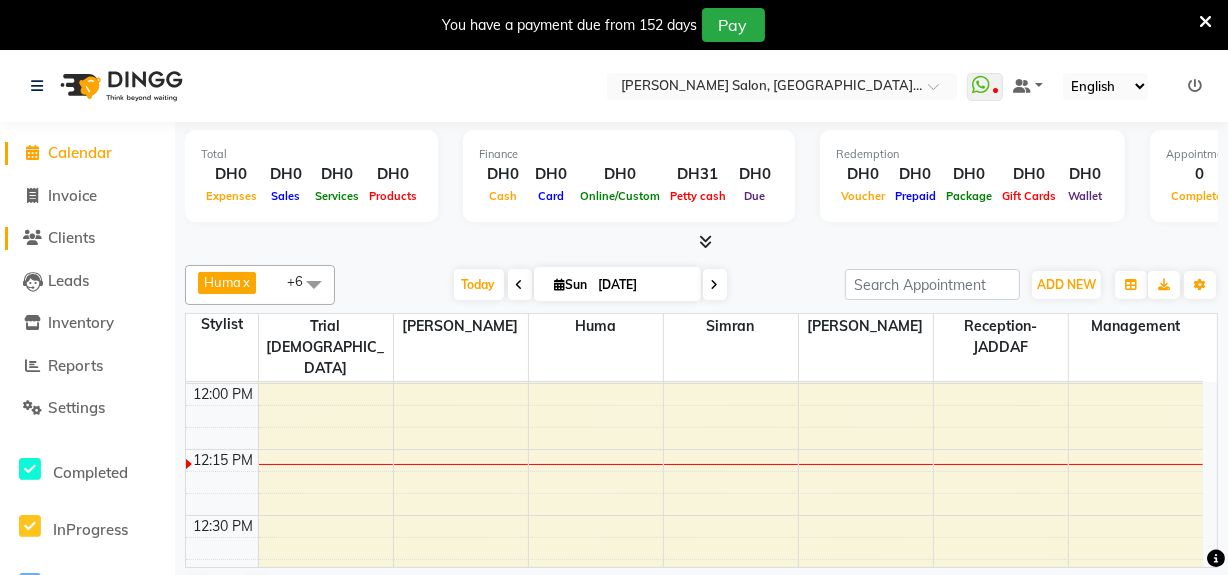 click on "Clients" 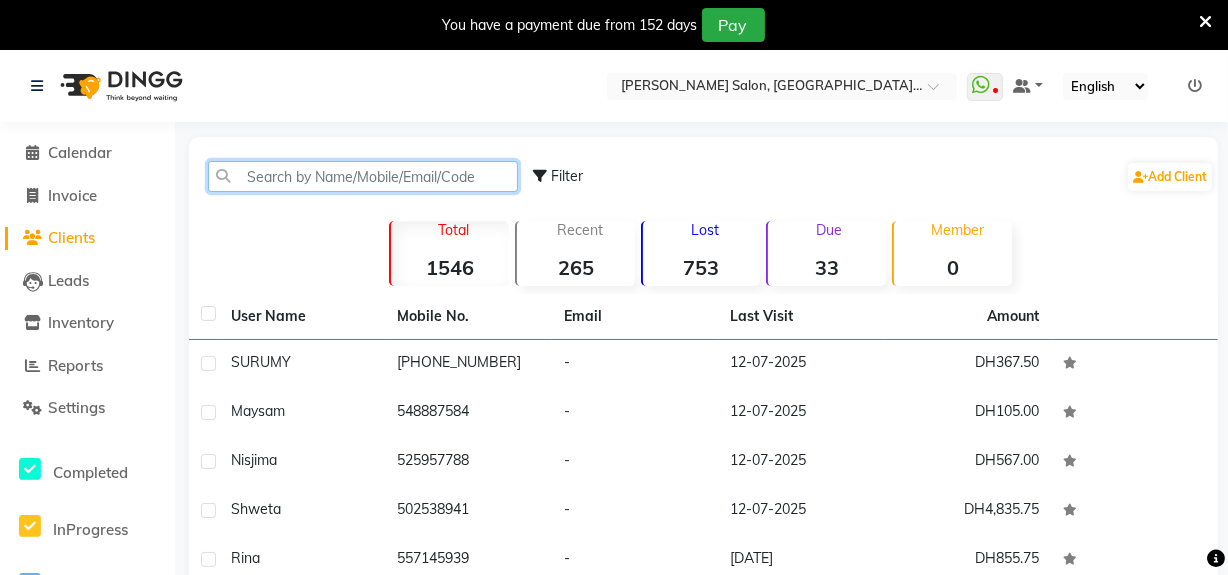 click 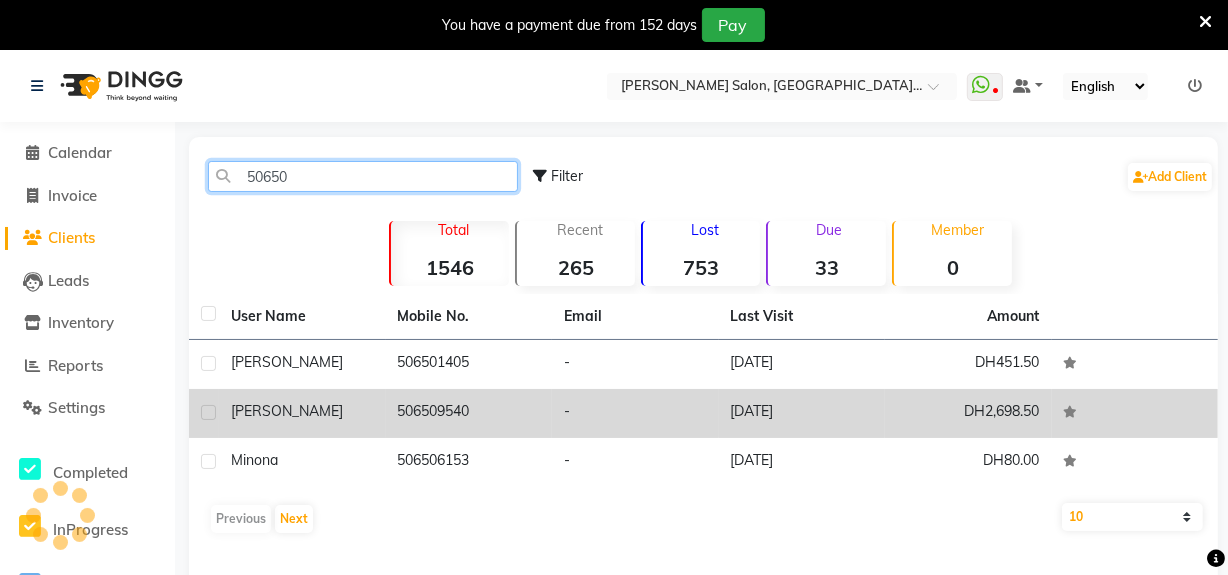 type on "50650" 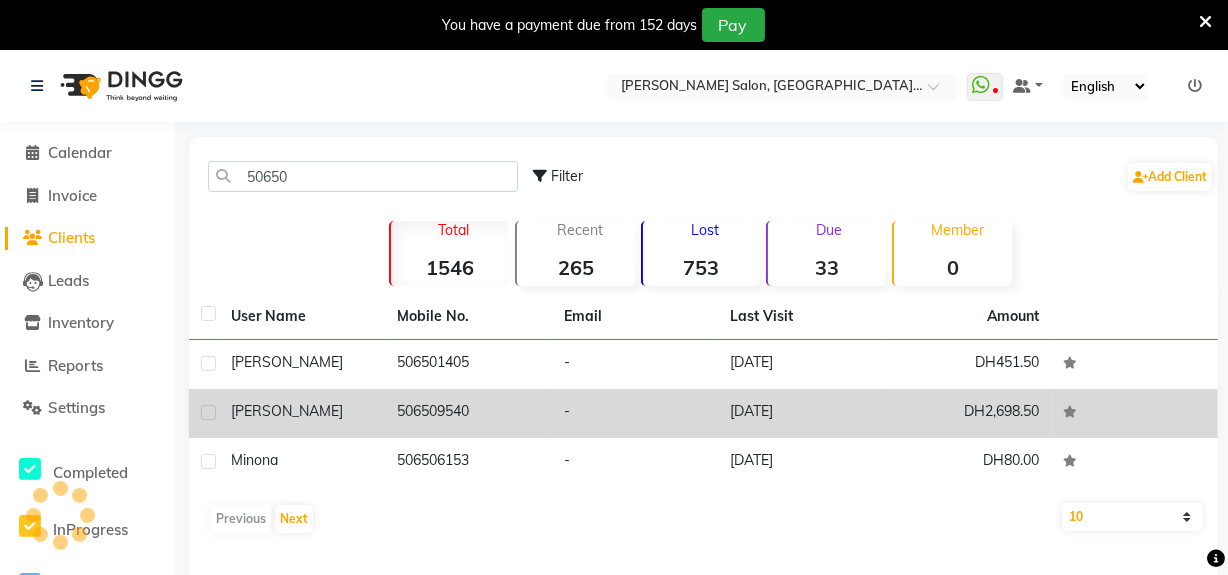 click on "-" 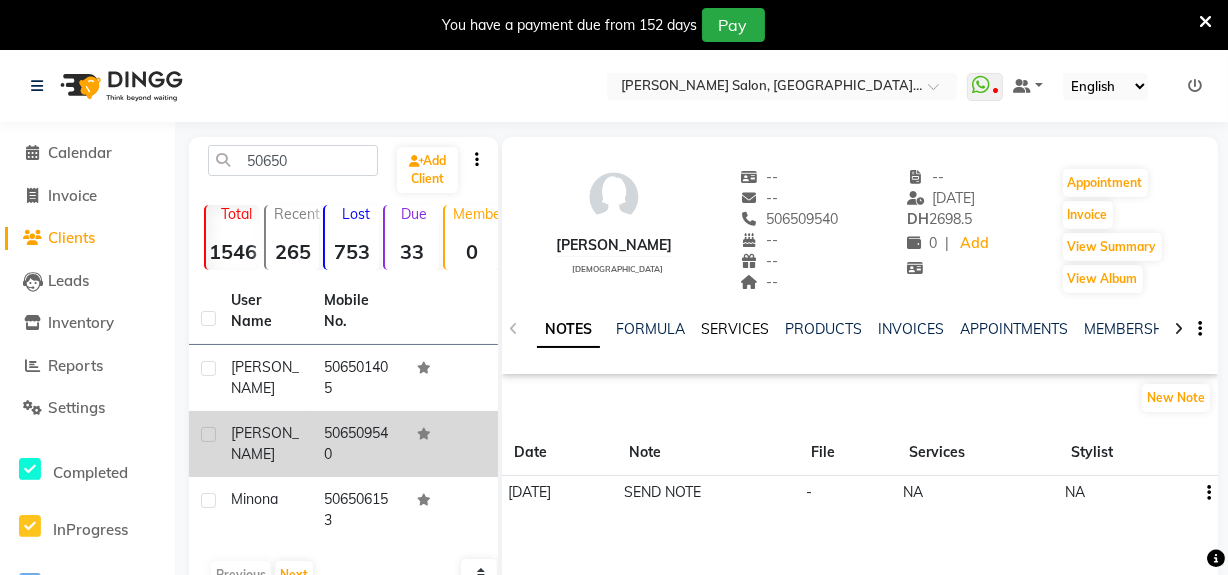 click on "SERVICES" 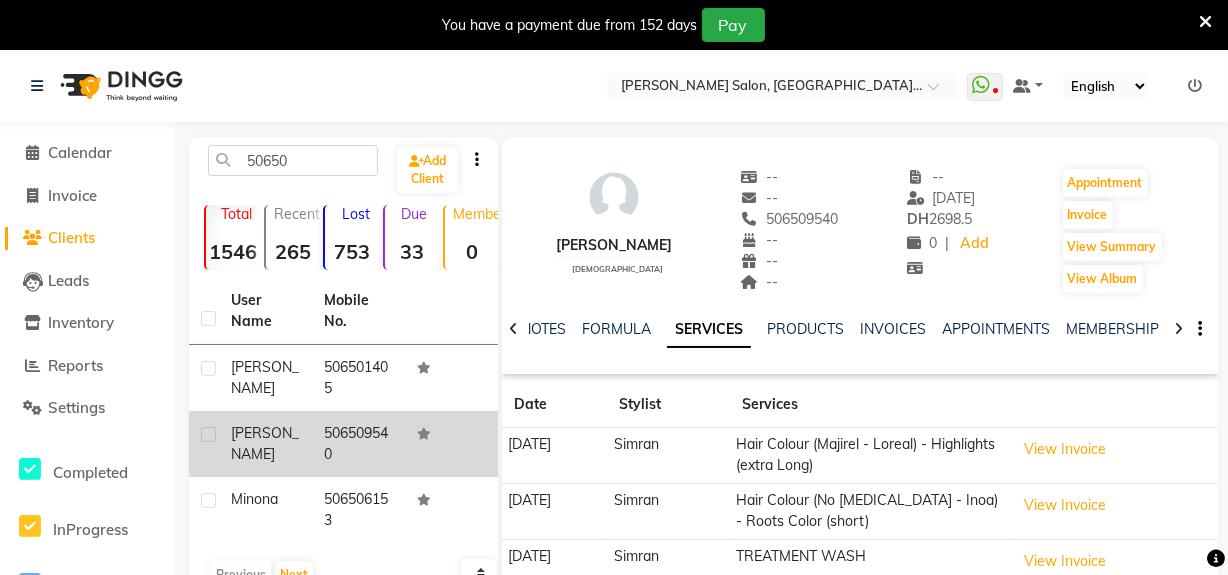 click 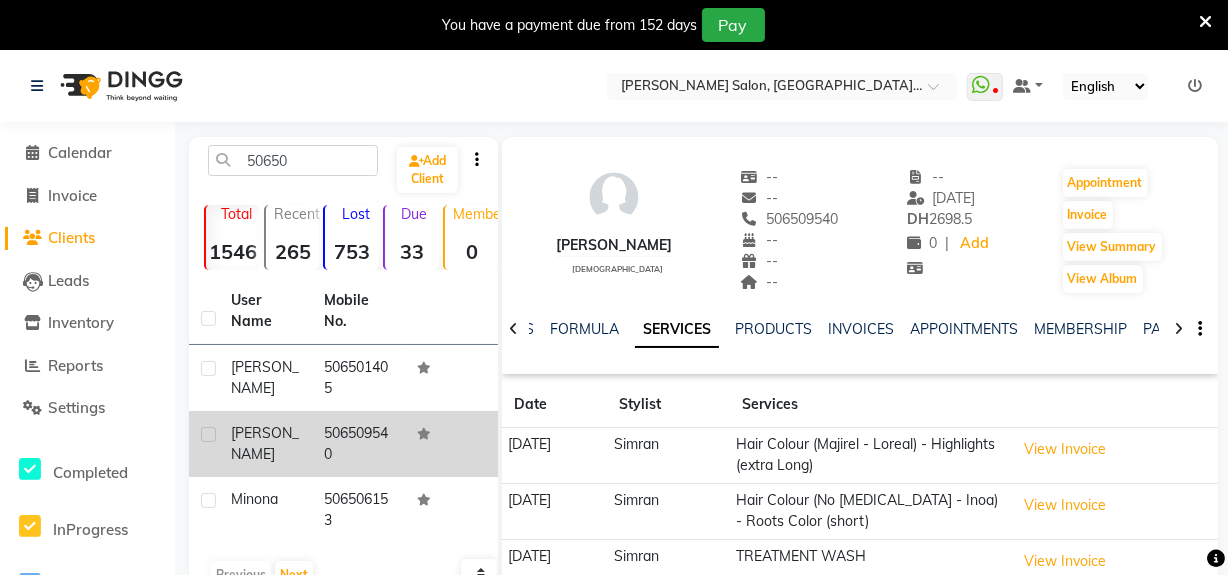 click 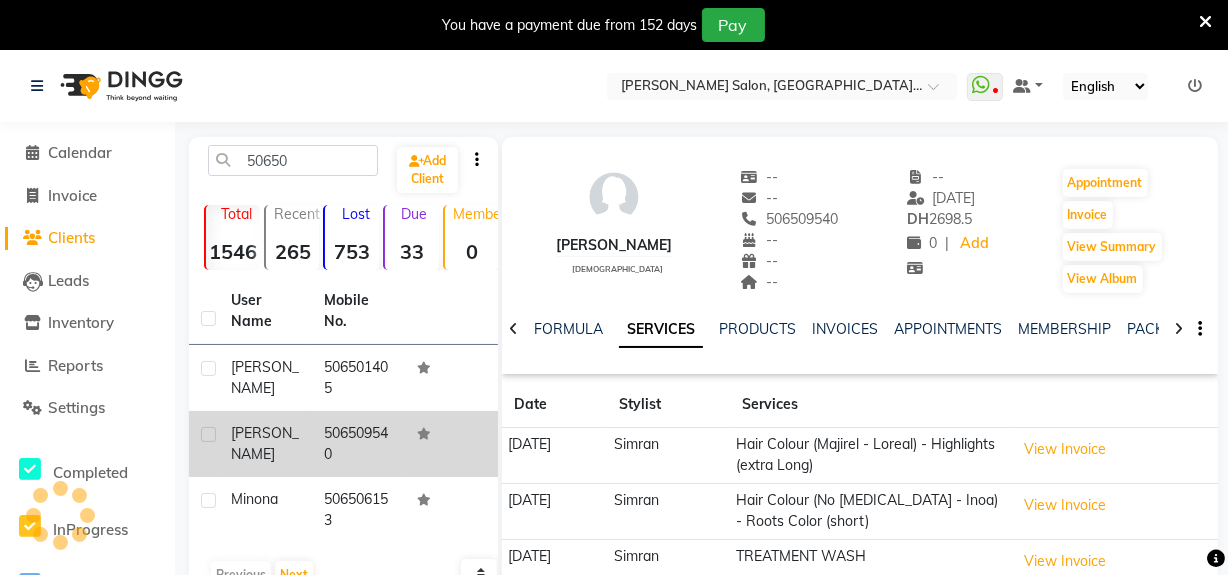 click 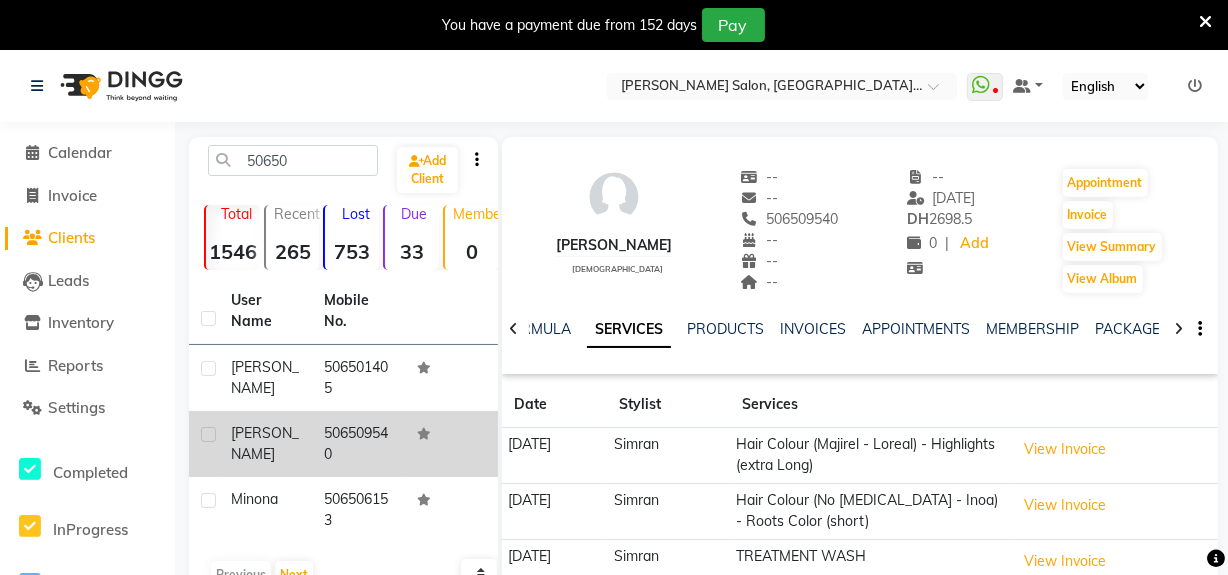 click 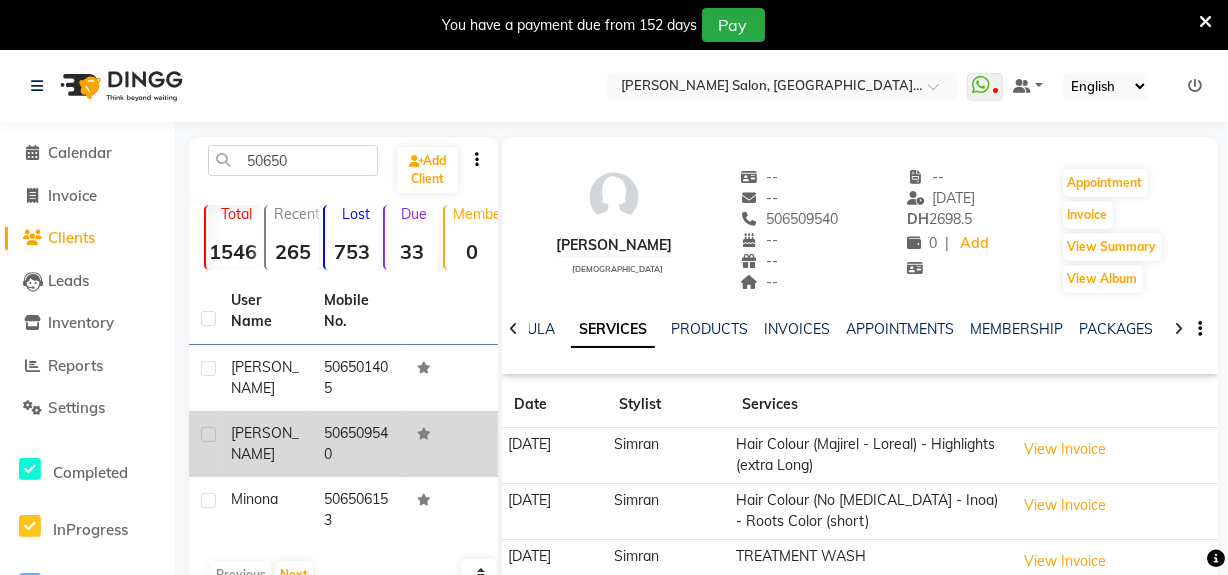 click 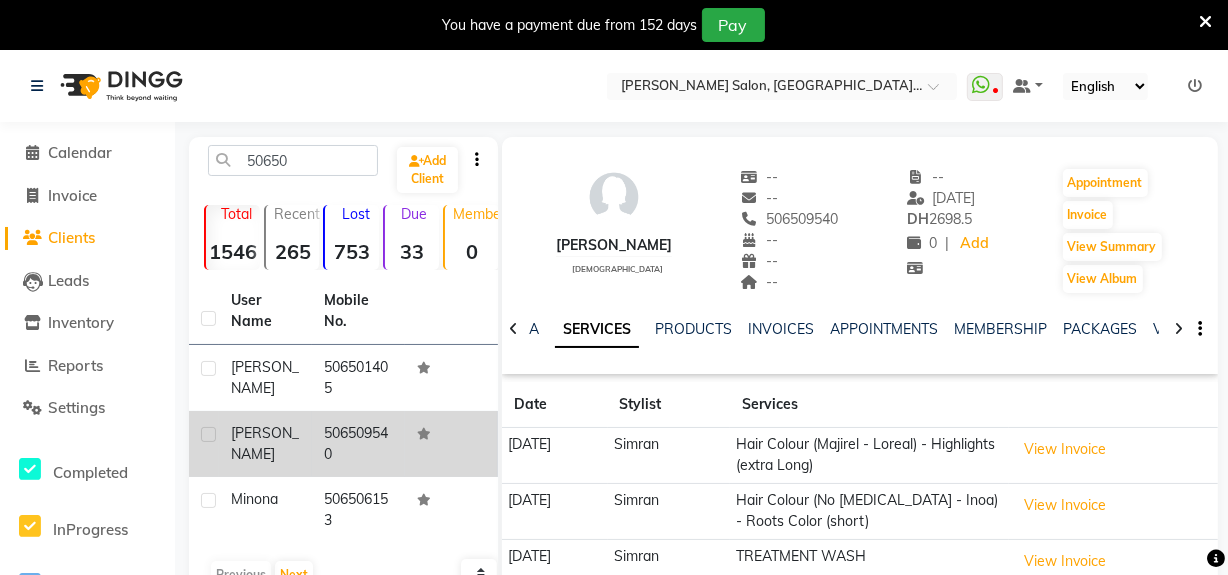 click 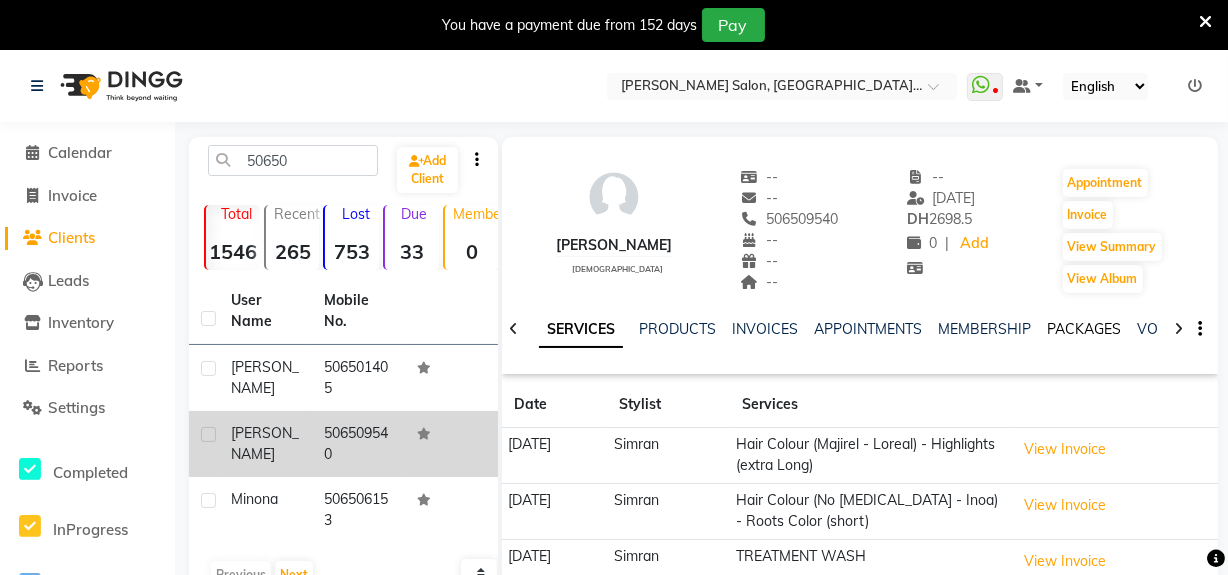 click on "PACKAGES" 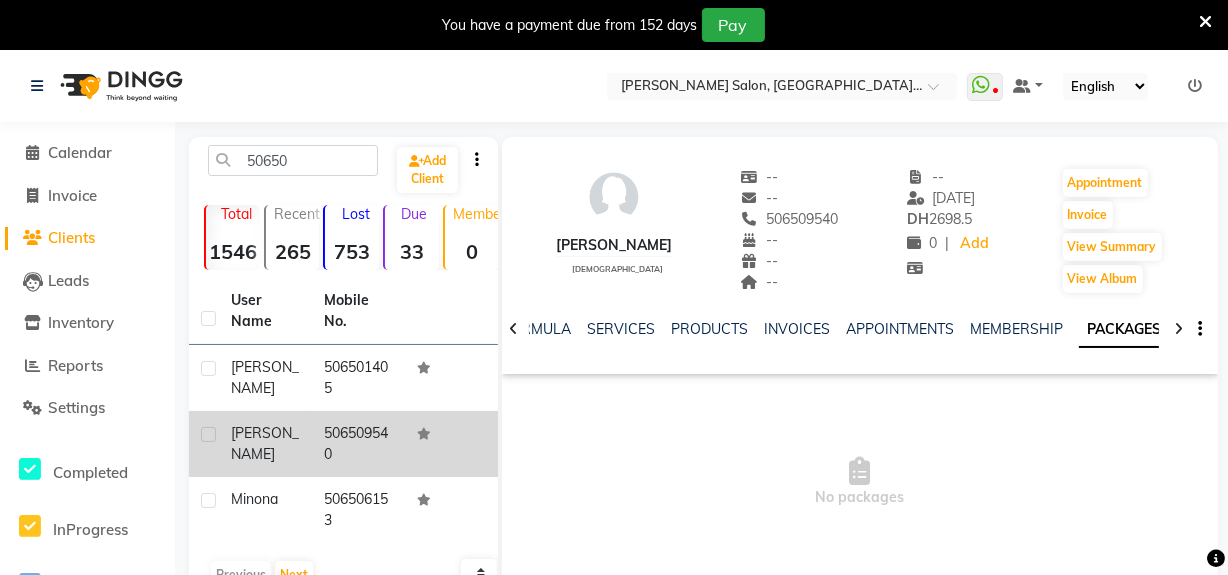 click 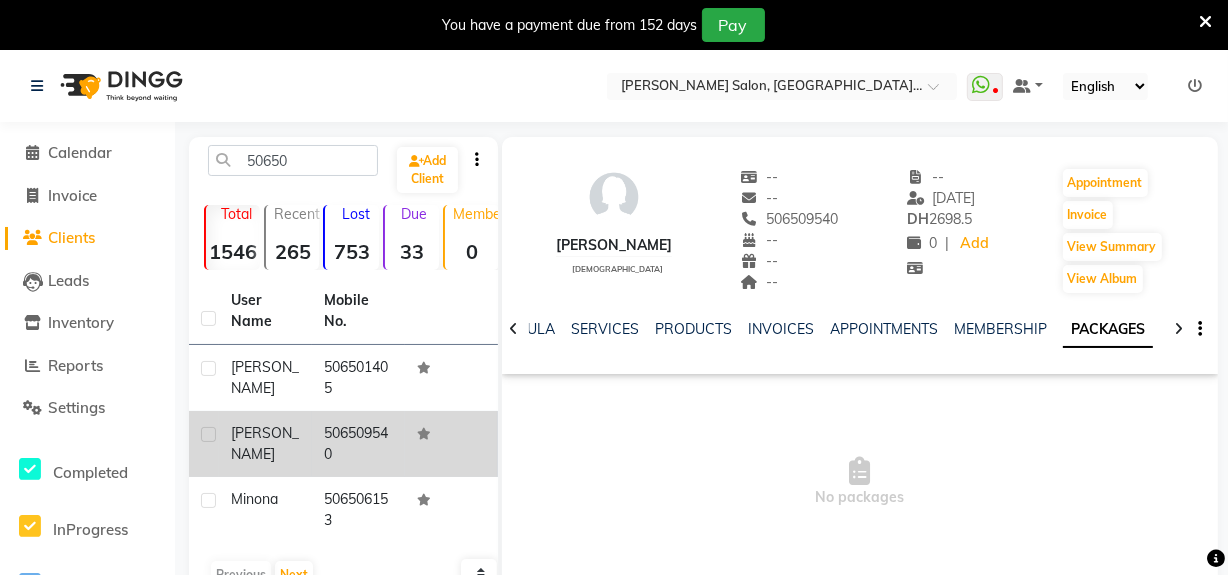click 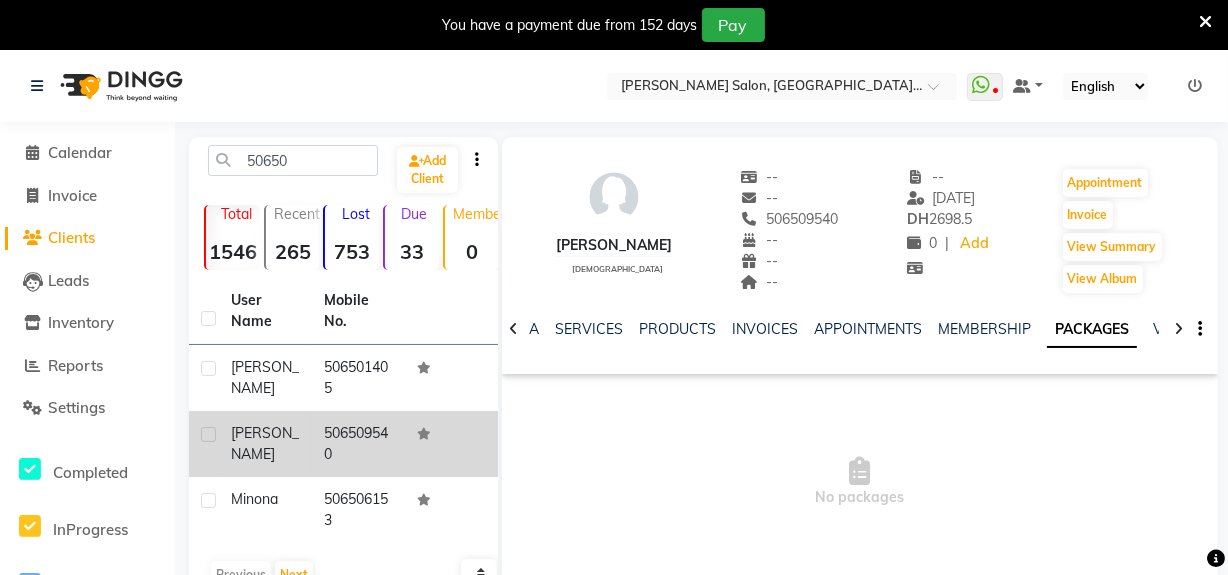 click 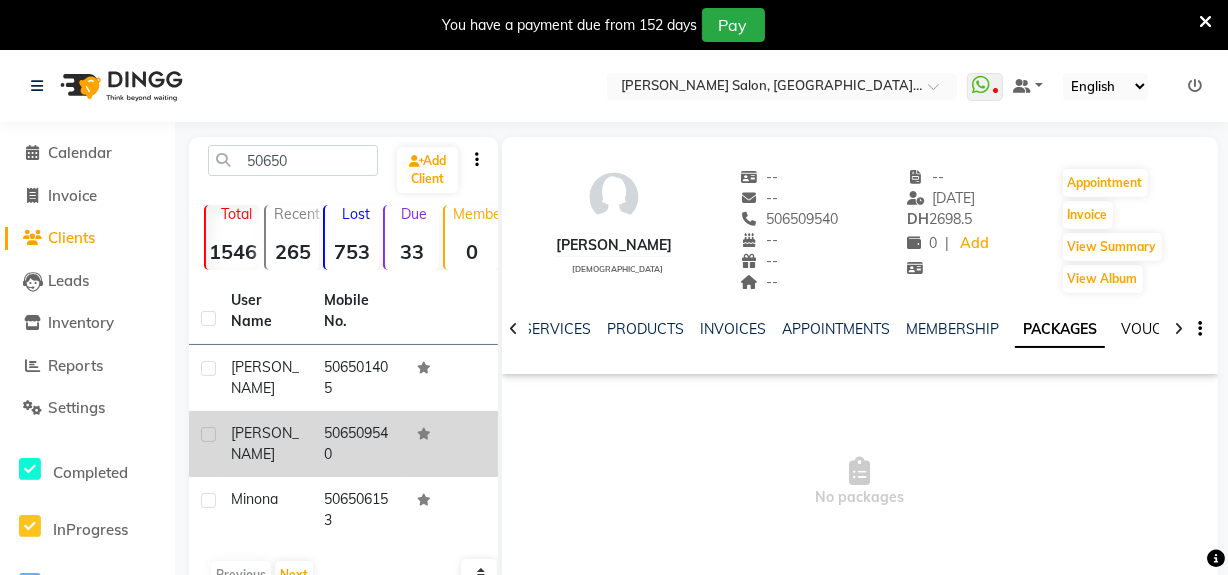 click on "VOUCHERS" 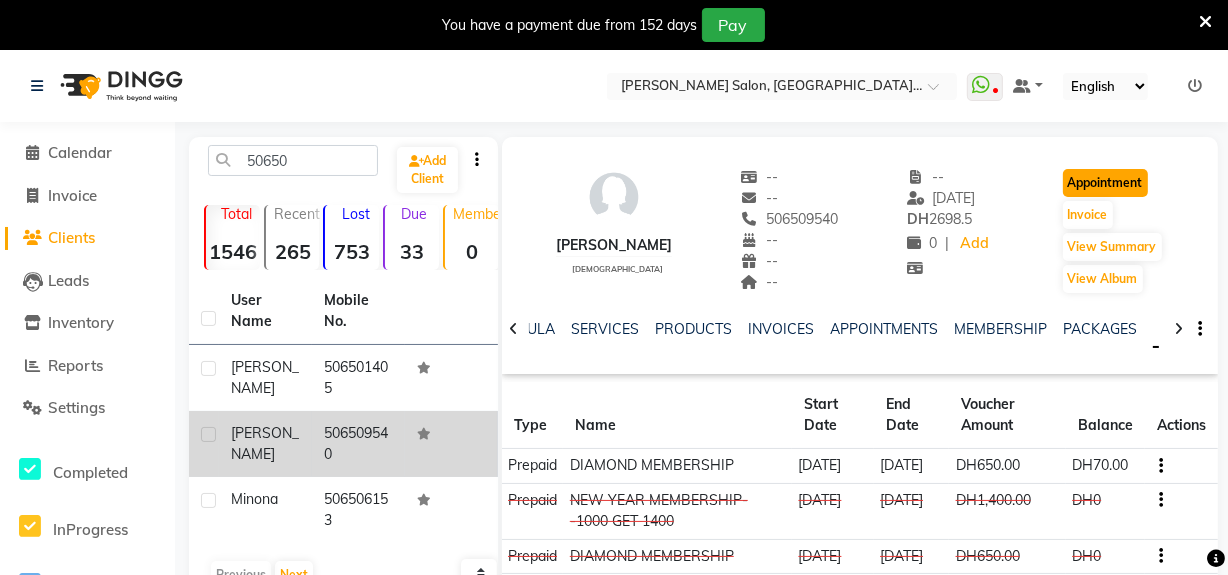 click on "Appointment" 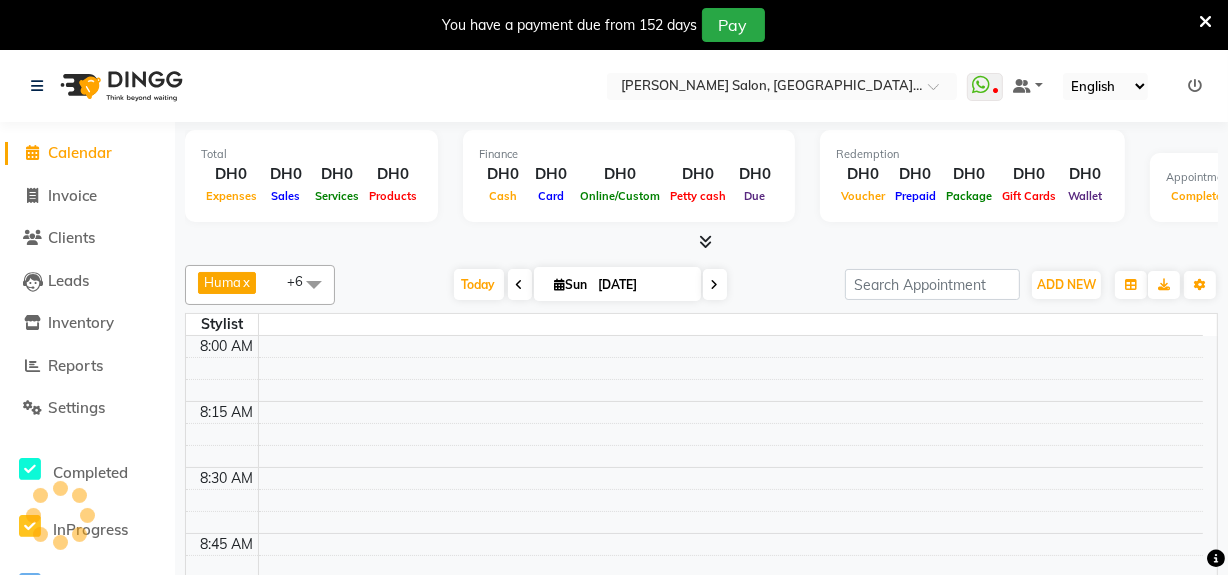 scroll, scrollTop: 0, scrollLeft: 0, axis: both 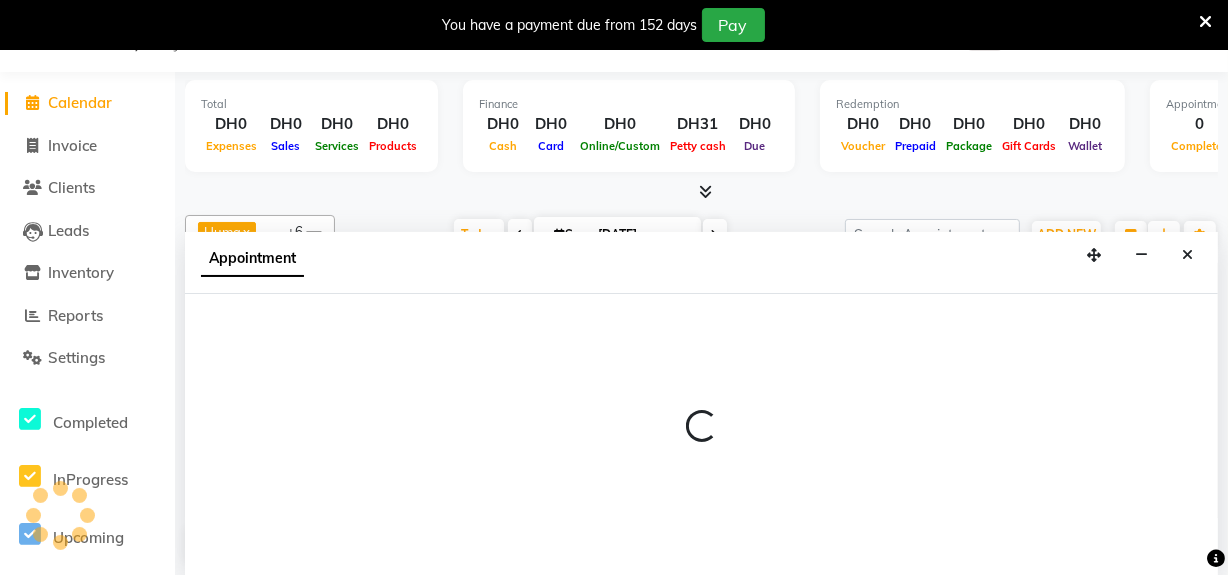 select on "tentative" 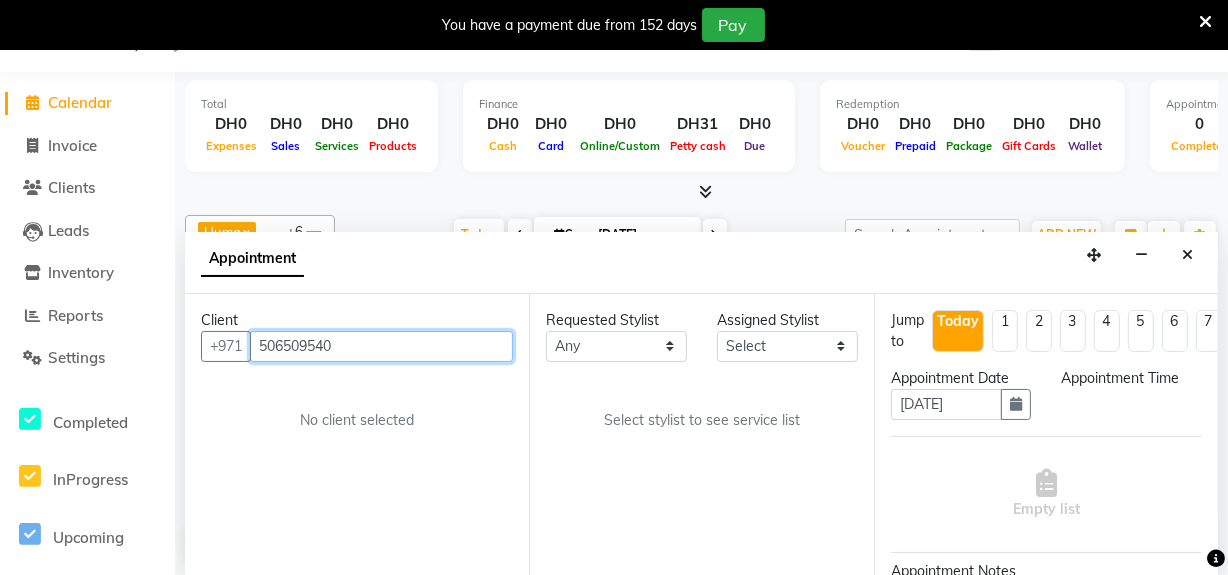 scroll, scrollTop: 790, scrollLeft: 0, axis: vertical 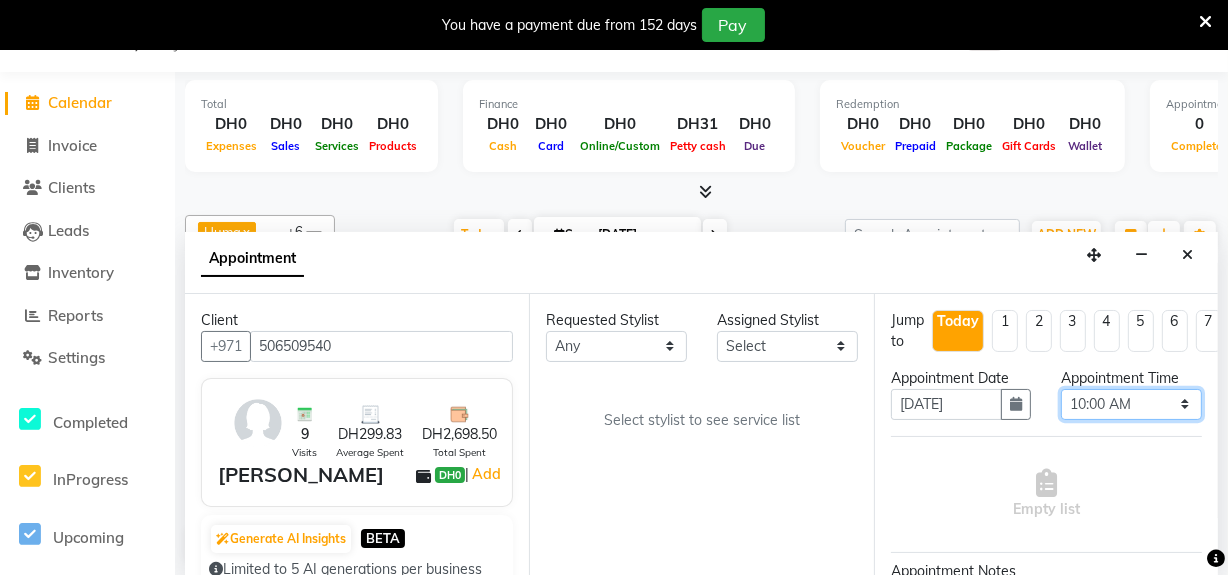 click on "Select 10:00 AM 10:15 AM 10:30 AM 10:45 AM 11:00 AM 11:15 AM 11:30 AM 11:45 AM 12:00 PM 12:15 PM 12:30 PM 12:45 PM 01:00 PM 01:15 PM 01:30 PM 01:45 PM 02:00 PM 02:15 PM 02:30 PM 02:45 PM 03:00 PM 03:15 PM 03:30 PM 03:45 PM 04:00 PM 04:15 PM 04:30 PM 04:45 PM 05:00 PM 05:15 PM 05:30 PM 05:45 PM 06:00 PM 06:15 PM 06:30 PM 06:45 PM 07:00 PM 07:15 PM 07:30 PM 07:45 PM 08:00 PM 08:15 PM 08:30 PM 08:45 PM 09:00 PM 09:15 PM 09:30 PM 09:45 PM 10:00 PM" at bounding box center [1131, 404] 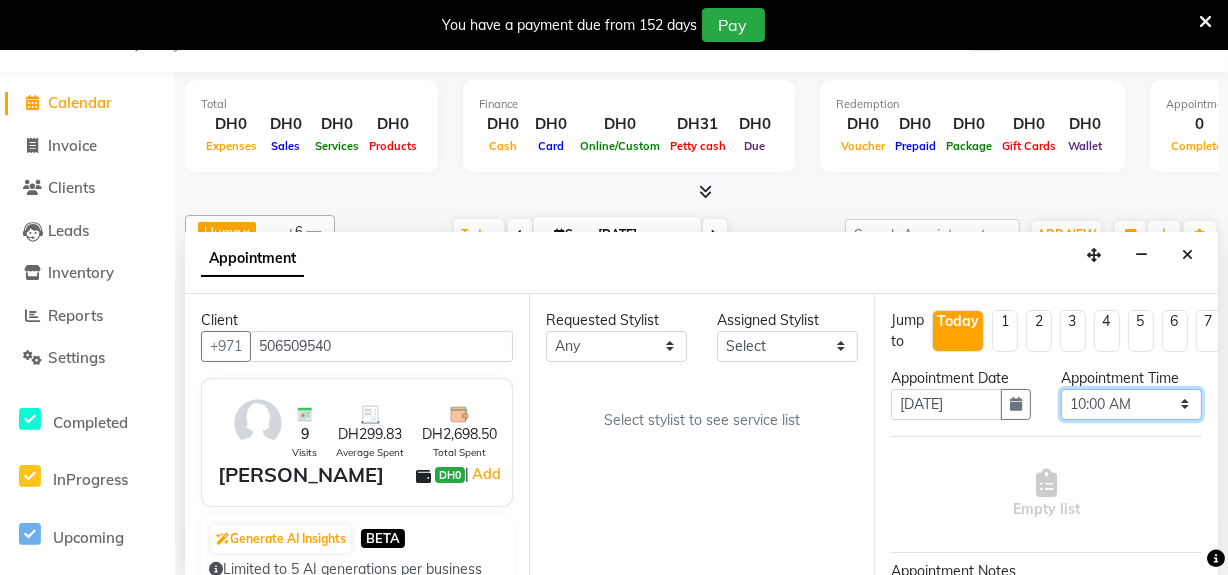 select on "750" 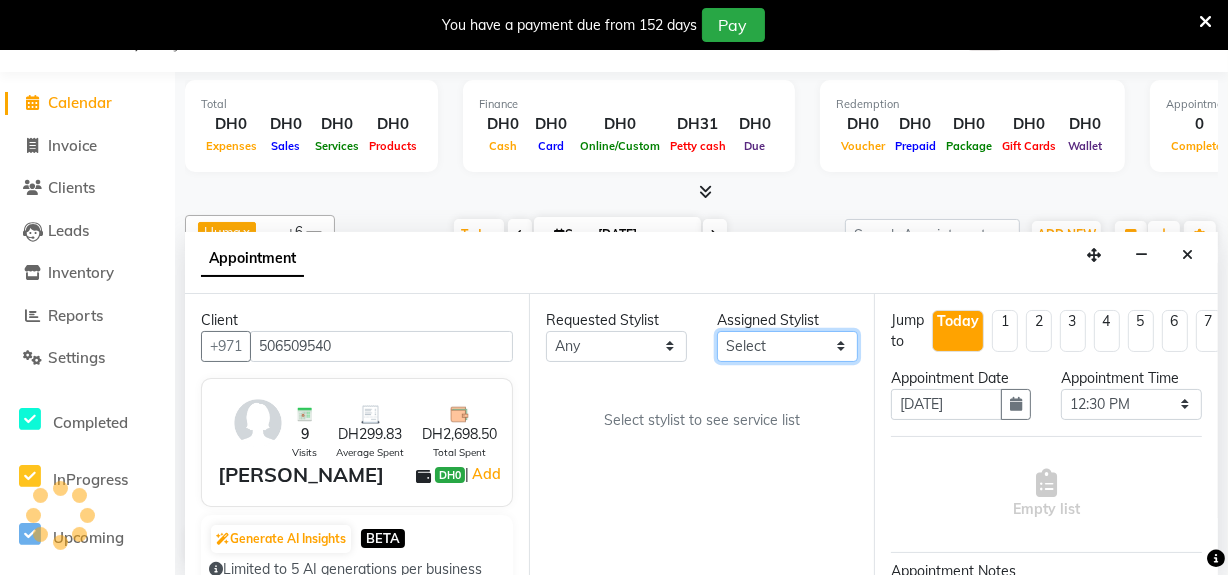 click on "Select Huma Leonita Management Reception-JADDAF [PERSON_NAME] [PERSON_NAME] trial [DEMOGRAPHIC_DATA]" at bounding box center (787, 346) 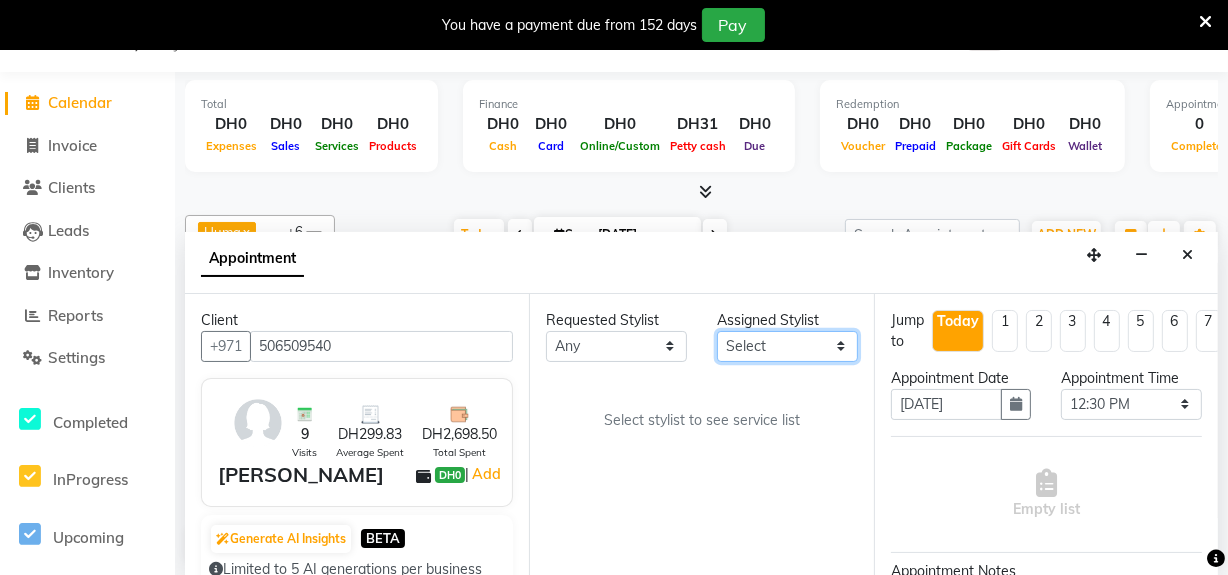 select on "68950" 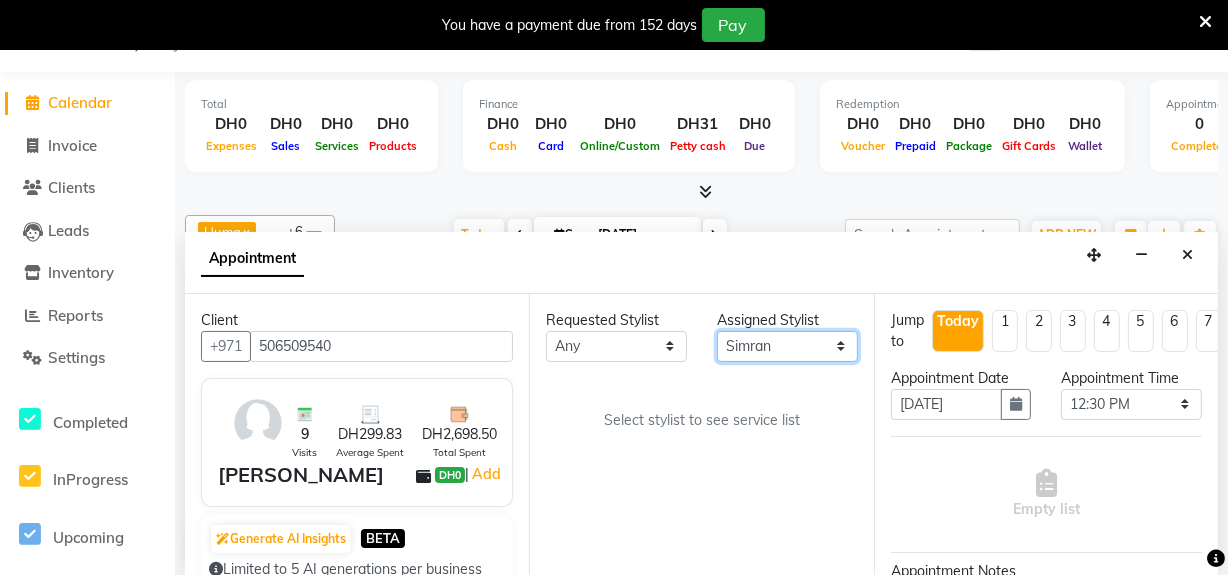click on "Select Huma Leonita Management Reception-JADDAF [PERSON_NAME] [PERSON_NAME] trial [DEMOGRAPHIC_DATA]" at bounding box center [787, 346] 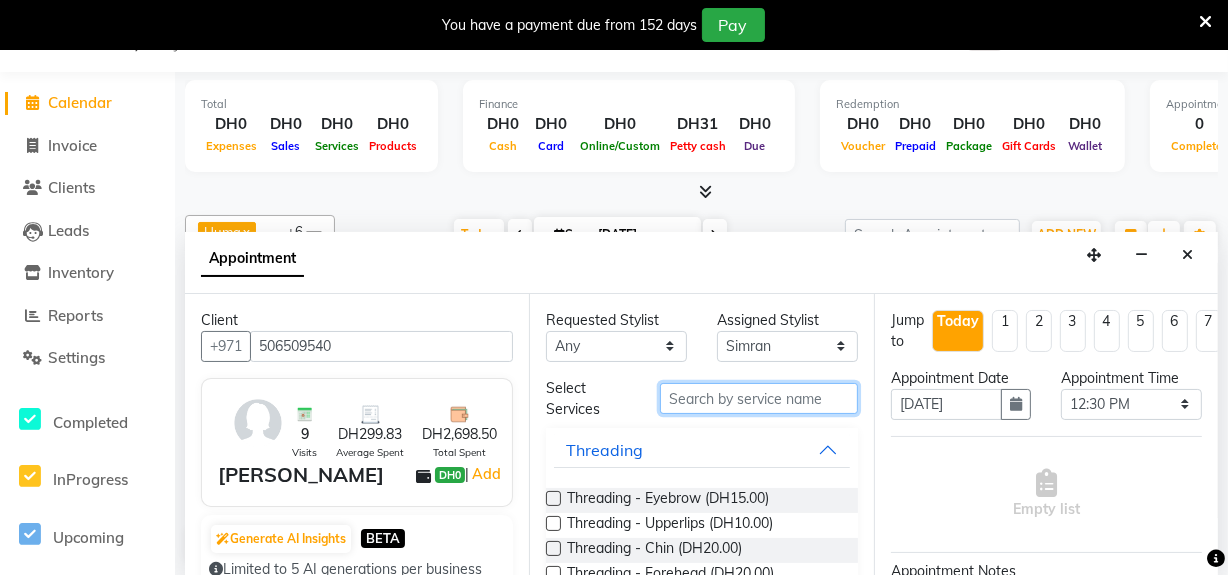 click at bounding box center (759, 398) 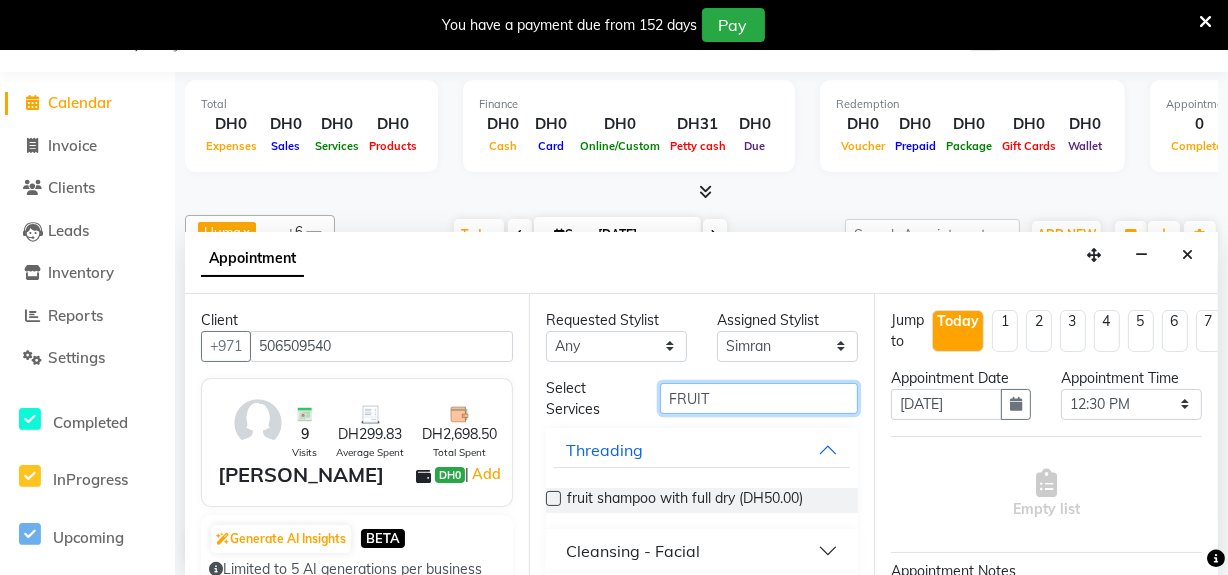 type on "FRUIT" 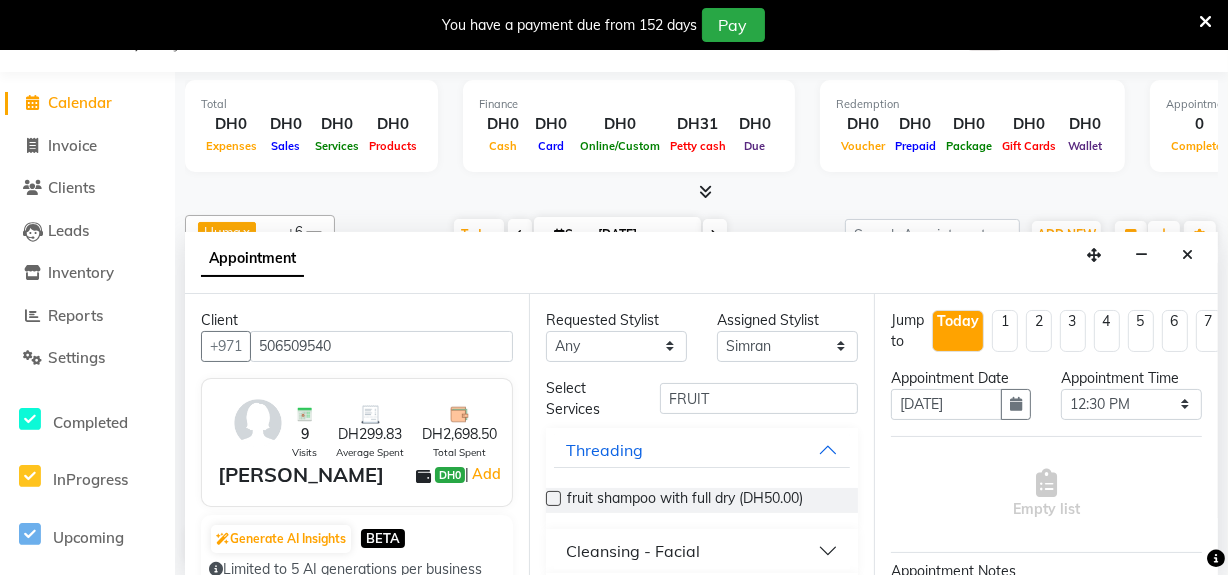click on "Cleansing - Facial" at bounding box center [633, 551] 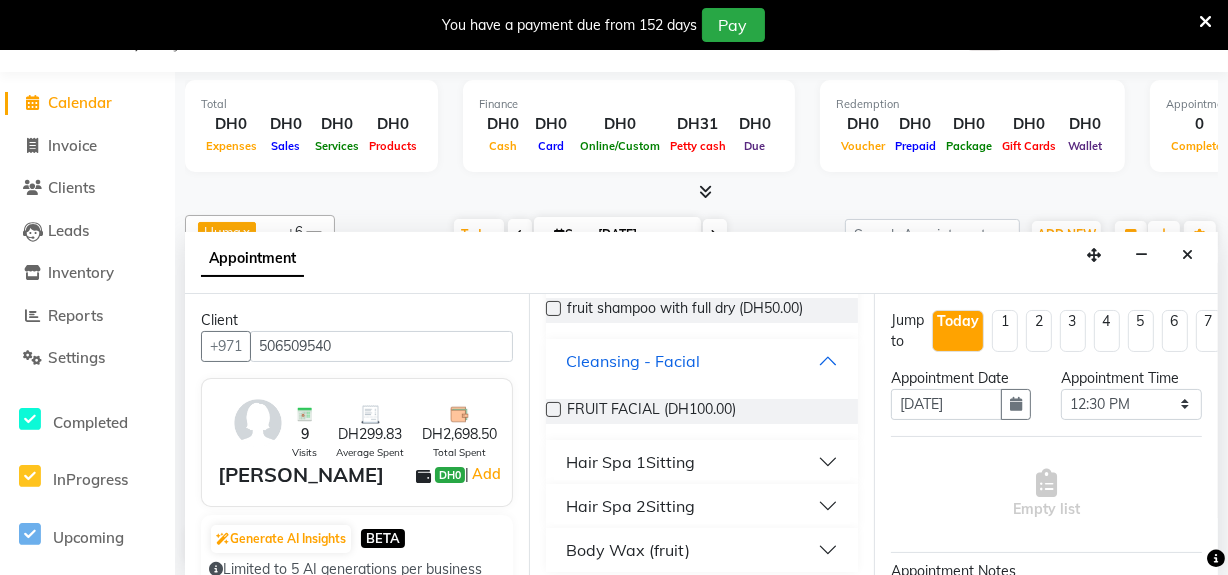 scroll, scrollTop: 200, scrollLeft: 0, axis: vertical 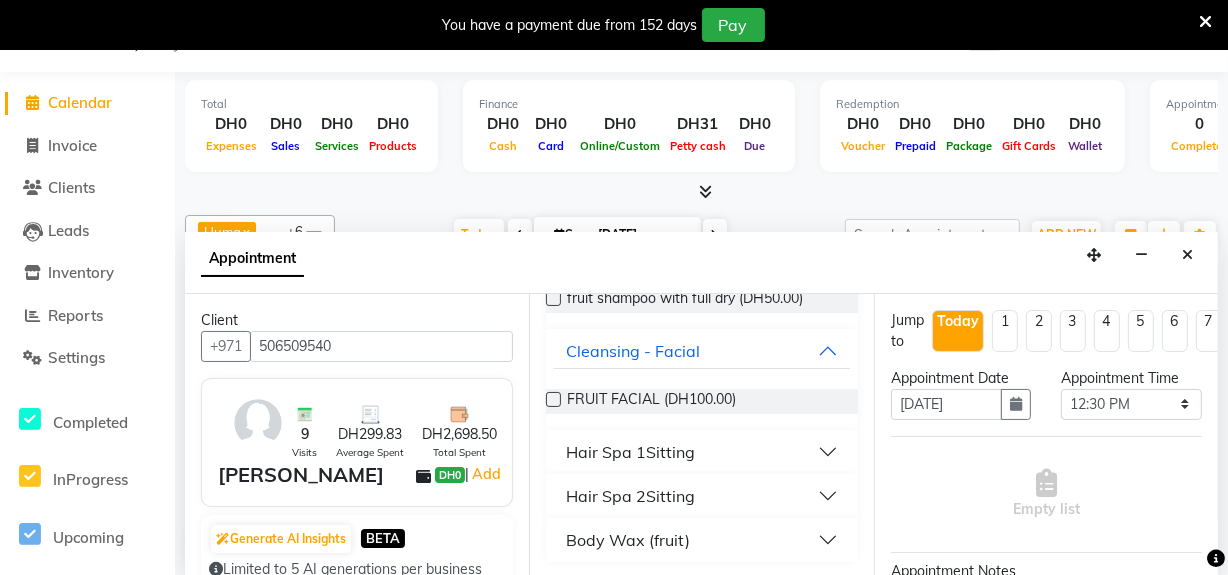 click at bounding box center (553, 399) 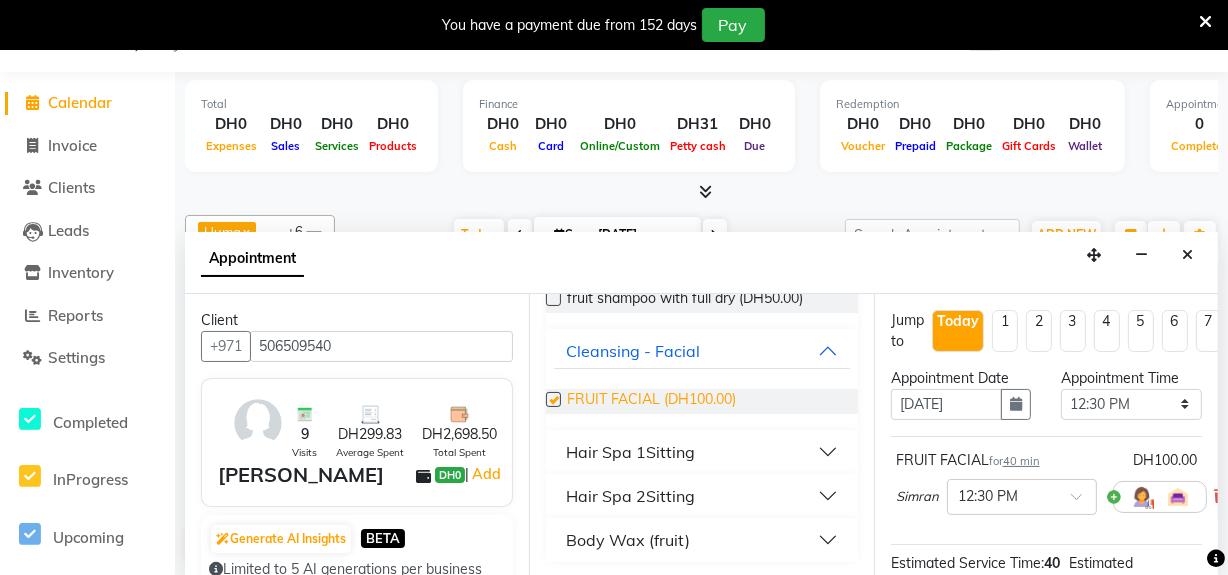 checkbox on "false" 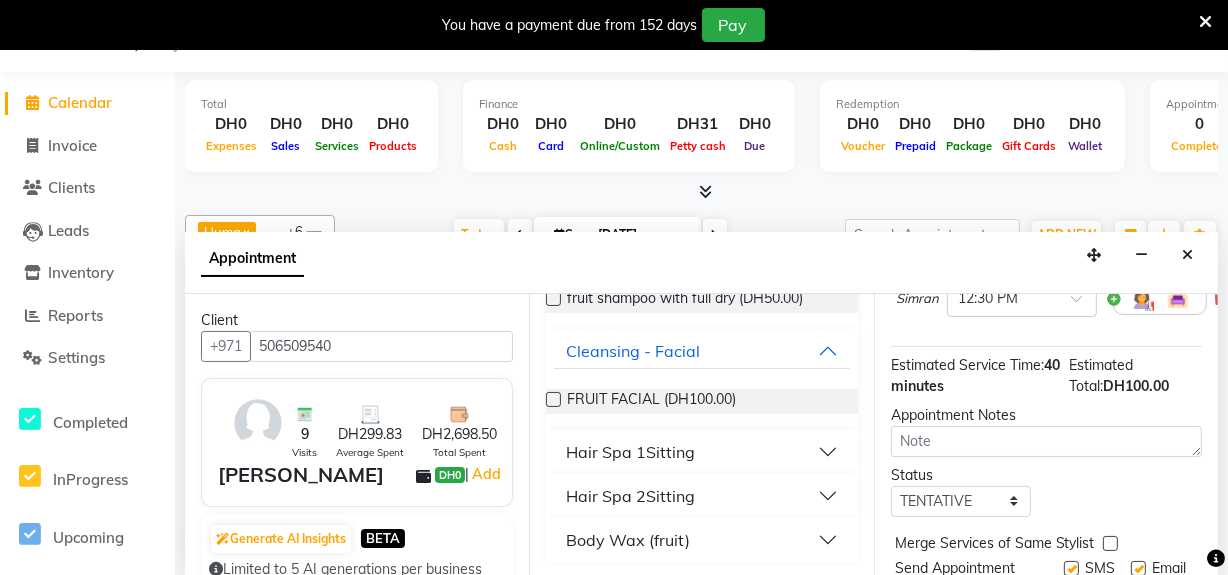 scroll, scrollTop: 272, scrollLeft: 0, axis: vertical 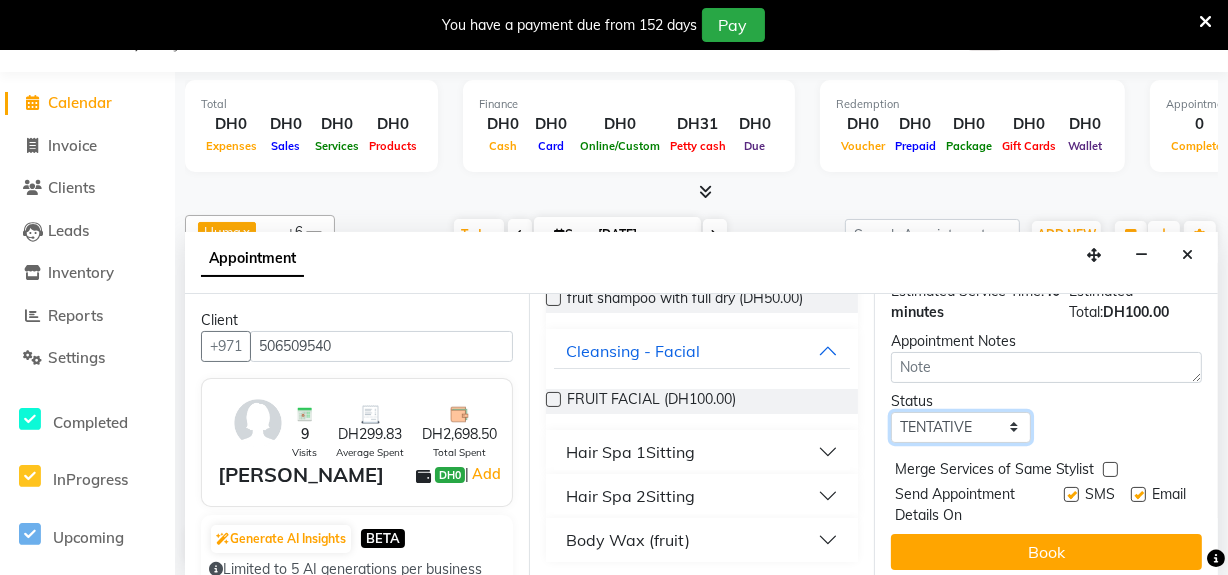 click on "Select TENTATIVE CONFIRM CHECK-IN UPCOMING" at bounding box center (961, 427) 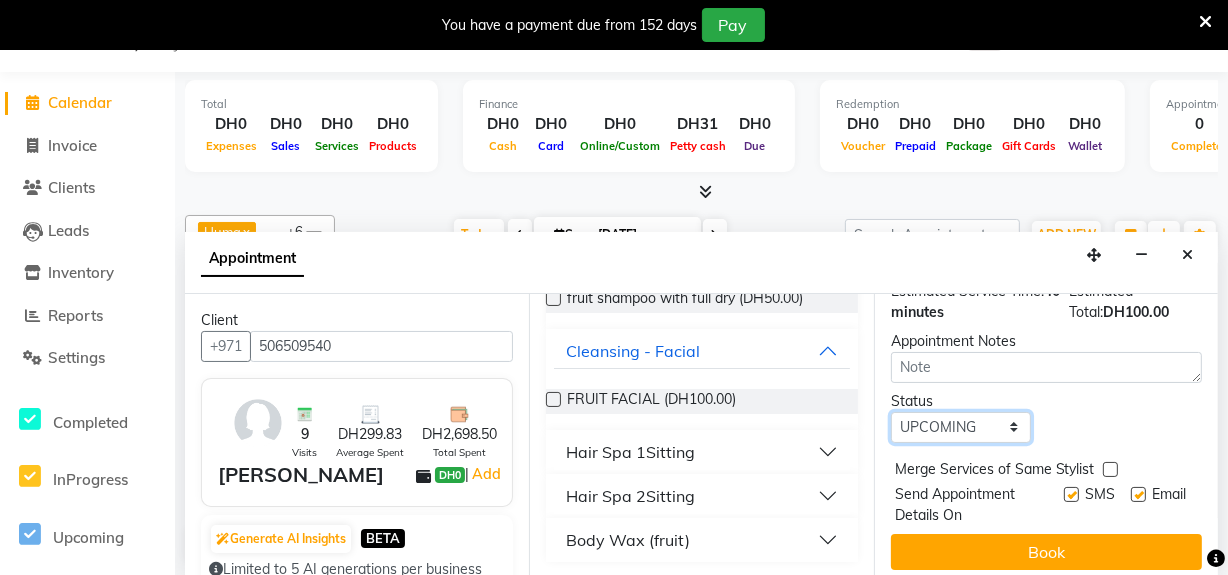 click on "Select TENTATIVE CONFIRM CHECK-IN UPCOMING" at bounding box center (961, 427) 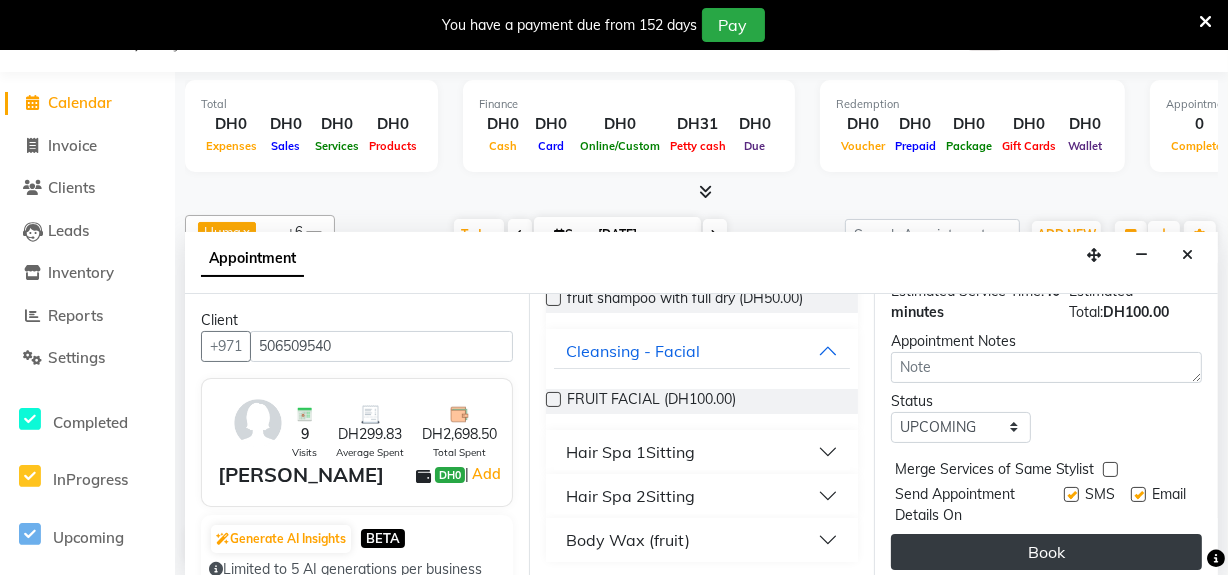 click on "Book" at bounding box center (1046, 552) 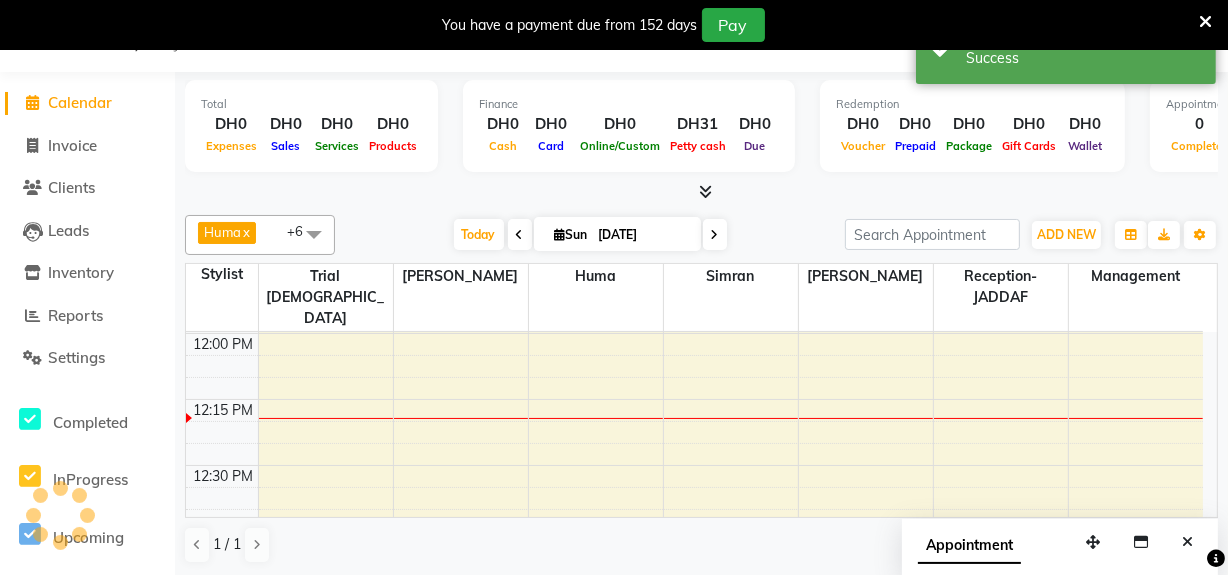 scroll, scrollTop: 0, scrollLeft: 0, axis: both 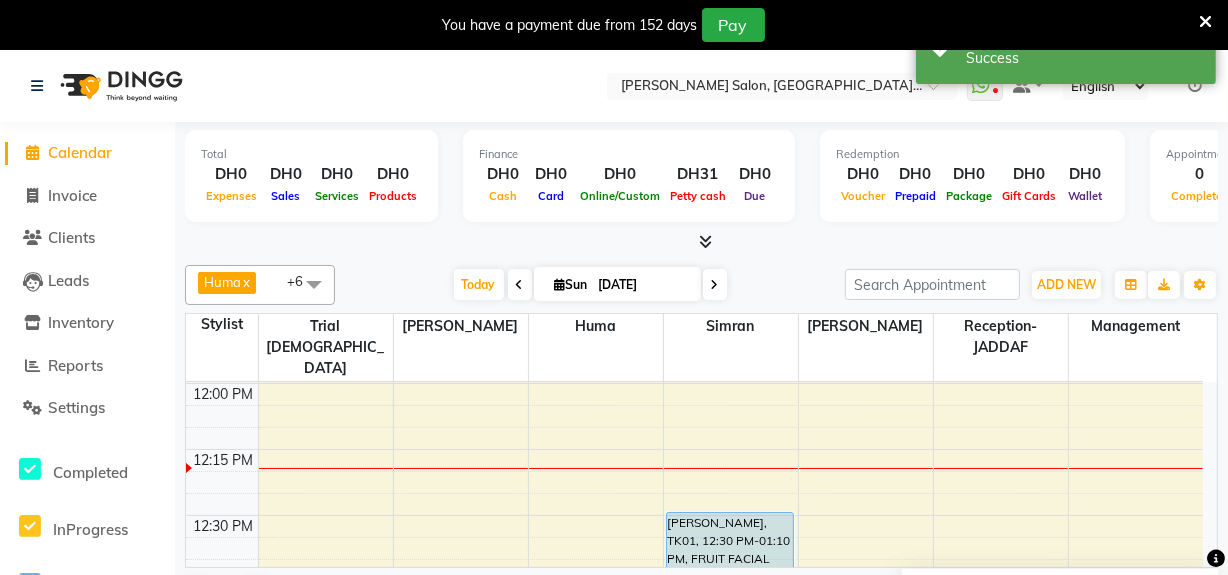 click on "Calendar" 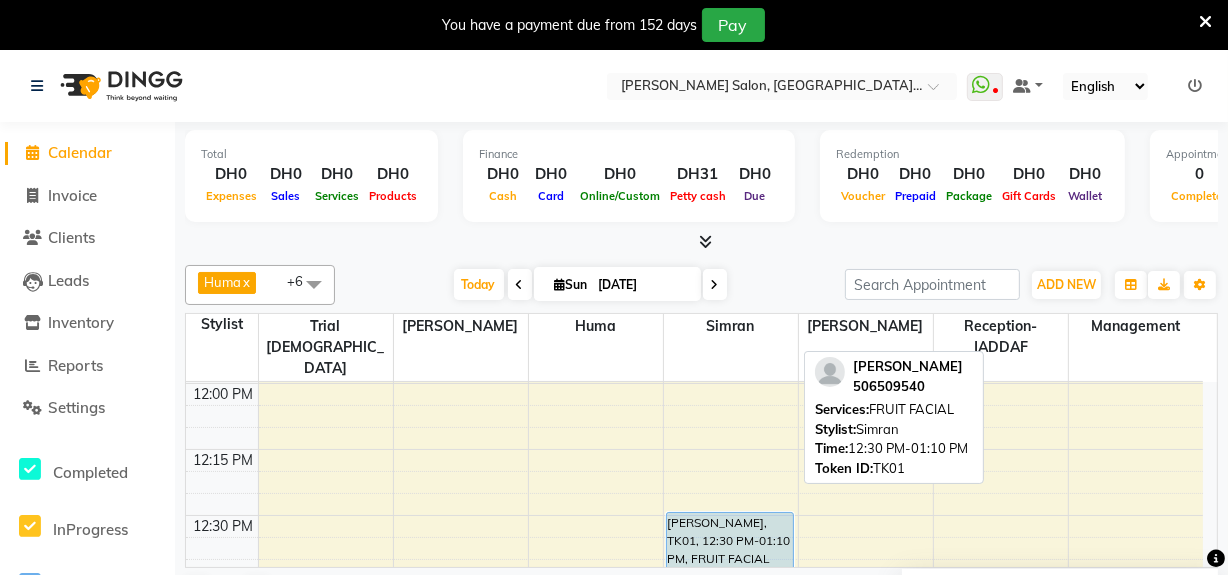 click on "Reshmy, TK01, 12:30 PM-01:10 PM, FRUIT FACIAL" at bounding box center (730, 599) 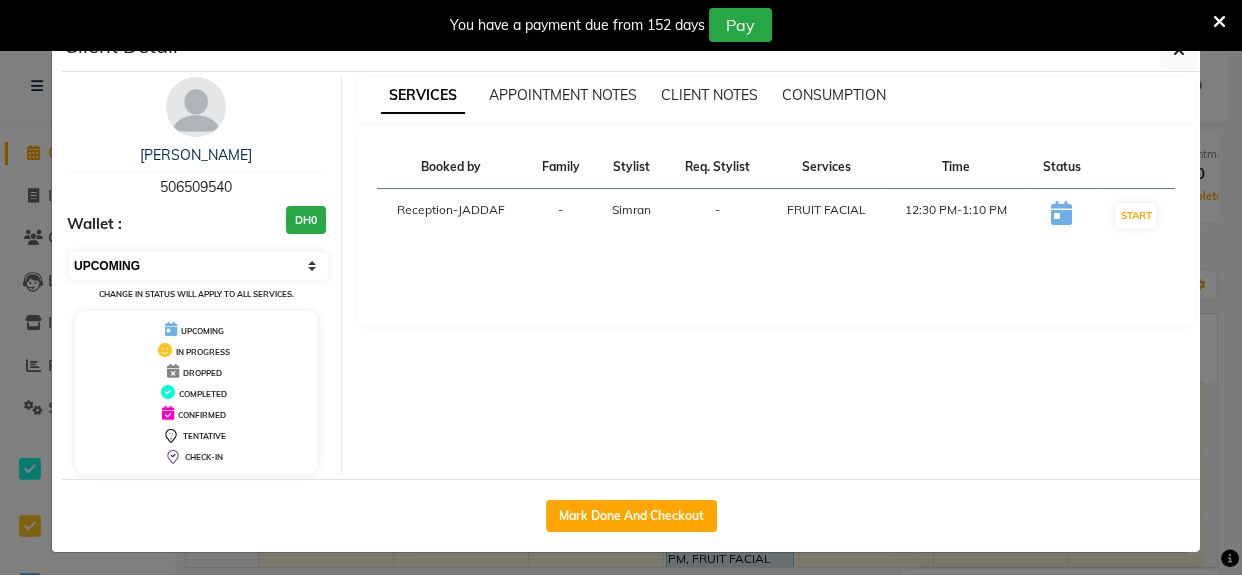 click on "Select IN SERVICE CONFIRMED TENTATIVE CHECK IN MARK DONE DROPPED UPCOMING" at bounding box center (198, 266) 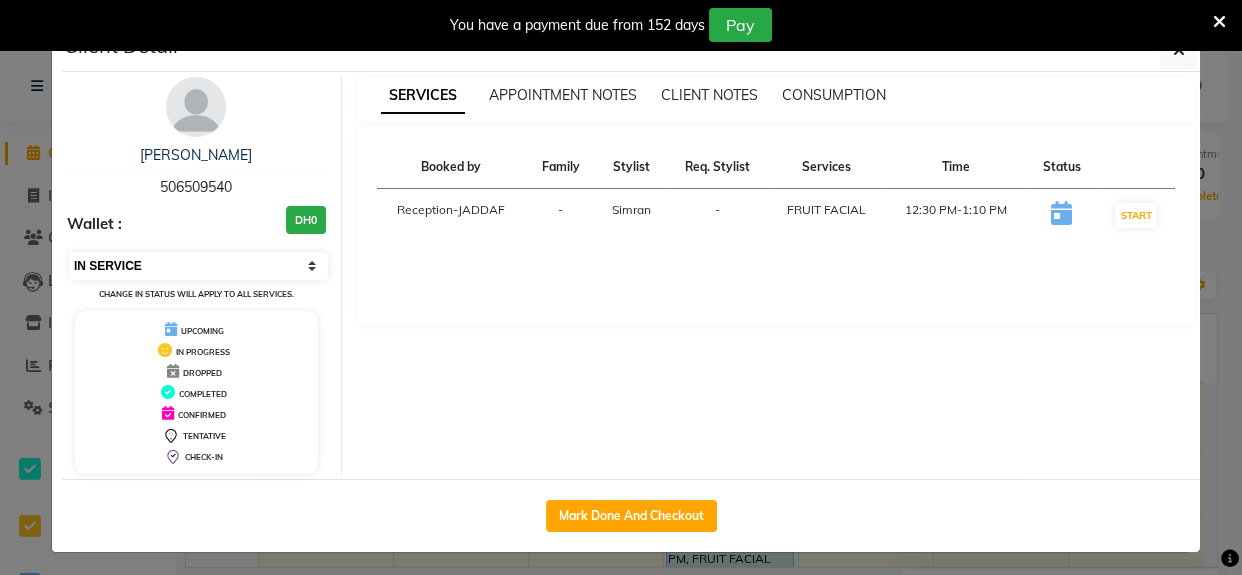 click on "Select IN SERVICE CONFIRMED TENTATIVE CHECK IN MARK DONE DROPPED UPCOMING" at bounding box center (198, 266) 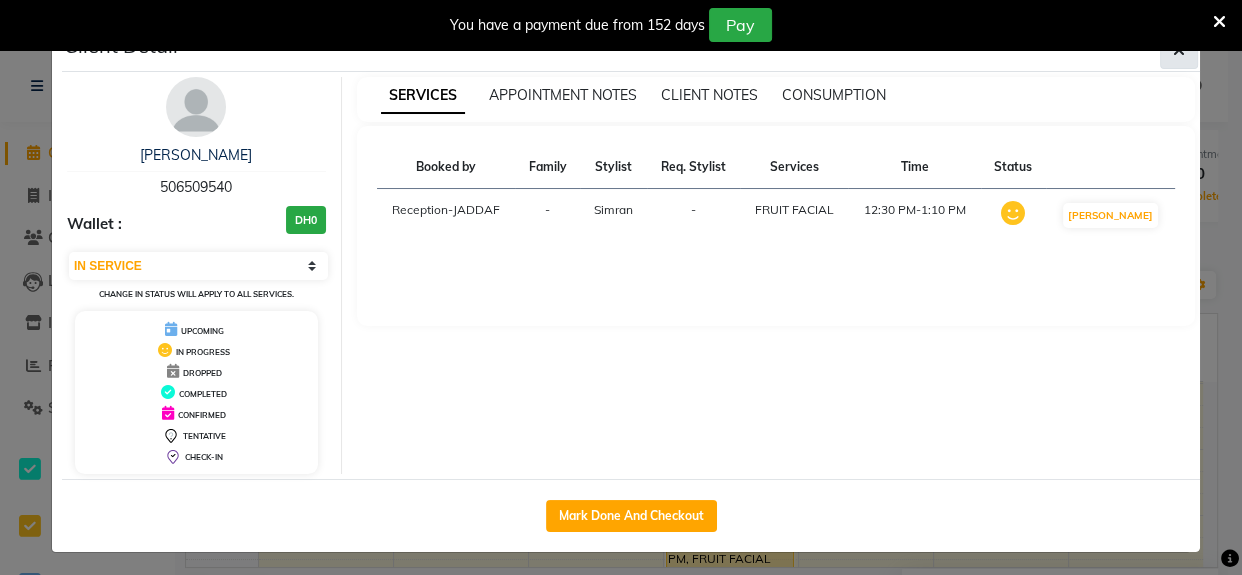 click 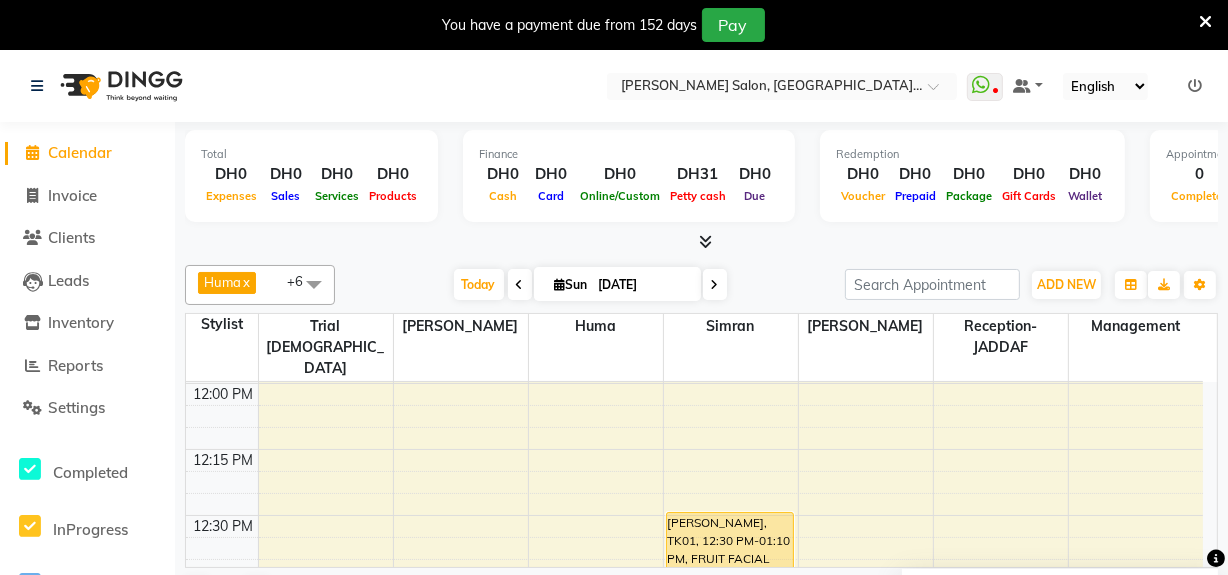click at bounding box center (1205, 22) 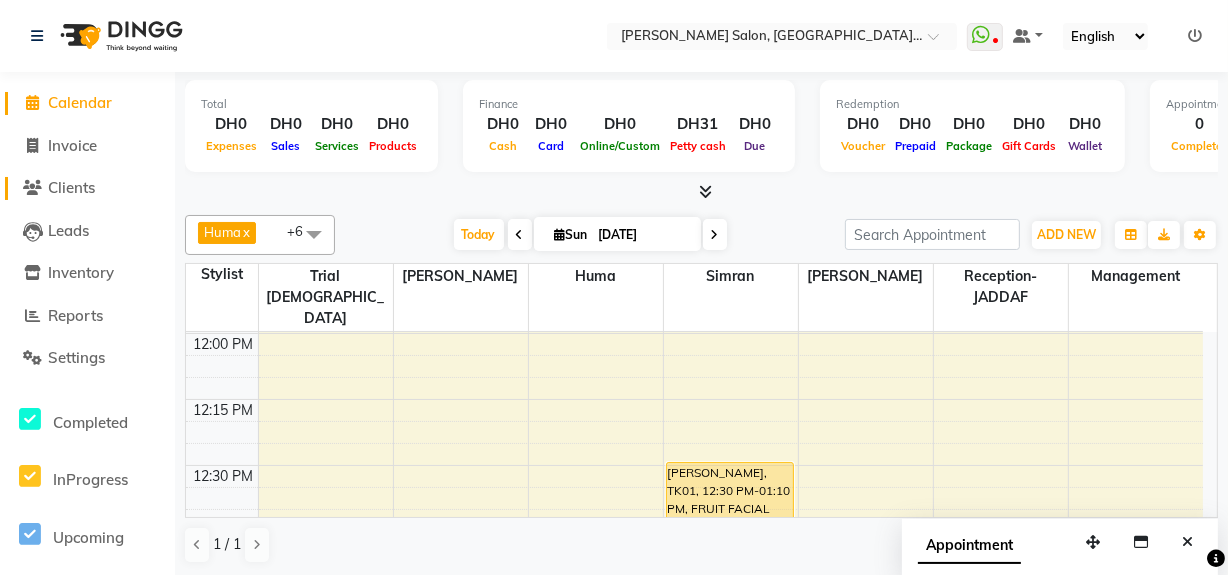 click on "Clients" 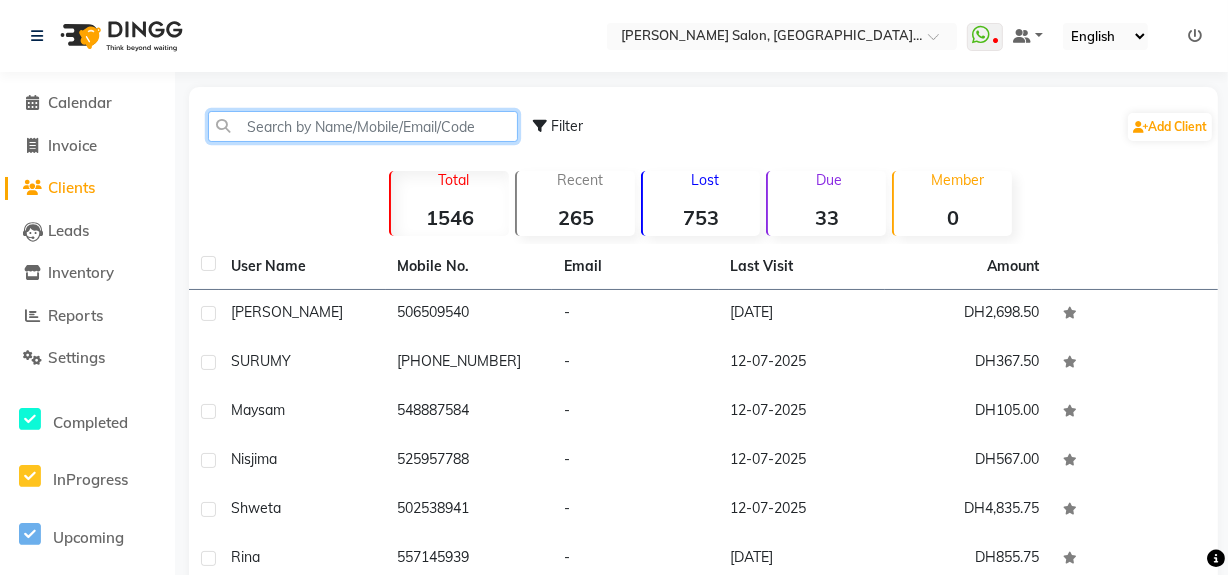click 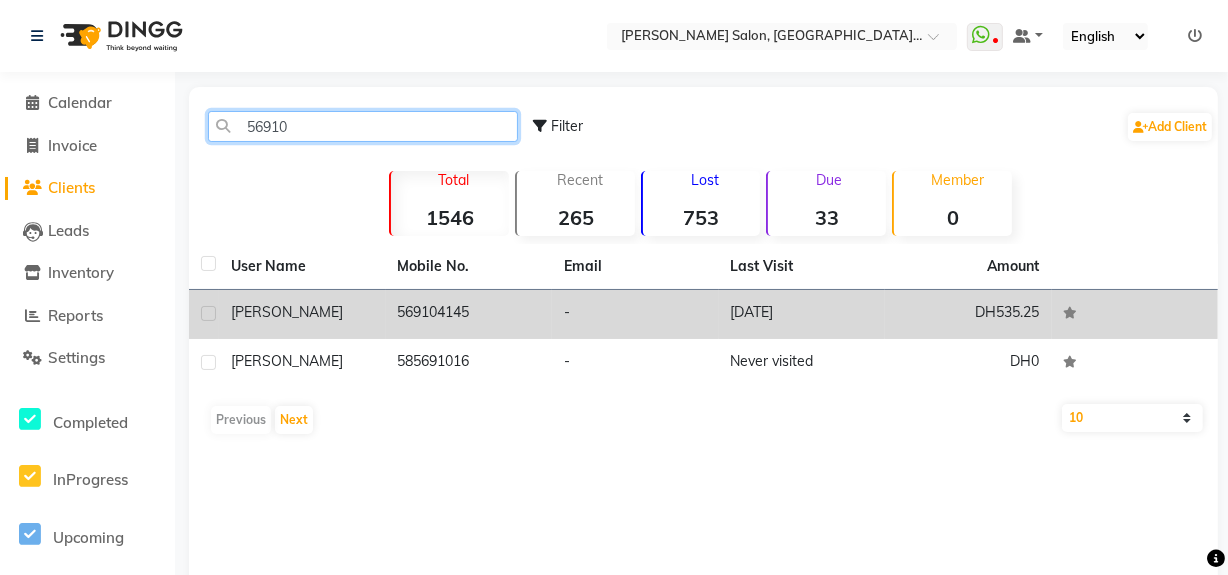 type on "56910" 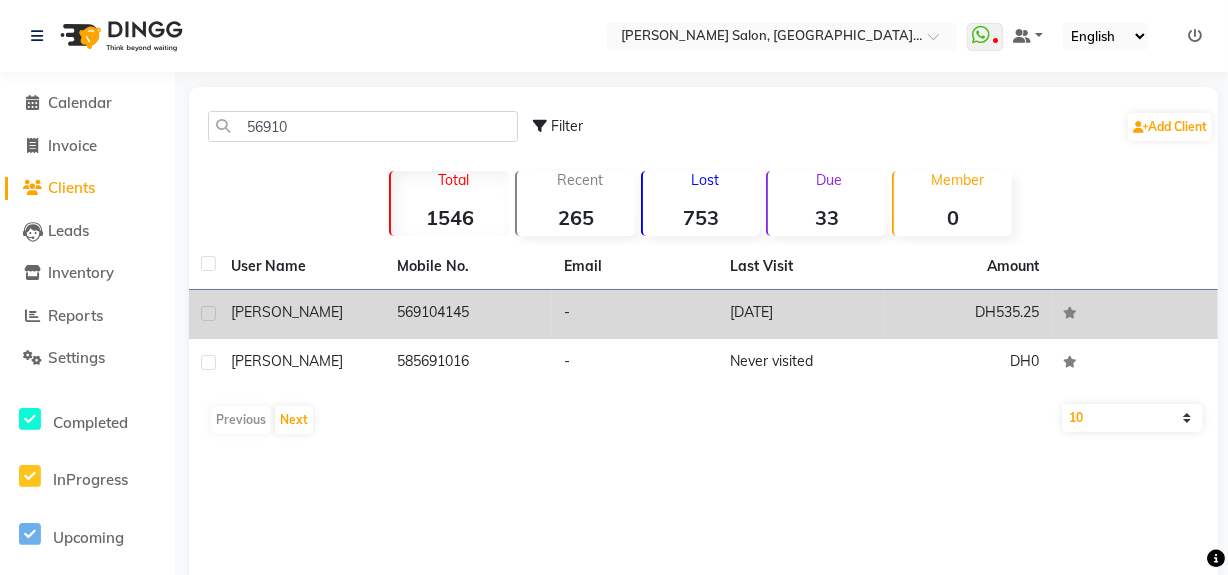 click on "Shristi" 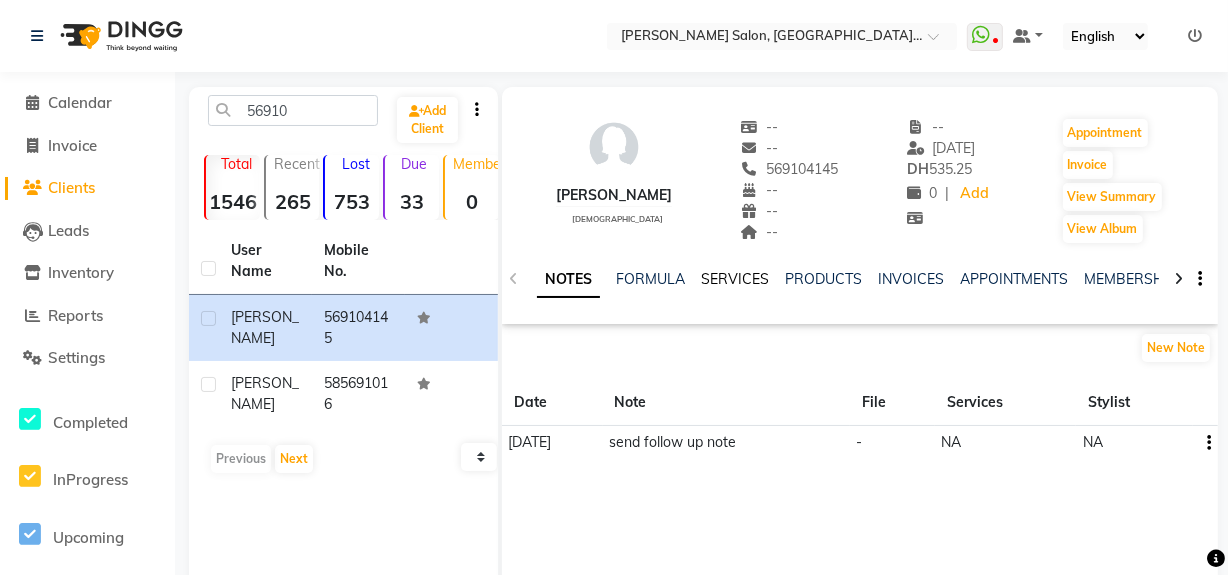 click on "SERVICES" 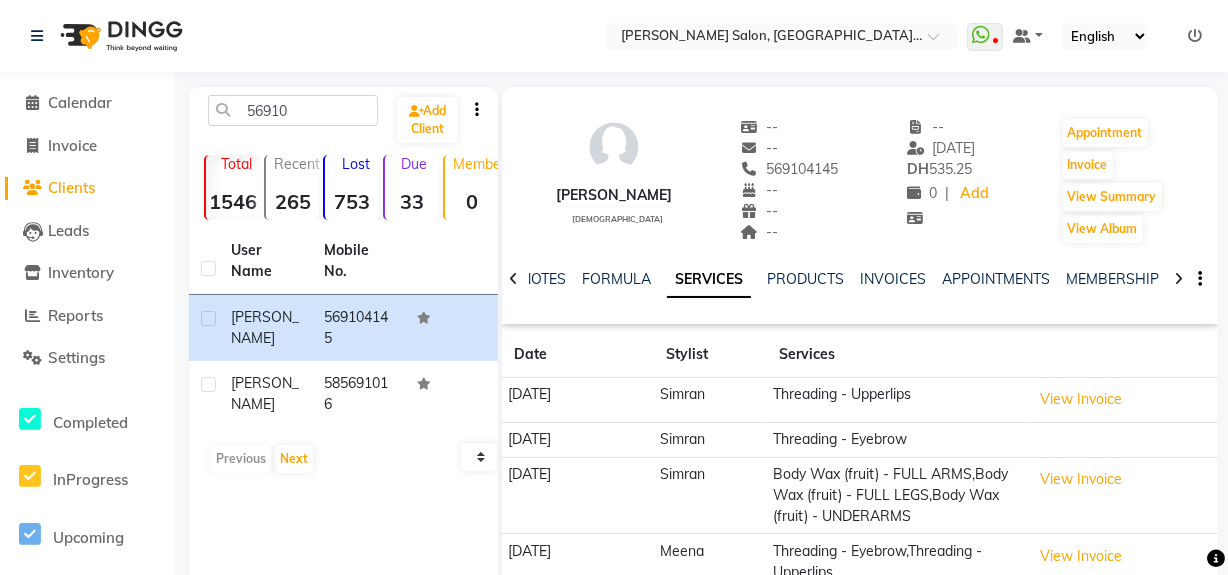 click 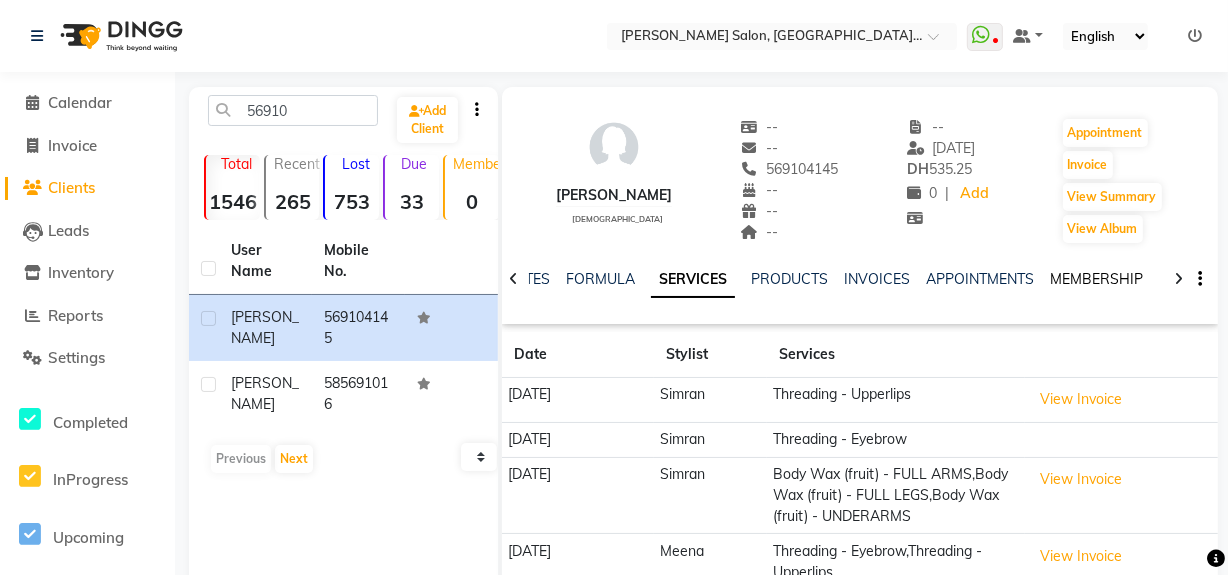 click on "MEMBERSHIP" 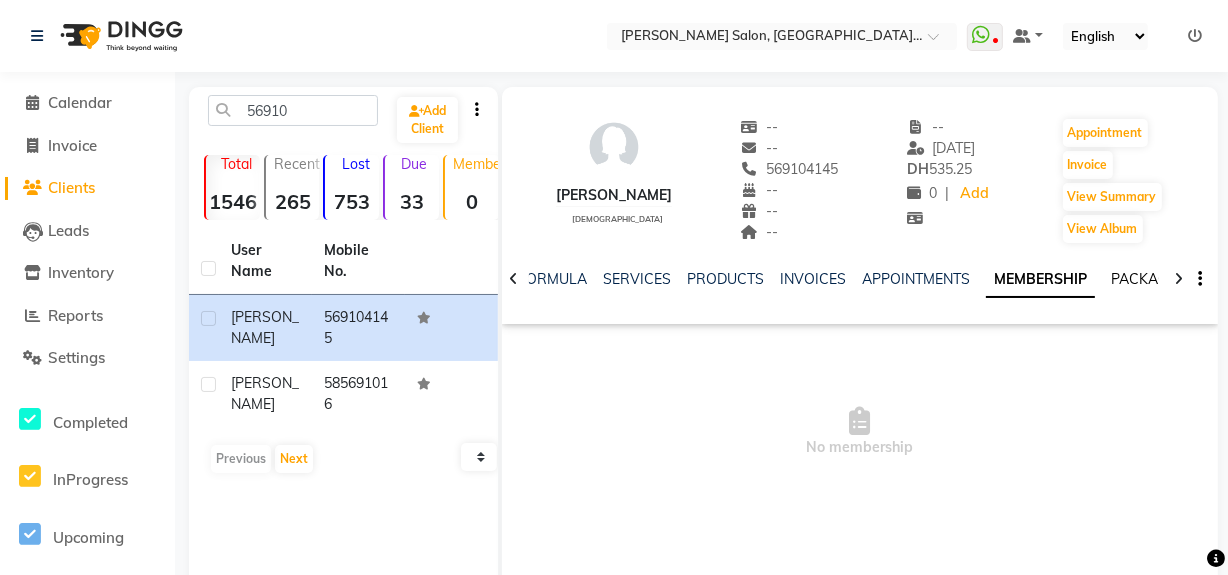 click on "PACKAGES" 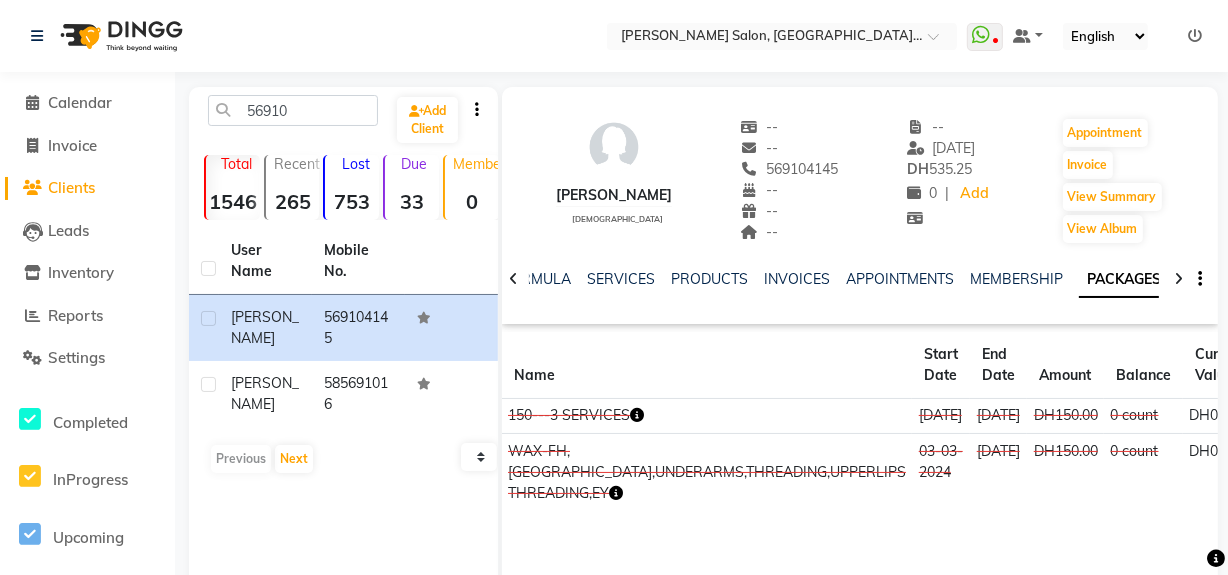 click 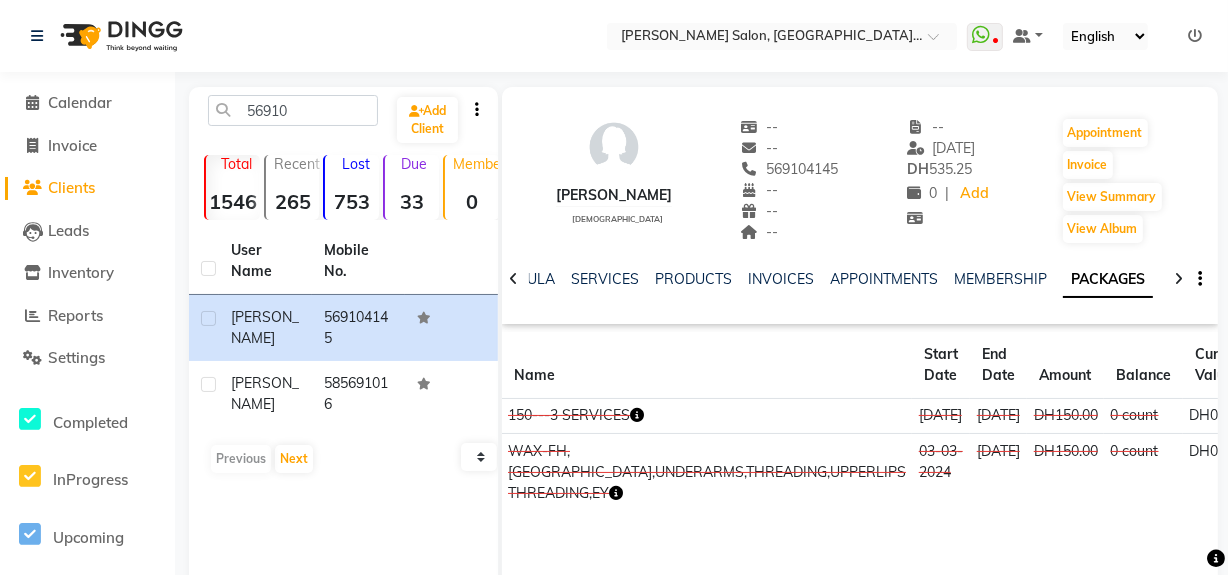 click 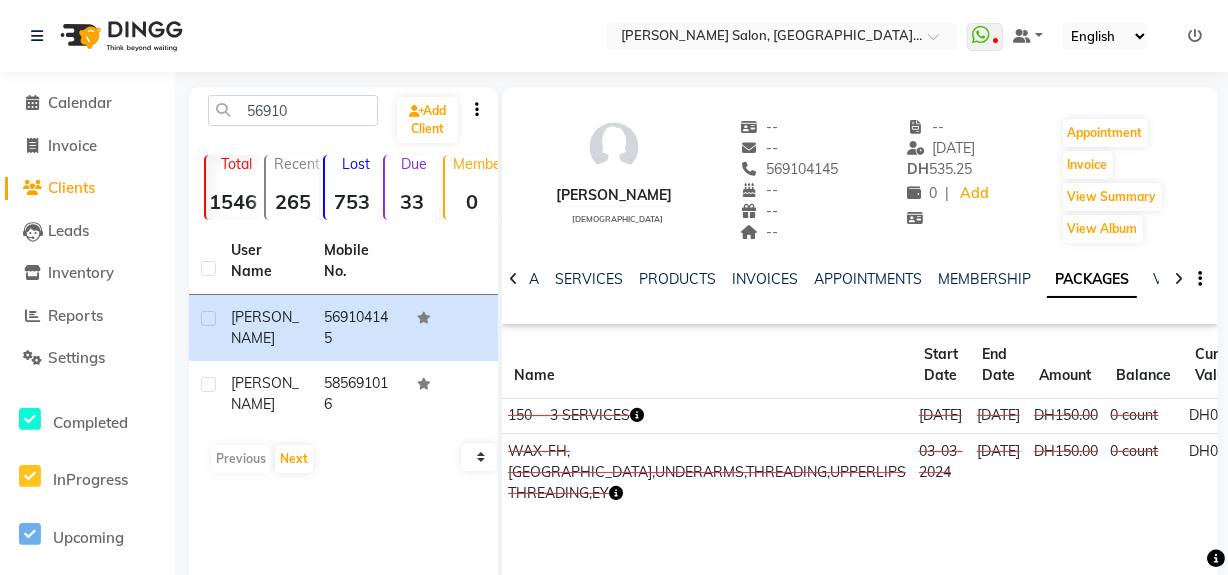 click 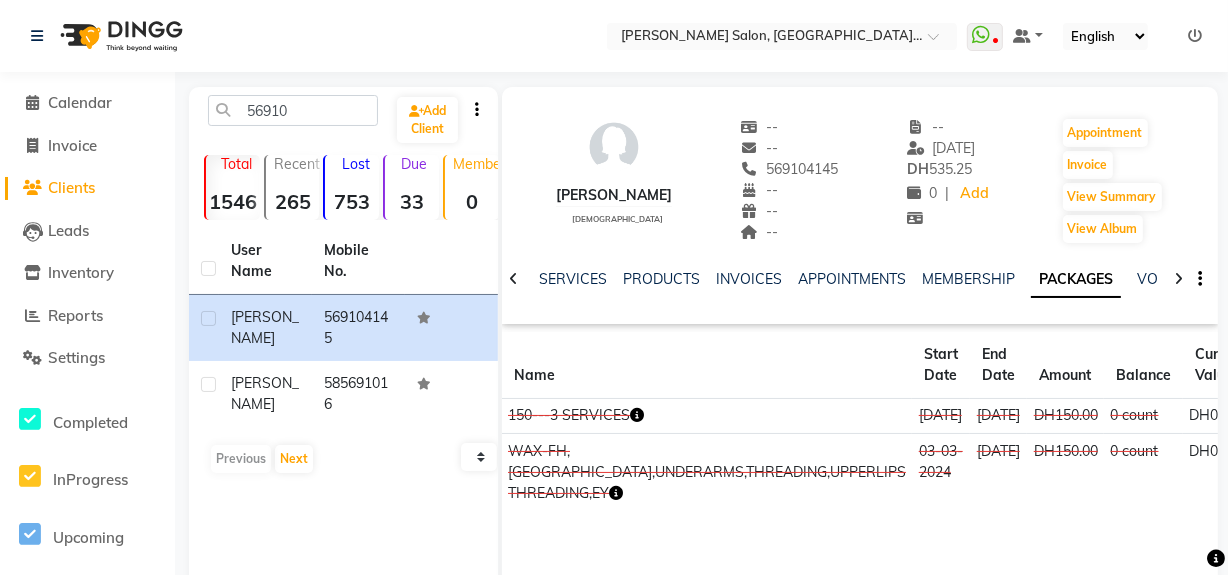 click 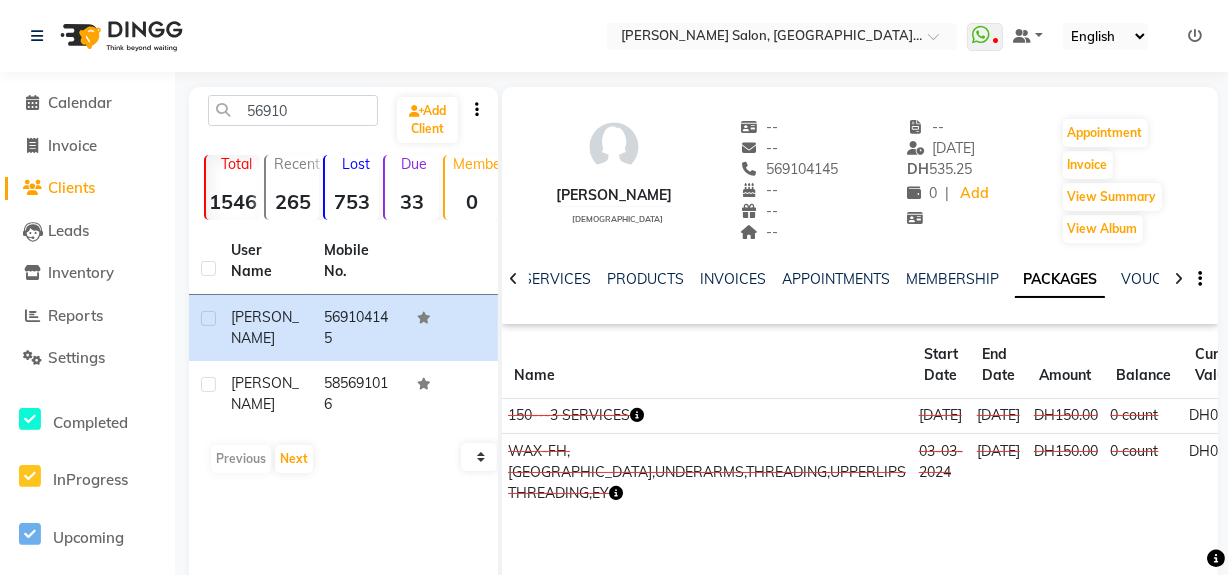 drag, startPoint x: 1177, startPoint y: 276, endPoint x: 1137, endPoint y: 277, distance: 40.012497 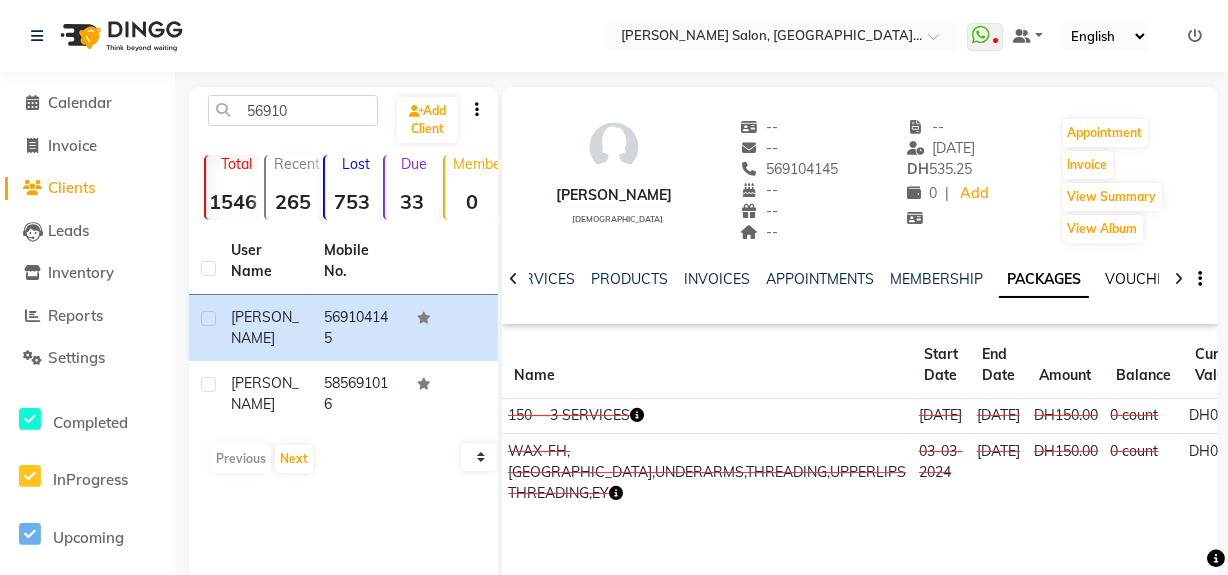 click on "VOUCHERS" 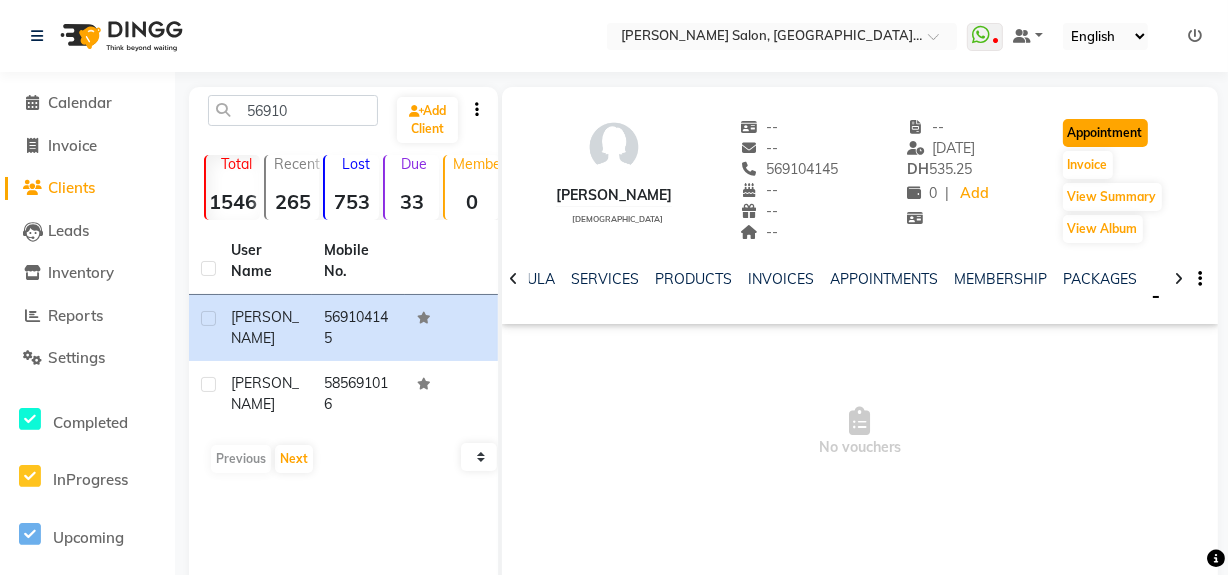 click on "Appointment" 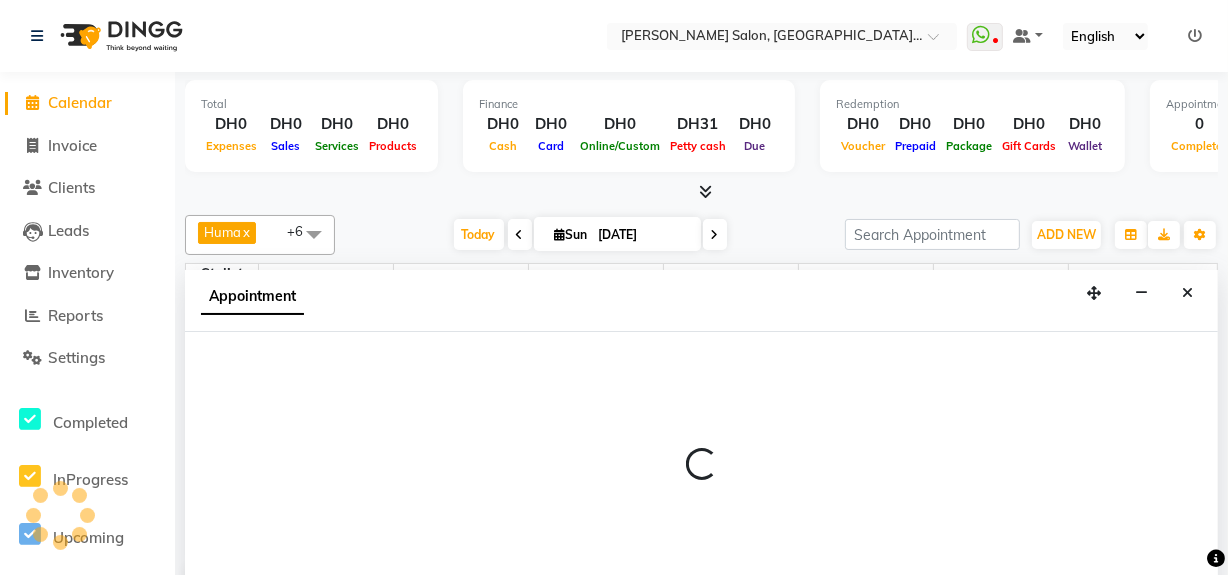 scroll, scrollTop: 0, scrollLeft: 0, axis: both 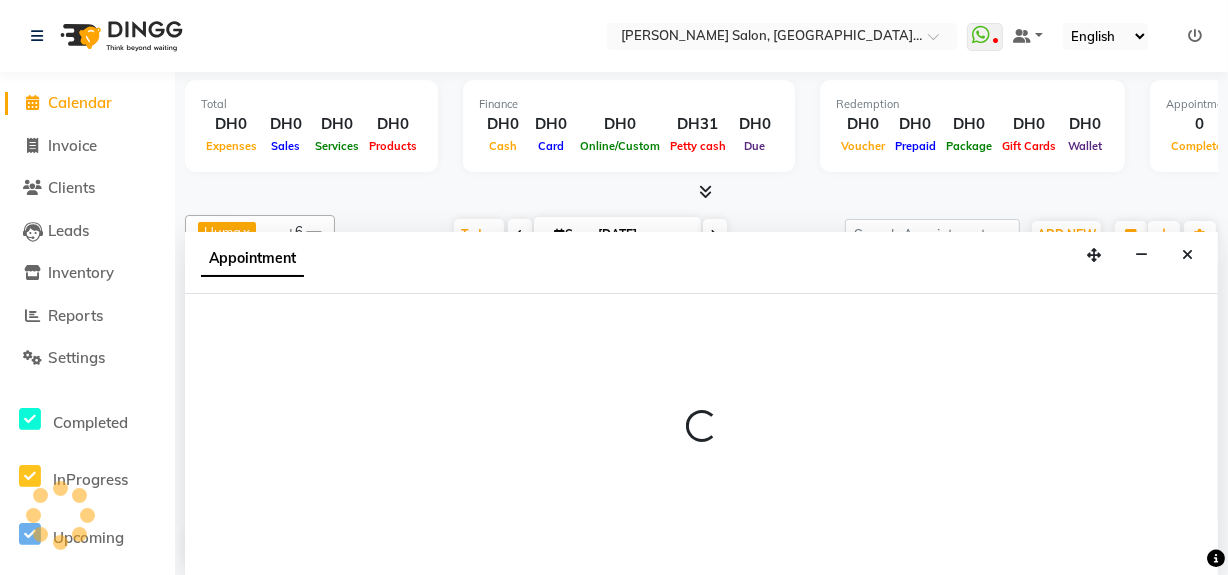 select on "tentative" 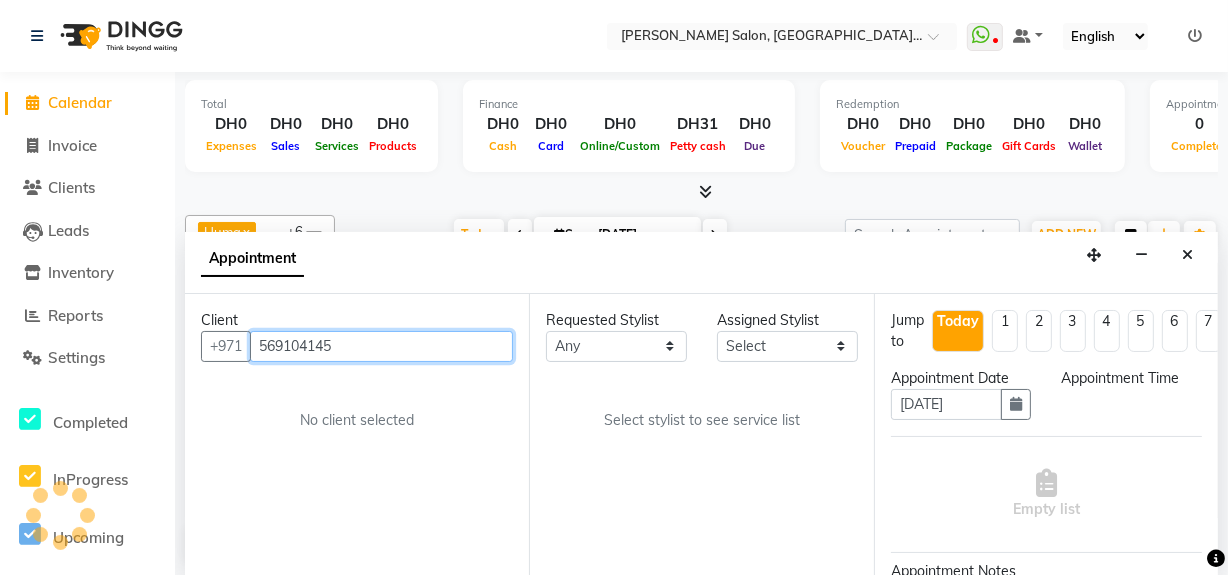 scroll, scrollTop: 1052, scrollLeft: 0, axis: vertical 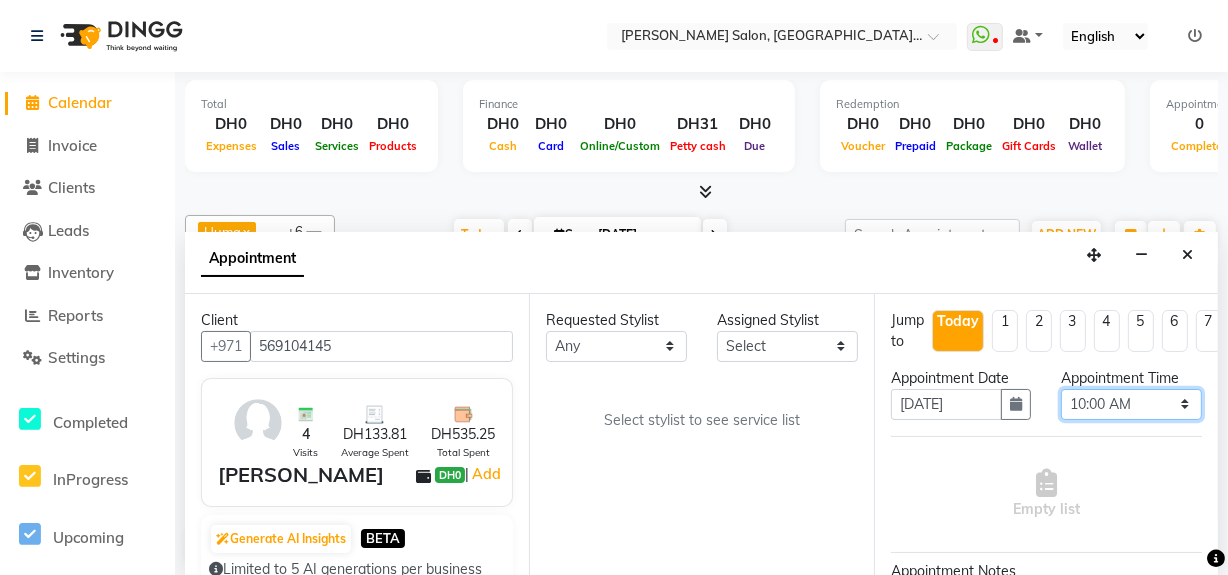 click on "Select 10:00 AM 10:15 AM 10:30 AM 10:45 AM 11:00 AM 11:15 AM 11:30 AM 11:45 AM 12:00 PM 12:15 PM 12:30 PM 12:45 PM 01:00 PM 01:15 PM 01:30 PM 01:45 PM 02:00 PM 02:15 PM 02:30 PM 02:45 PM 03:00 PM 03:15 PM 03:30 PM 03:45 PM 04:00 PM 04:15 PM 04:30 PM 04:45 PM 05:00 PM 05:15 PM 05:30 PM 05:45 PM 06:00 PM 06:15 PM 06:30 PM 06:45 PM 07:00 PM 07:15 PM 07:30 PM 07:45 PM 08:00 PM 08:15 PM 08:30 PM 08:45 PM 09:00 PM 09:15 PM 09:30 PM 09:45 PM 10:00 PM" at bounding box center (1131, 404) 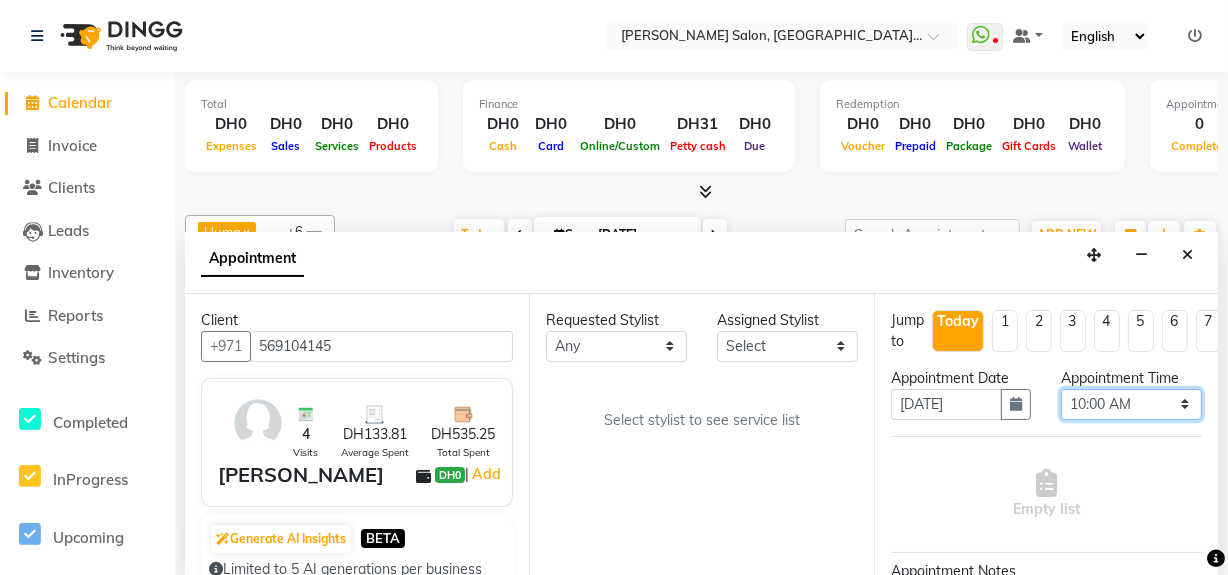select on "780" 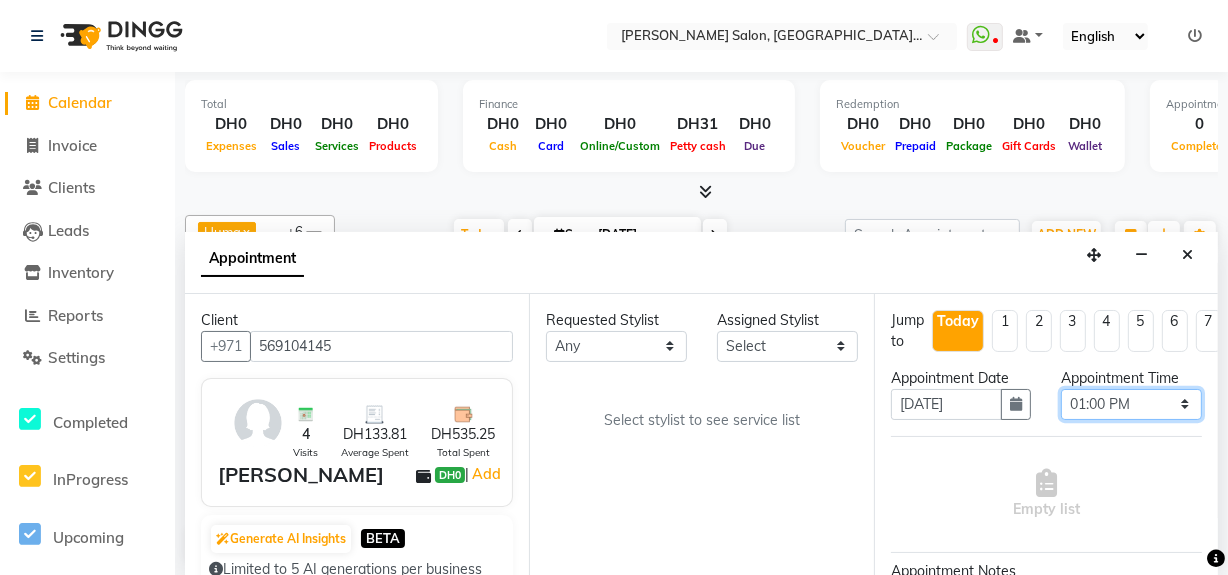 click on "Select 10:00 AM 10:15 AM 10:30 AM 10:45 AM 11:00 AM 11:15 AM 11:30 AM 11:45 AM 12:00 PM 12:15 PM 12:30 PM 12:45 PM 01:00 PM 01:15 PM 01:30 PM 01:45 PM 02:00 PM 02:15 PM 02:30 PM 02:45 PM 03:00 PM 03:15 PM 03:30 PM 03:45 PM 04:00 PM 04:15 PM 04:30 PM 04:45 PM 05:00 PM 05:15 PM 05:30 PM 05:45 PM 06:00 PM 06:15 PM 06:30 PM 06:45 PM 07:00 PM 07:15 PM 07:30 PM 07:45 PM 08:00 PM 08:15 PM 08:30 PM 08:45 PM 09:00 PM 09:15 PM 09:30 PM 09:45 PM 10:00 PM" at bounding box center [1131, 404] 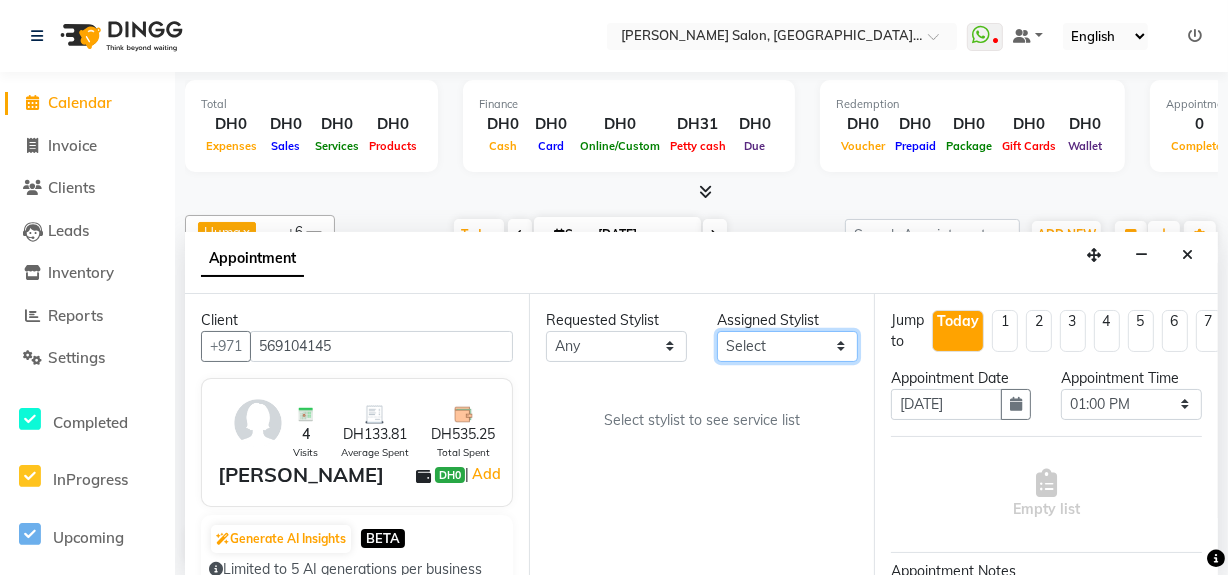 click on "Select Huma Leonita Management Reception-JADDAF [PERSON_NAME] [PERSON_NAME] trial [DEMOGRAPHIC_DATA]" at bounding box center [787, 346] 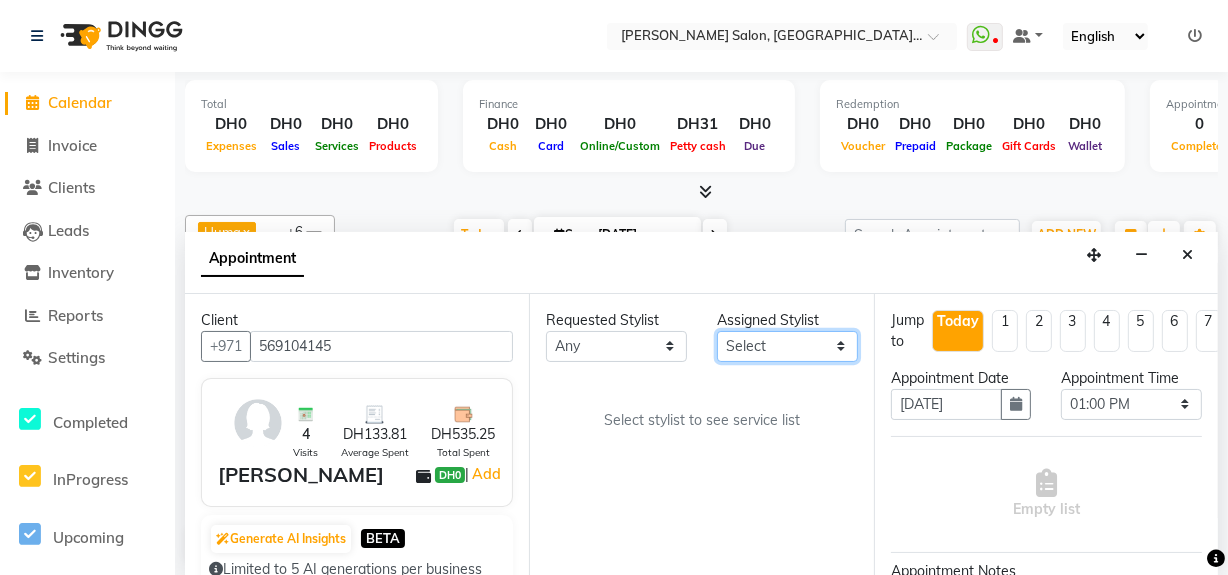 select on "68950" 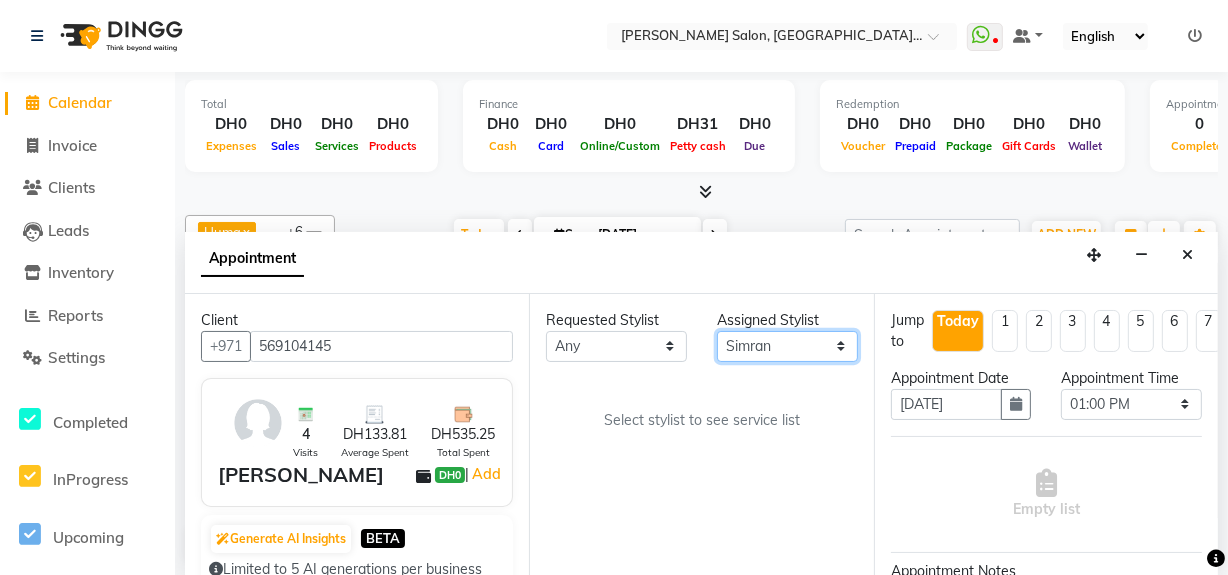click on "Select Huma Leonita Management Reception-JADDAF [PERSON_NAME] [PERSON_NAME] trial [DEMOGRAPHIC_DATA]" at bounding box center [787, 346] 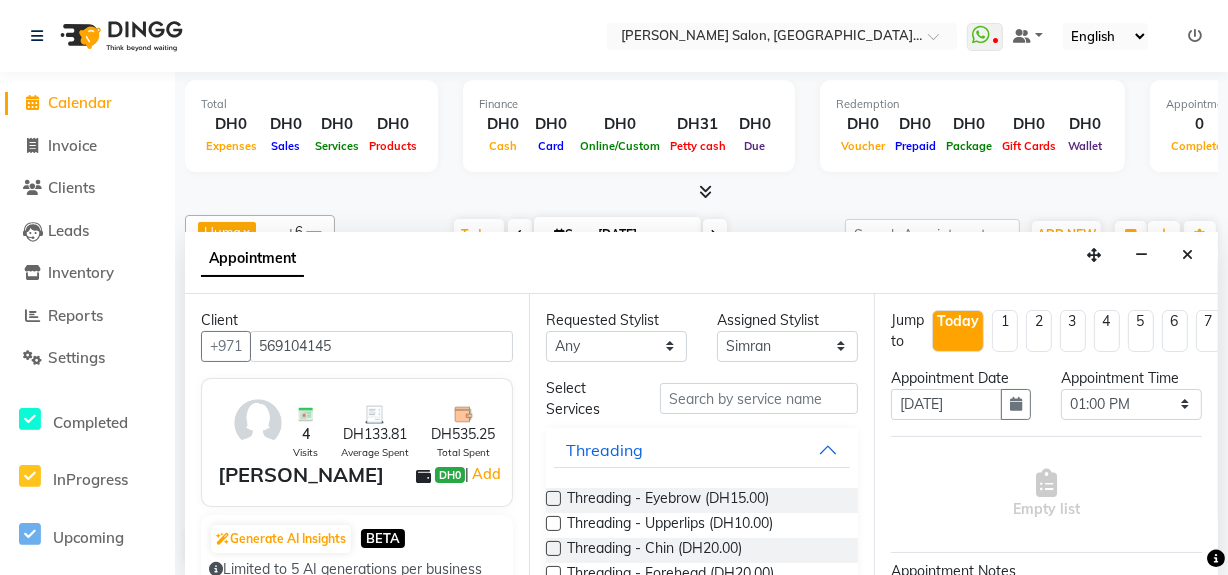 click at bounding box center [553, 498] 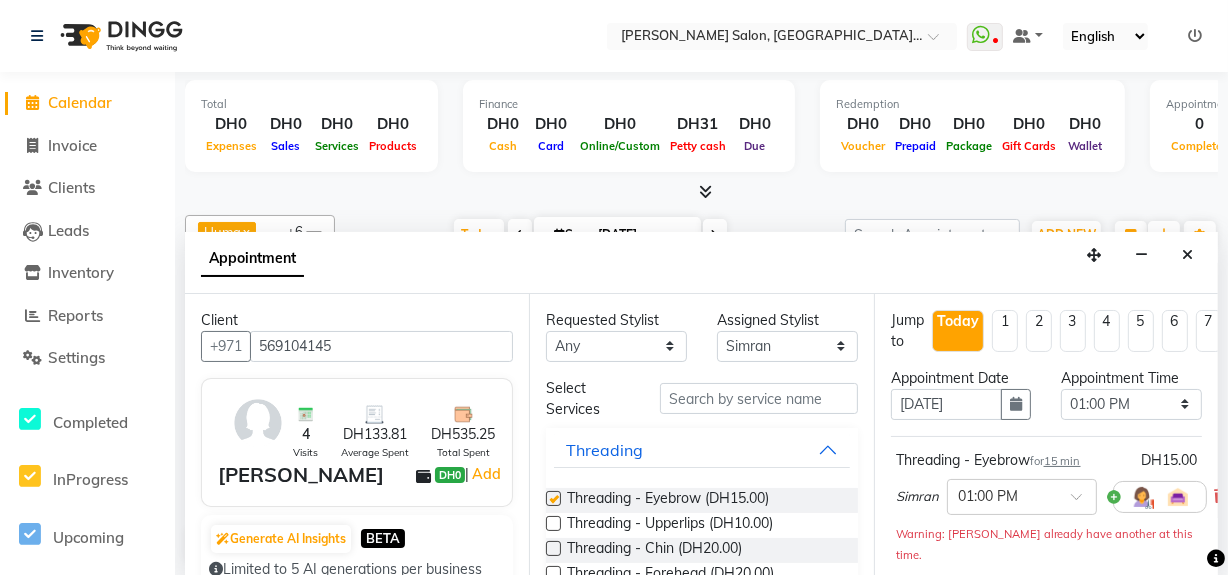 checkbox on "false" 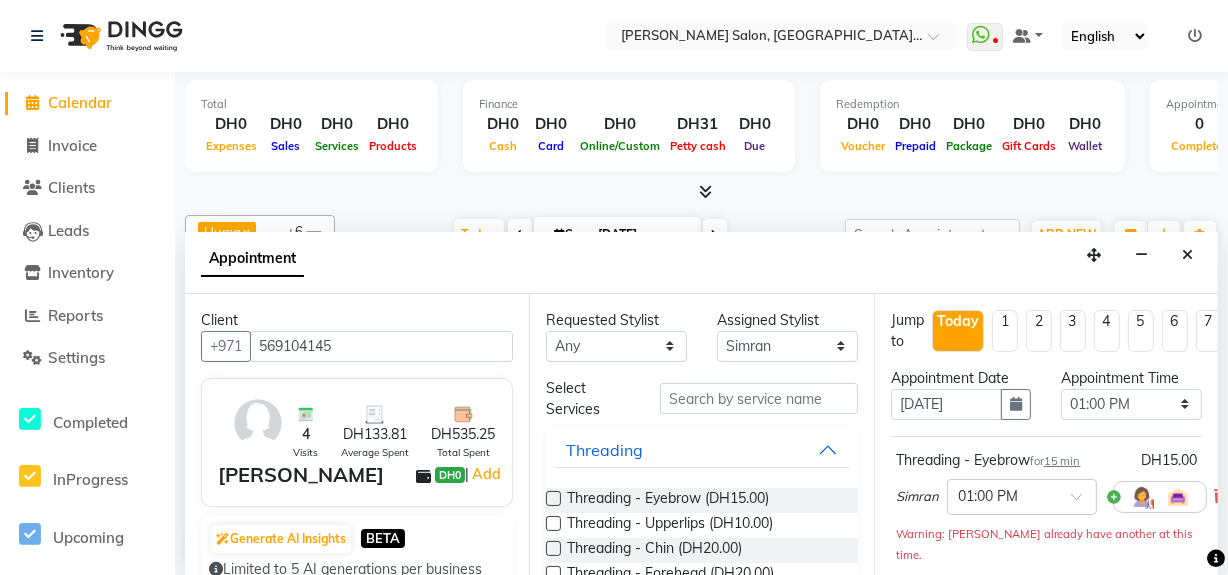 click at bounding box center [553, 523] 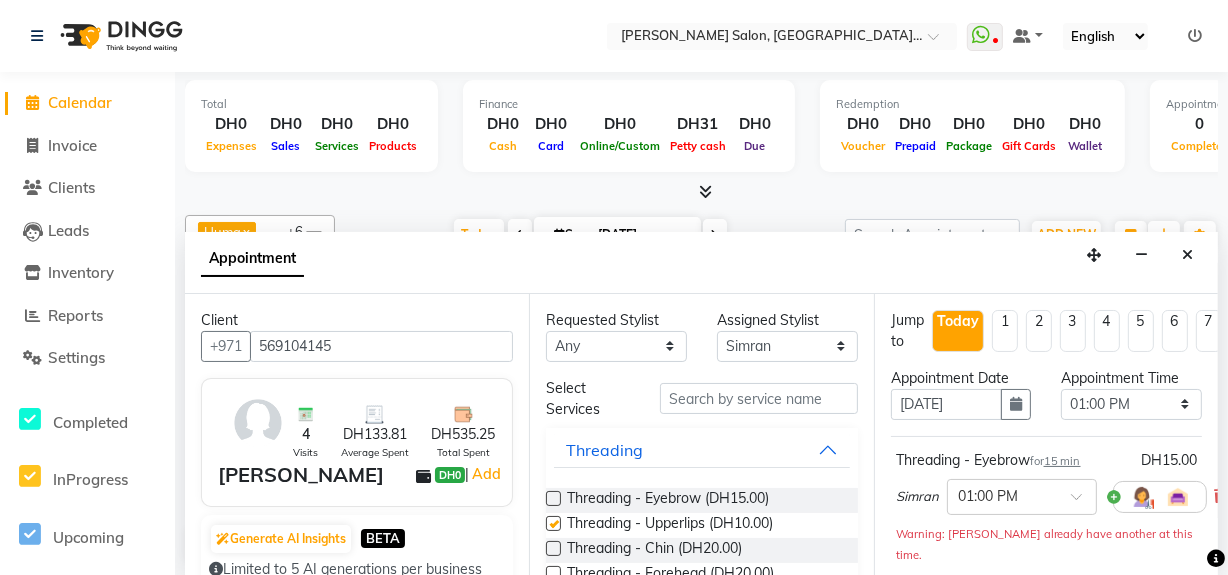 checkbox on "false" 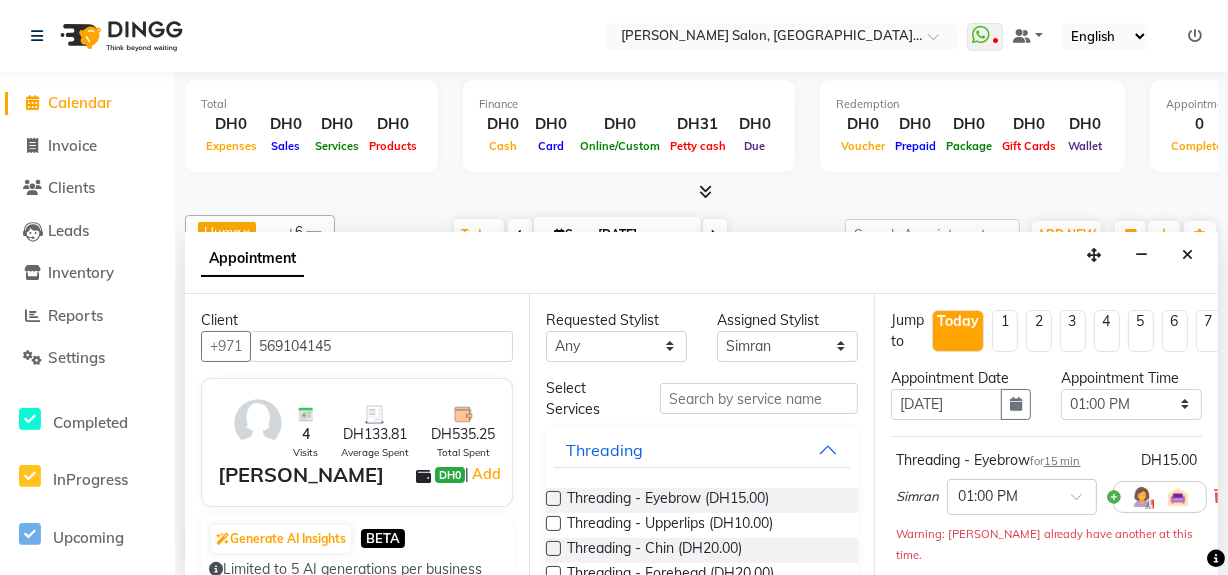 scroll, scrollTop: 405, scrollLeft: 0, axis: vertical 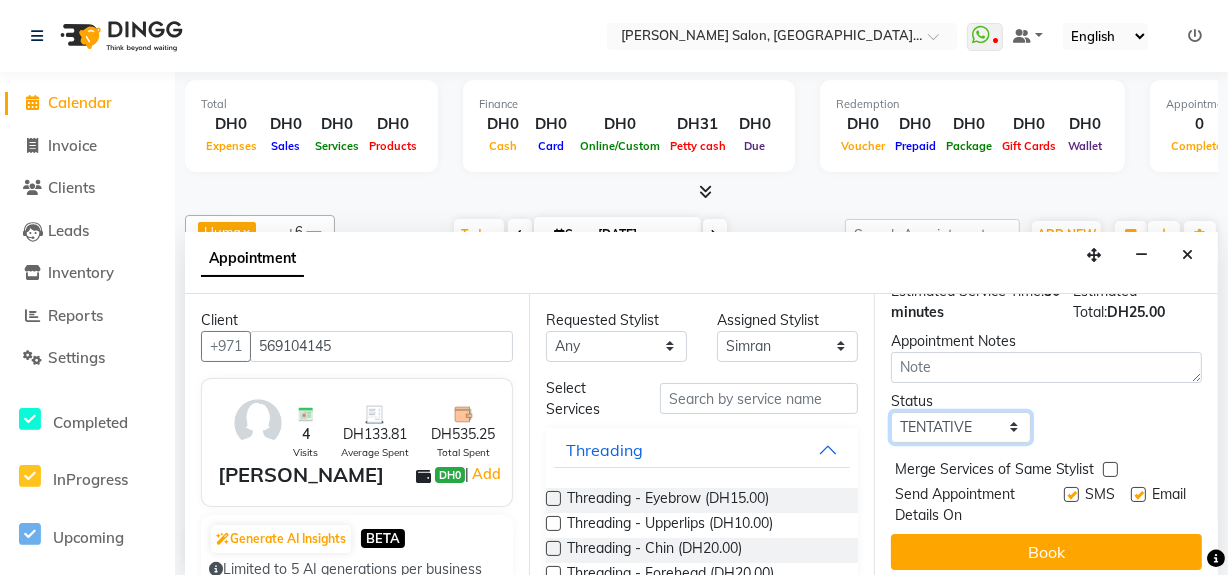 click on "Select TENTATIVE CONFIRM CHECK-IN UPCOMING" at bounding box center (961, 427) 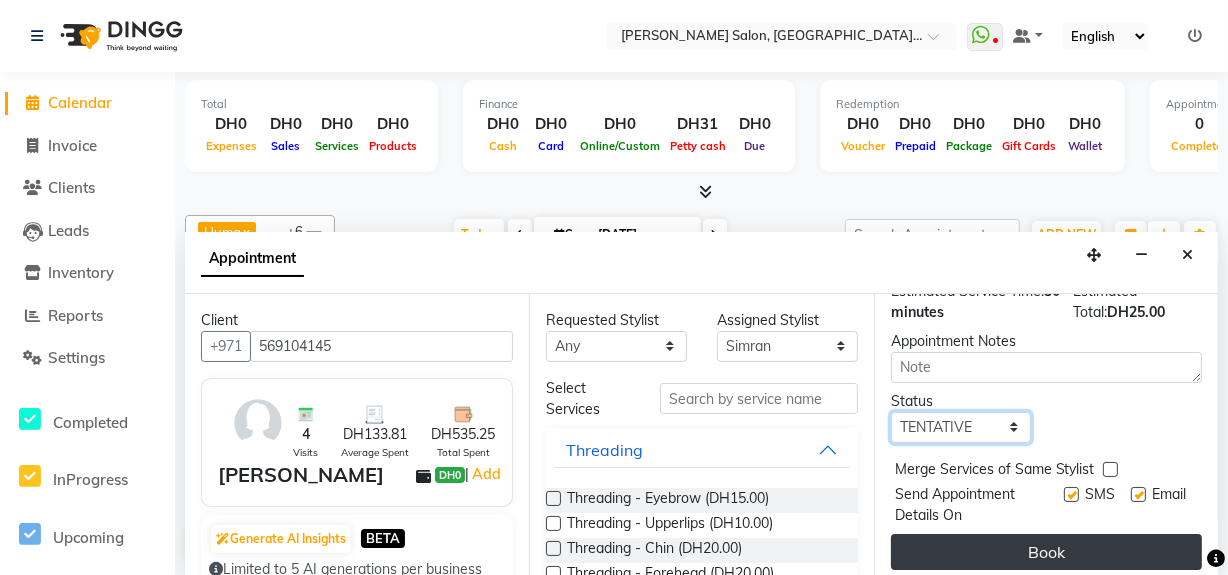 select on "upcoming" 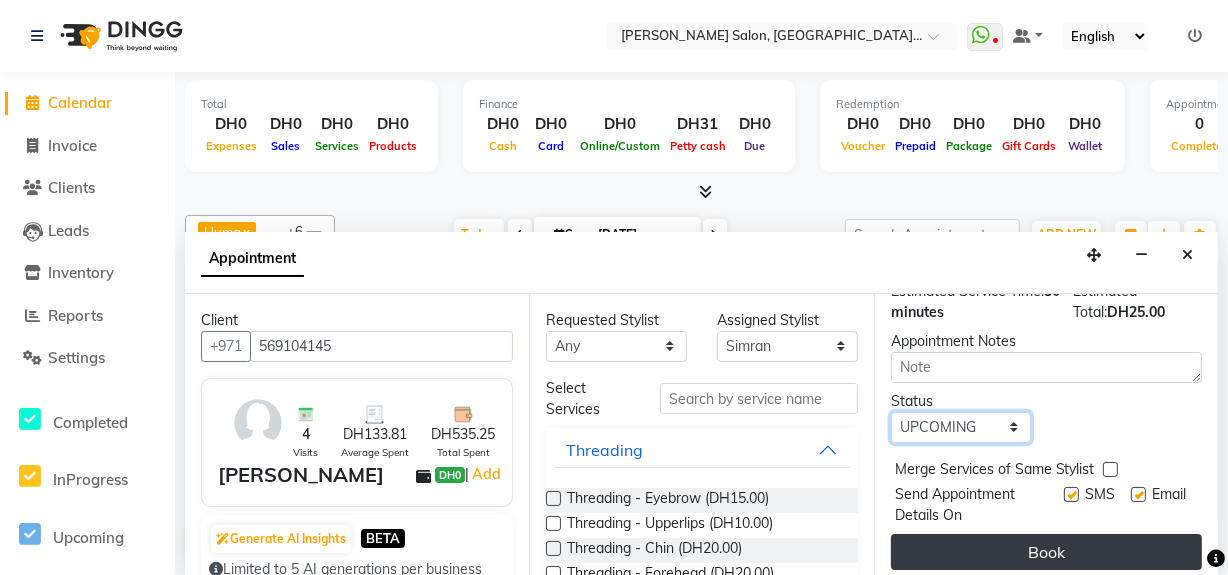 click on "Select TENTATIVE CONFIRM CHECK-IN UPCOMING" at bounding box center [961, 427] 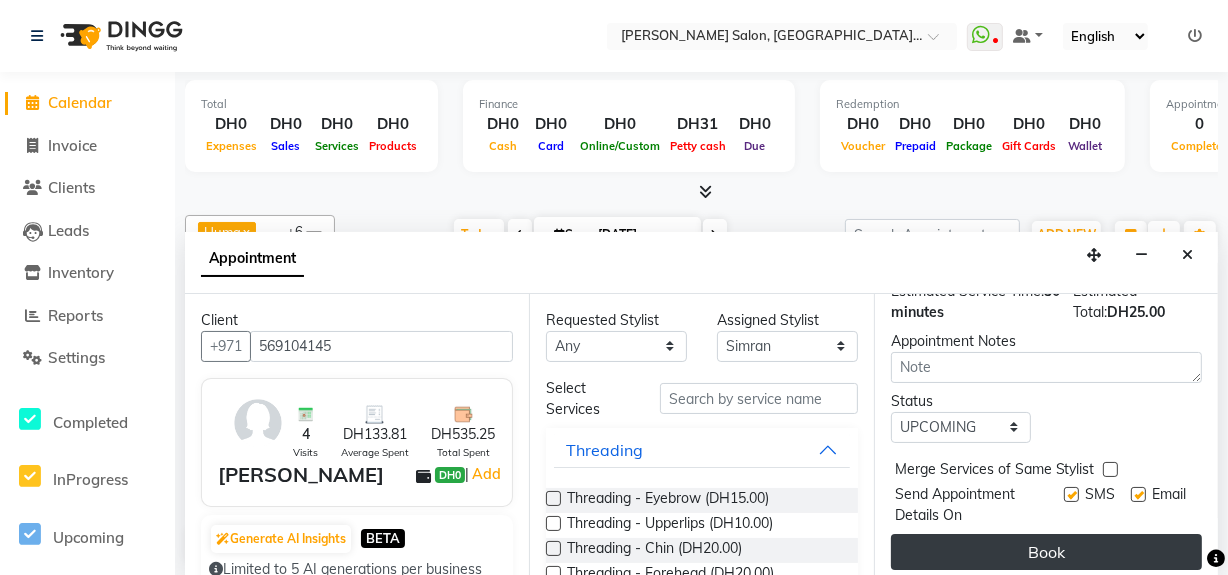 click on "Book" at bounding box center [1046, 552] 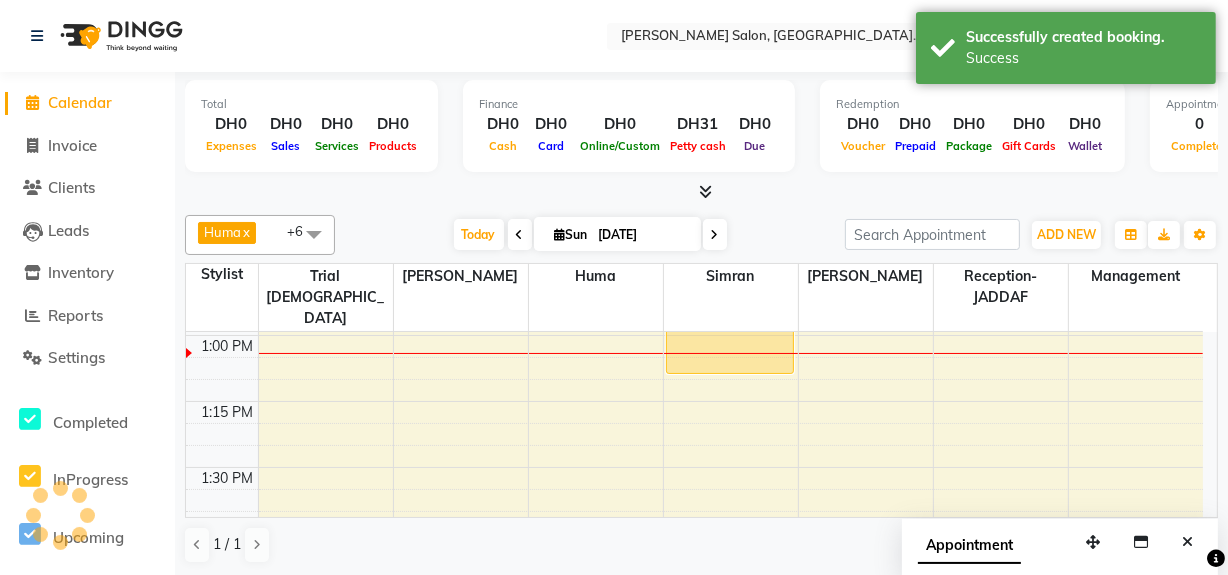 scroll, scrollTop: 0, scrollLeft: 0, axis: both 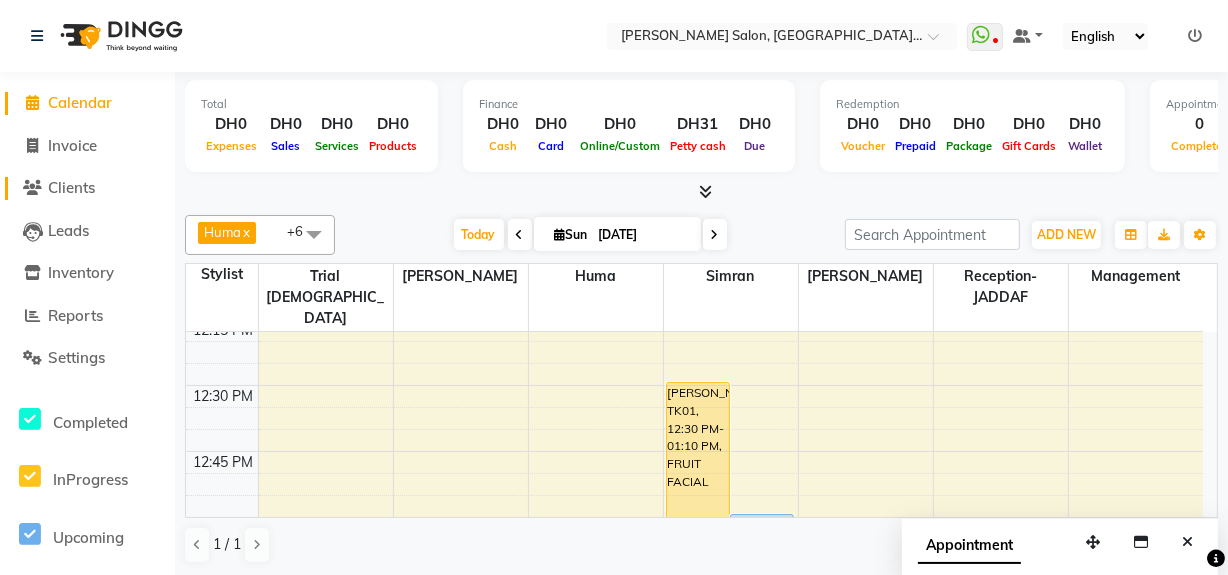 click on "Clients" 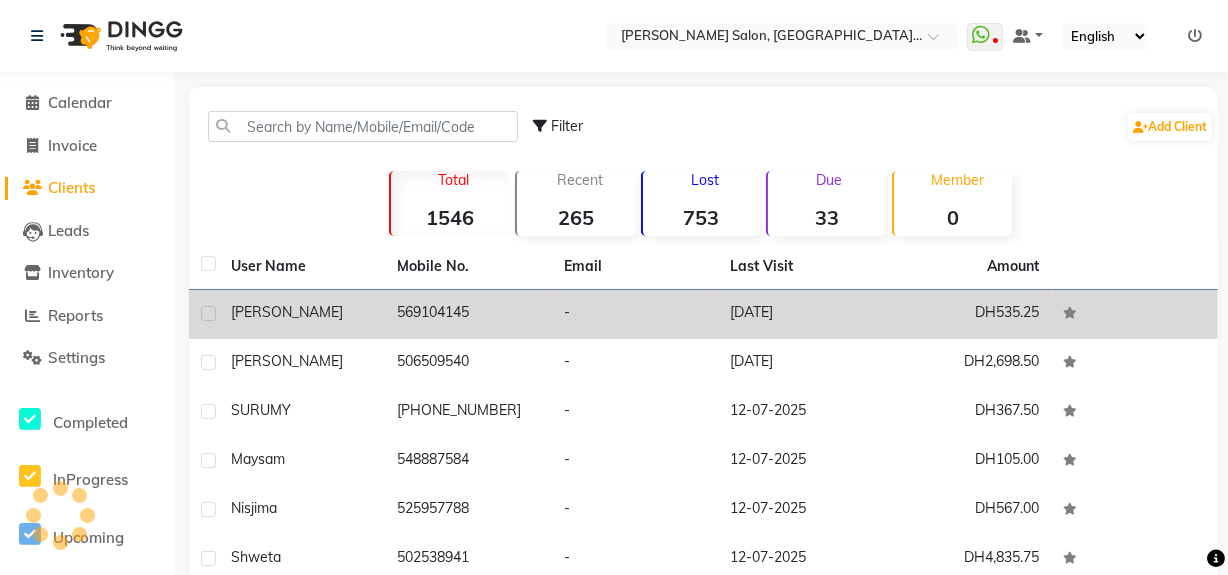 click on "Shristi" 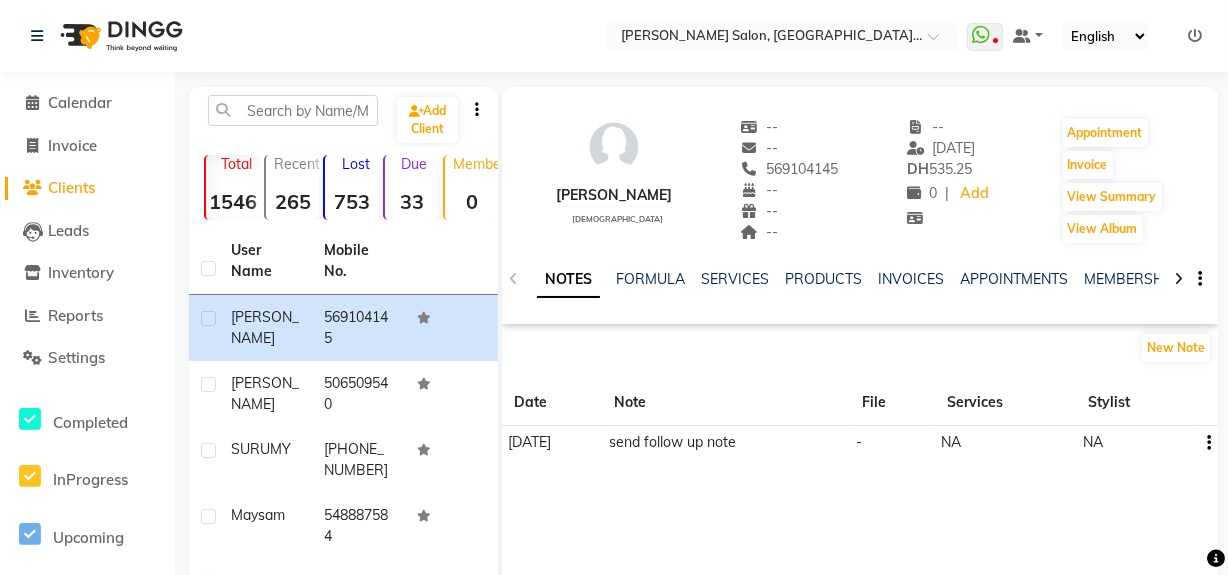 click 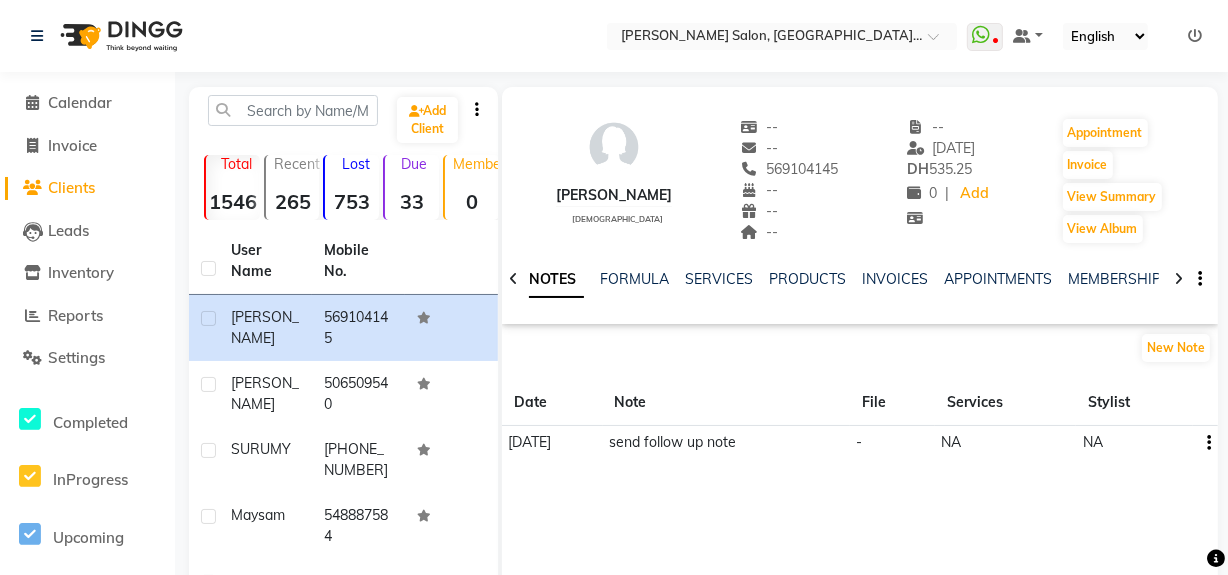 click 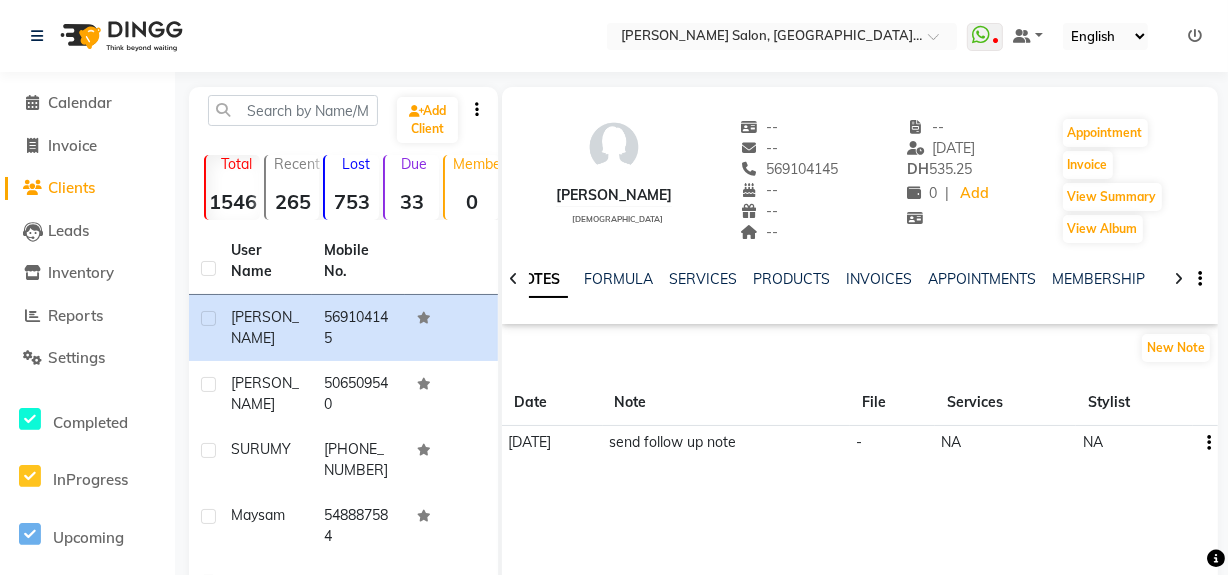 click 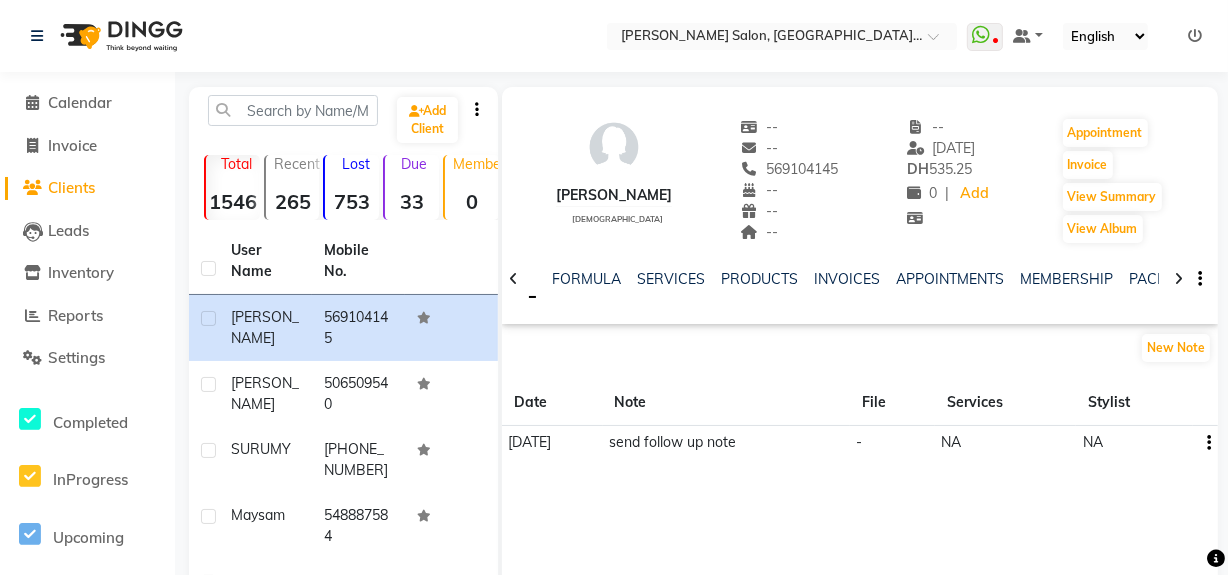click 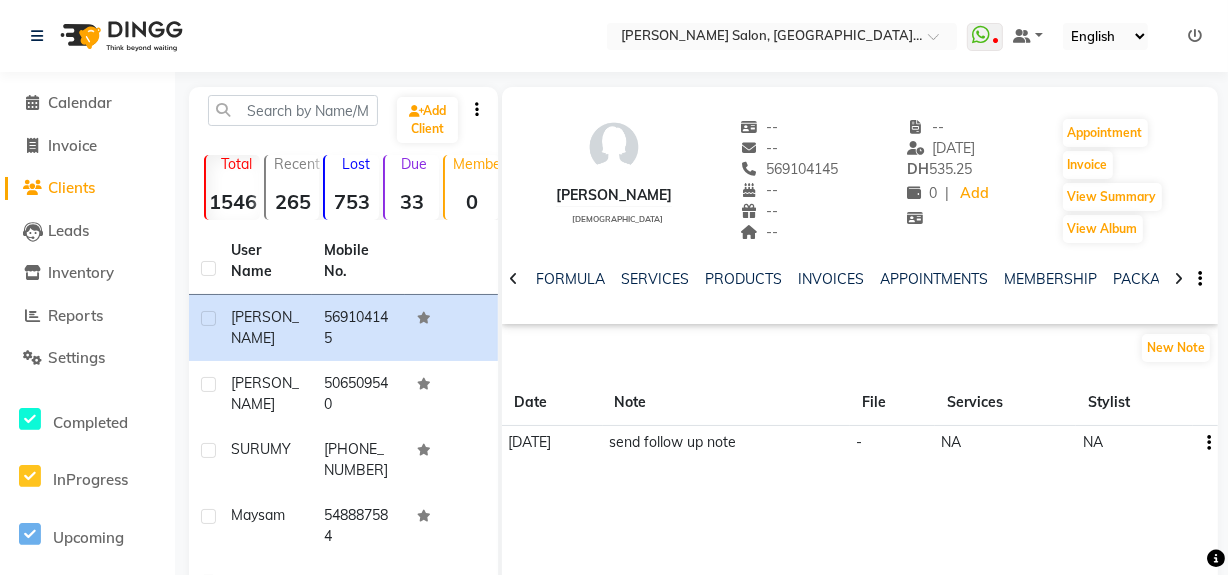 click 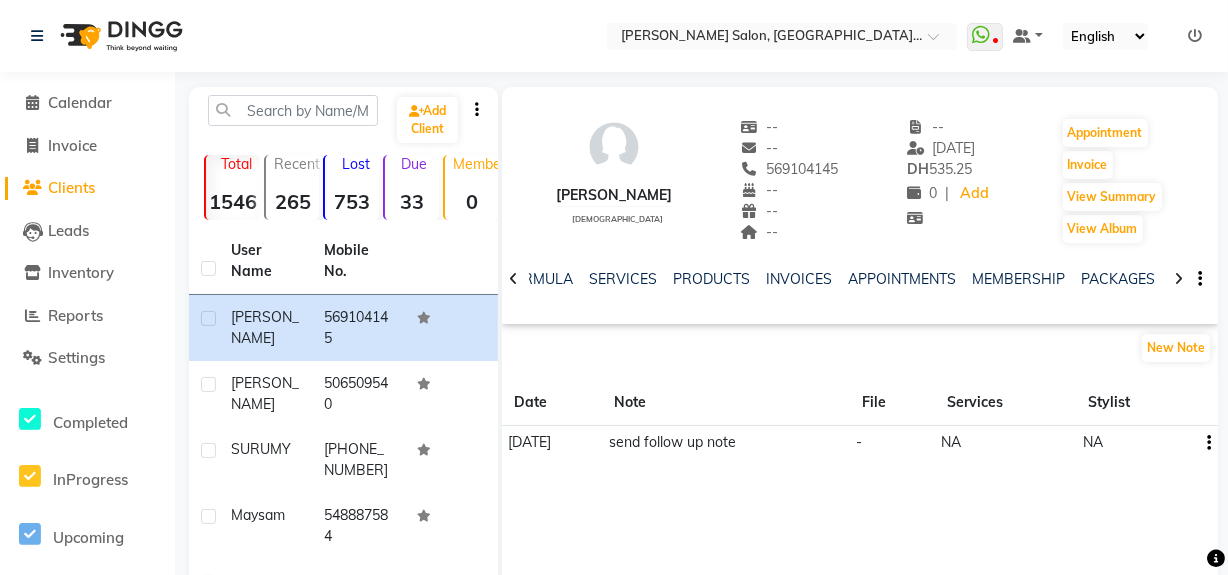click 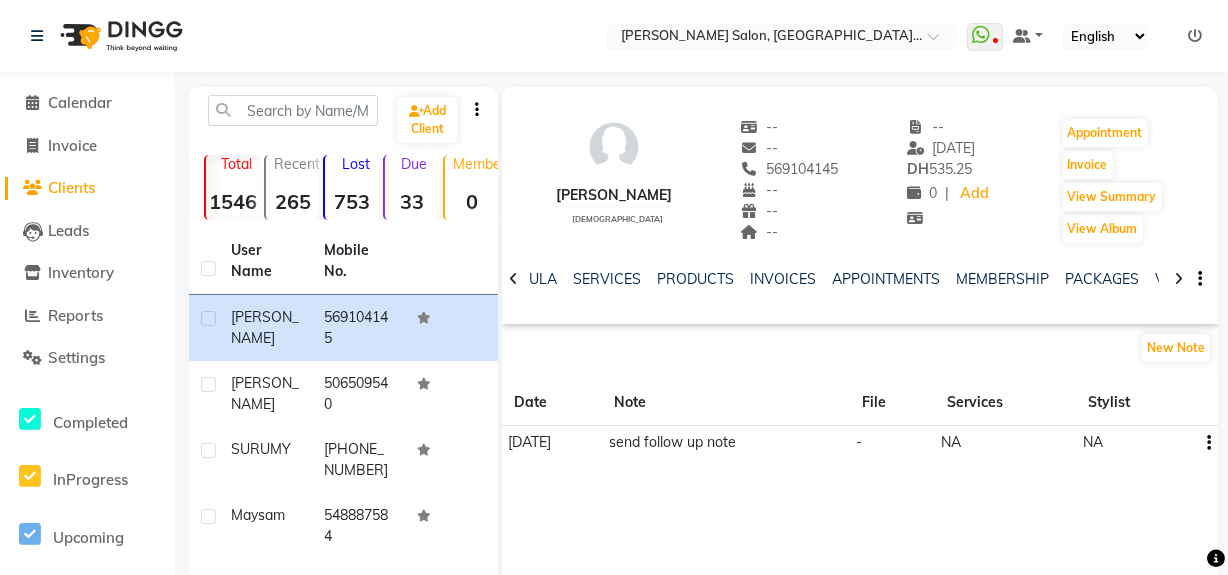 click 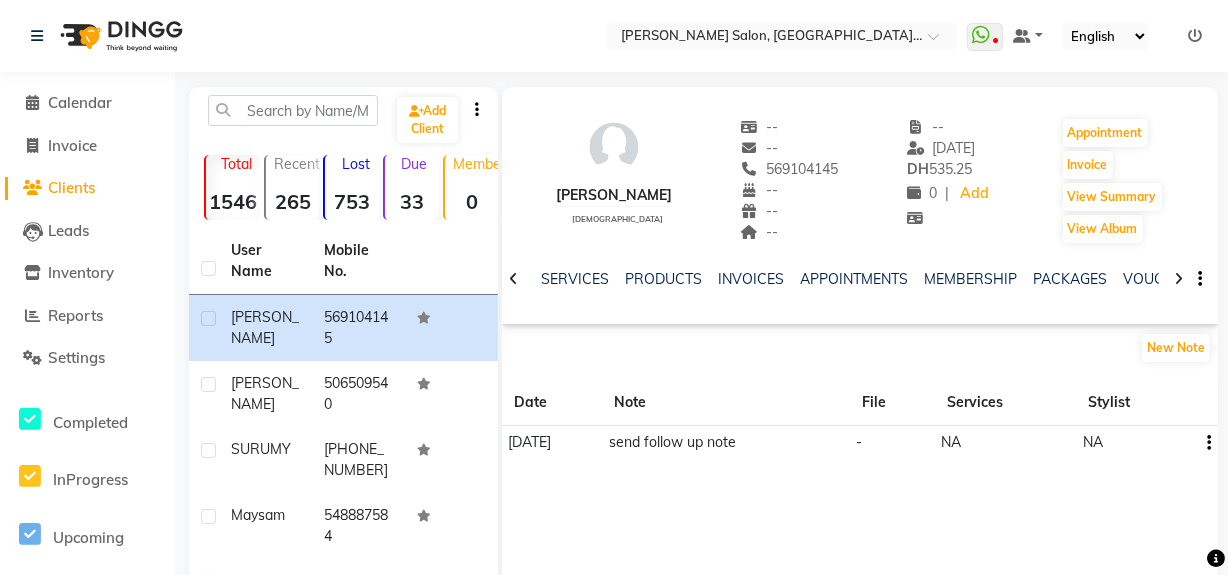 click 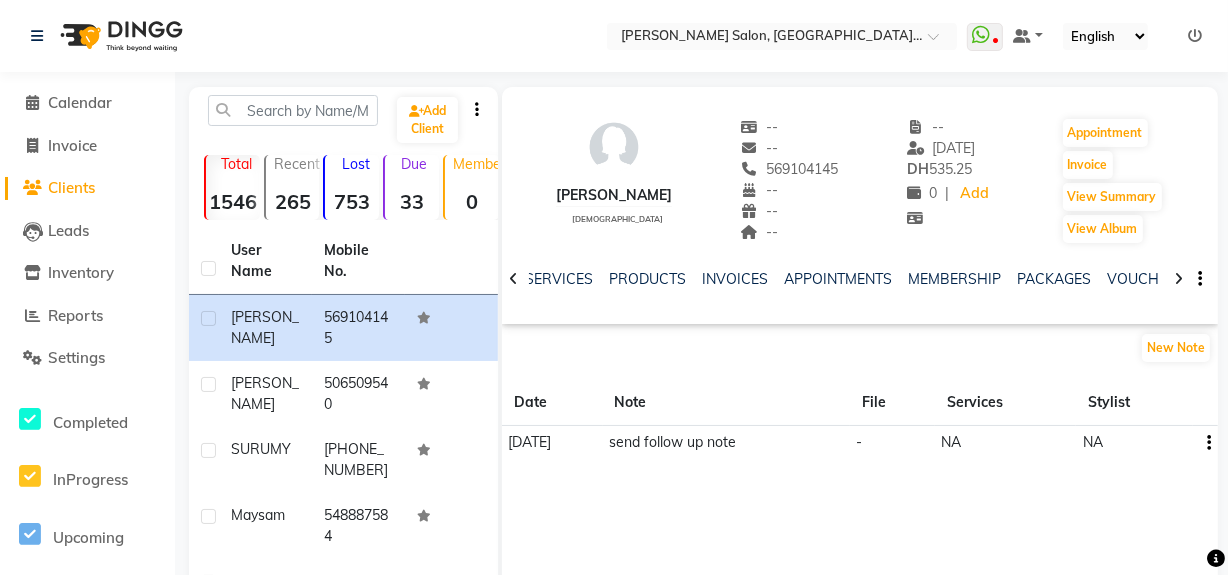 click 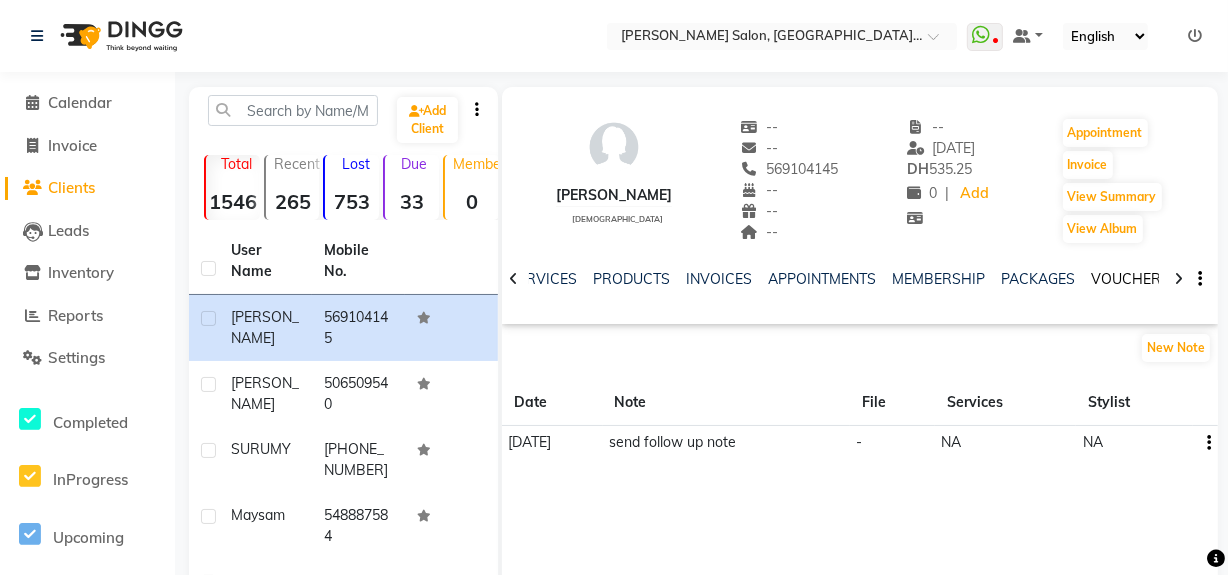 click on "VOUCHERS" 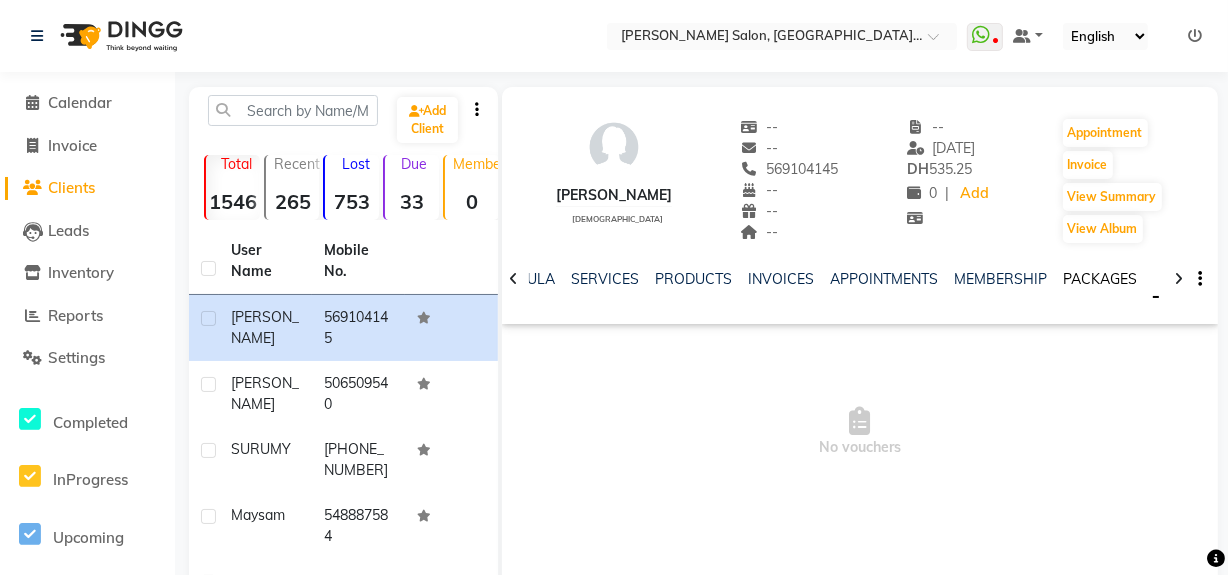 click on "PACKAGES" 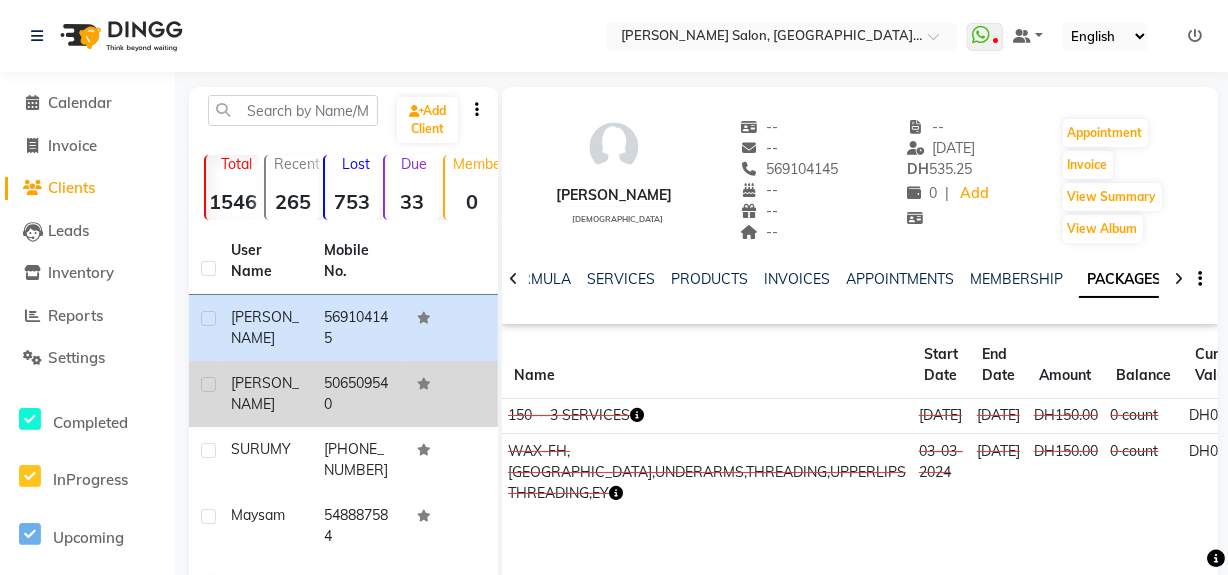 click on "506509540" 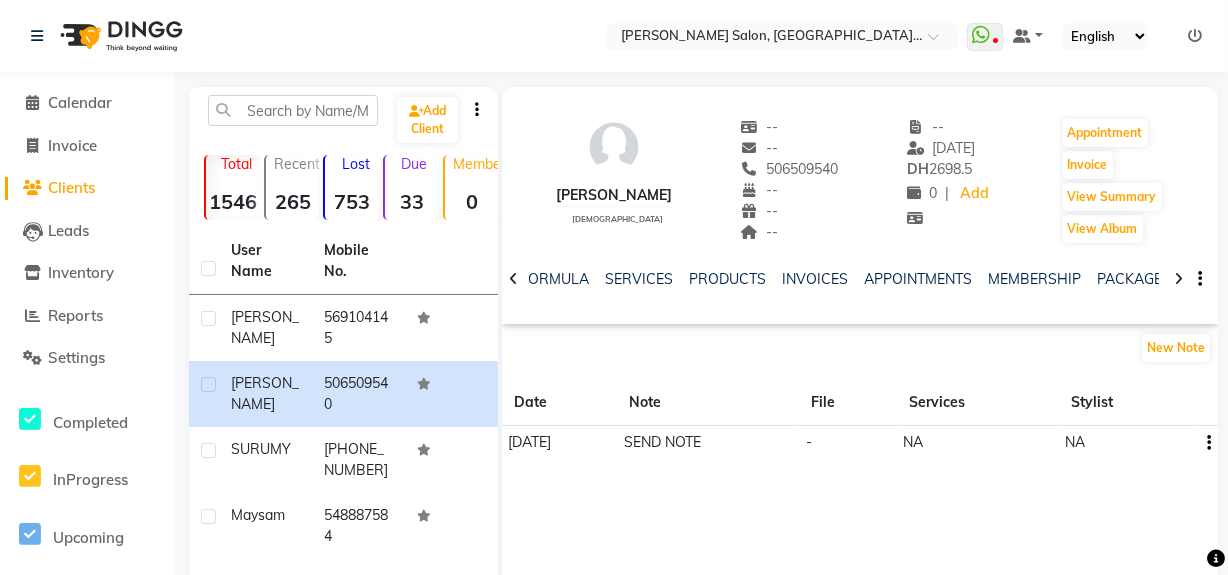 click 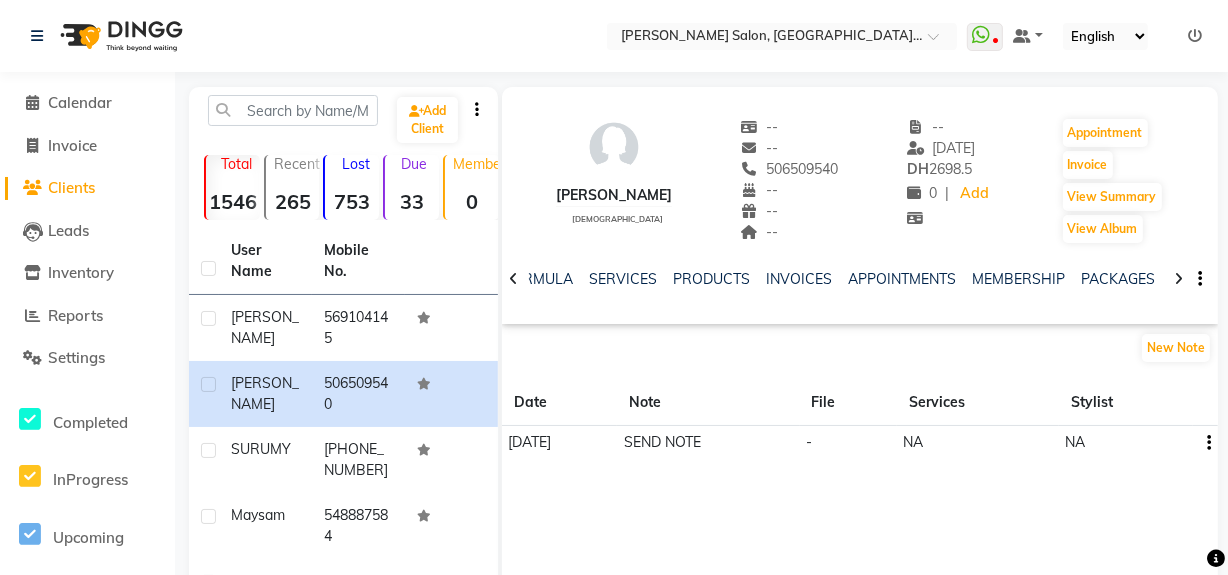 click 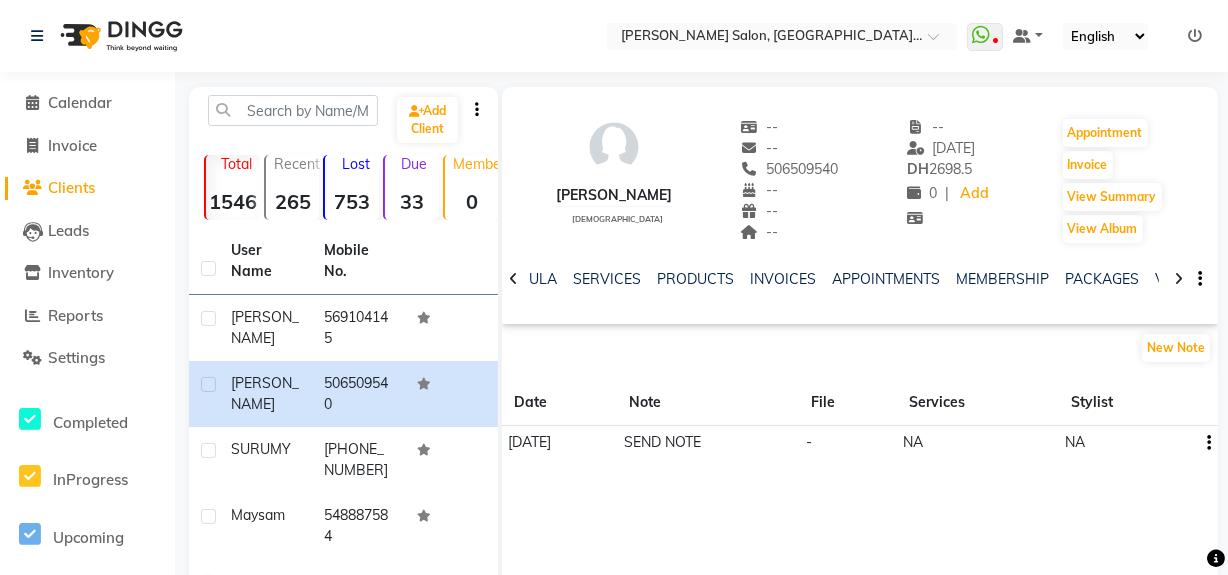 click 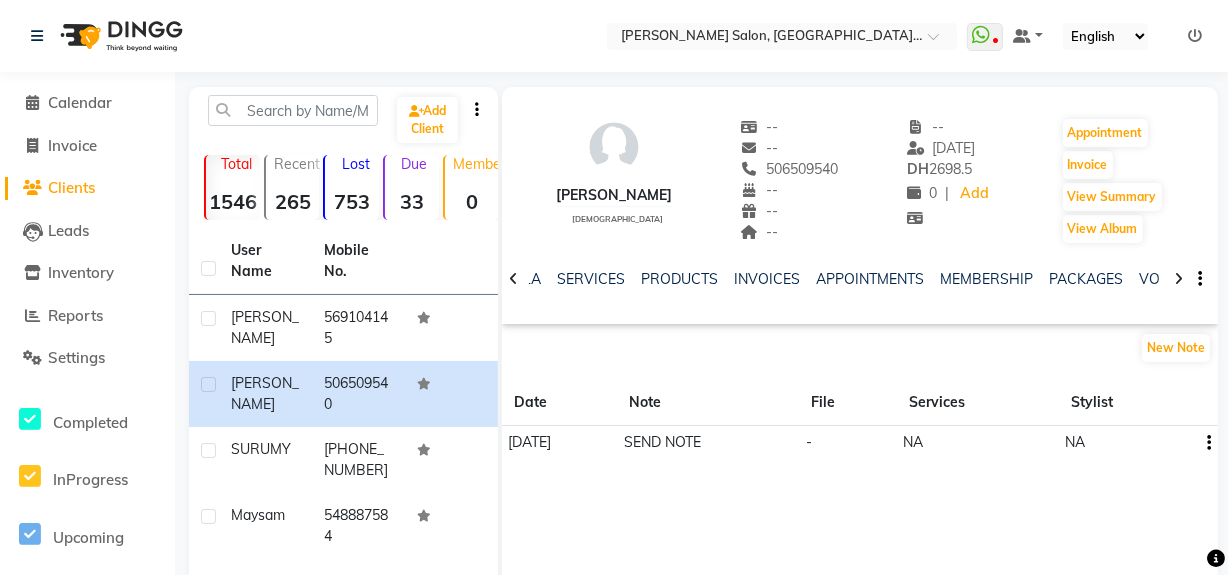 click 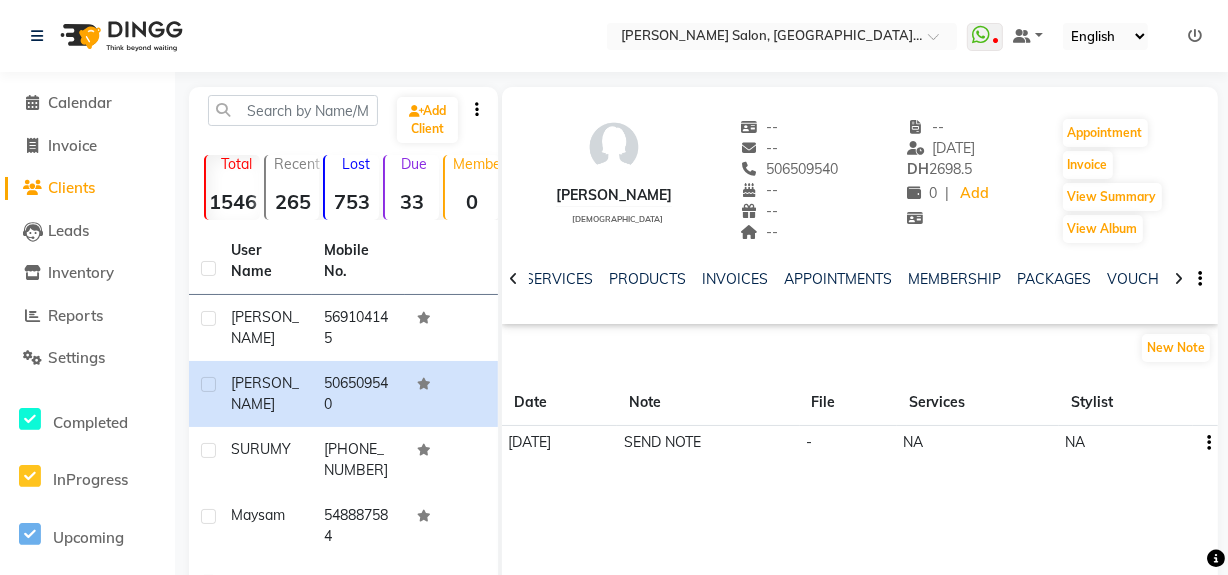 click 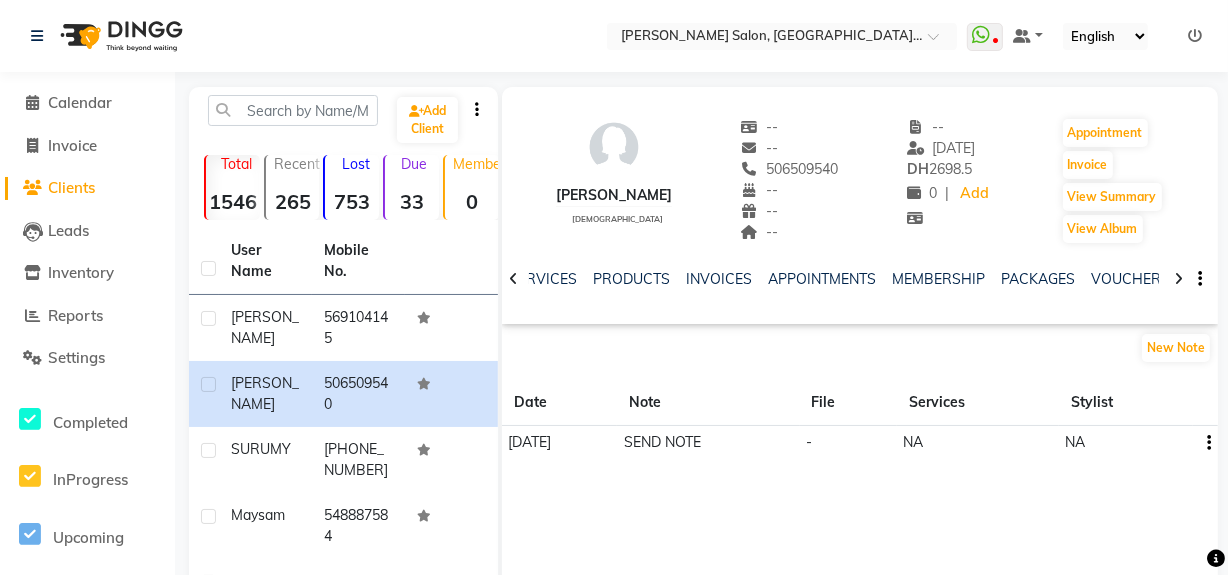 click 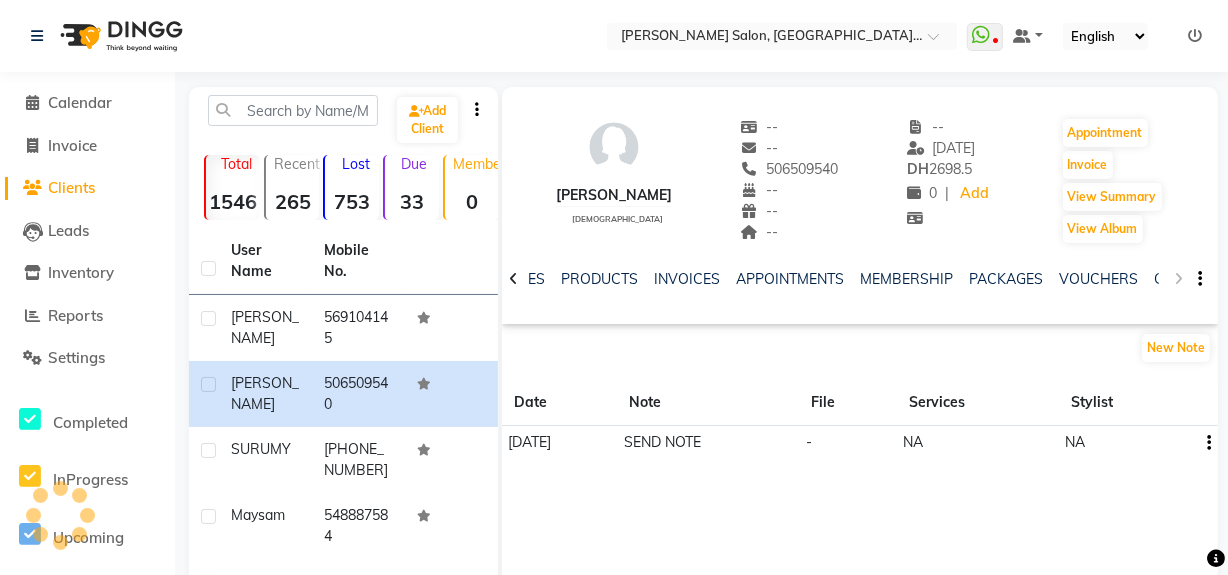 click on "NOTES FORMULA SERVICES PRODUCTS INVOICES APPOINTMENTS MEMBERSHIP PACKAGES VOUCHERS GIFTCARDS POINTS FORMS FAMILY CARDS WALLET" 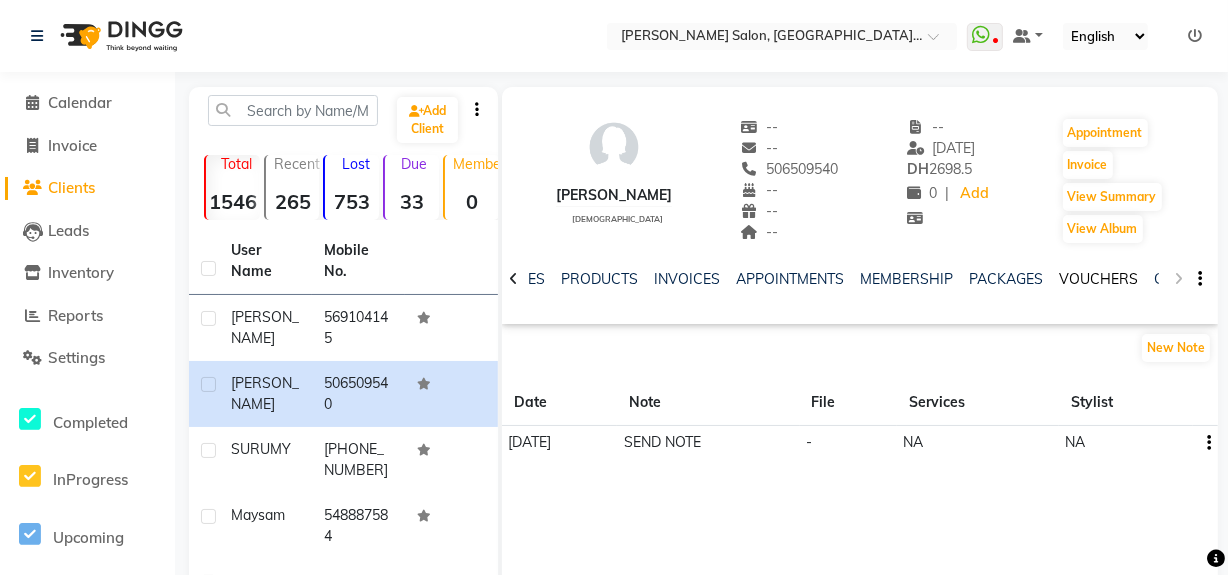 click on "VOUCHERS" 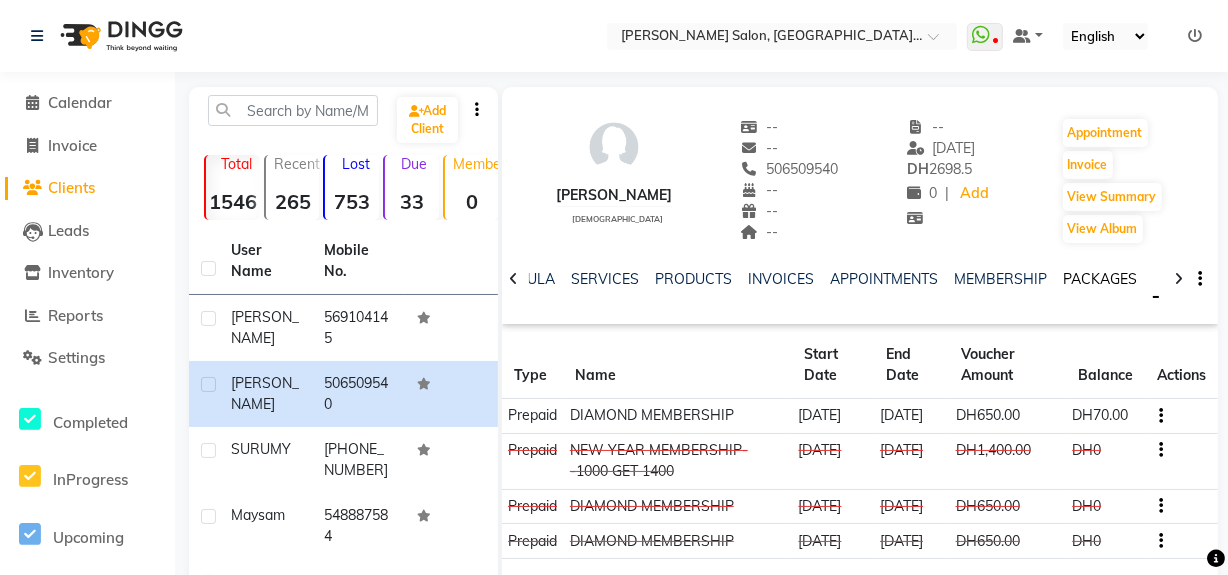 click on "PACKAGES" 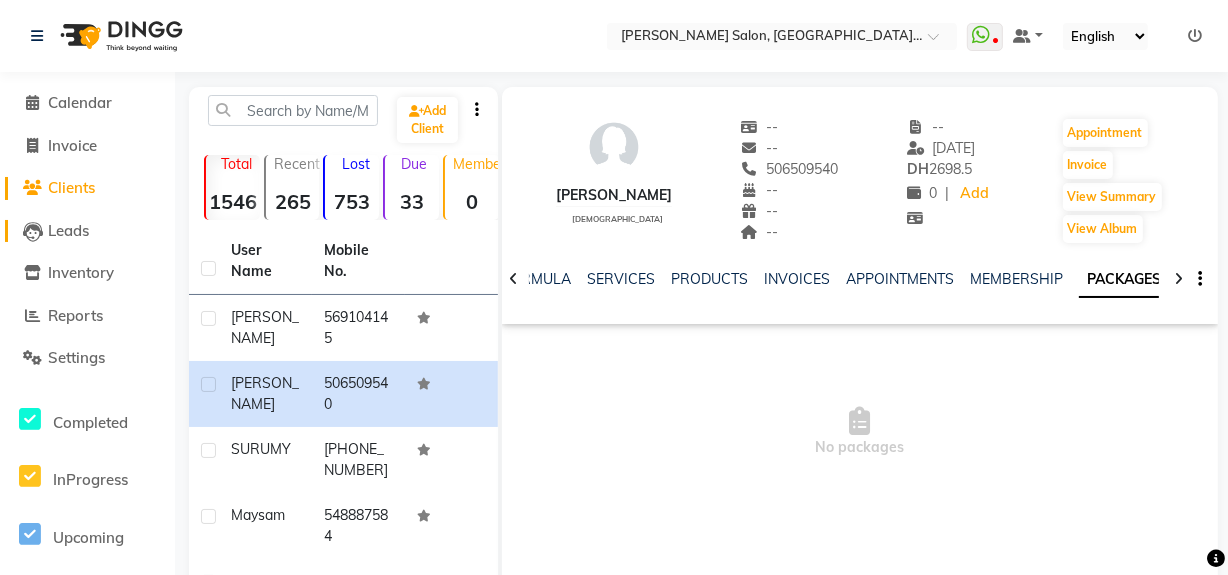 click on "Leads" 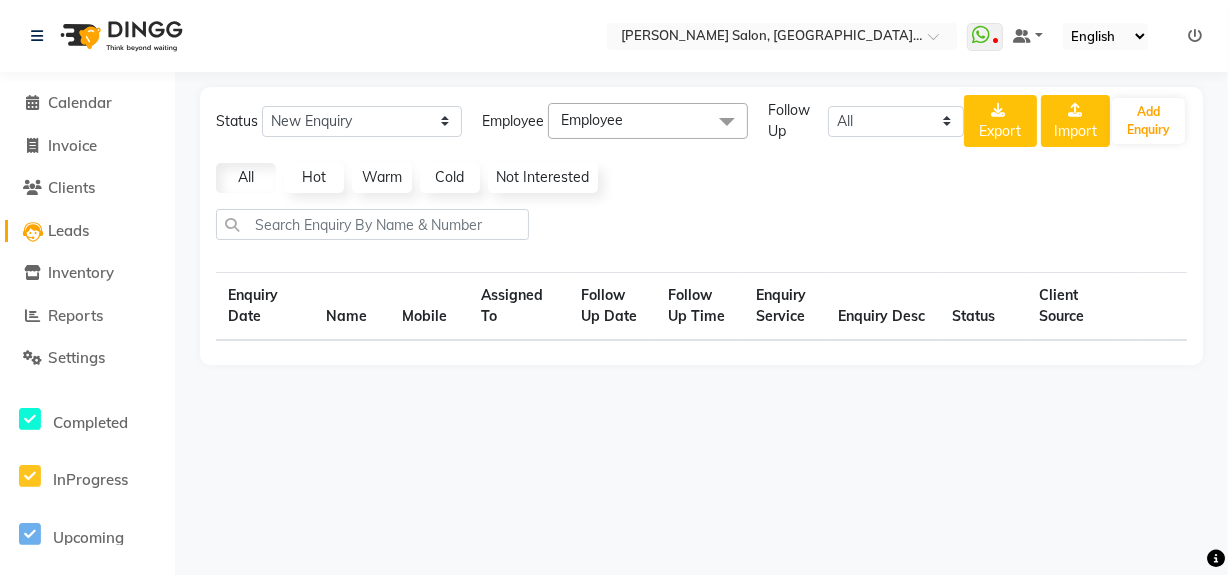 select on "10" 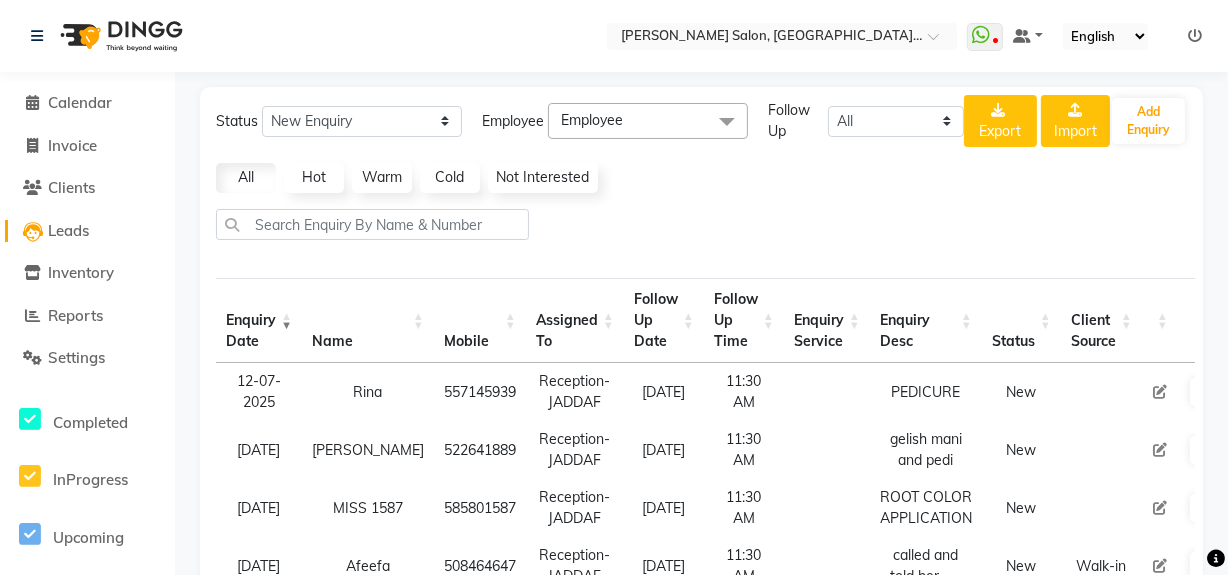 scroll, scrollTop: 90, scrollLeft: 0, axis: vertical 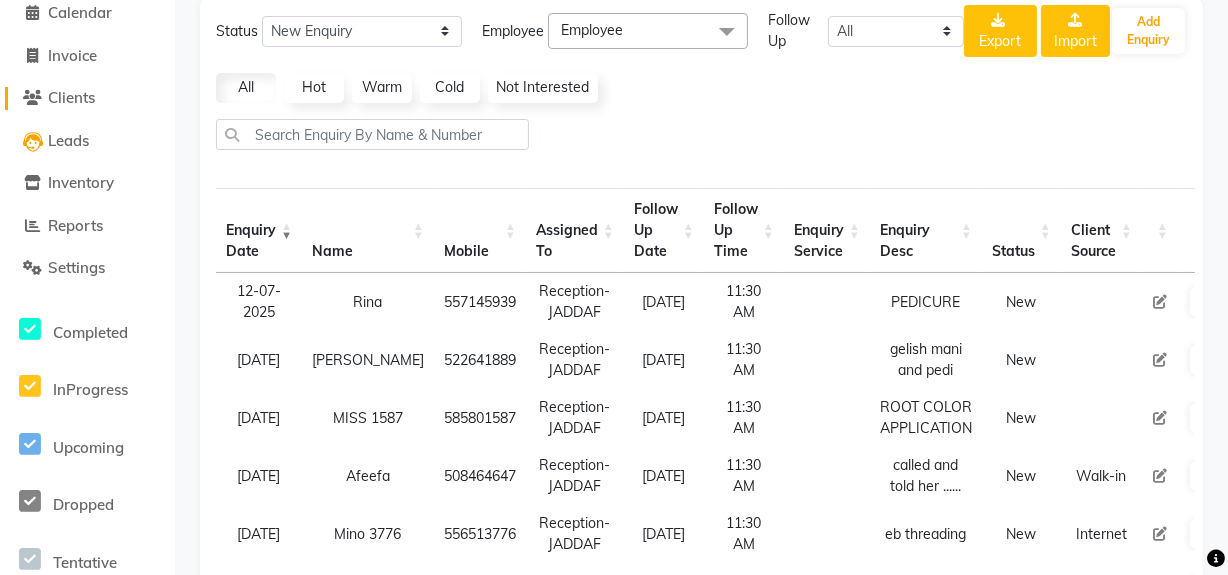 click on "Clients" 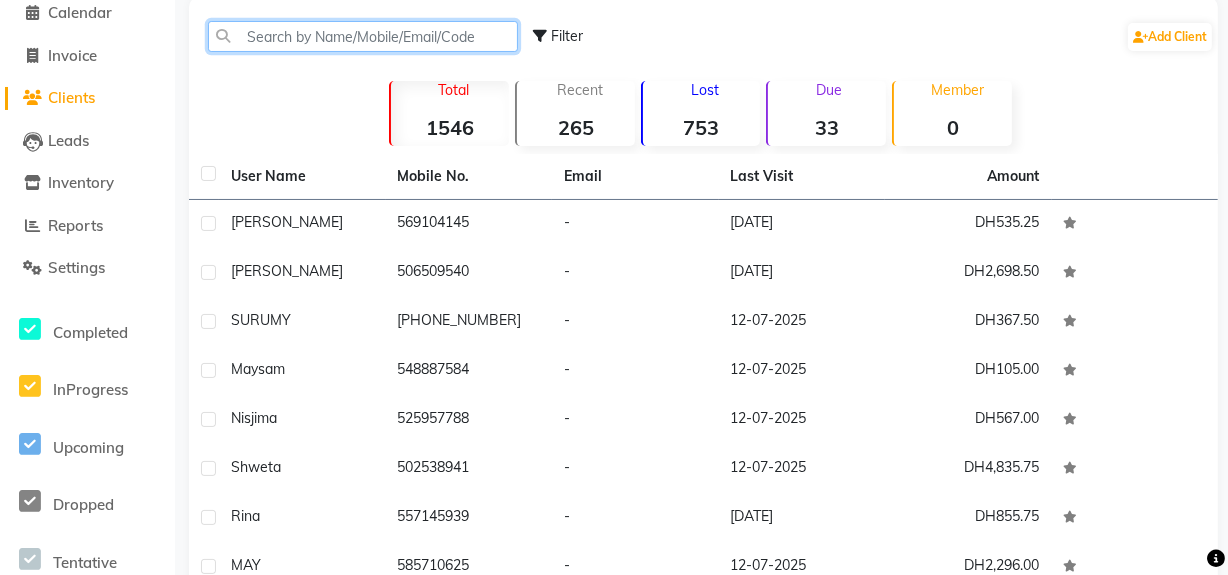 click 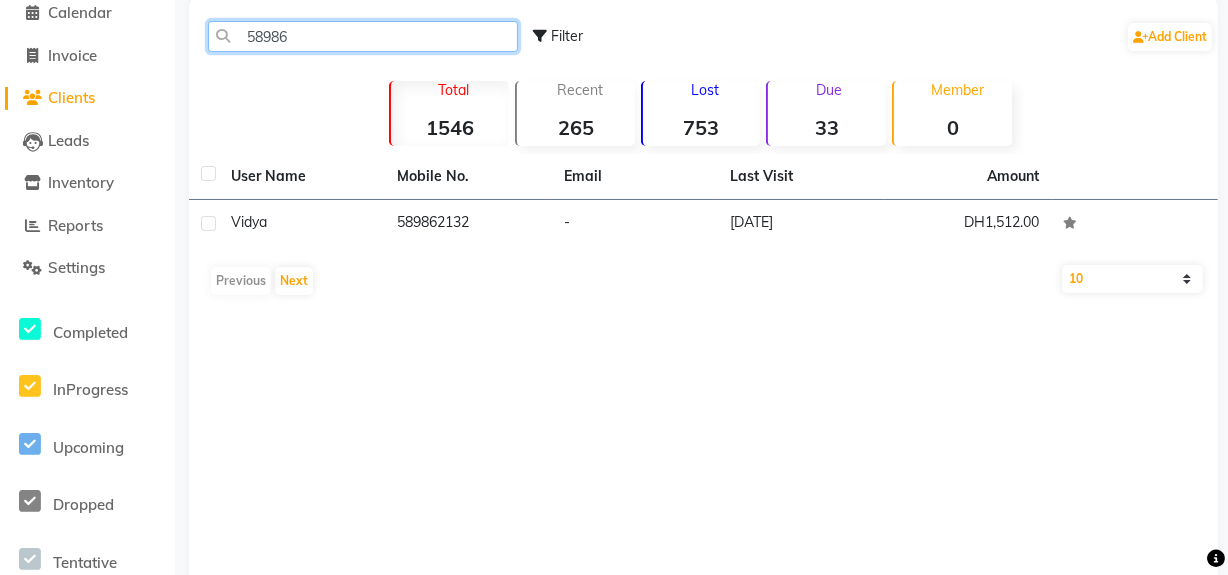 type on "58986" 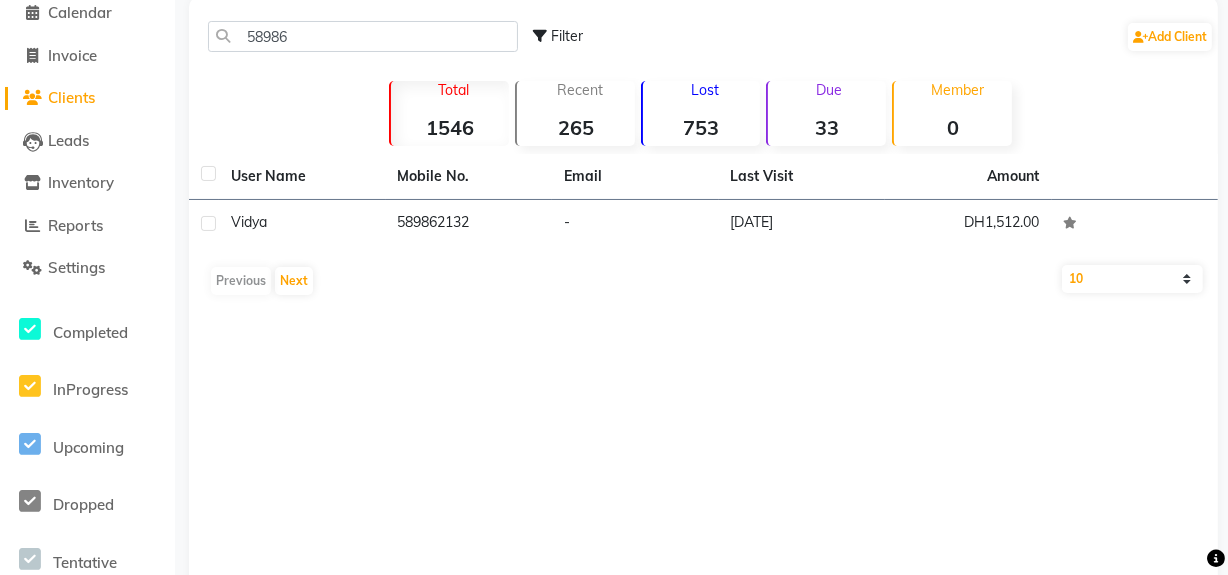 click on "Clients" 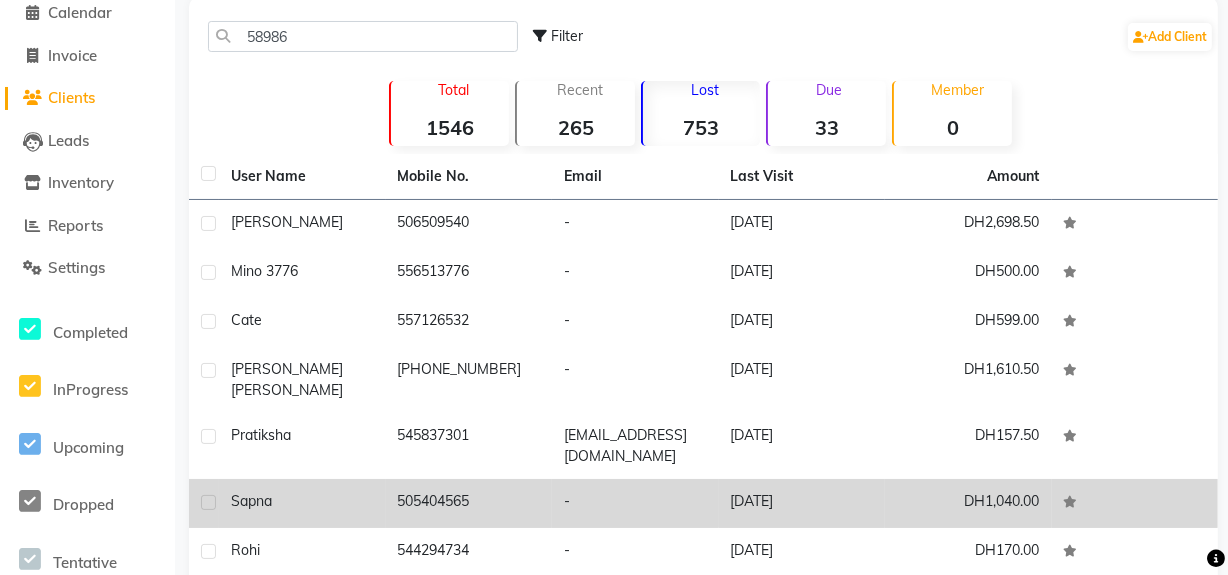 scroll, scrollTop: 307, scrollLeft: 0, axis: vertical 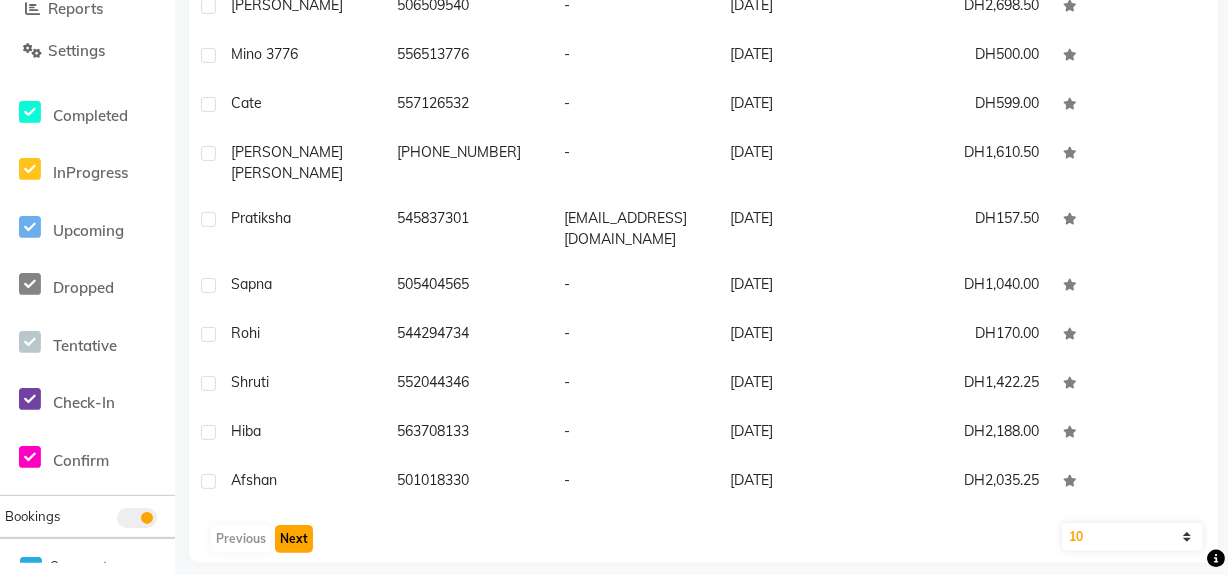 click on "Next" 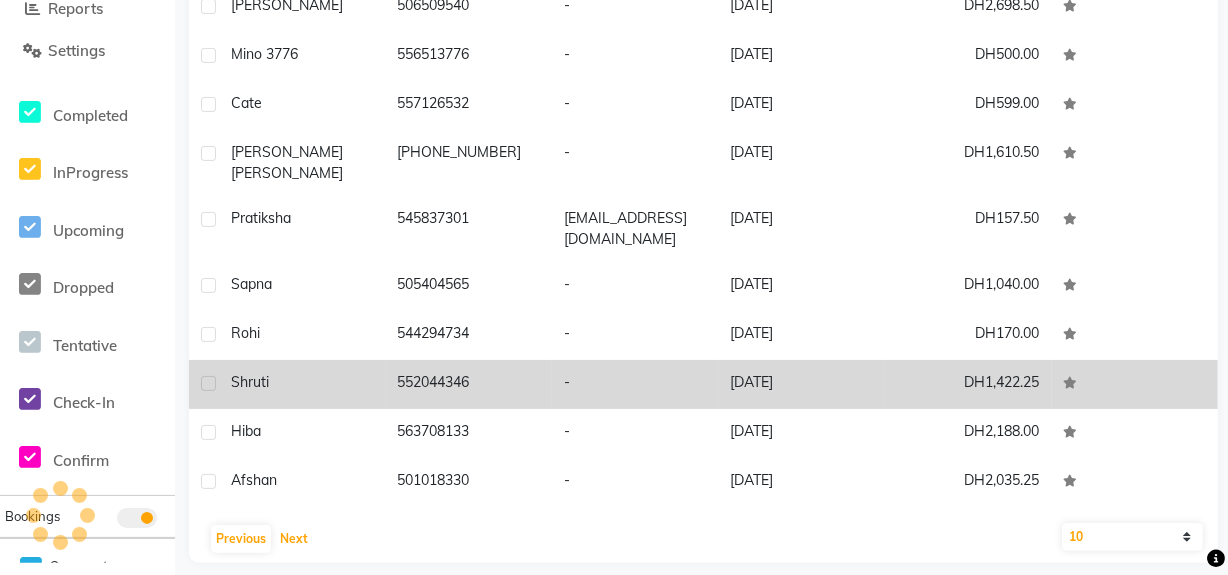scroll, scrollTop: 290, scrollLeft: 0, axis: vertical 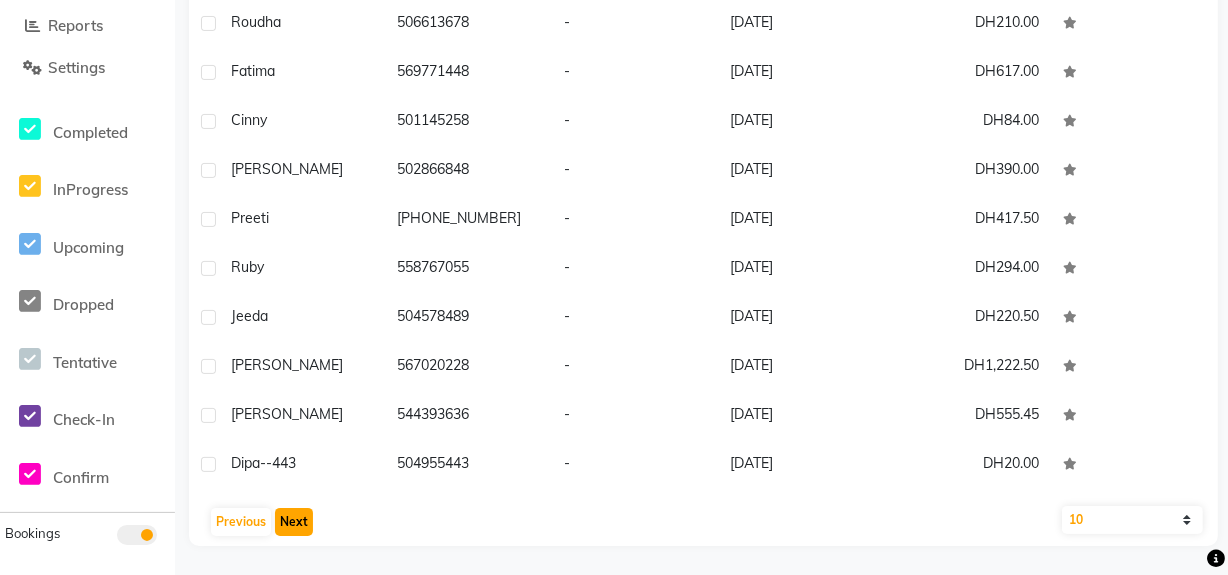 click on "Next" 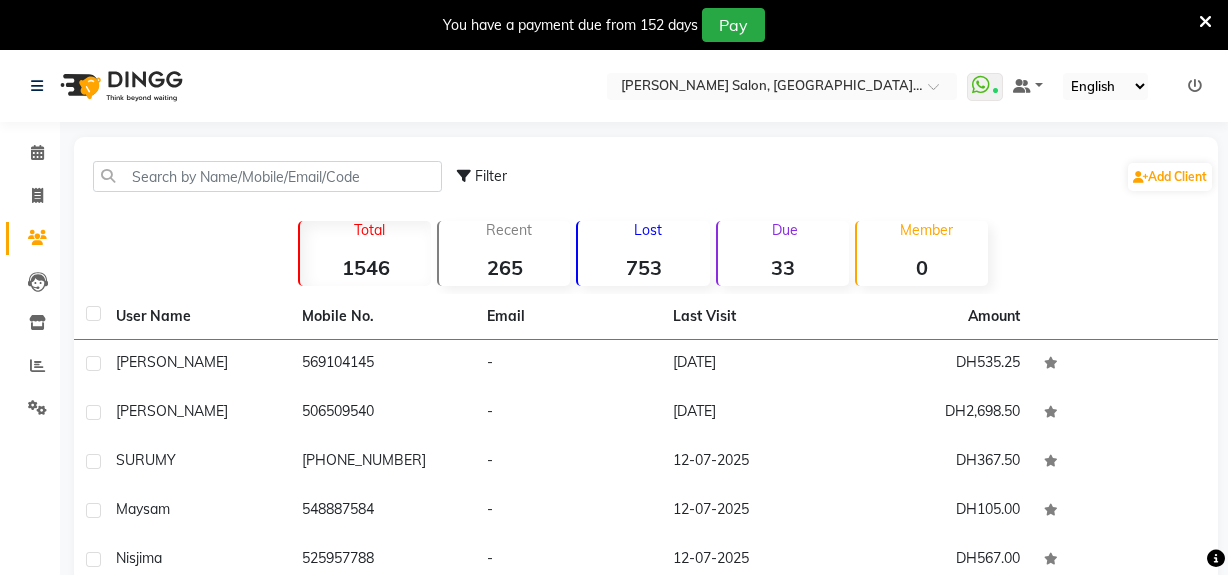 scroll, scrollTop: 0, scrollLeft: 0, axis: both 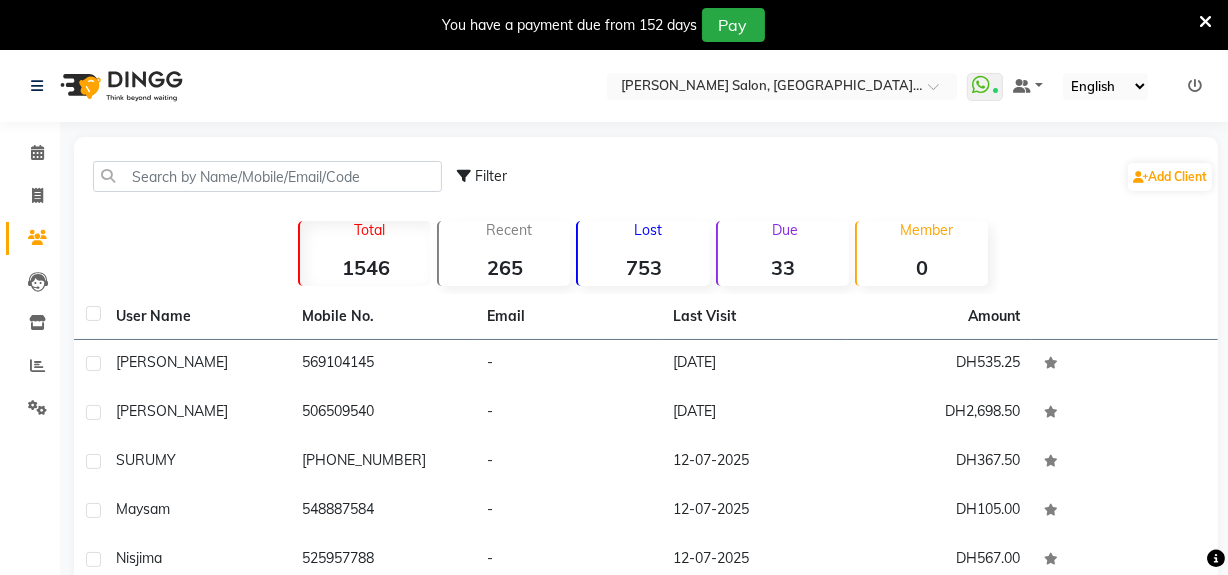click on "753" 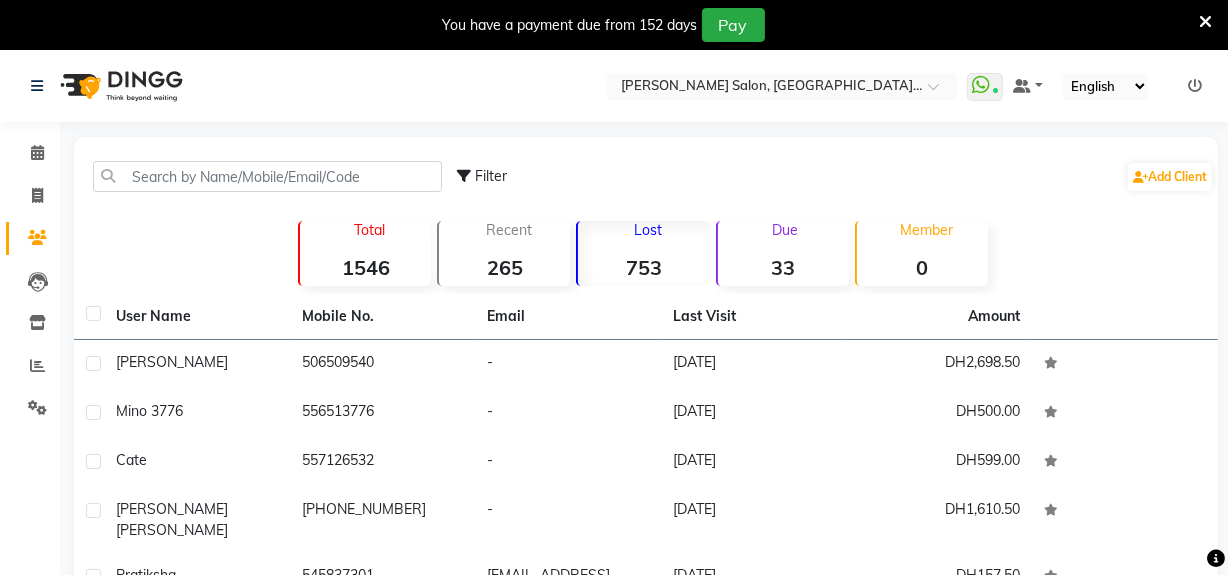 click on "753" 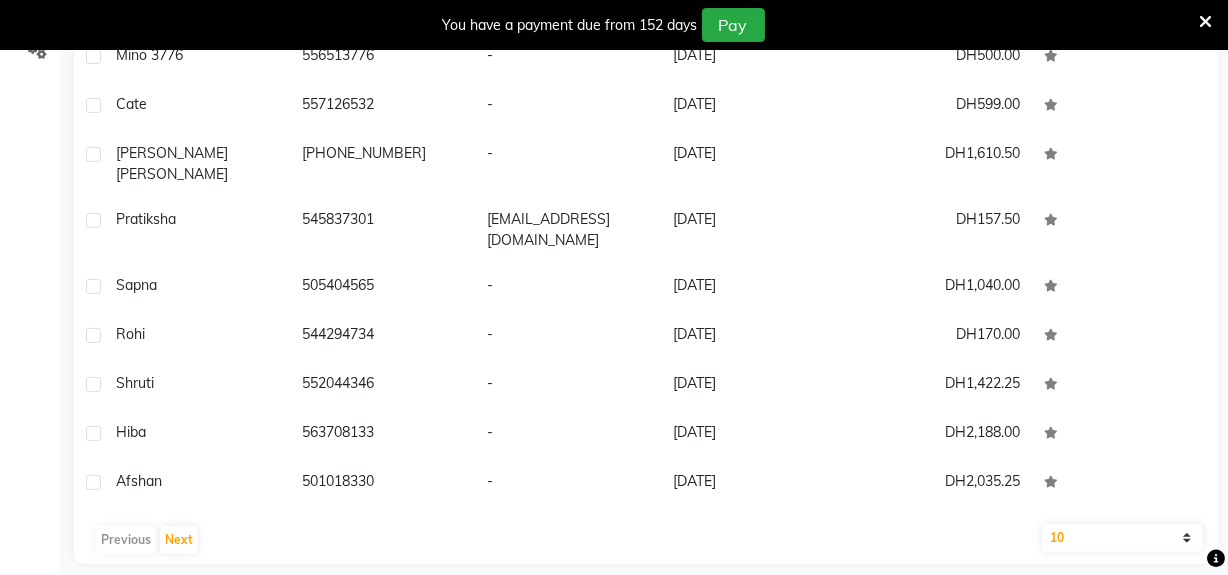 scroll, scrollTop: 357, scrollLeft: 0, axis: vertical 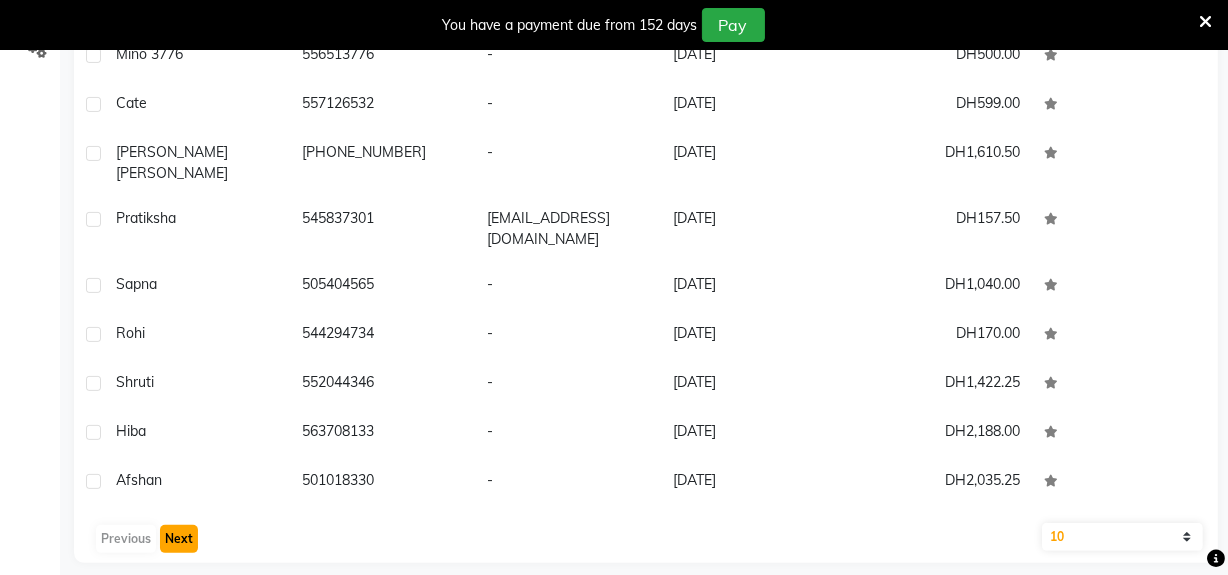 click on "Next" 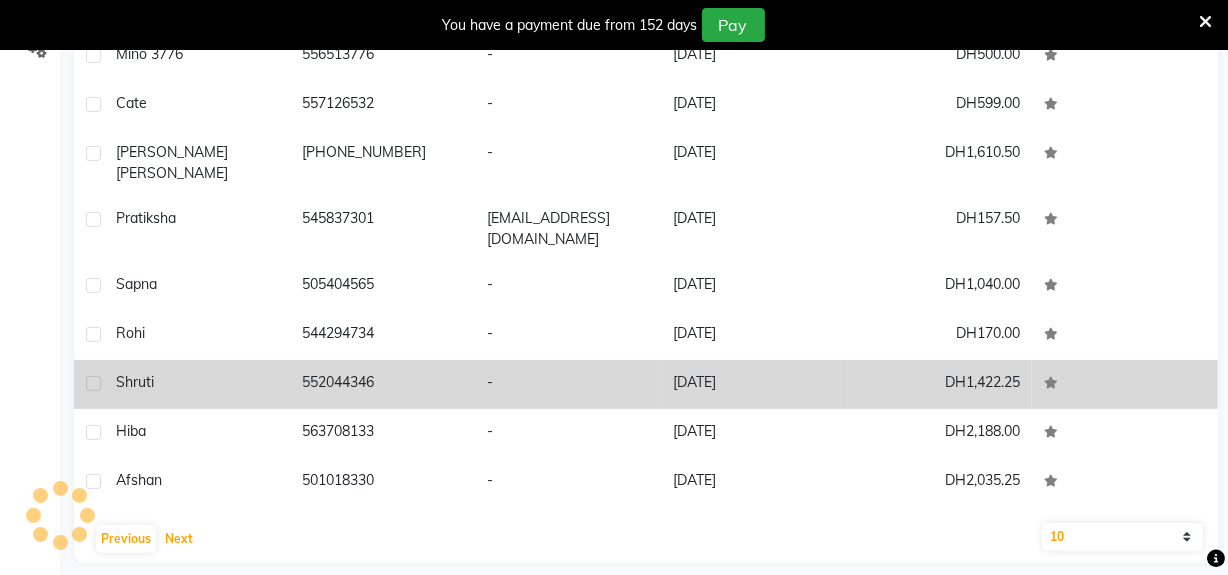 scroll, scrollTop: 340, scrollLeft: 0, axis: vertical 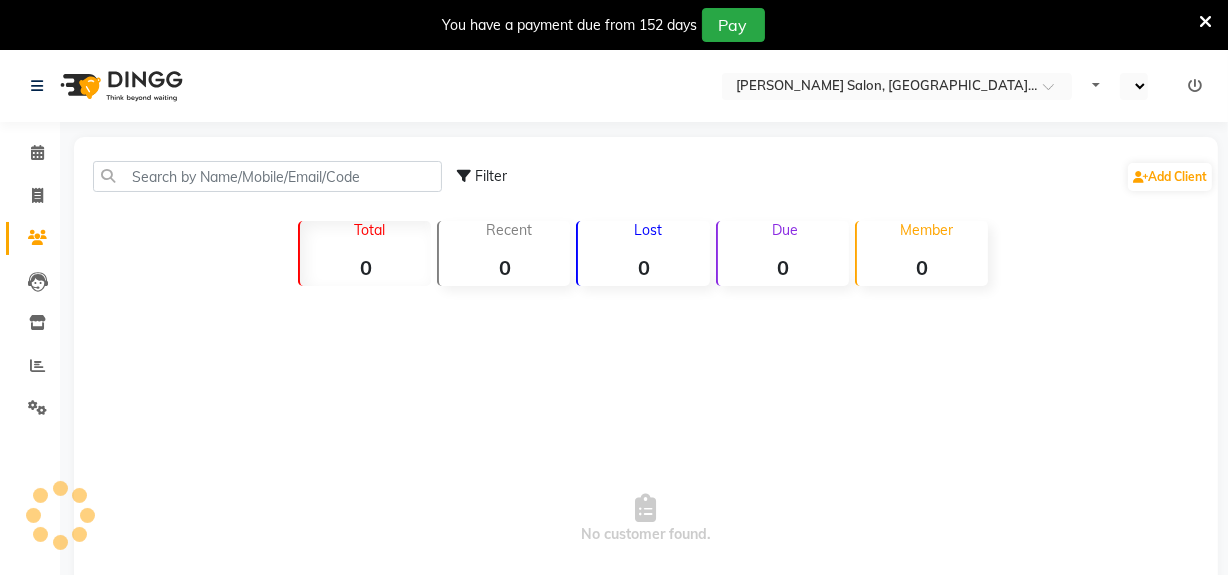 select on "en" 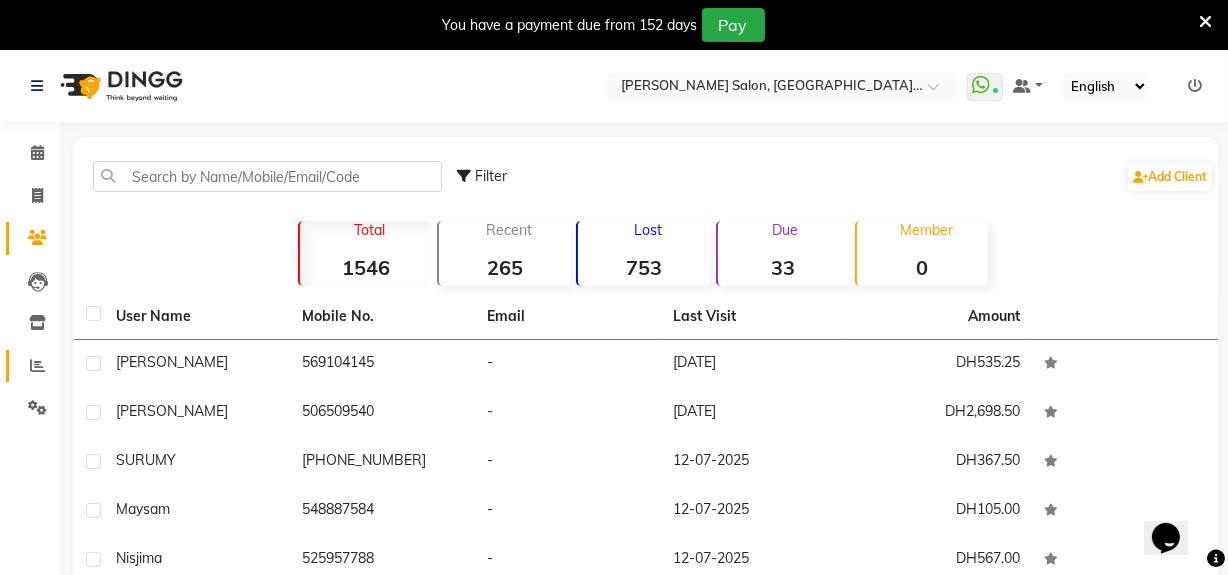 scroll, scrollTop: 0, scrollLeft: 0, axis: both 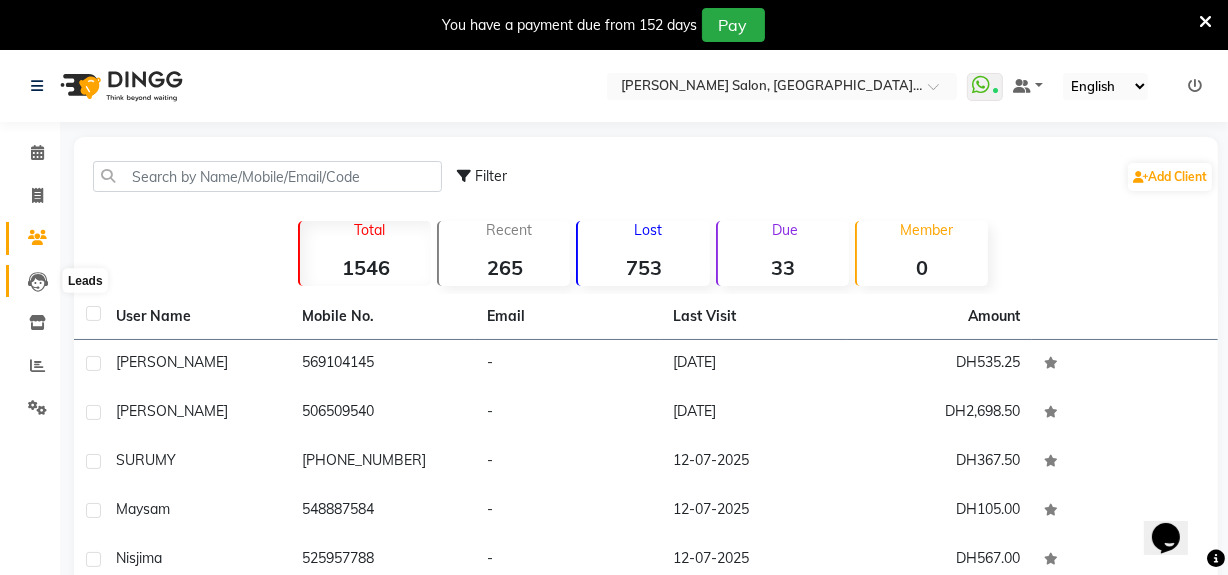 click 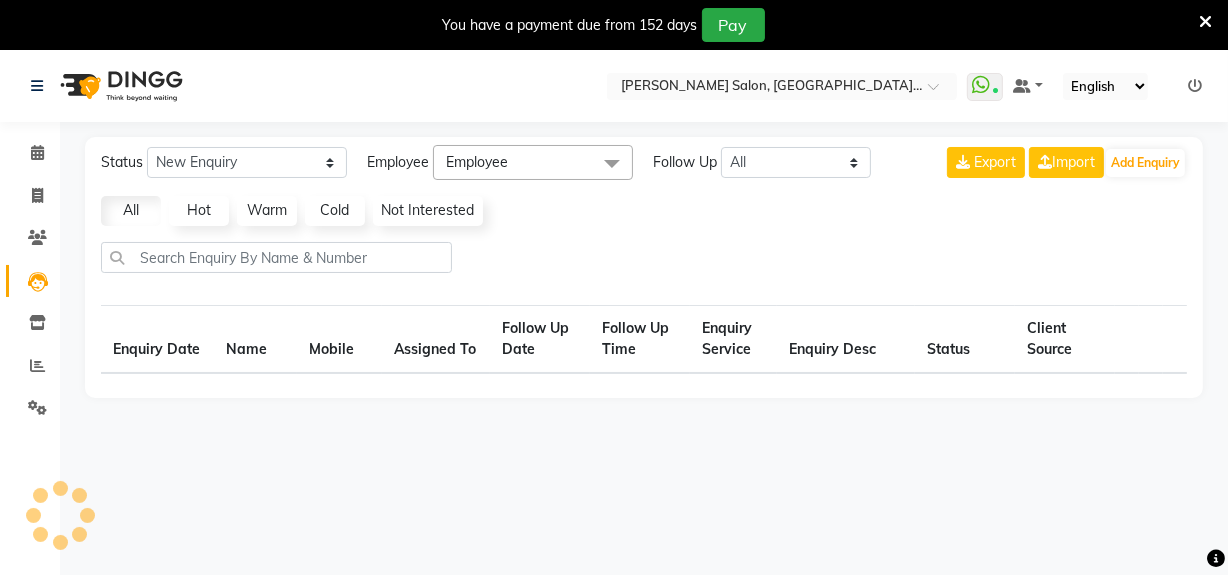 select on "10" 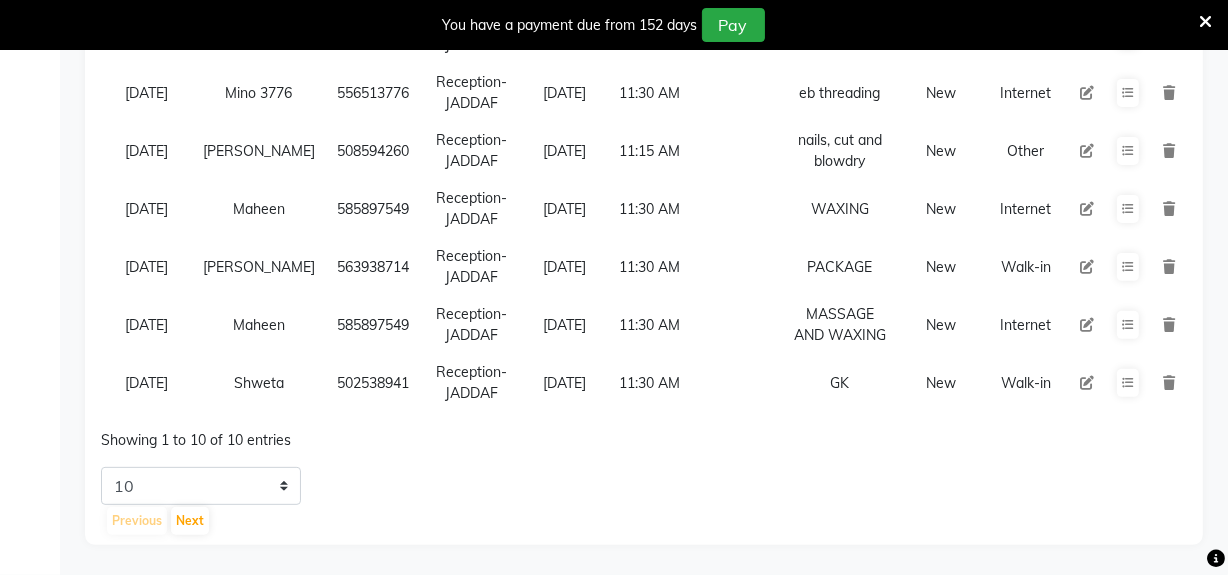 scroll, scrollTop: 577, scrollLeft: 0, axis: vertical 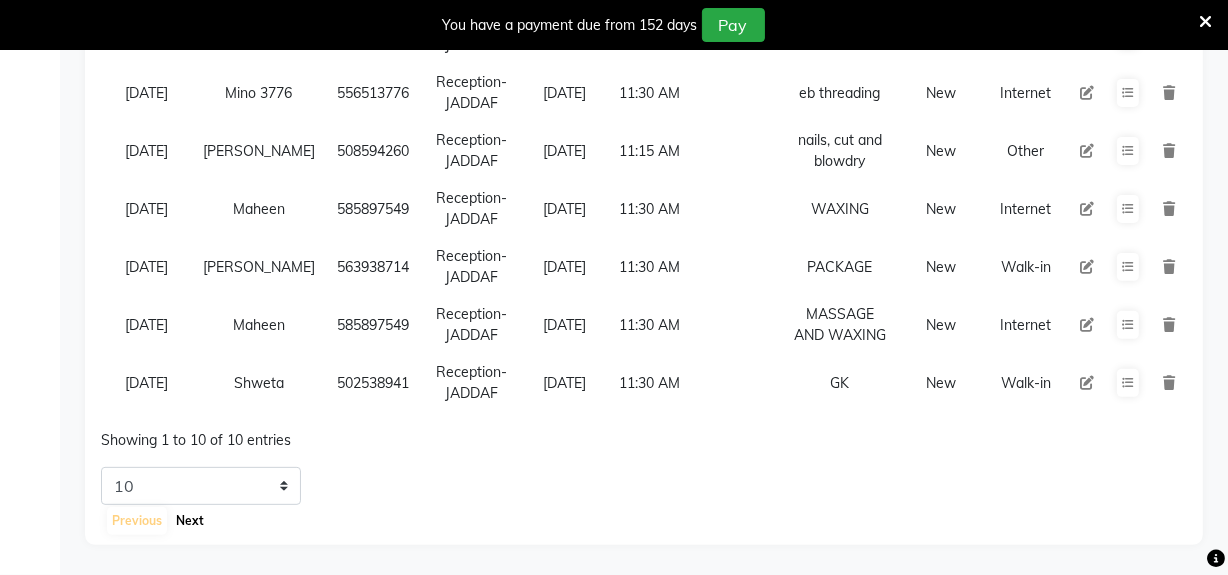 click on "Next" 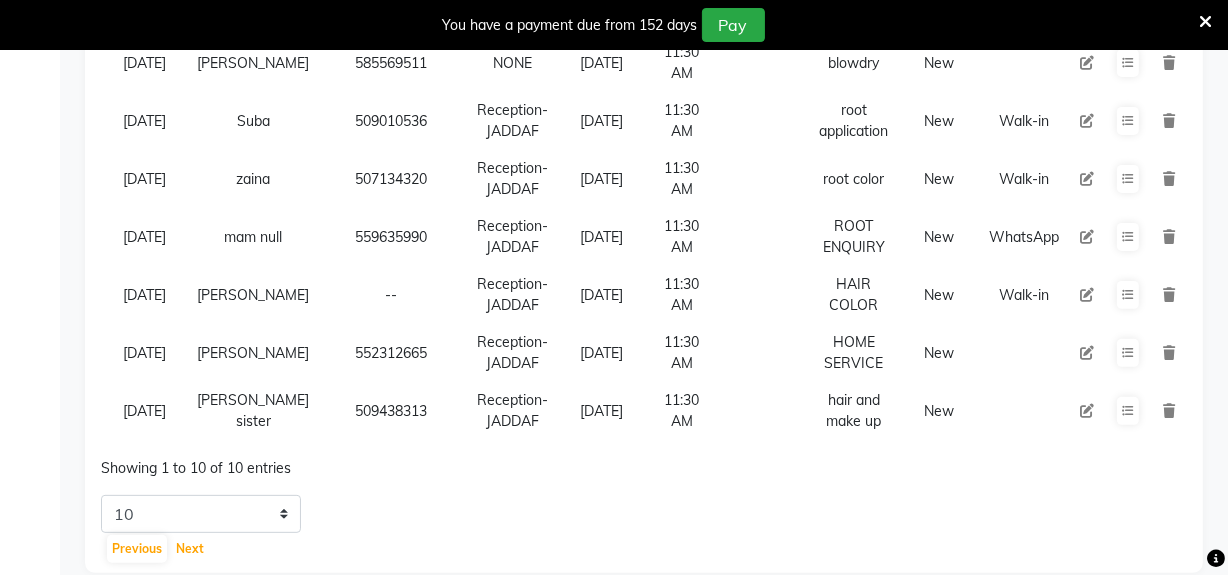 scroll, scrollTop: 577, scrollLeft: 0, axis: vertical 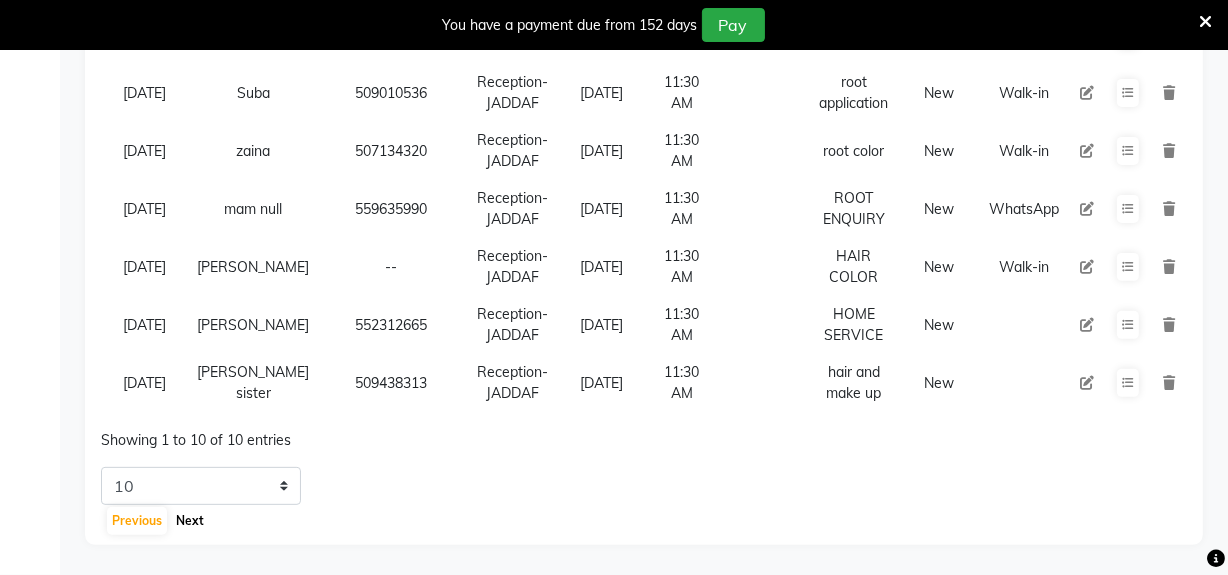 click on "Next" 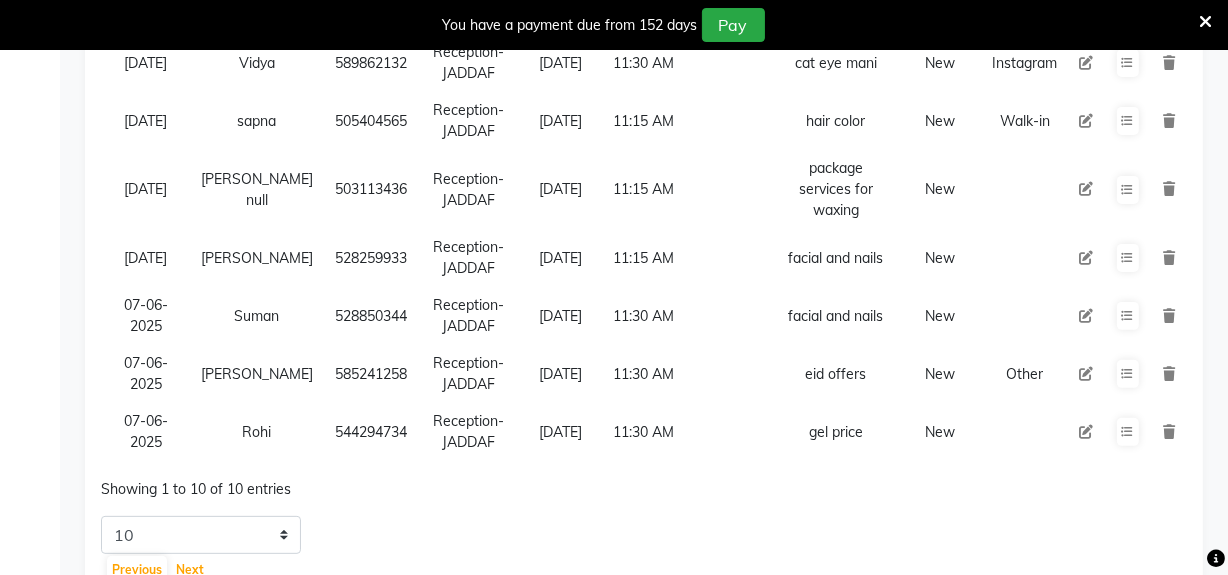 scroll, scrollTop: 598, scrollLeft: 0, axis: vertical 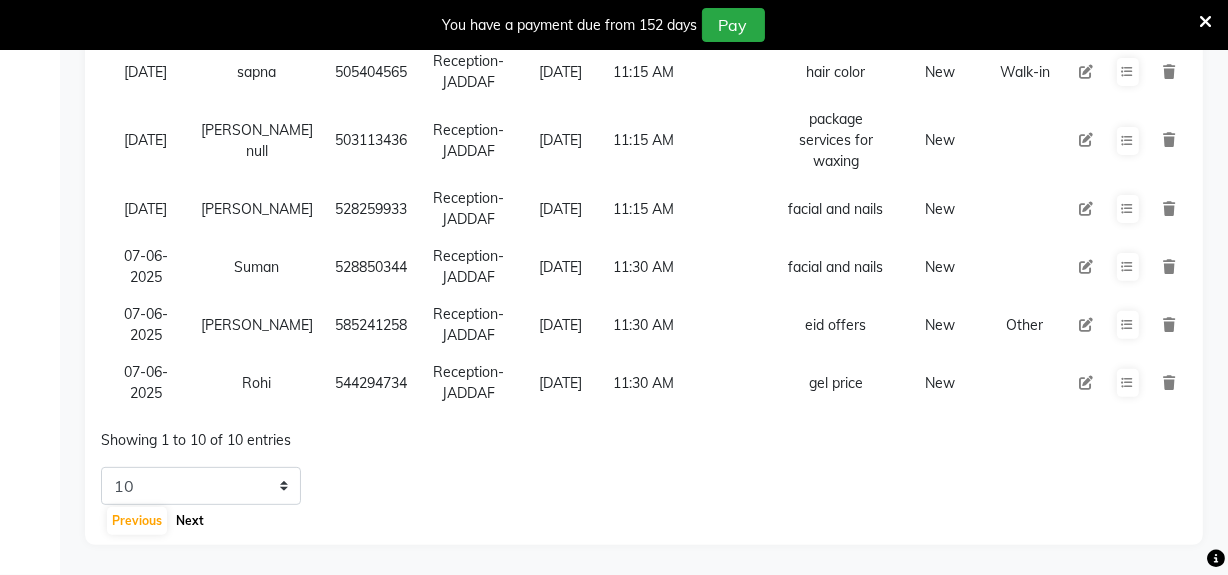 click on "Next" 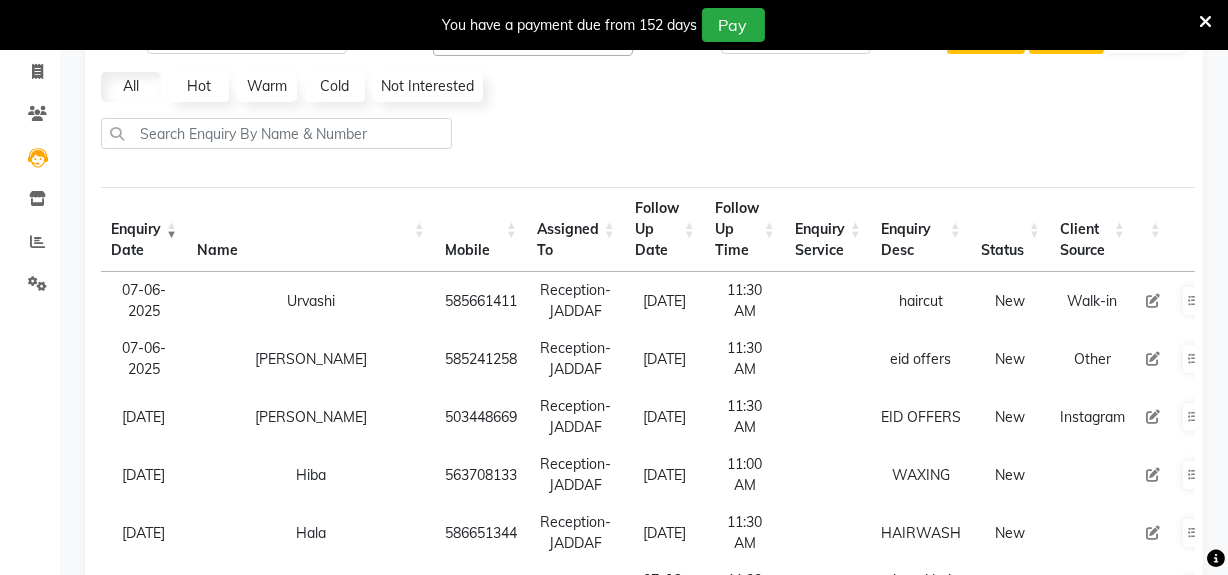 scroll, scrollTop: 0, scrollLeft: 0, axis: both 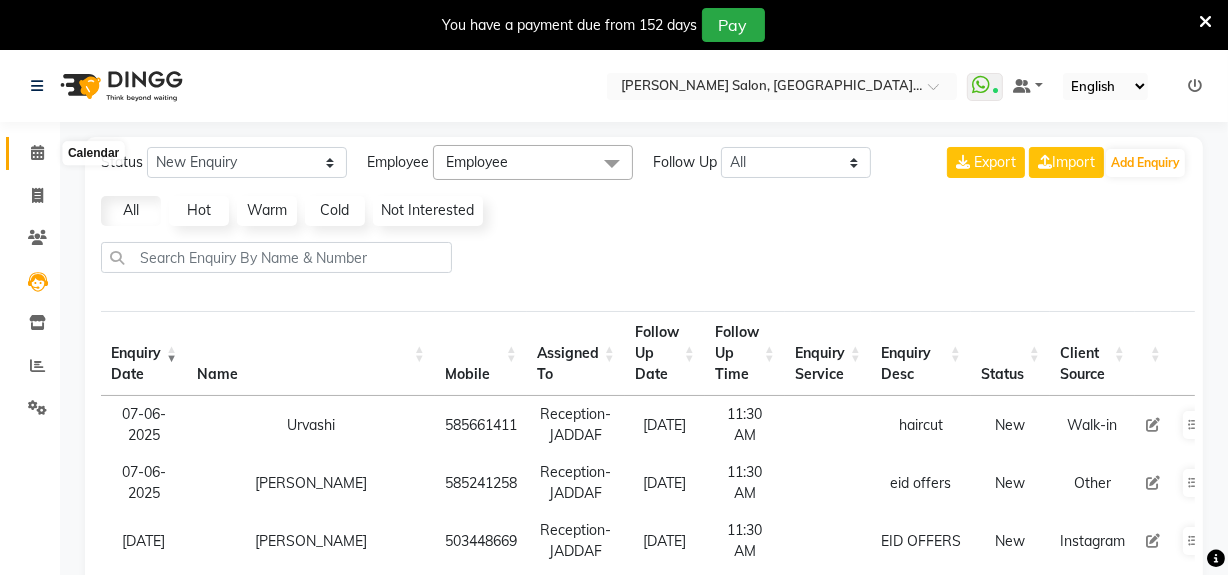 click 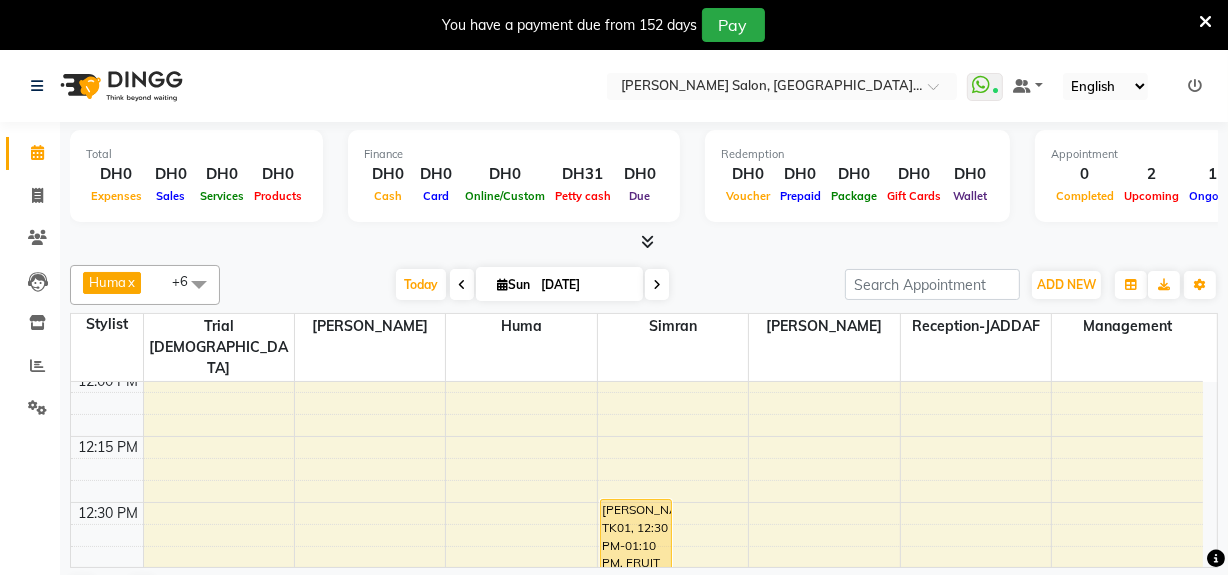 scroll, scrollTop: 909, scrollLeft: 0, axis: vertical 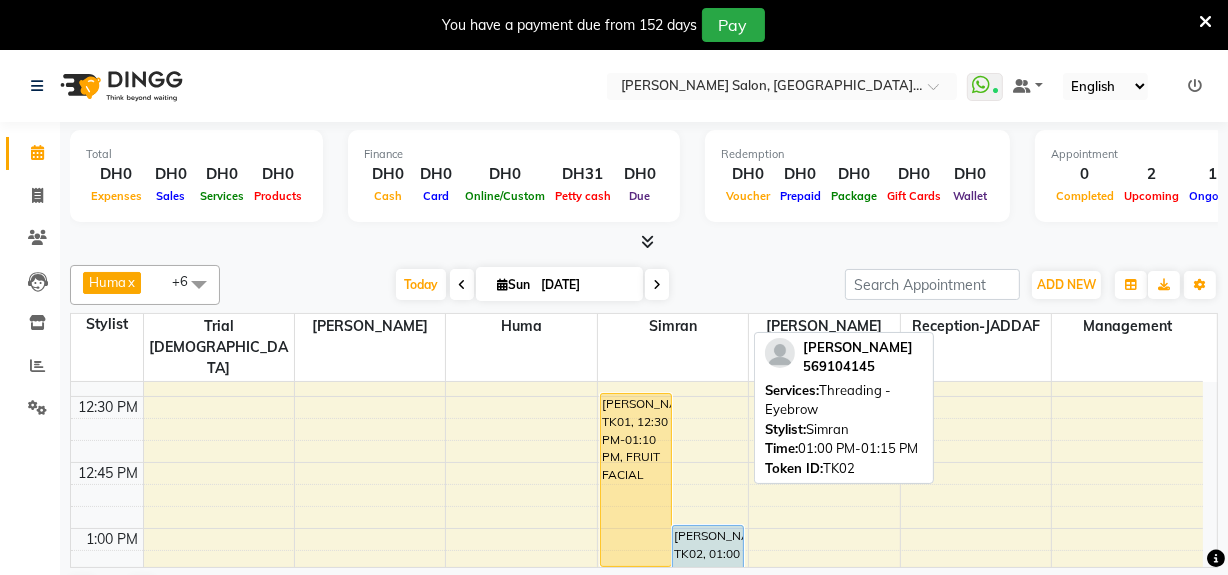 click on "Shristi, TK02, 01:00 PM-01:15 PM, Threading - Eyebrow" at bounding box center (708, 557) 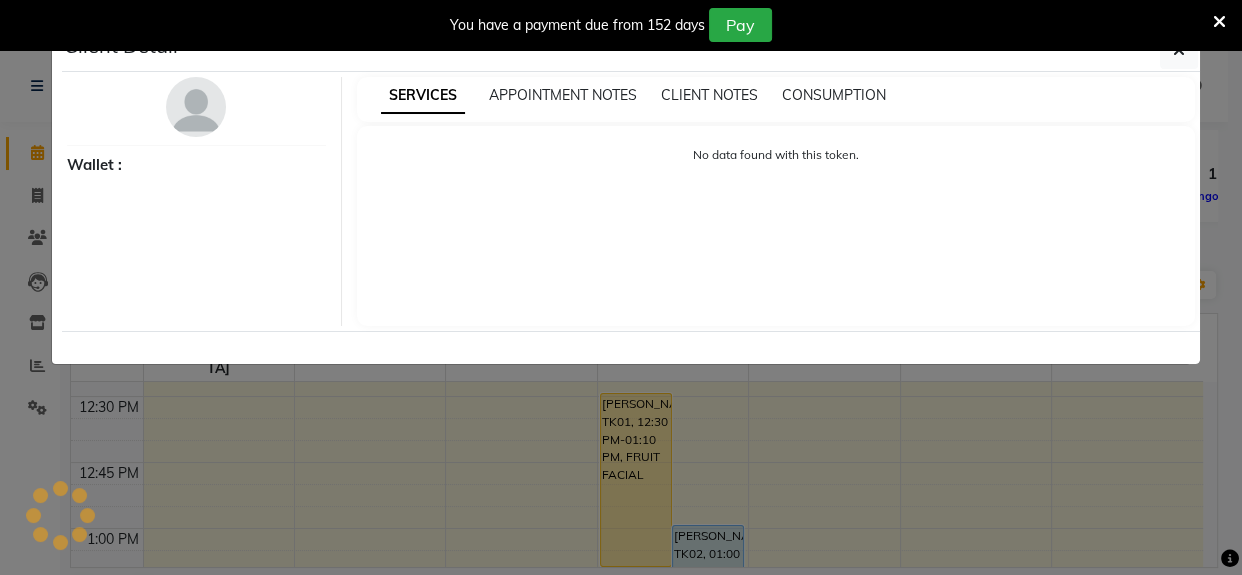 select on "5" 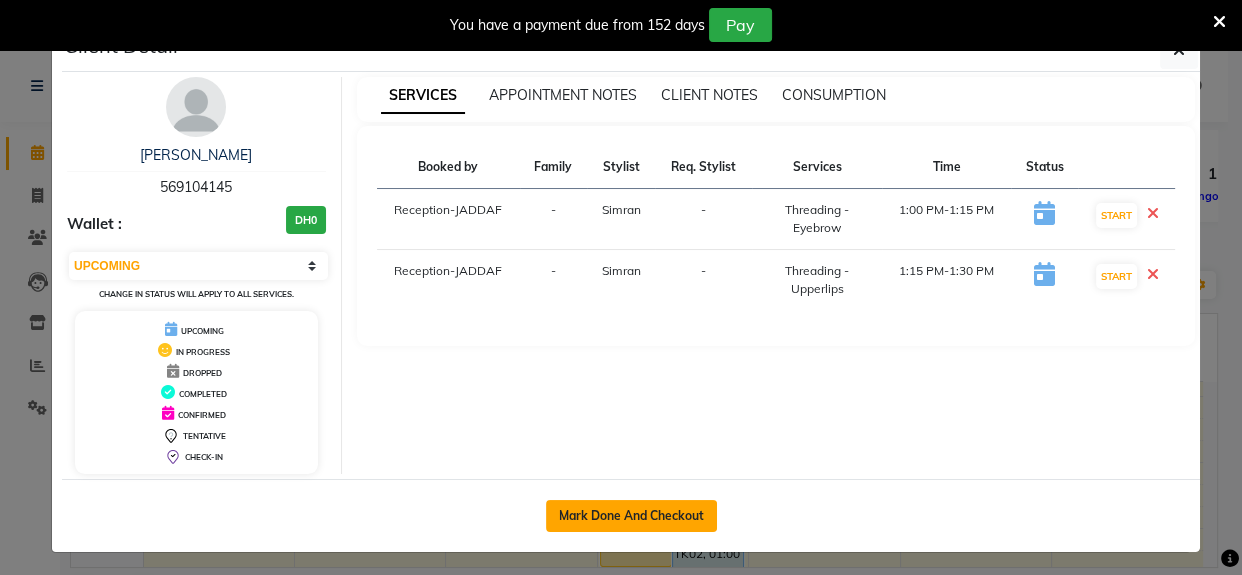 click on "Mark Done And Checkout" 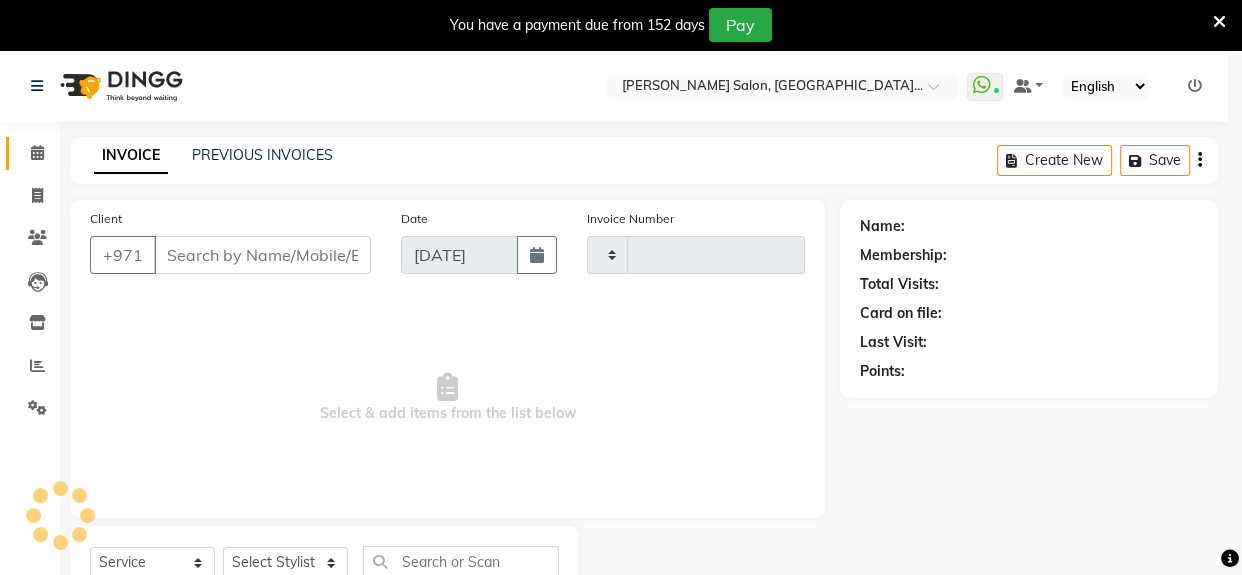 type on "0892" 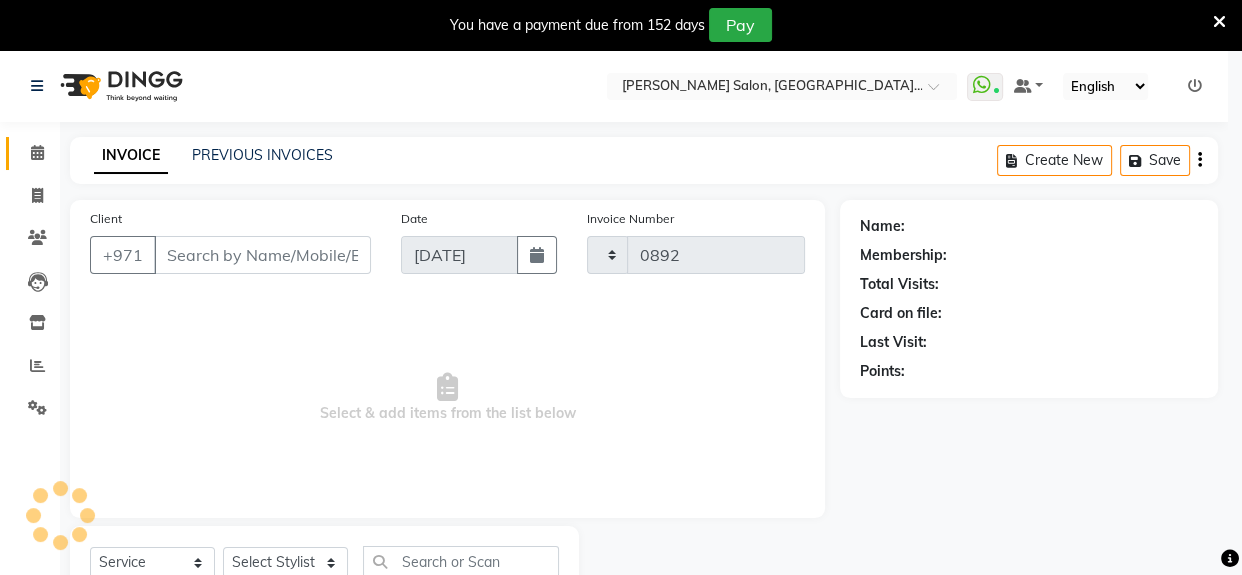 select on "4069" 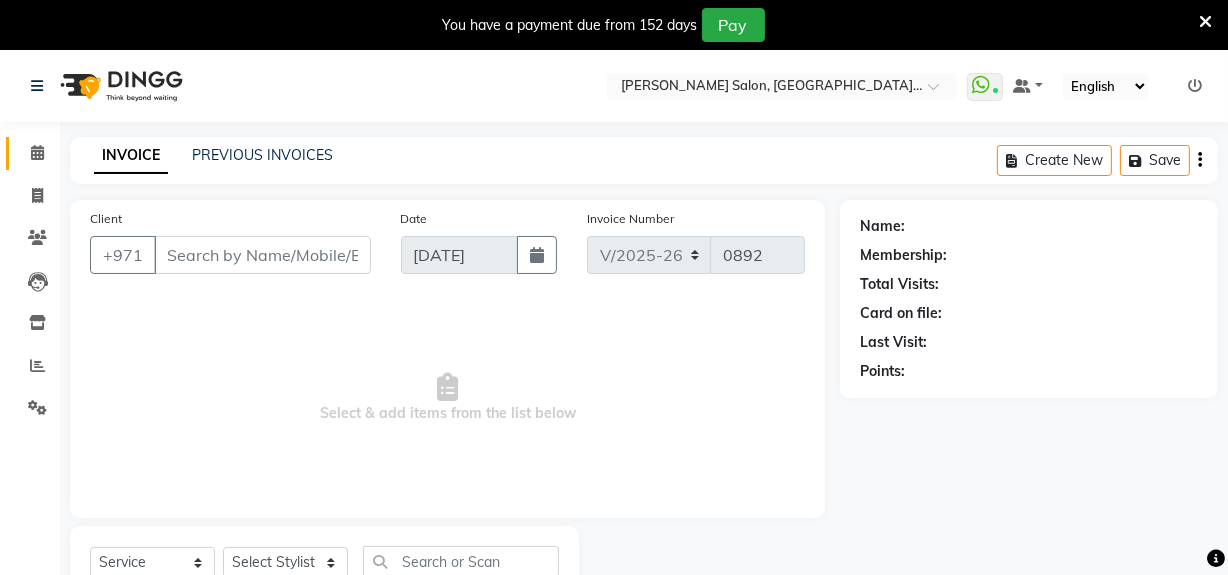 type on "569104145" 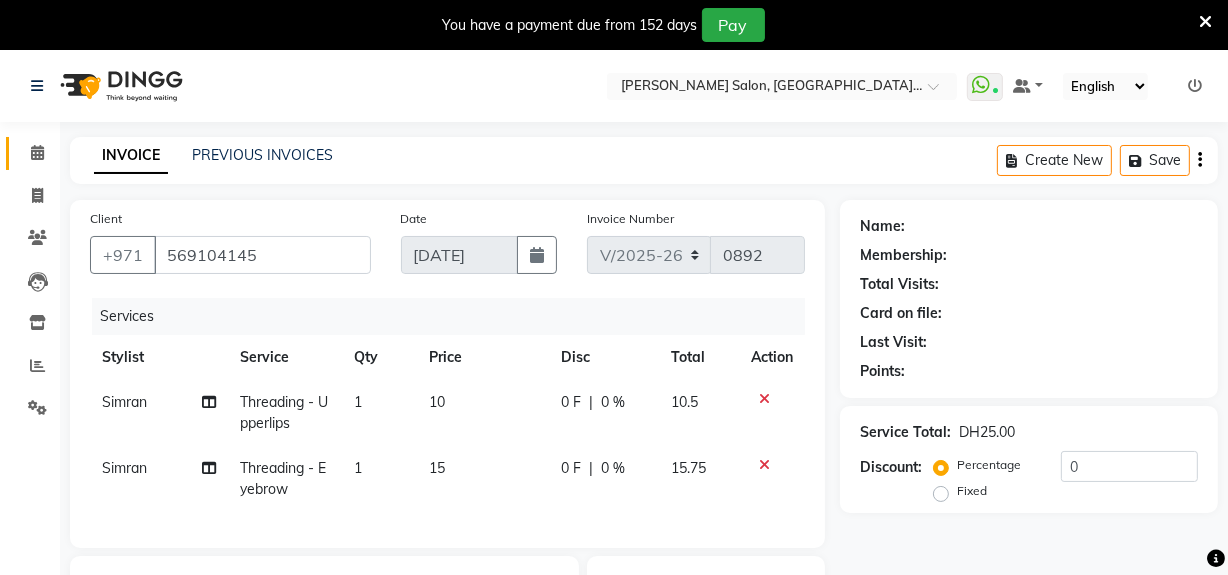 select on "1: Object" 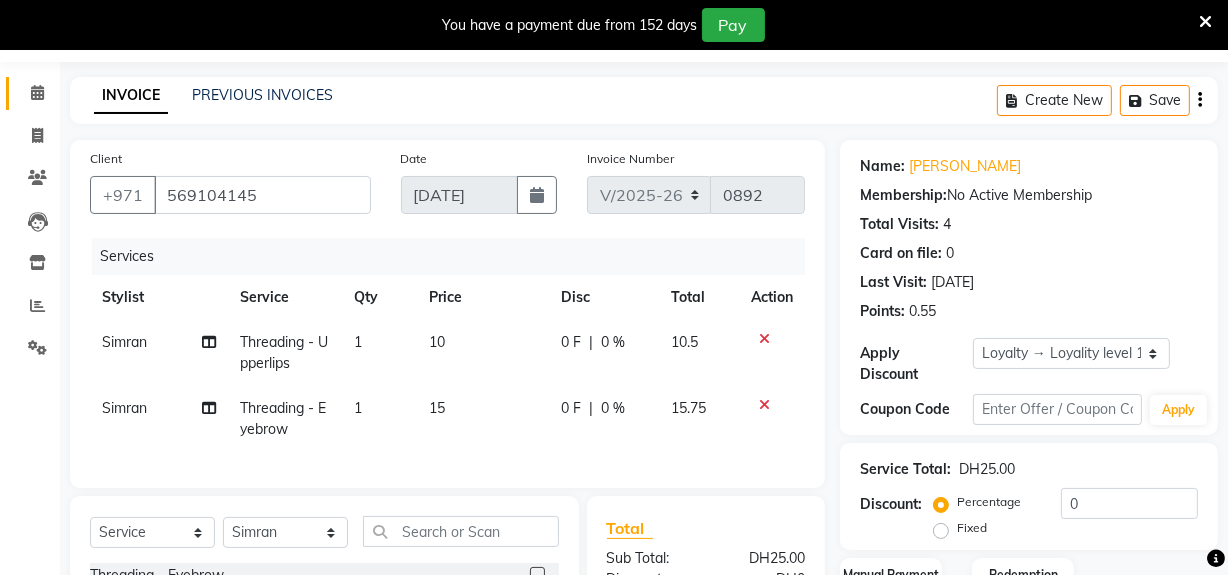 scroll, scrollTop: 320, scrollLeft: 0, axis: vertical 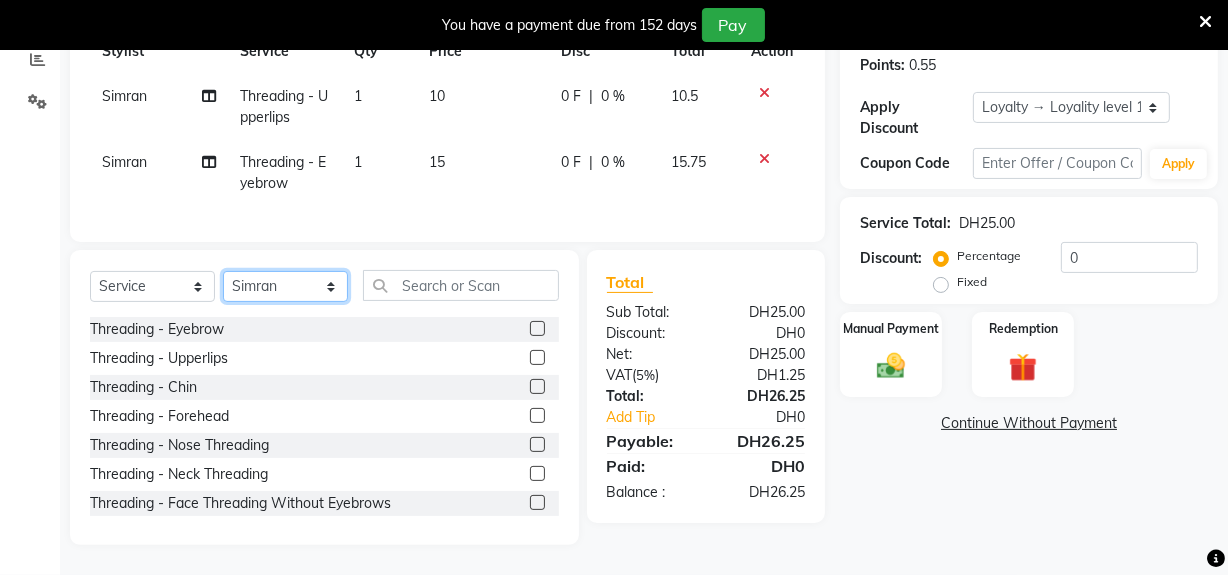 click on "Select Stylist Huma Leonita Management Reception-JADDAF Simran Srijana trial lady" 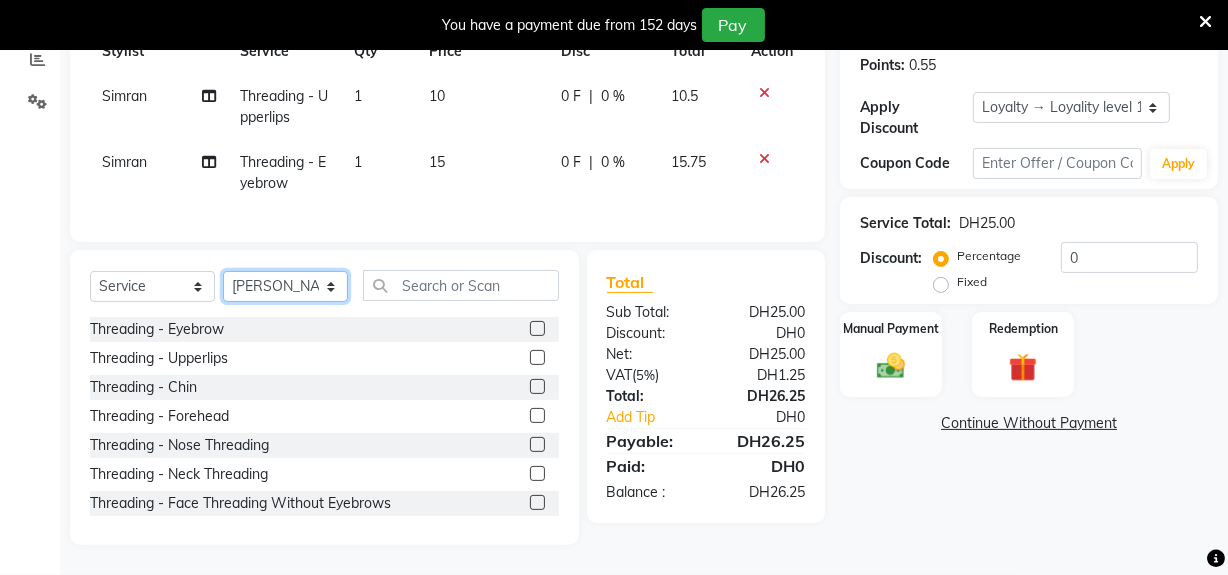 click on "Select Stylist Huma Leonita Management Reception-JADDAF Simran Srijana trial lady" 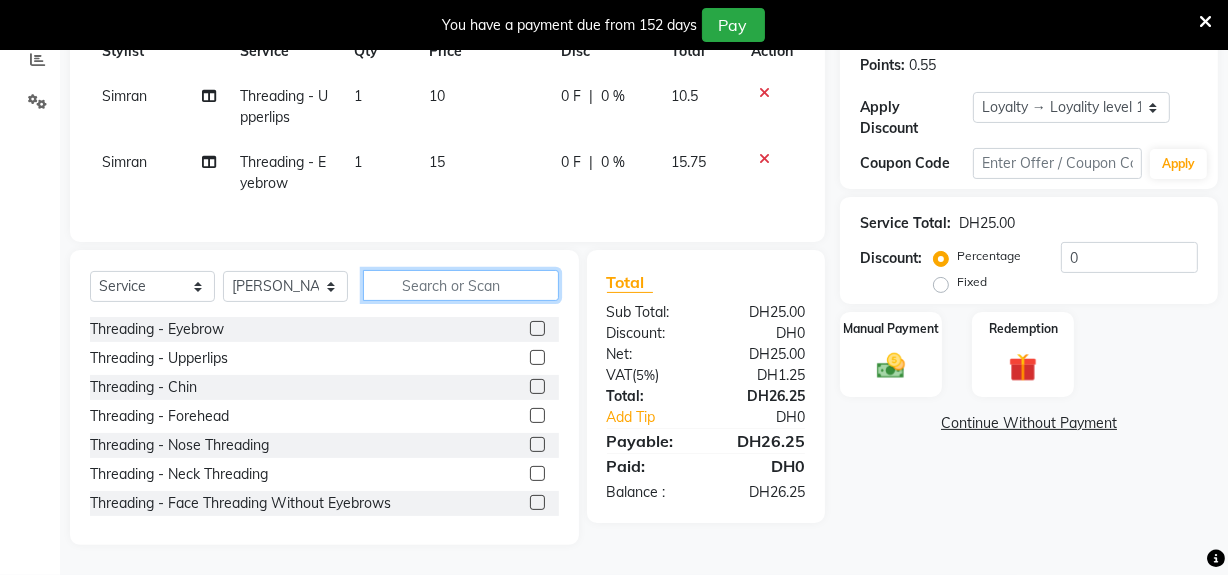 click 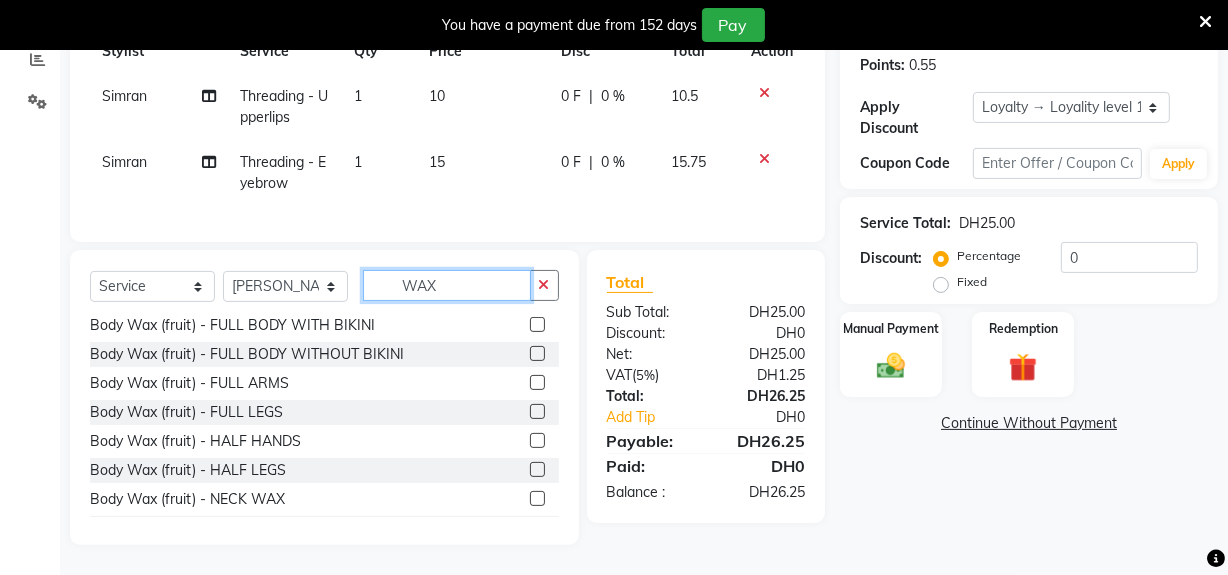 scroll, scrollTop: 472, scrollLeft: 0, axis: vertical 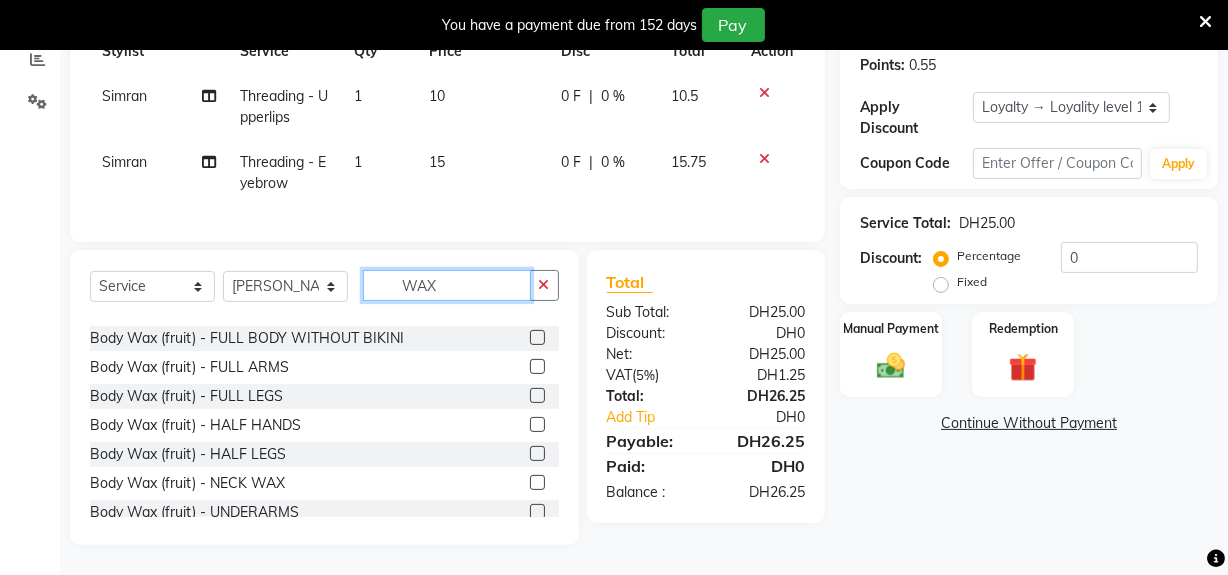 type on "WAX" 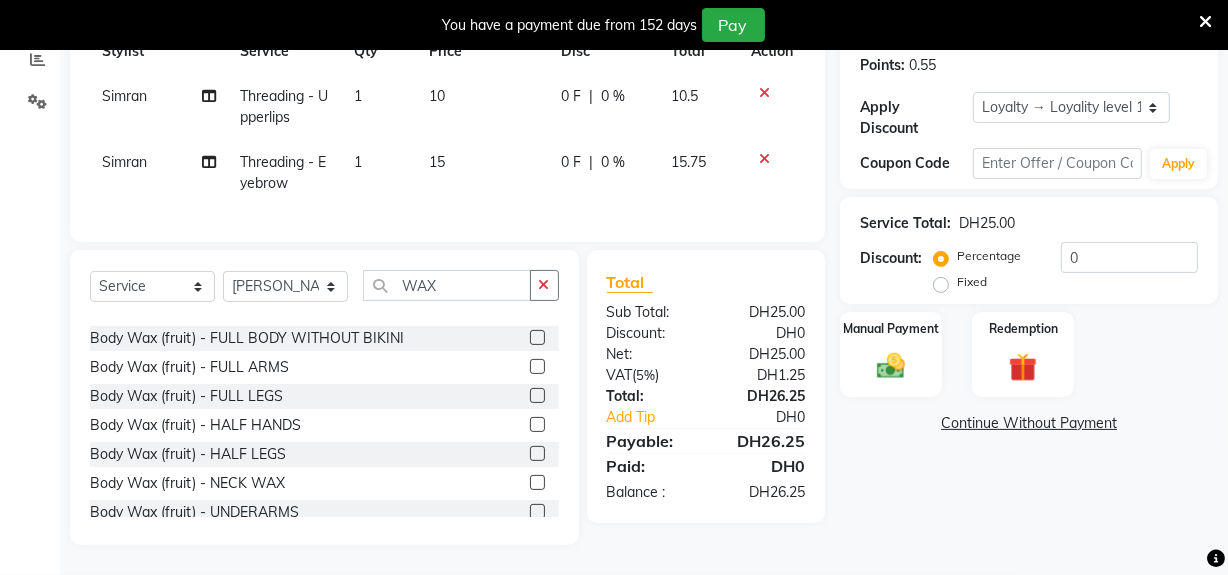 click 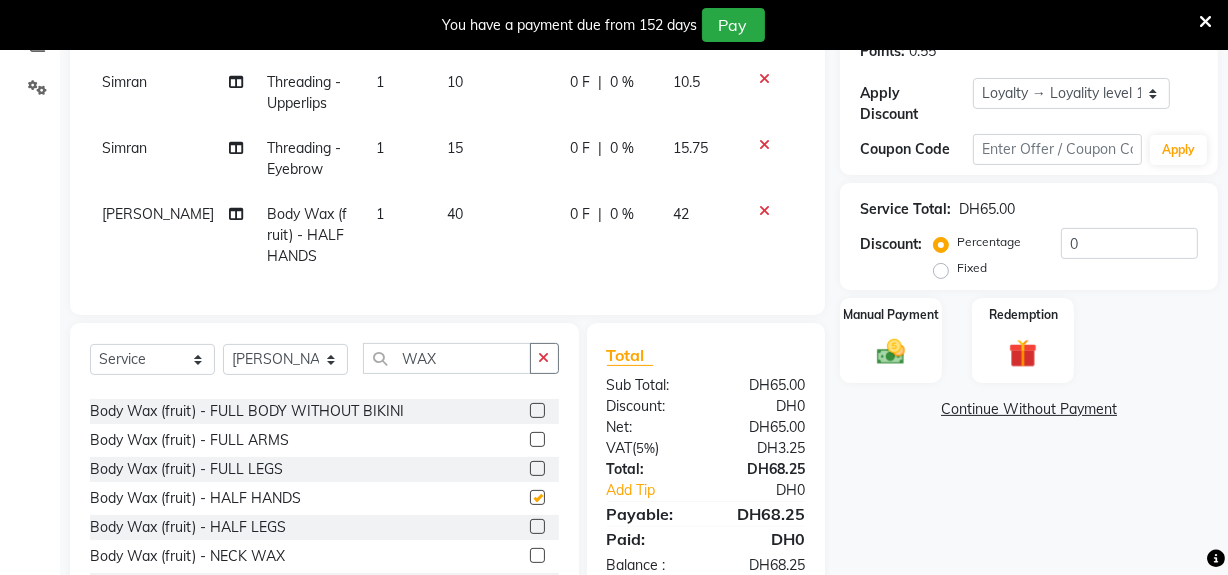 checkbox on "false" 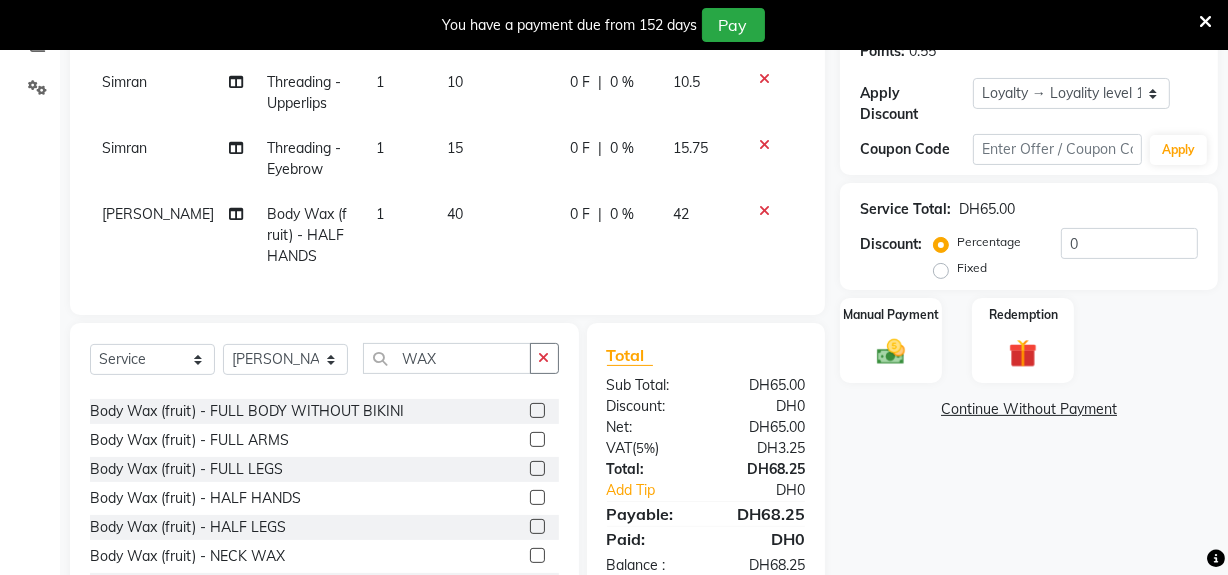 click 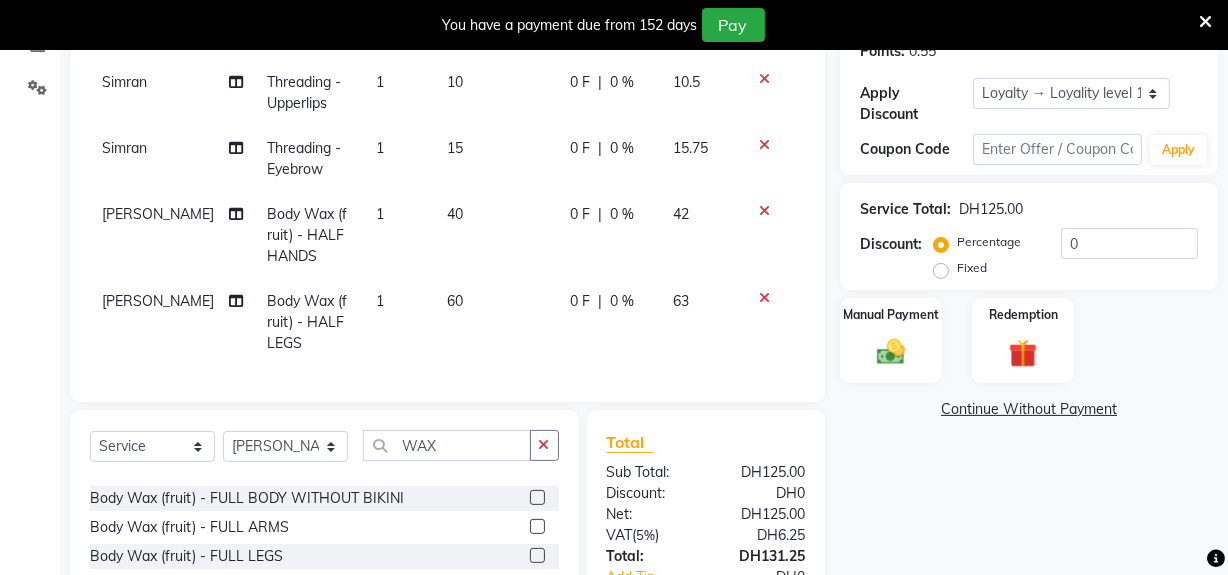 checkbox on "false" 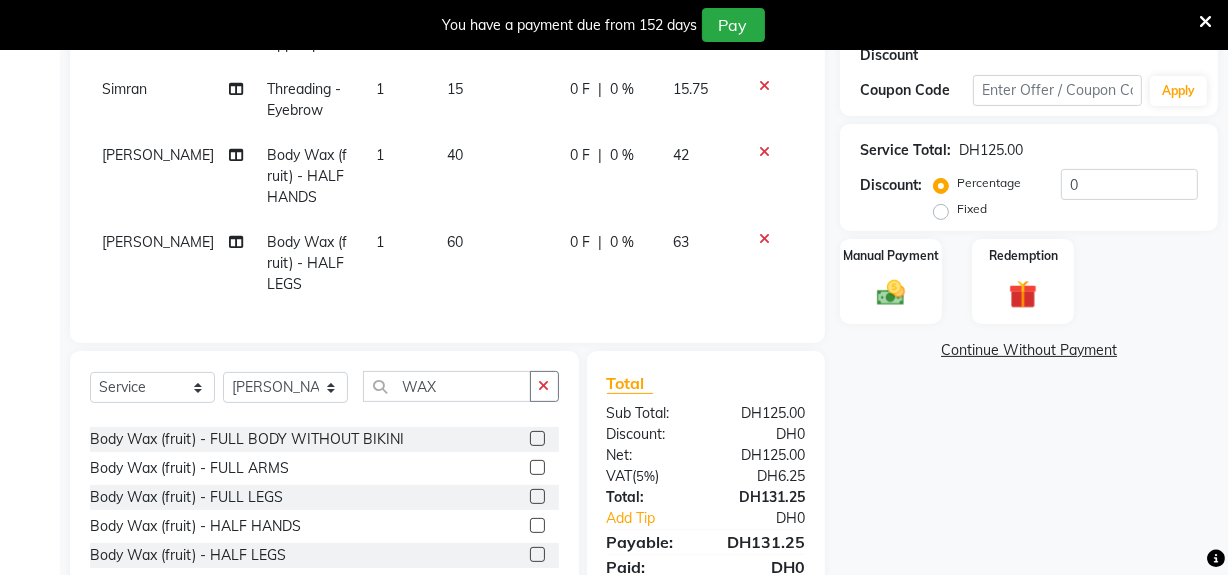 scroll, scrollTop: 410, scrollLeft: 0, axis: vertical 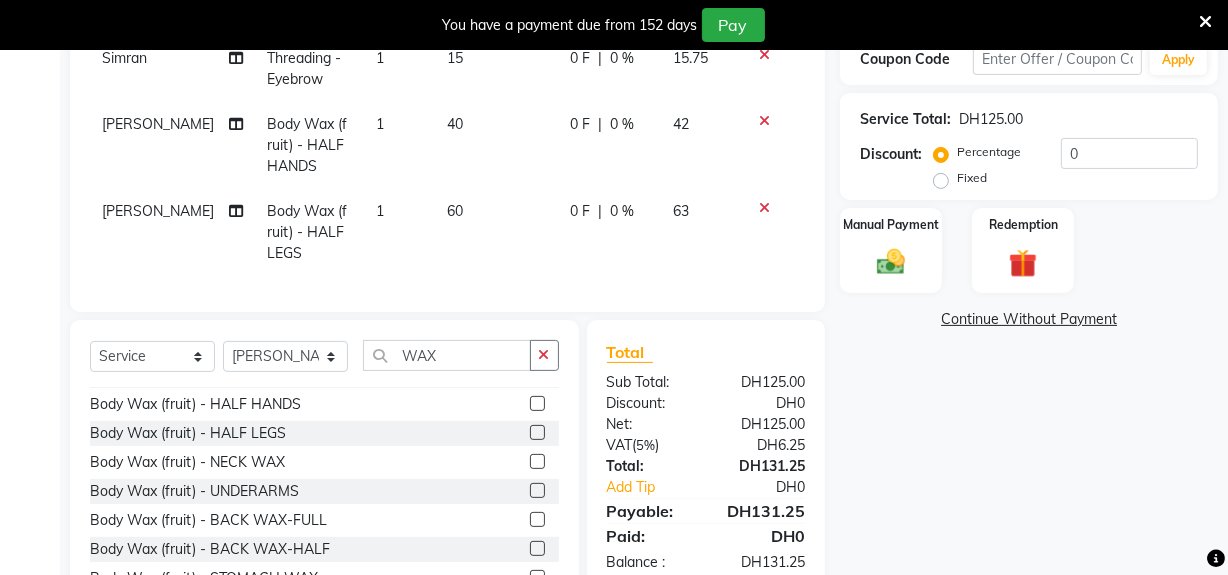 click 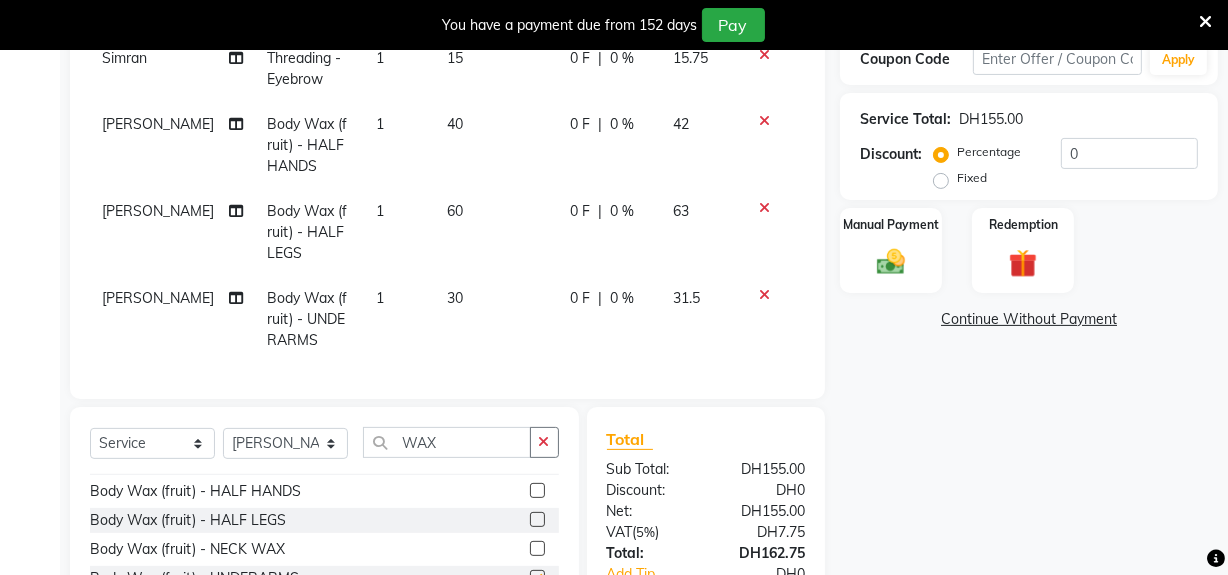 checkbox on "false" 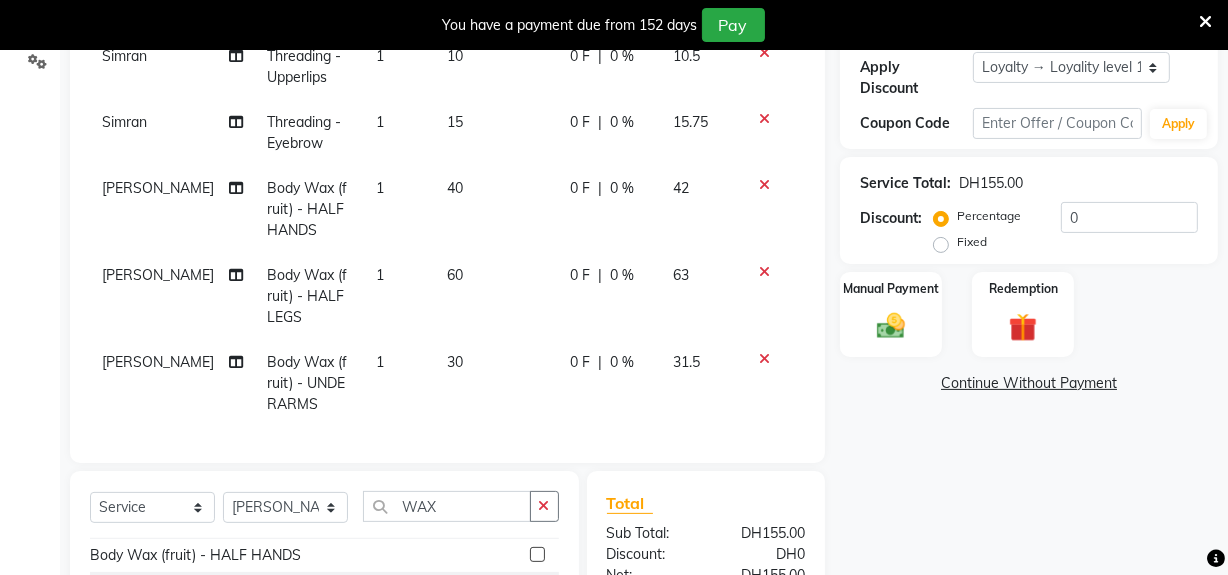 scroll, scrollTop: 303, scrollLeft: 0, axis: vertical 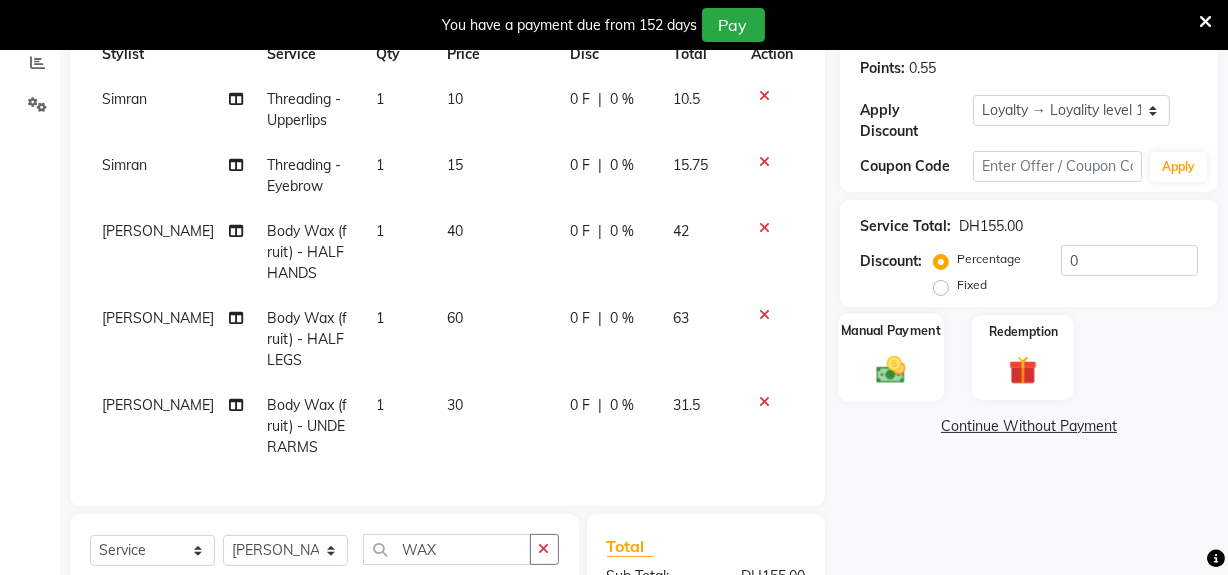 click 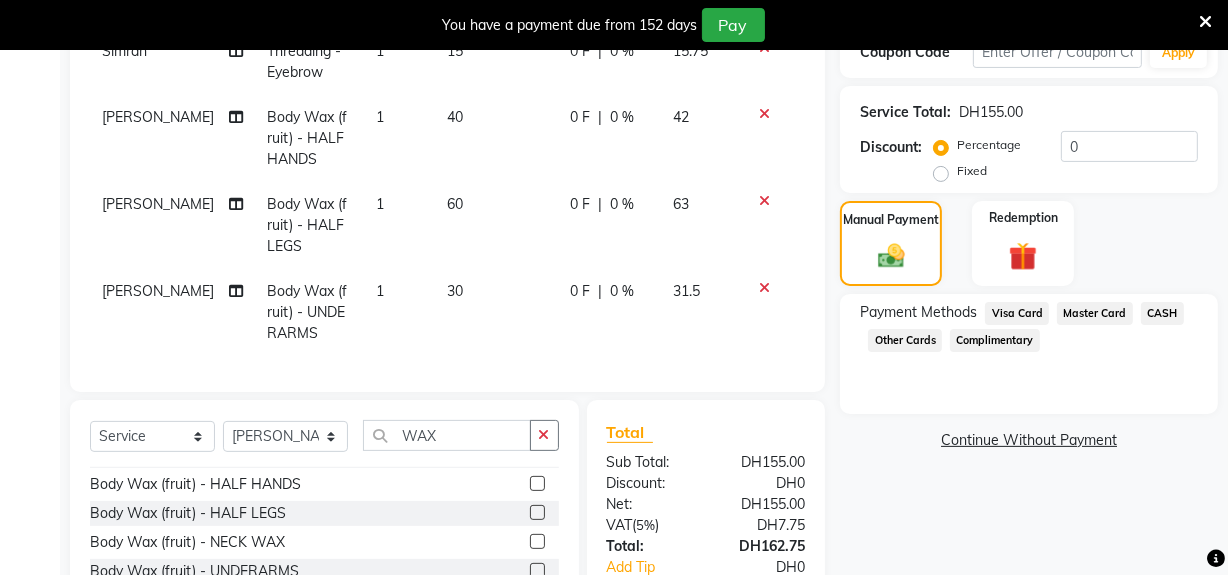 scroll, scrollTop: 576, scrollLeft: 0, axis: vertical 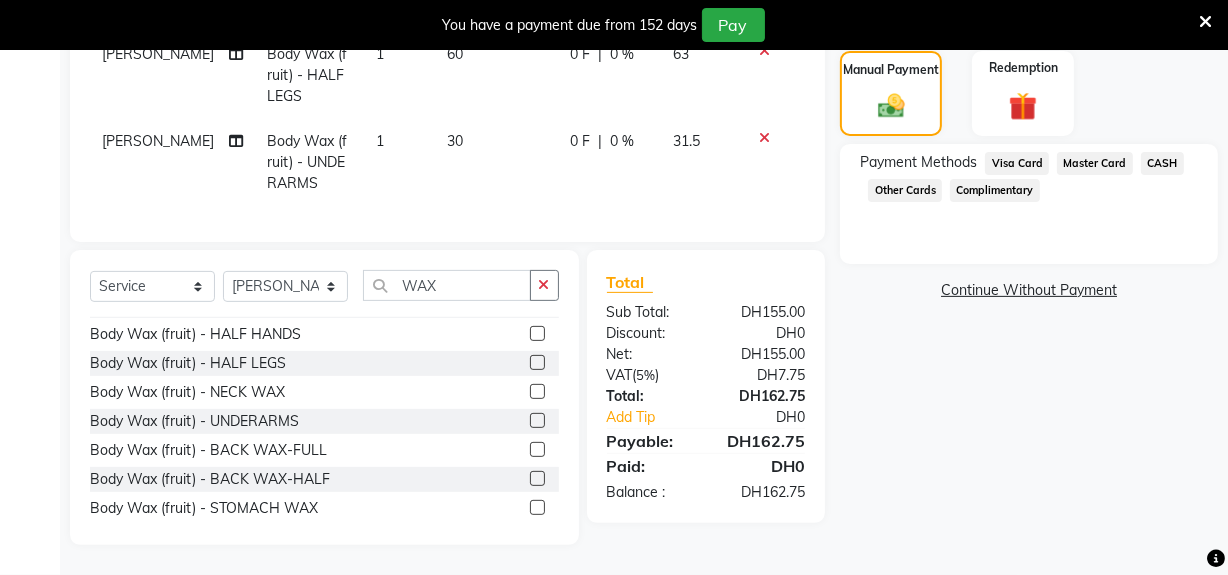 click on "Visa Card" 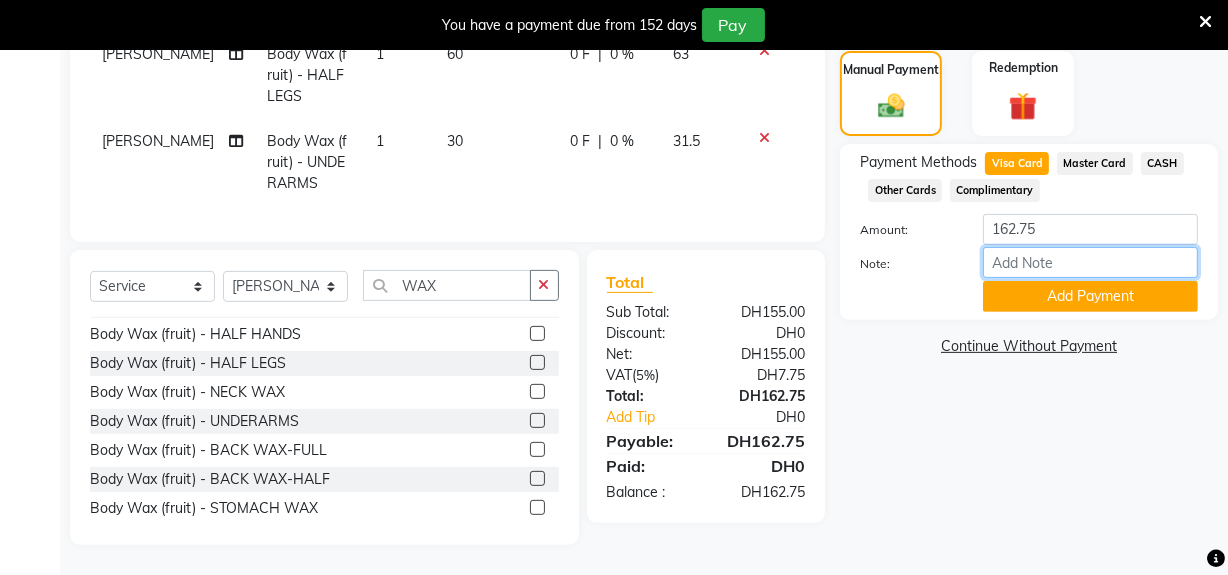 click on "Note:" at bounding box center [1090, 262] 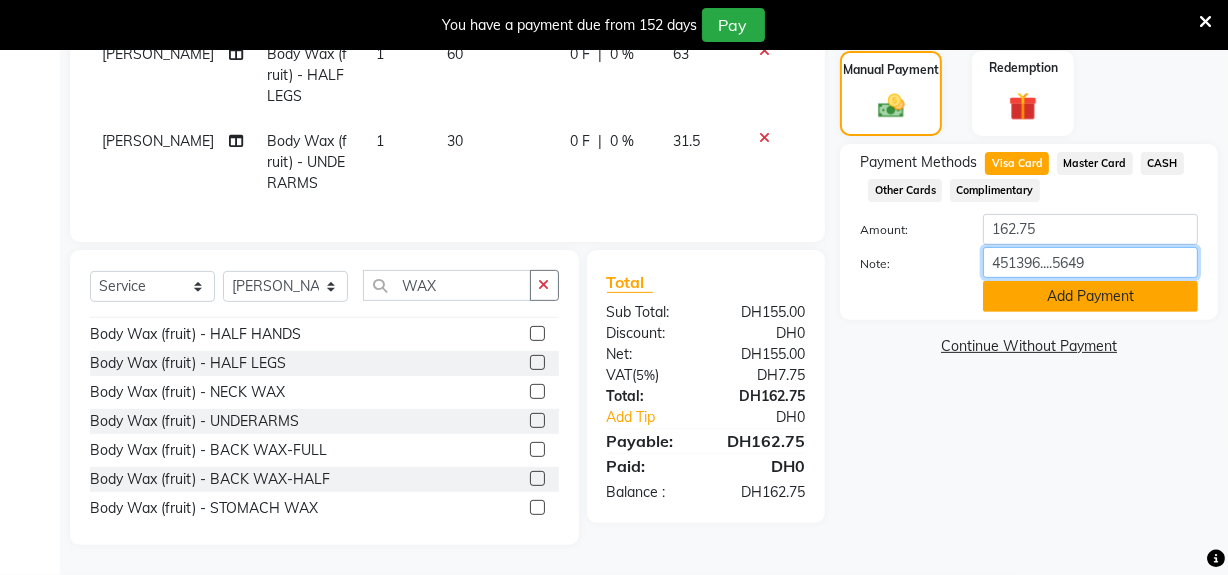 type on "451396....5649" 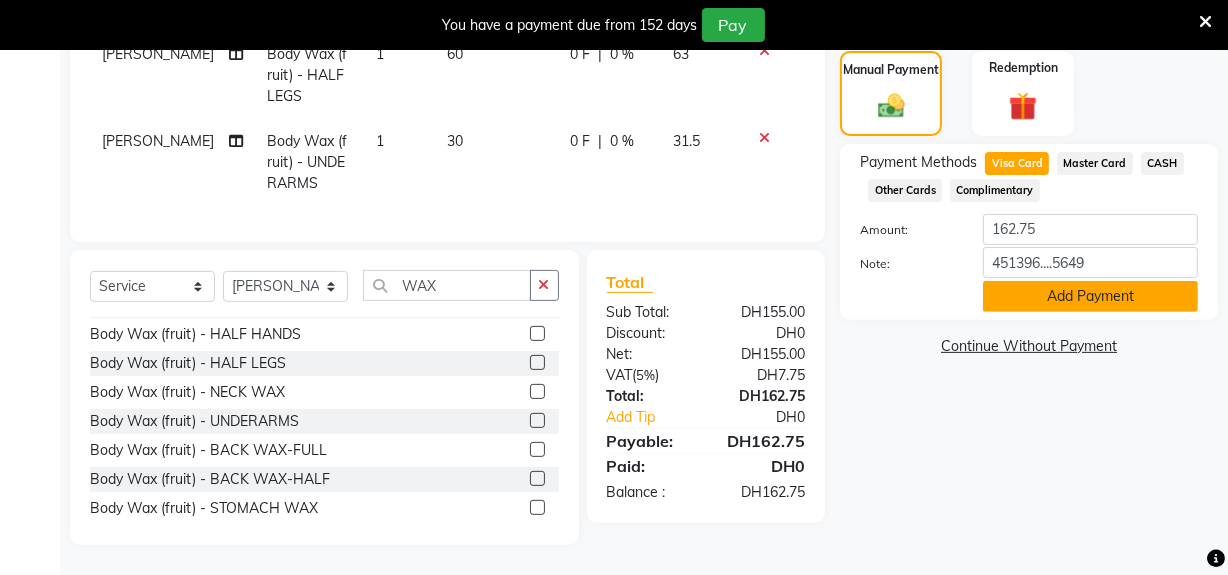 click on "Add Payment" 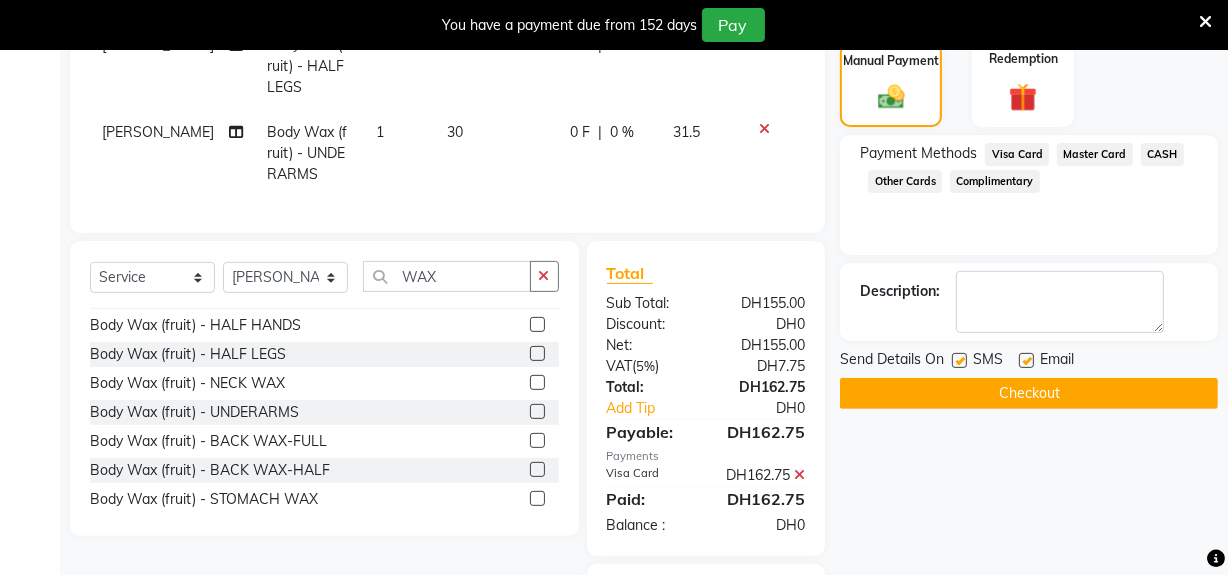 click on "Checkout" 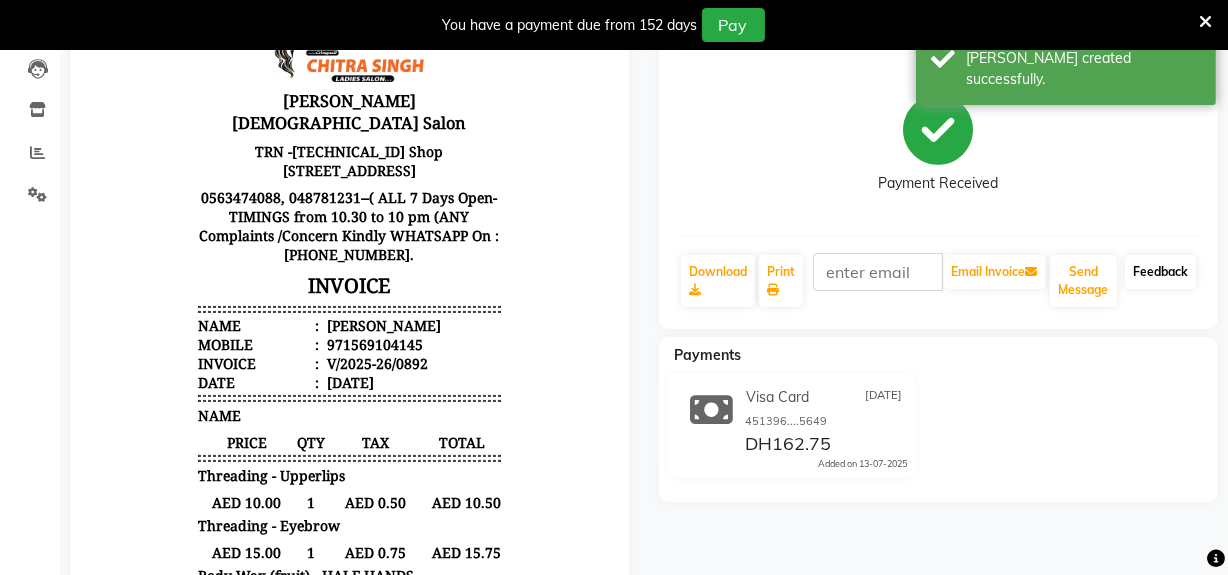 scroll, scrollTop: 212, scrollLeft: 0, axis: vertical 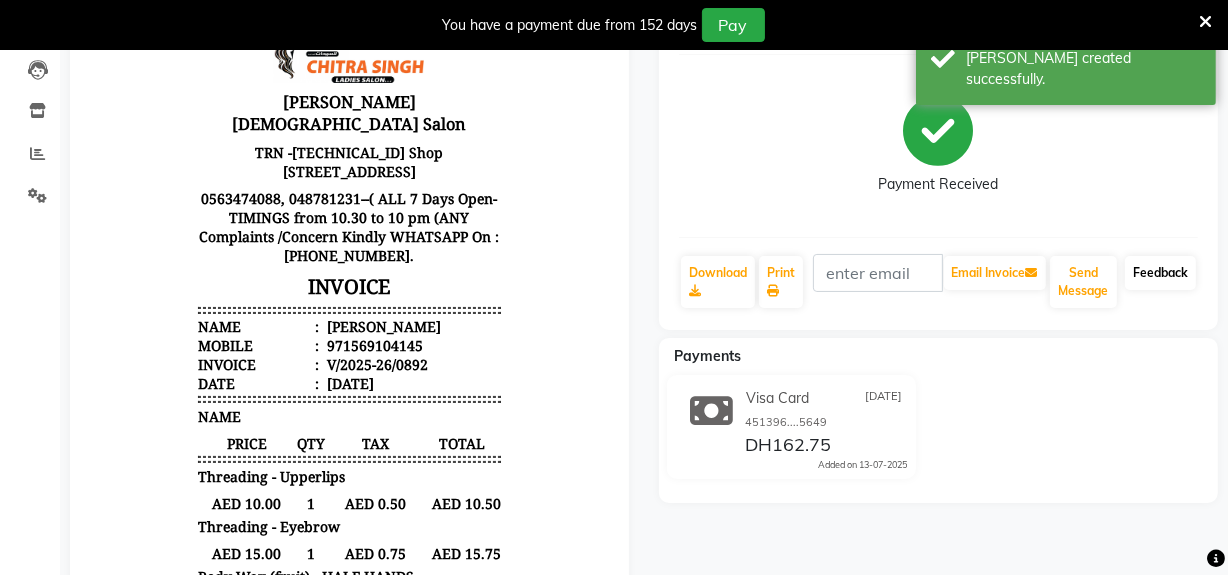 click on "Feedback" 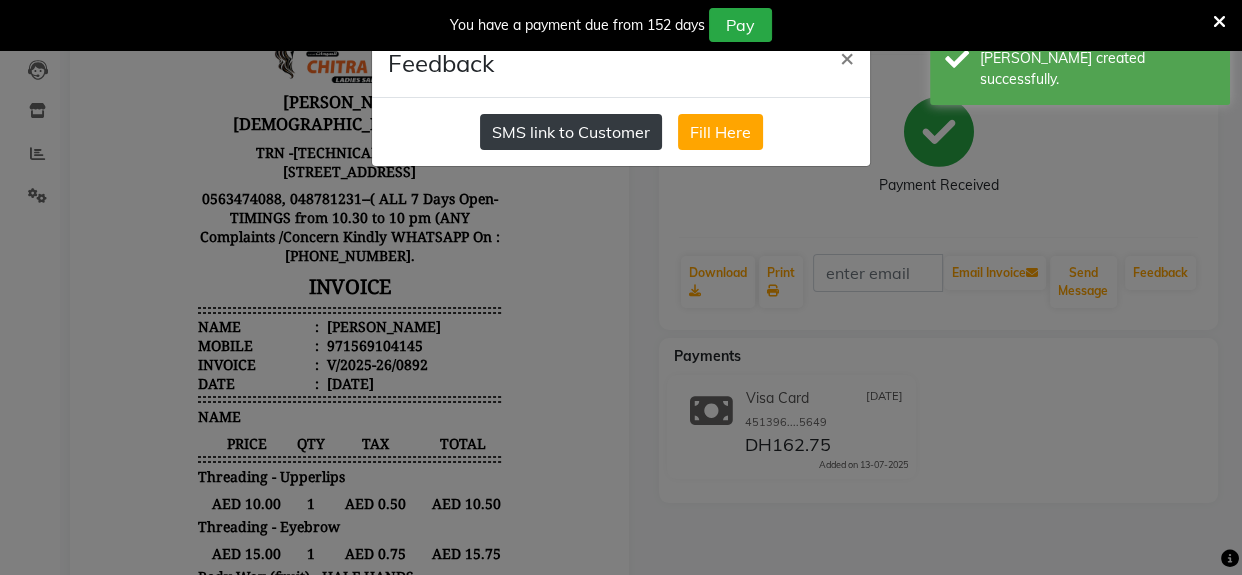 click on "SMS link to Customer" 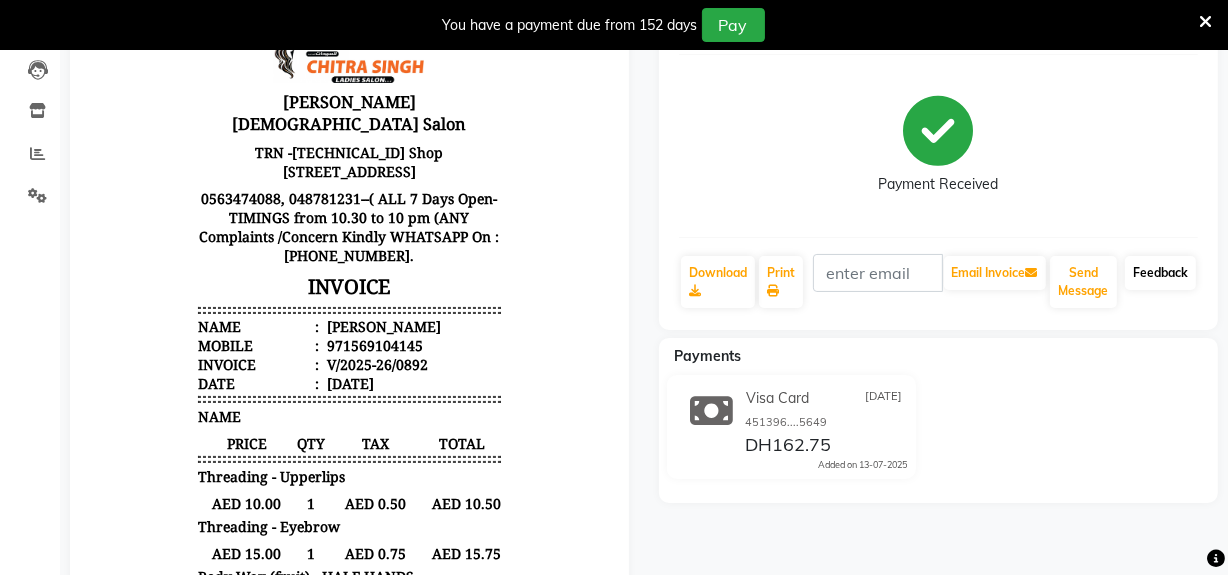 scroll, scrollTop: 0, scrollLeft: 0, axis: both 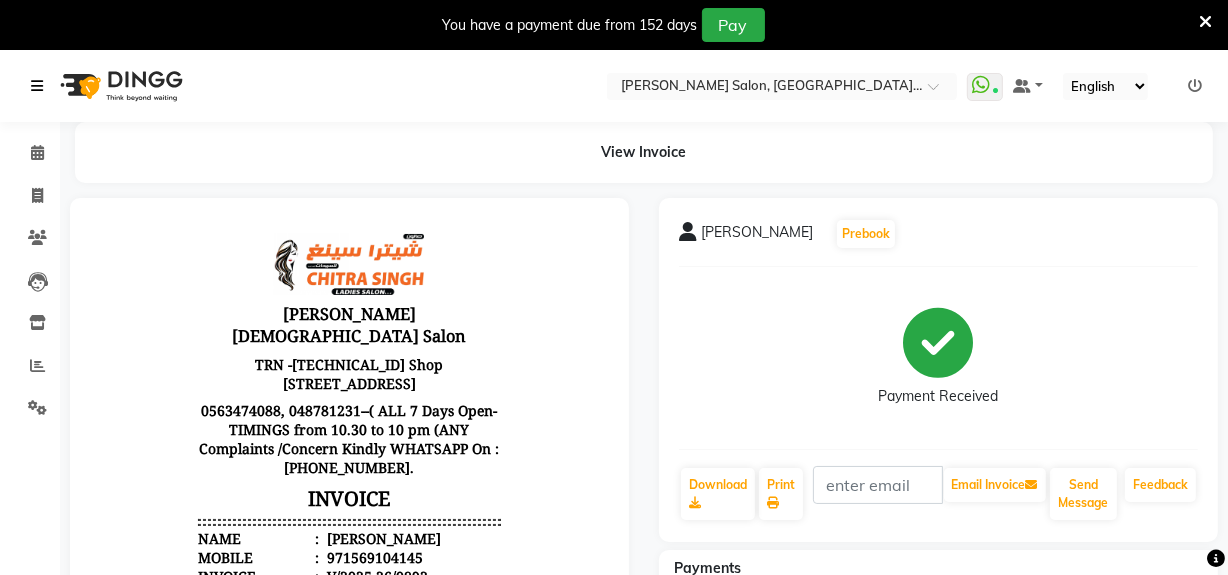 click at bounding box center (37, 86) 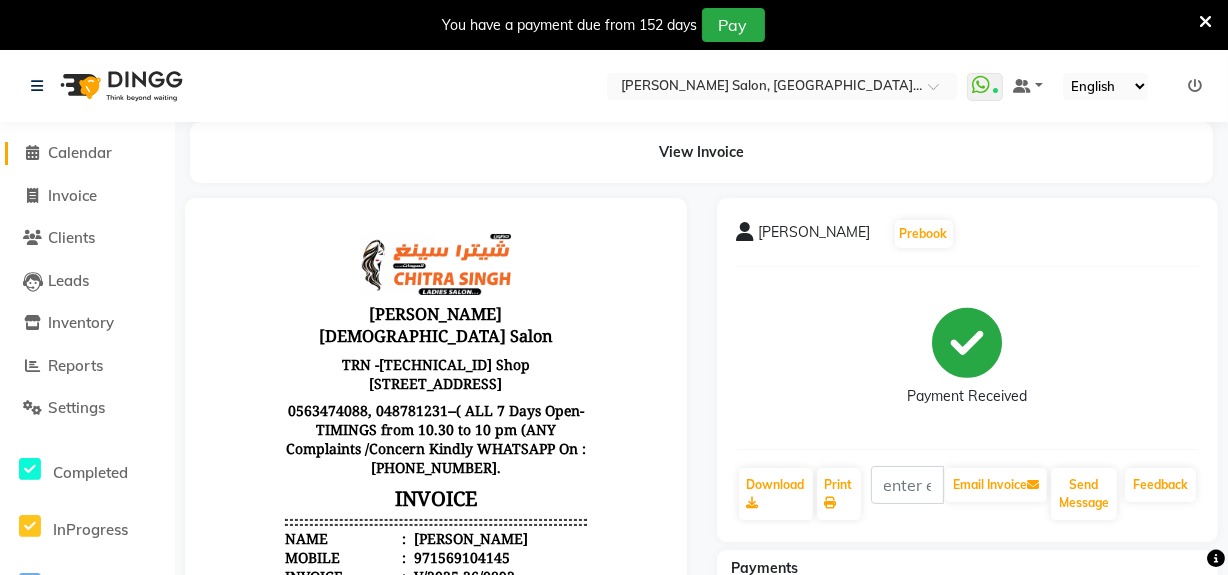 click on "Calendar" 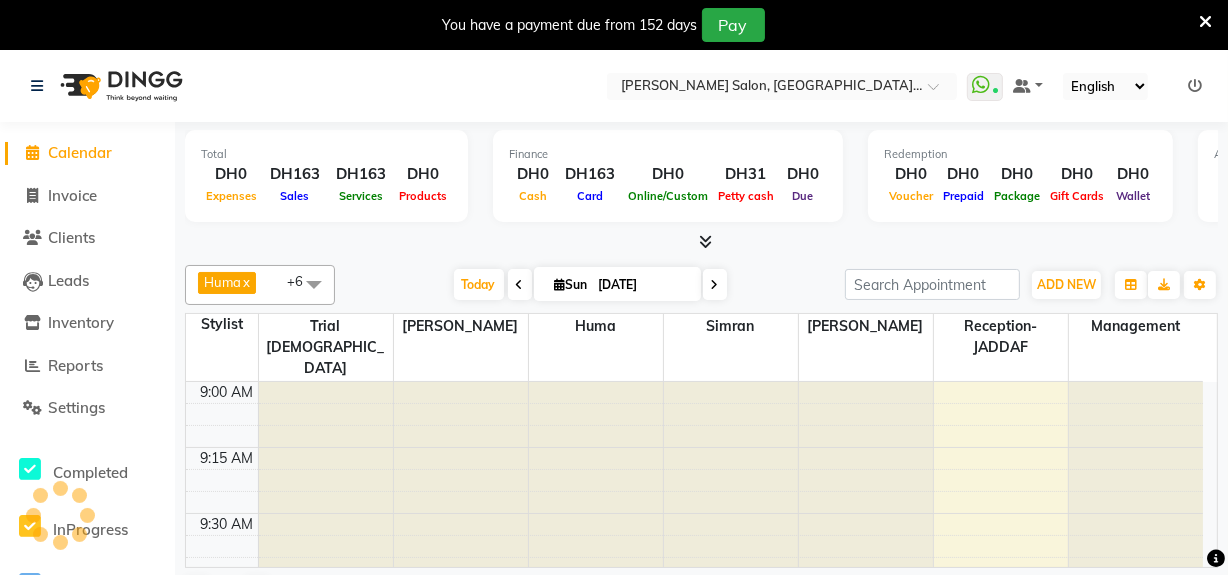 scroll, scrollTop: 1316, scrollLeft: 0, axis: vertical 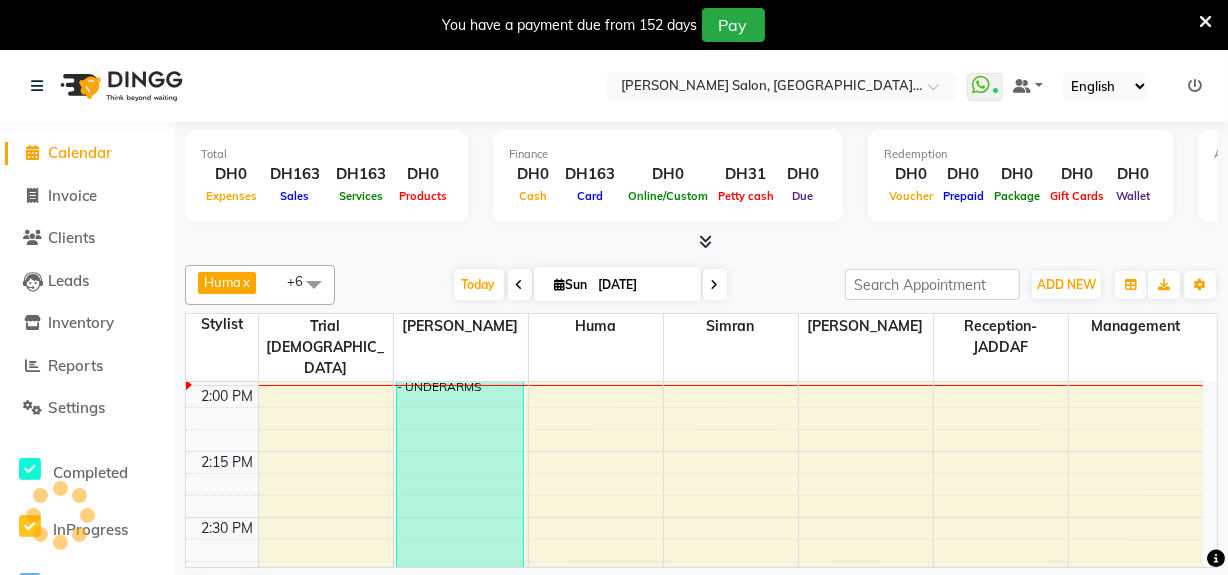click at bounding box center [520, 285] 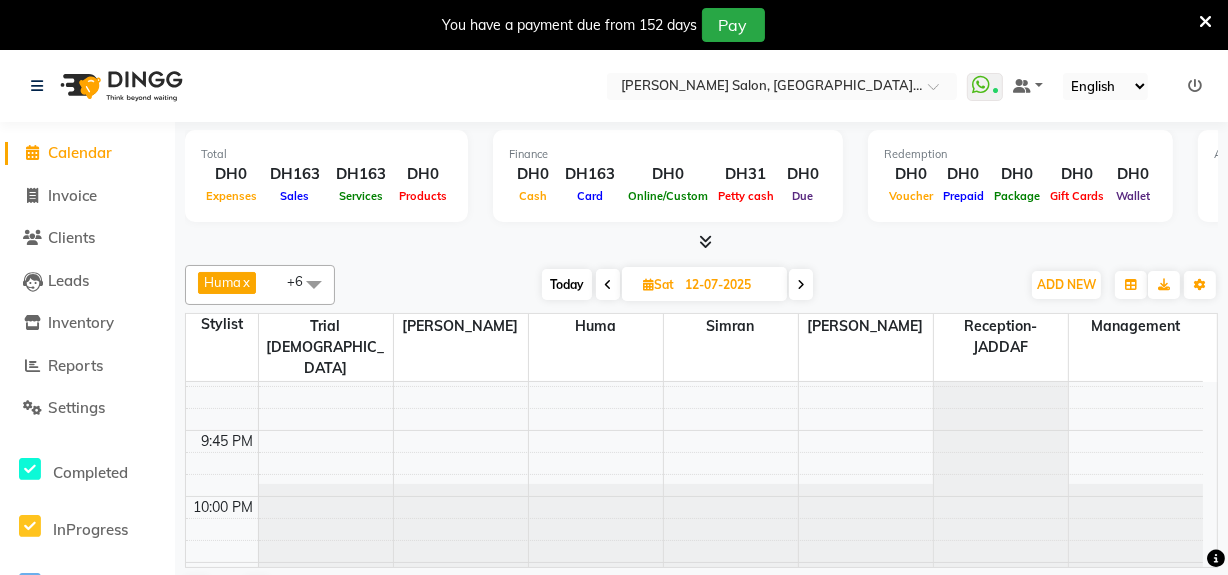 scroll, scrollTop: 3474, scrollLeft: 0, axis: vertical 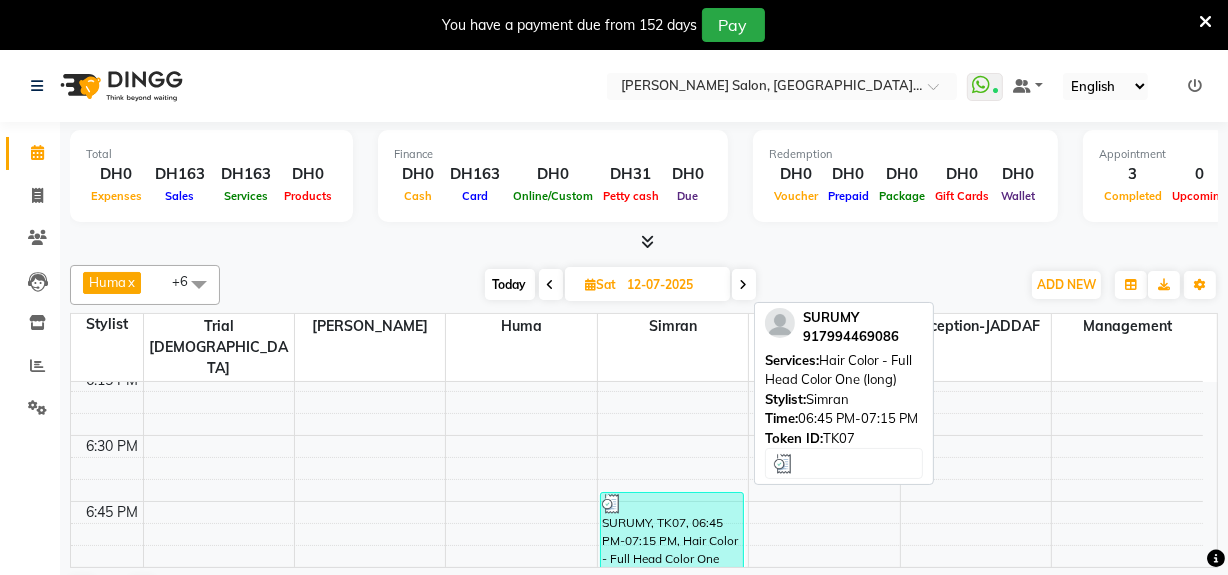 click on "SURUMY, TK07, 06:45 PM-07:15 PM, Hair Color - Full Head Color One (long)" at bounding box center [672, 557] 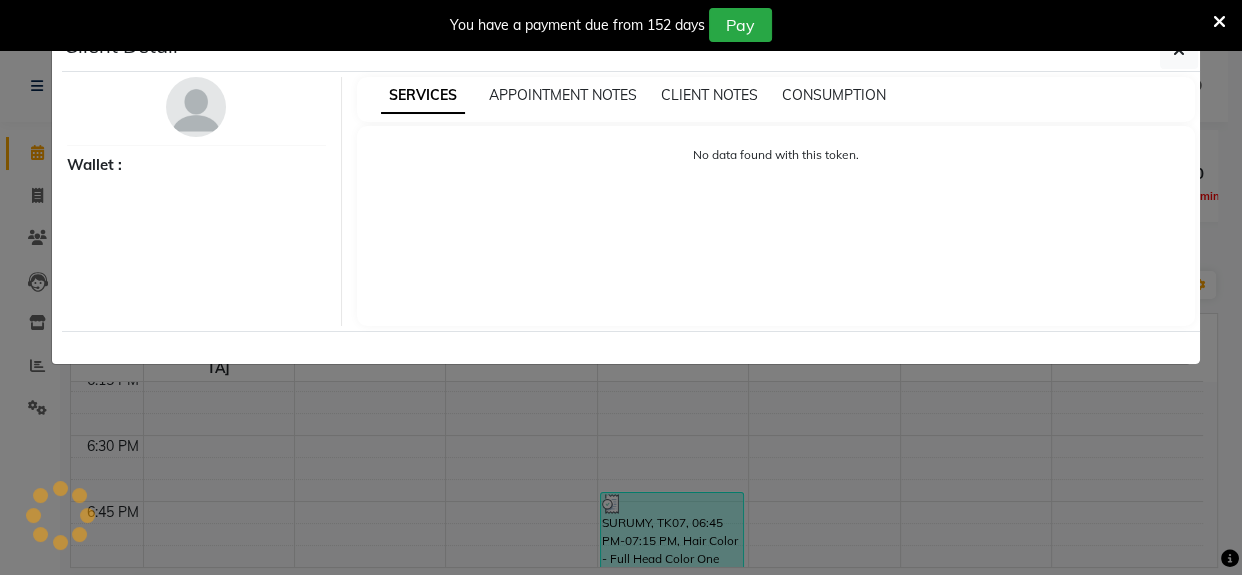 select on "3" 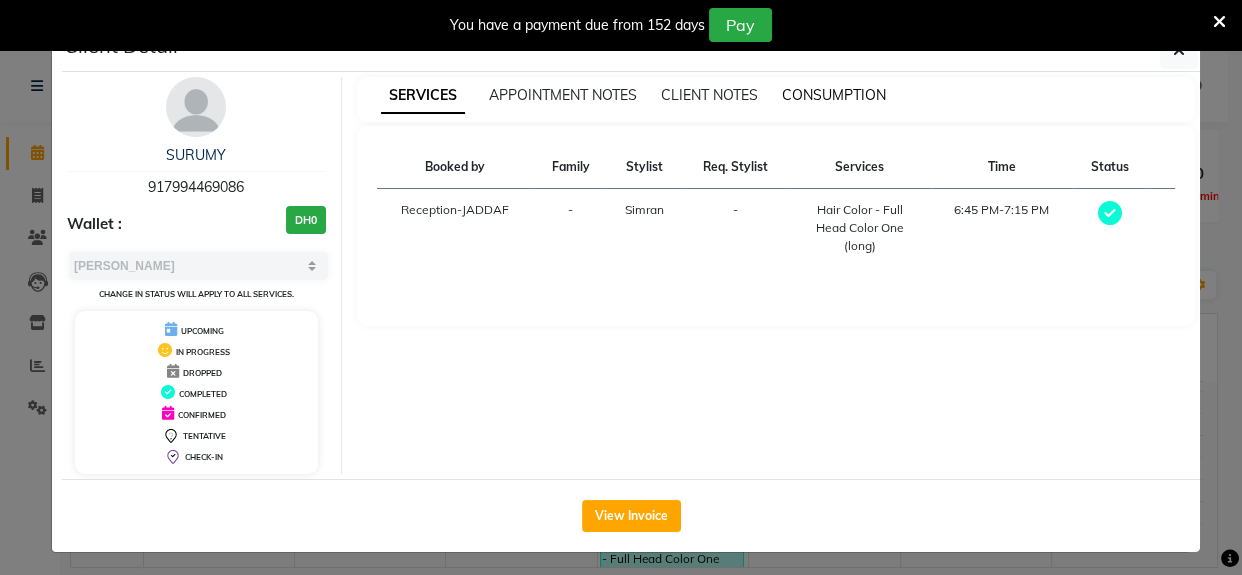 click on "CONSUMPTION" at bounding box center [834, 95] 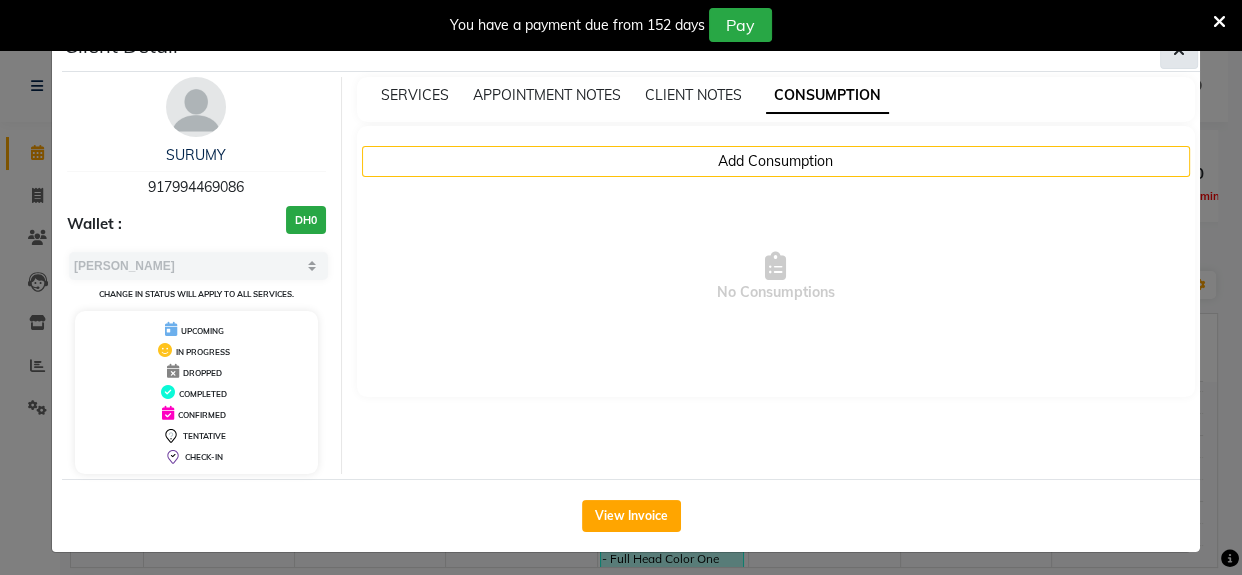 click 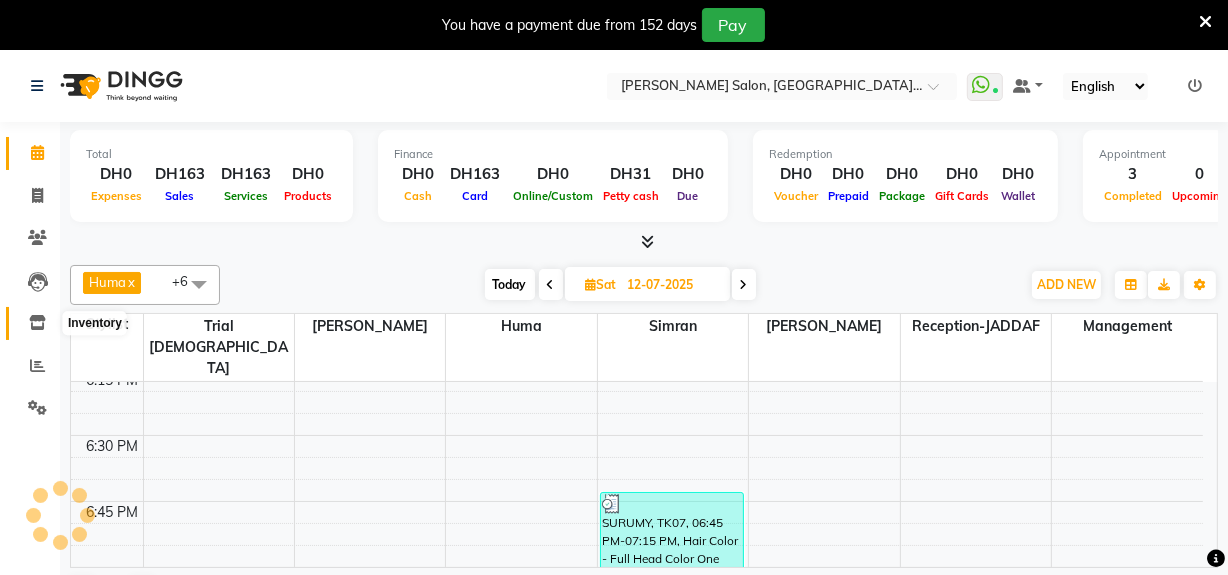 click 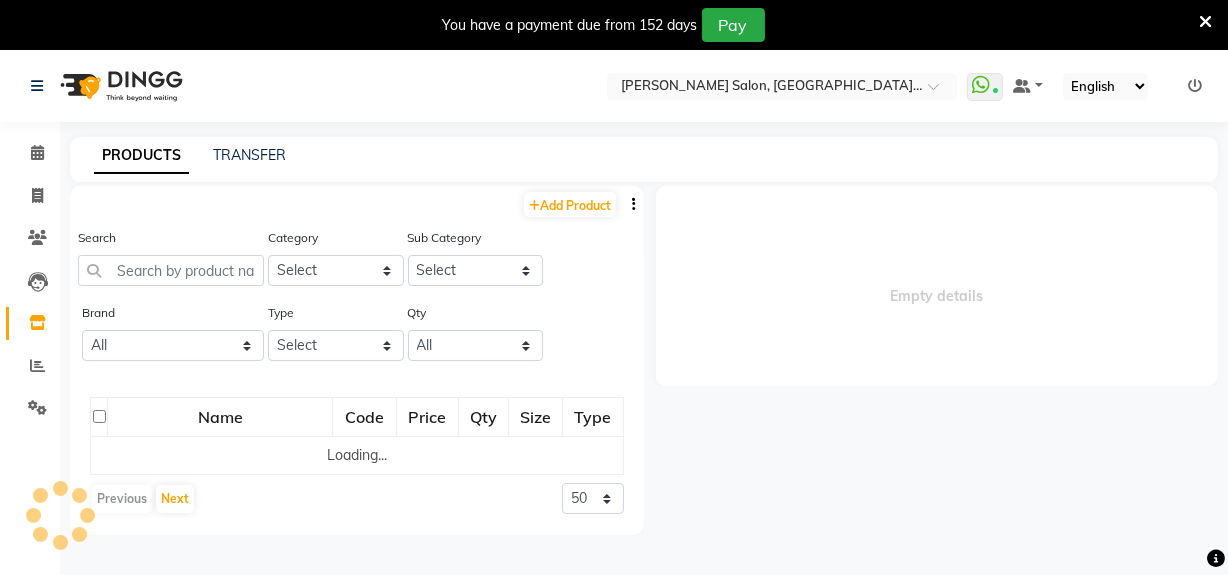 select 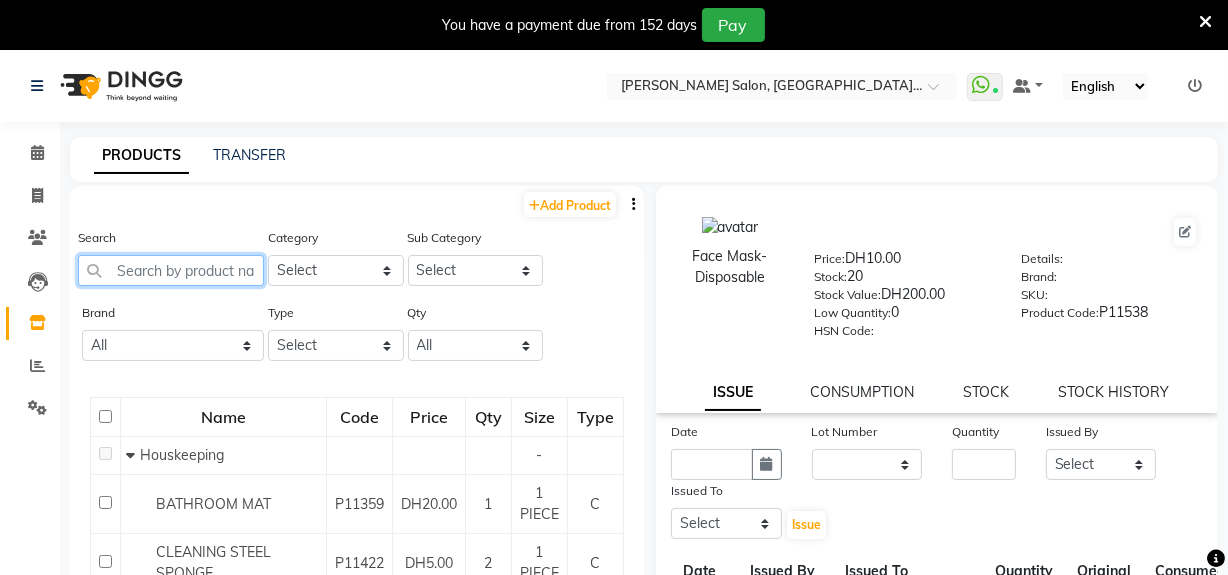 click 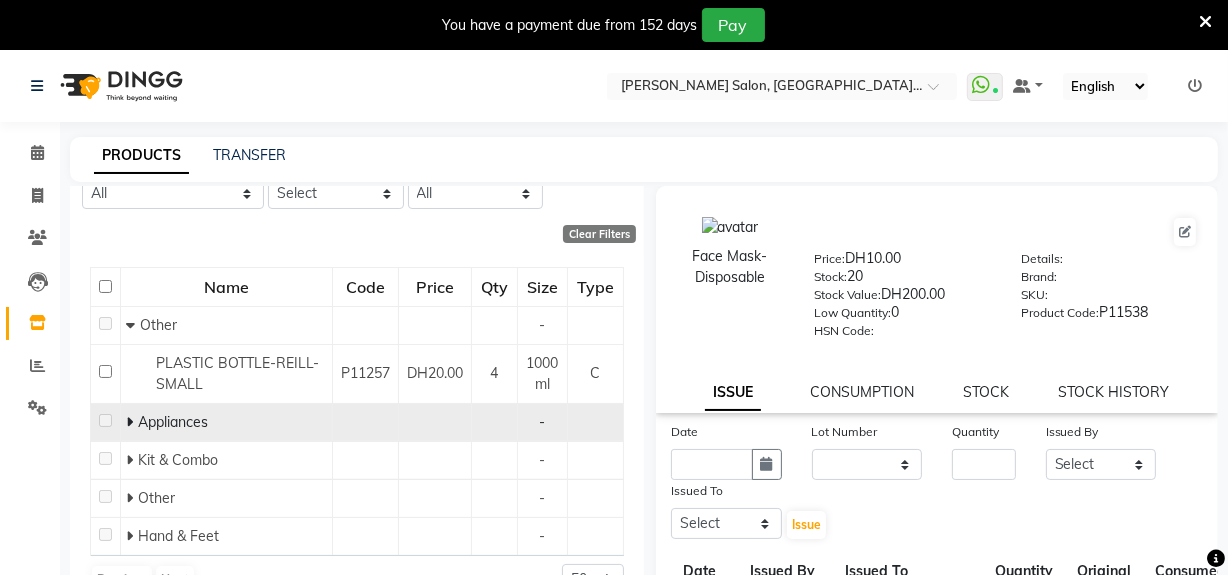 scroll, scrollTop: 160, scrollLeft: 0, axis: vertical 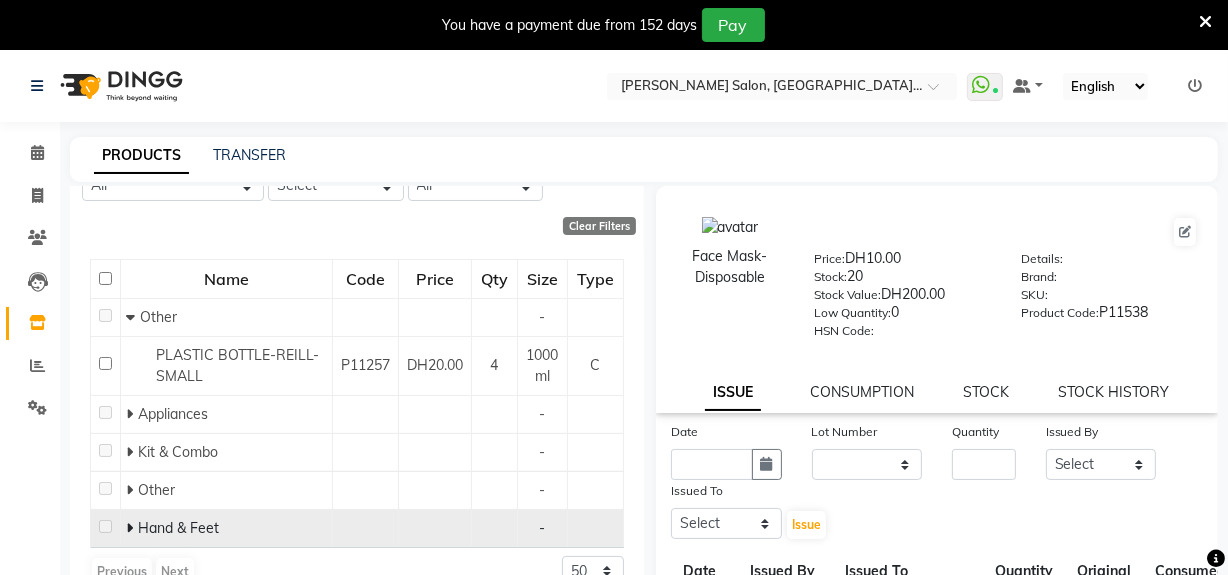 type on "PLAS" 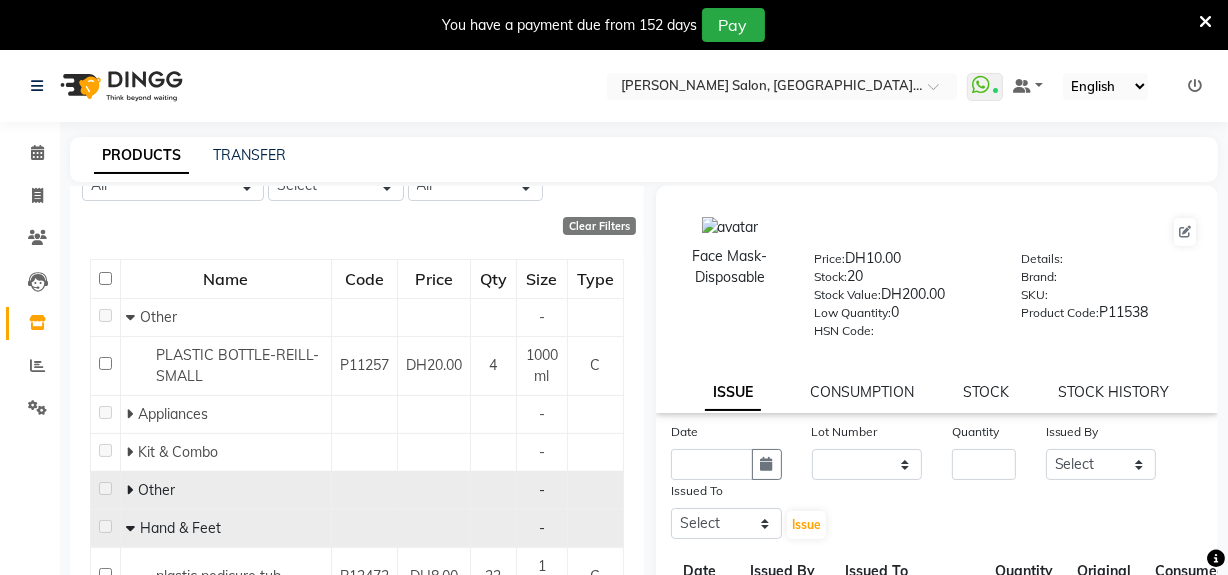 click 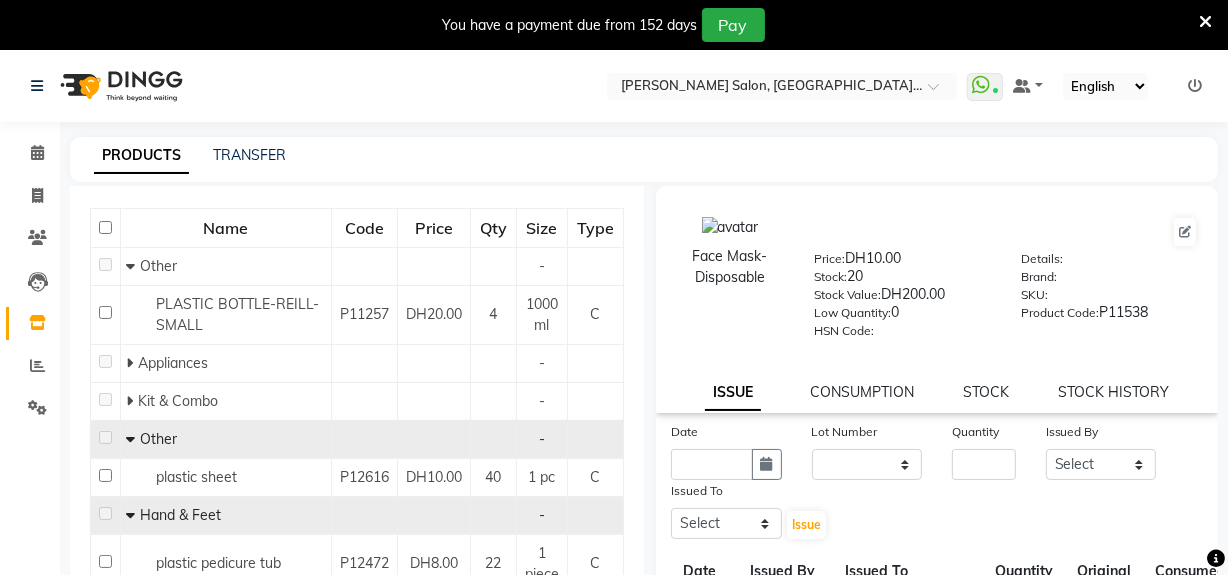 scroll, scrollTop: 257, scrollLeft: 0, axis: vertical 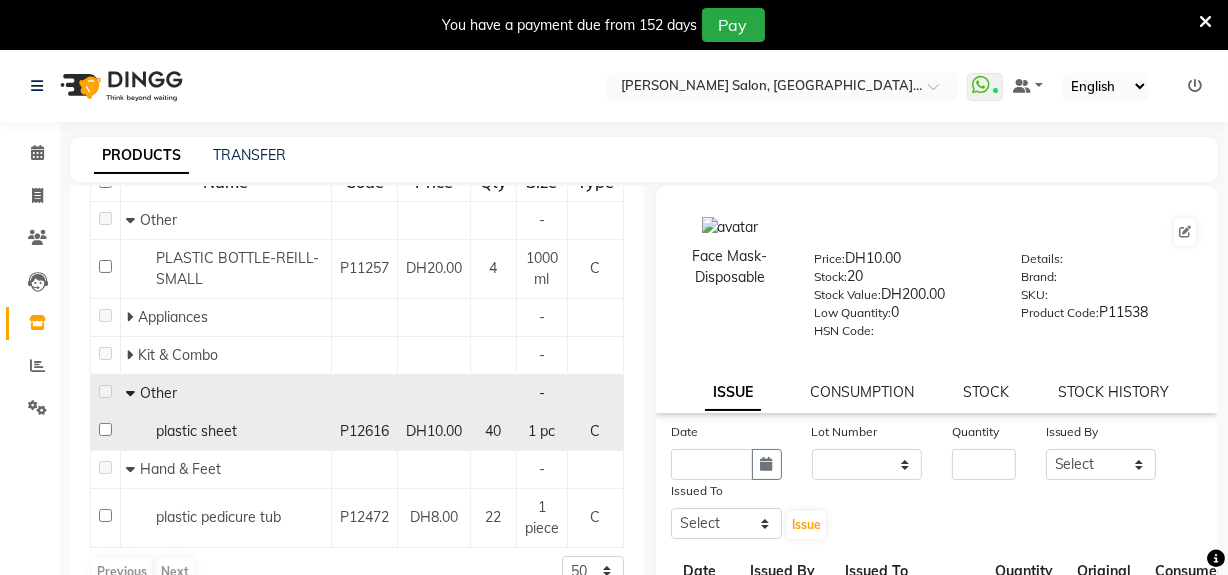 click 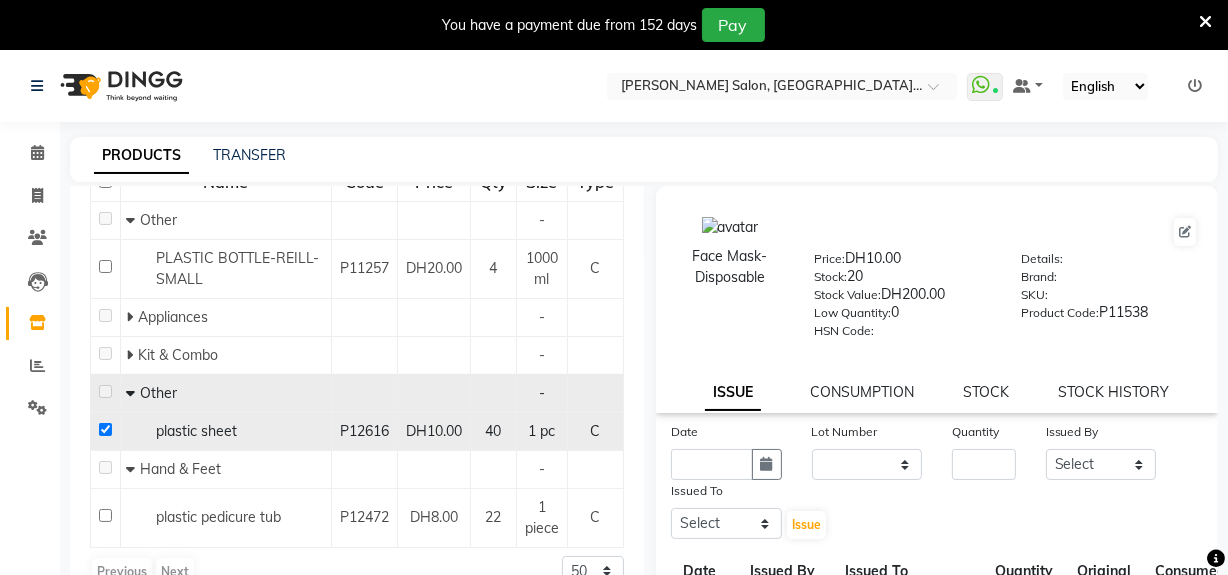 checkbox on "true" 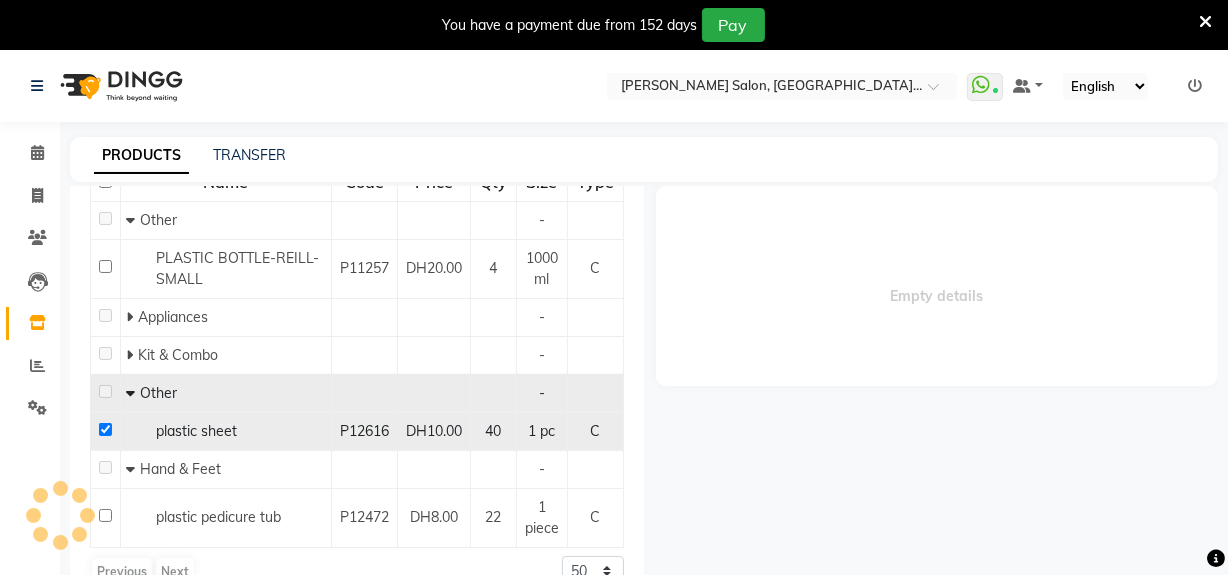 select 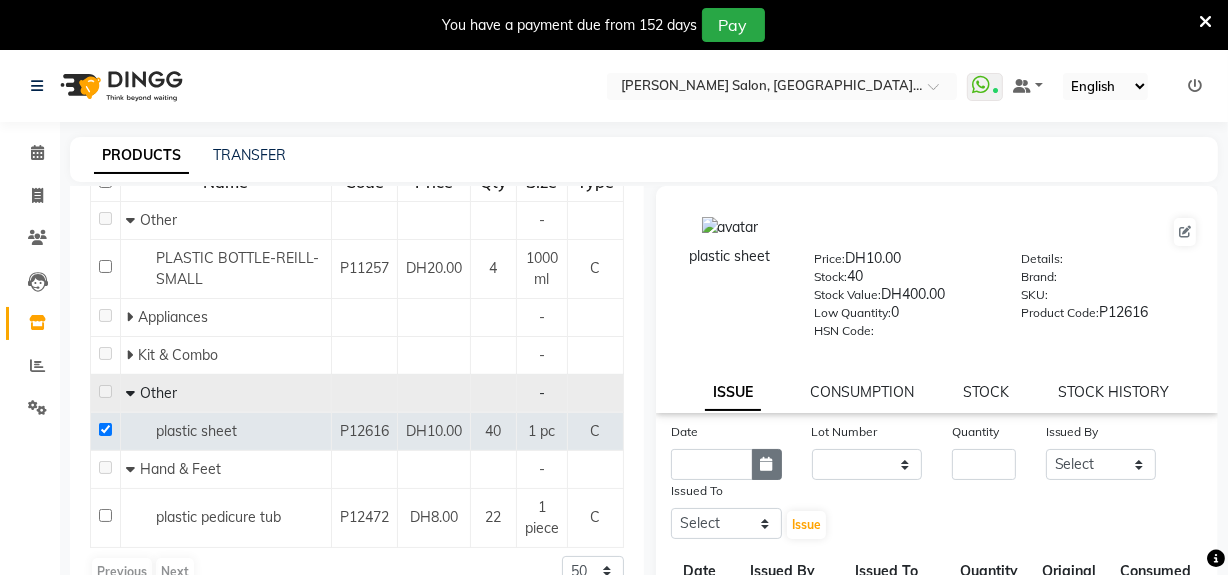 click 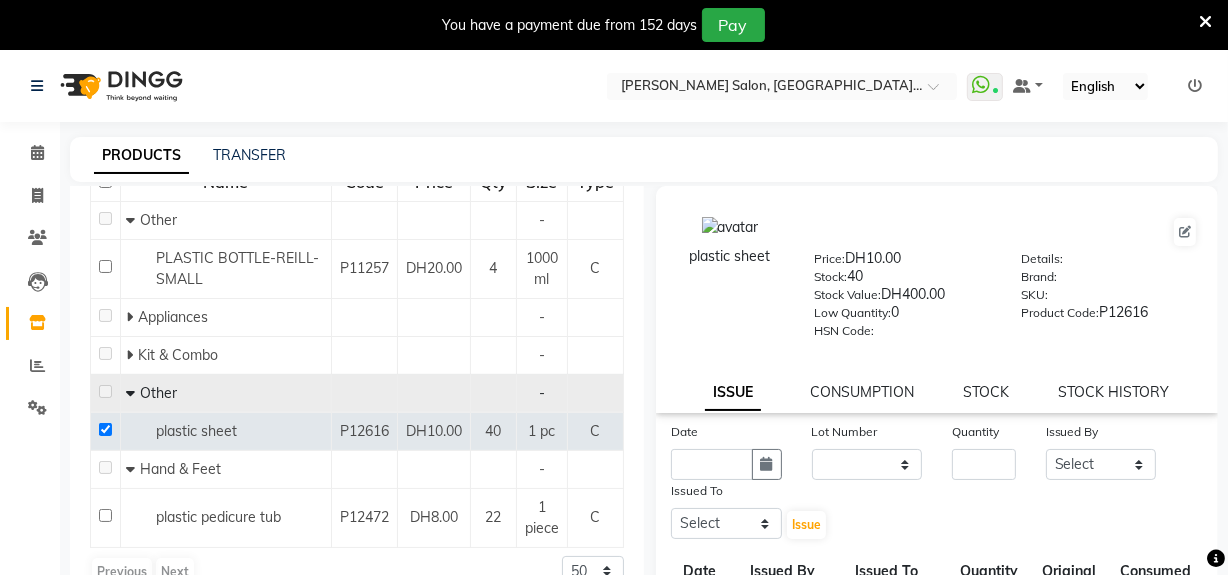 select on "7" 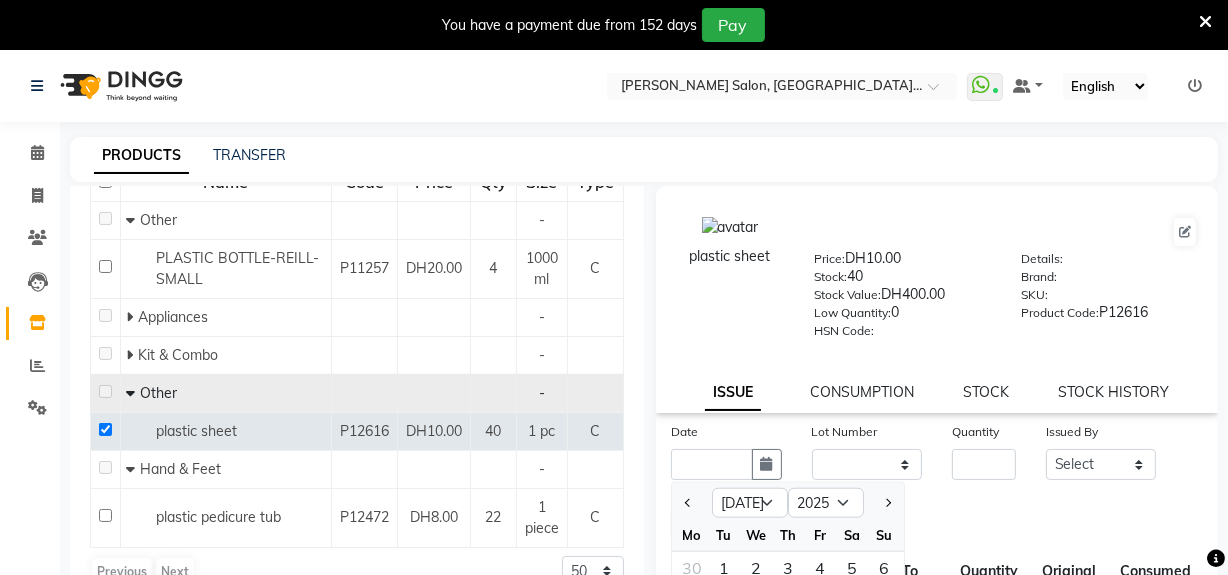 scroll, scrollTop: 11, scrollLeft: 0, axis: vertical 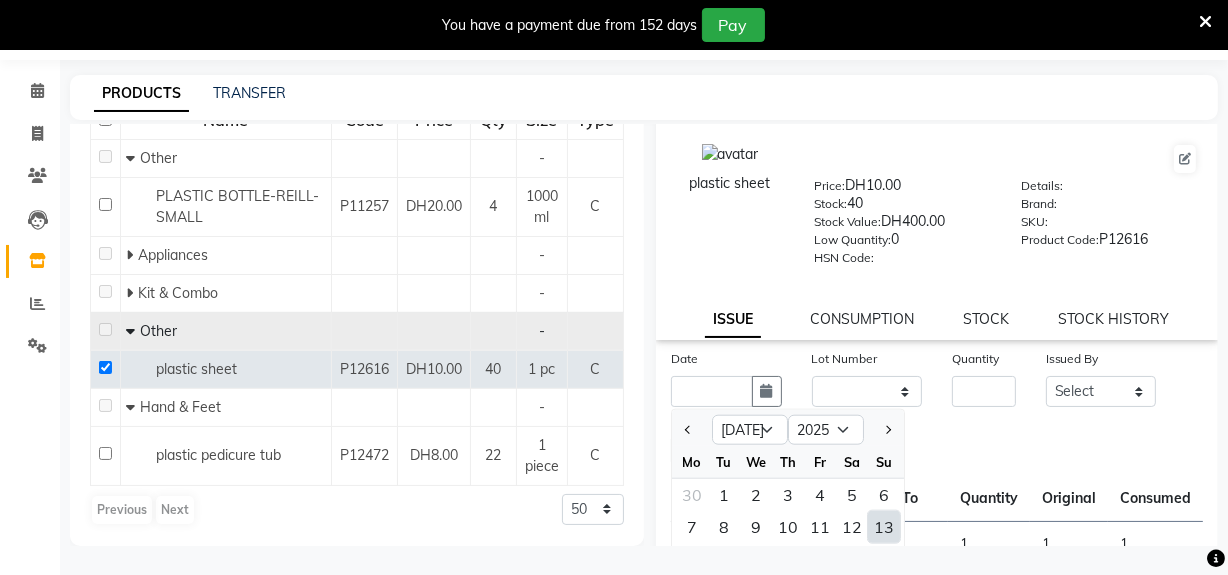 drag, startPoint x: 850, startPoint y: 535, endPoint x: 840, endPoint y: 416, distance: 119.419426 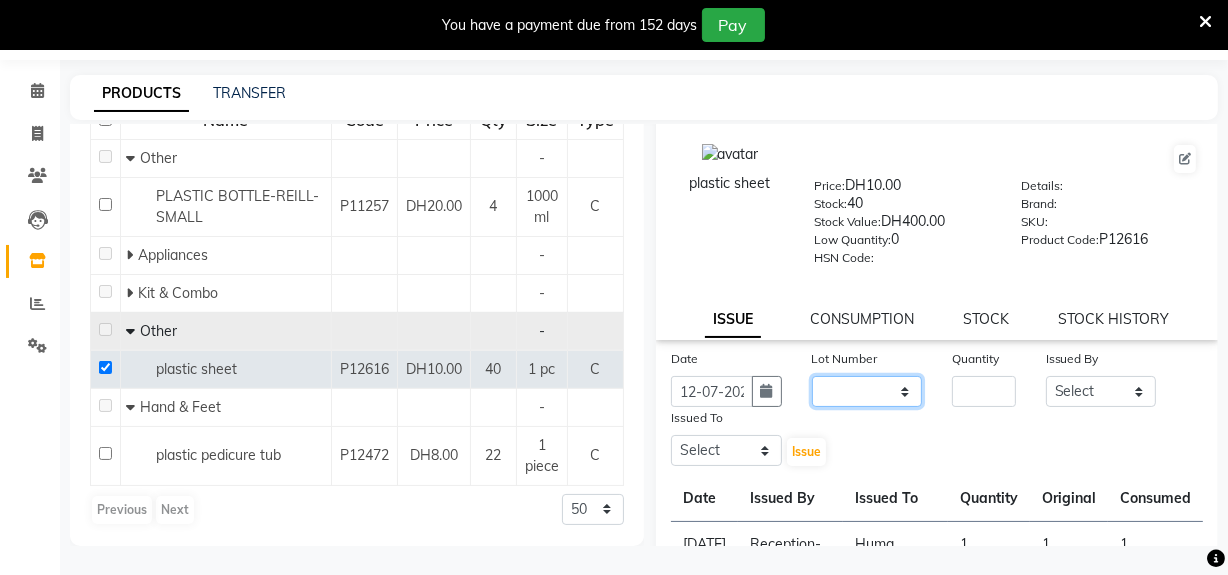 drag, startPoint x: 850, startPoint y: 389, endPoint x: 865, endPoint y: 436, distance: 49.335587 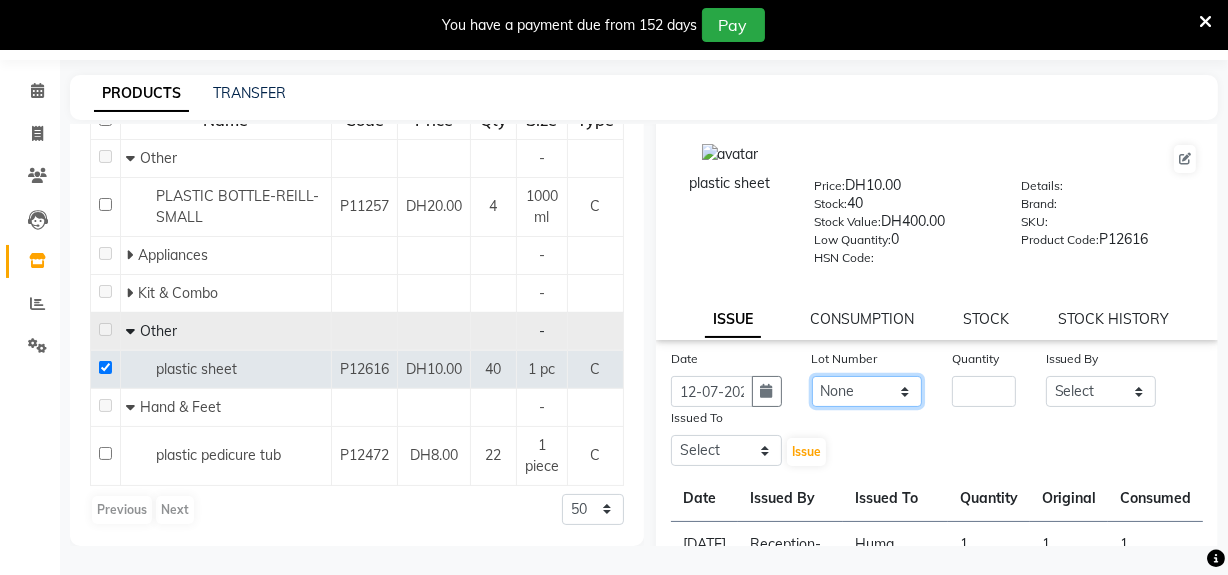 click on "None" 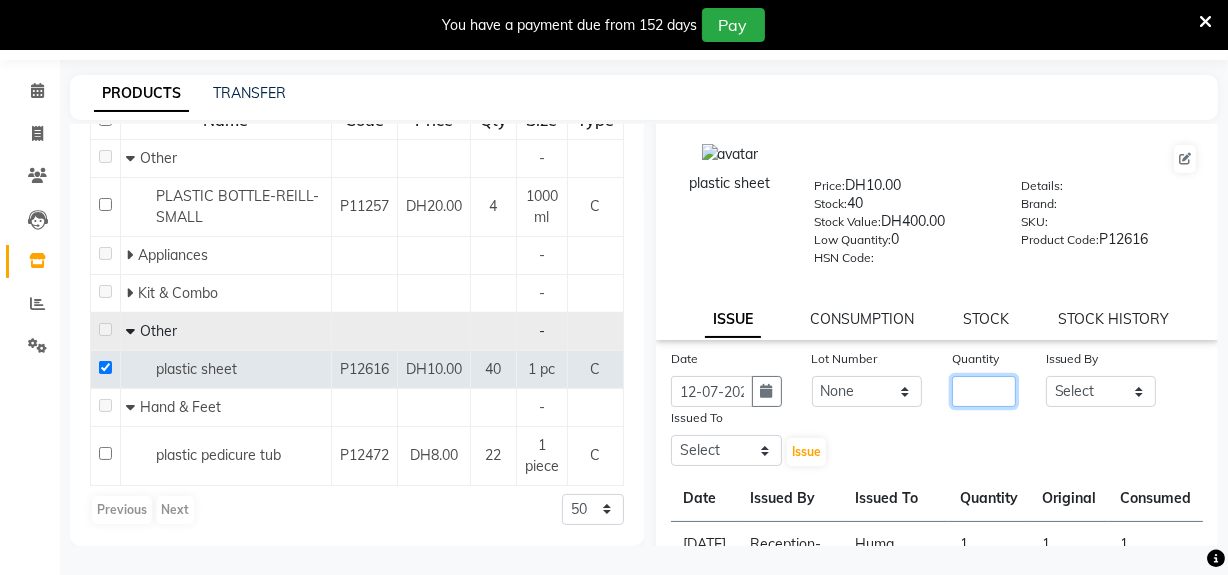 click 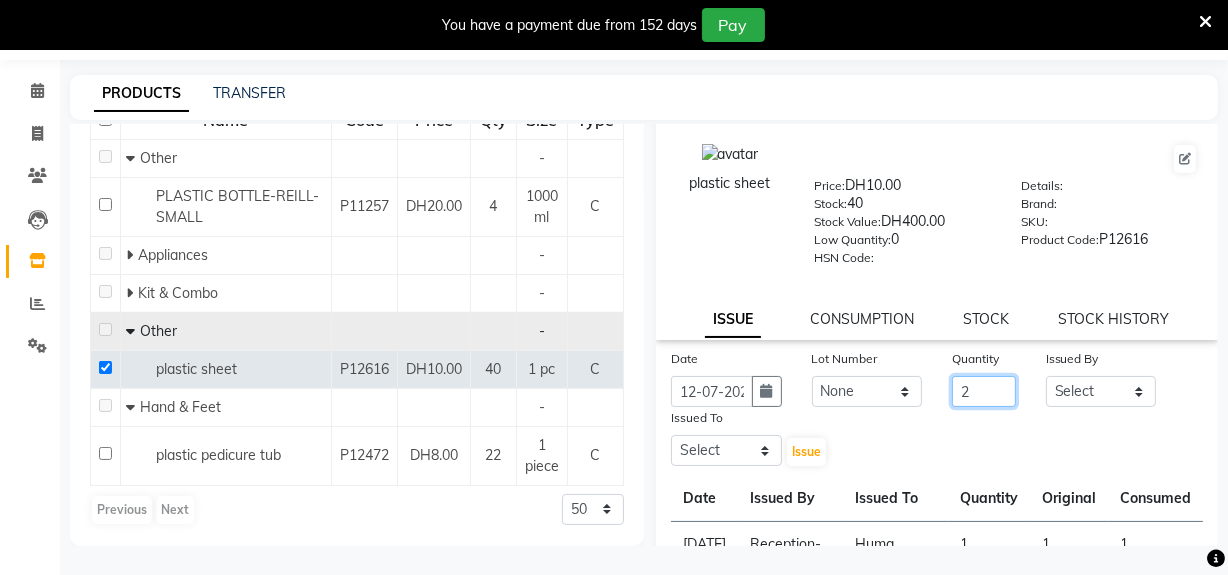 type on "2" 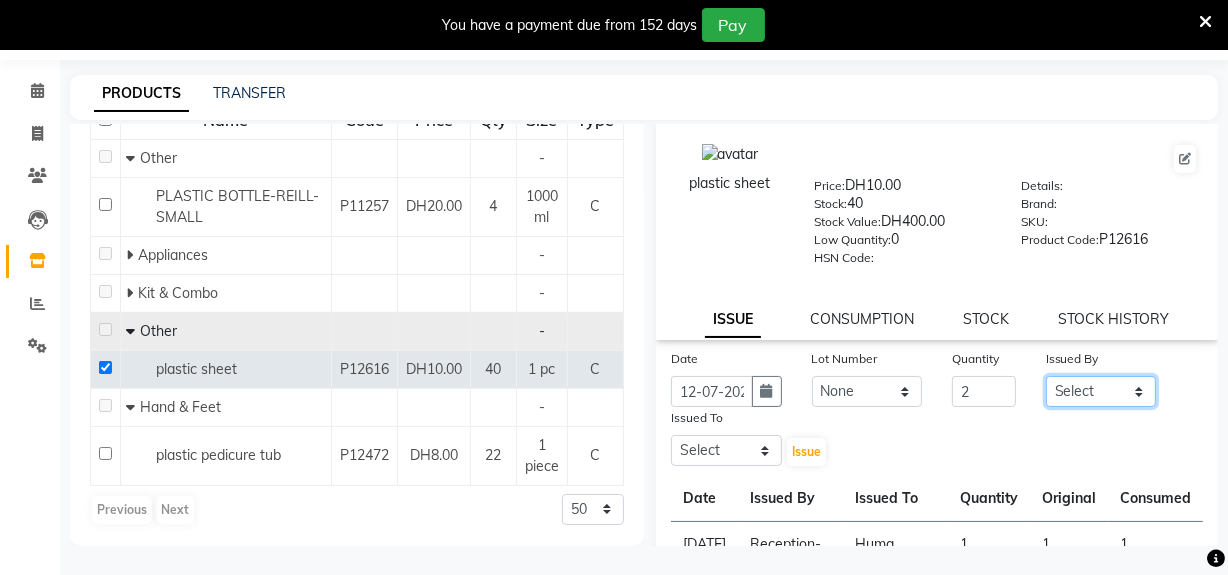 drag, startPoint x: 1124, startPoint y: 390, endPoint x: 1122, endPoint y: 380, distance: 10.198039 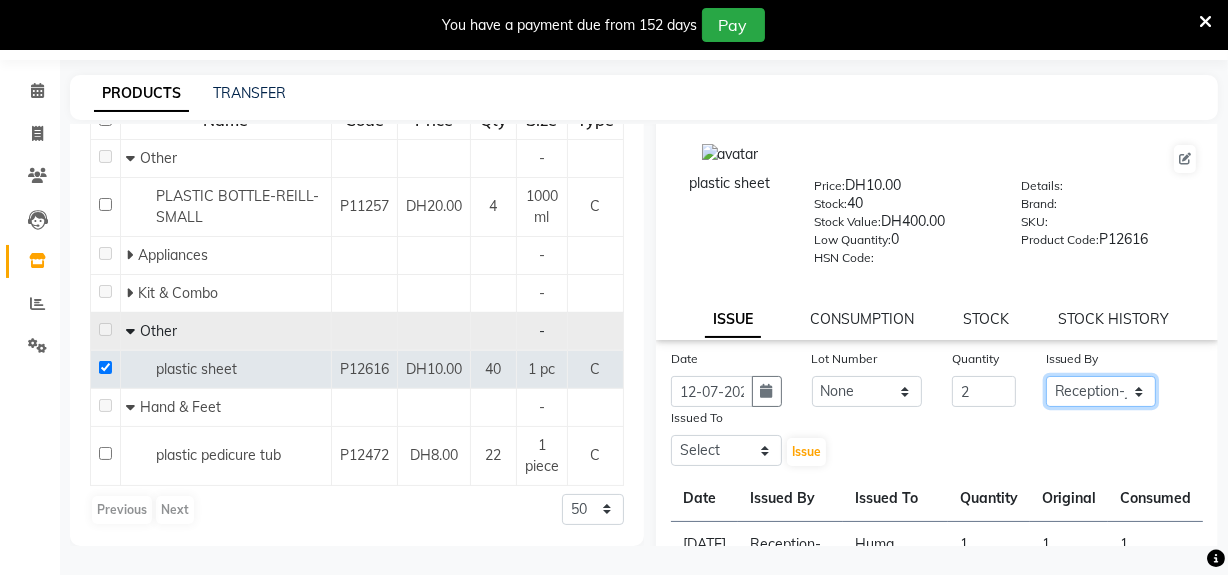 click on "Select Huma Leonita Management Reception-JADDAF [PERSON_NAME] [PERSON_NAME] trial [DEMOGRAPHIC_DATA]" 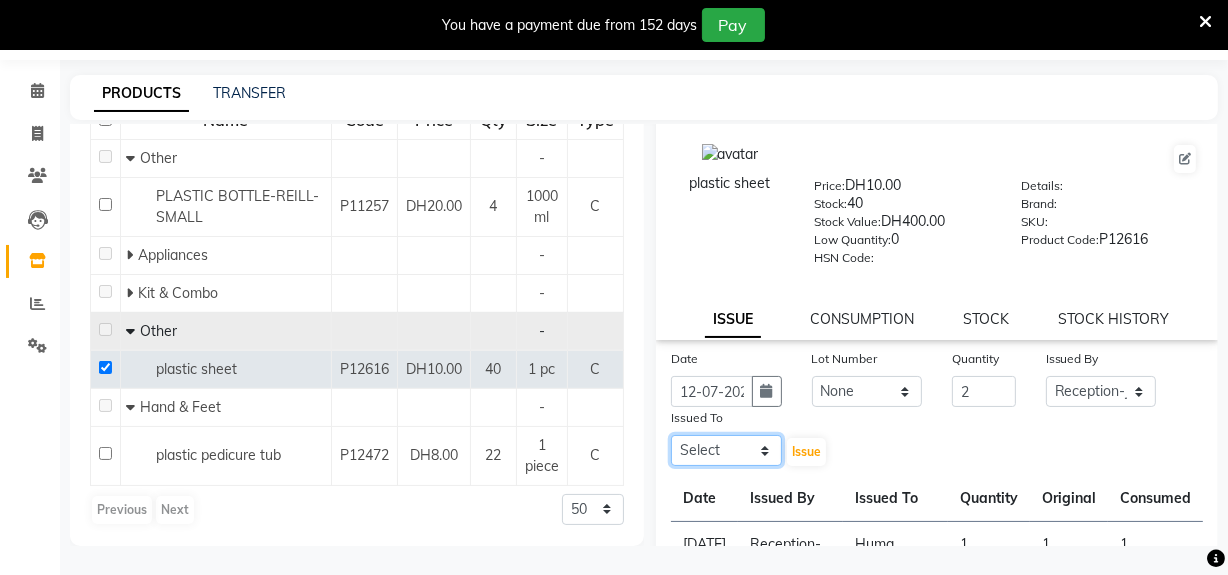 click on "Select Huma Leonita Management Reception-JADDAF [PERSON_NAME] [PERSON_NAME] trial [DEMOGRAPHIC_DATA]" 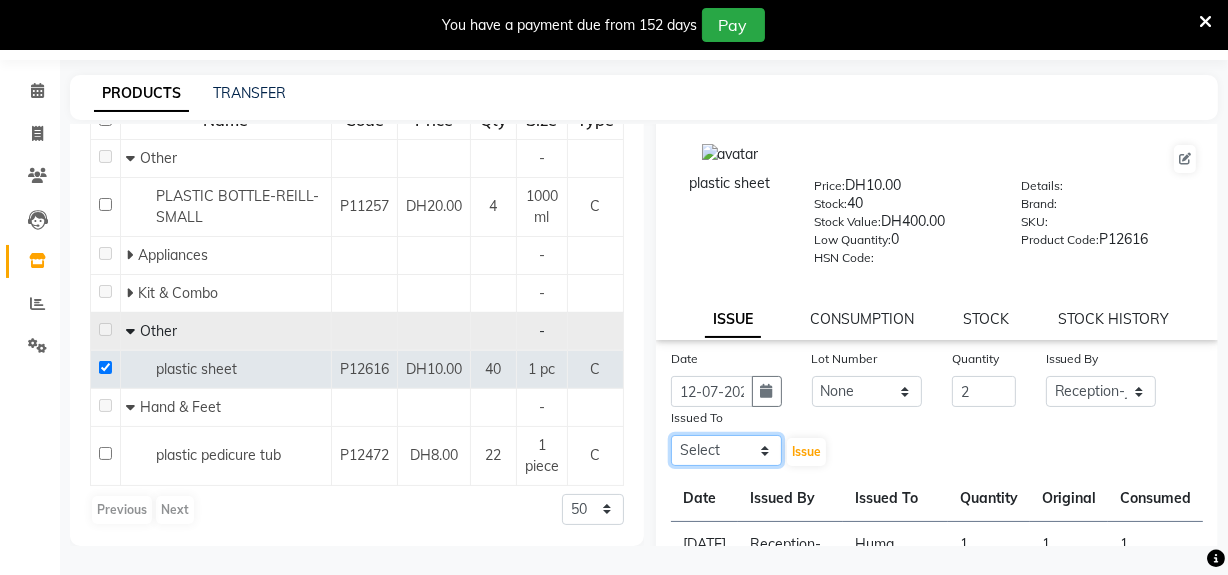 select on "68950" 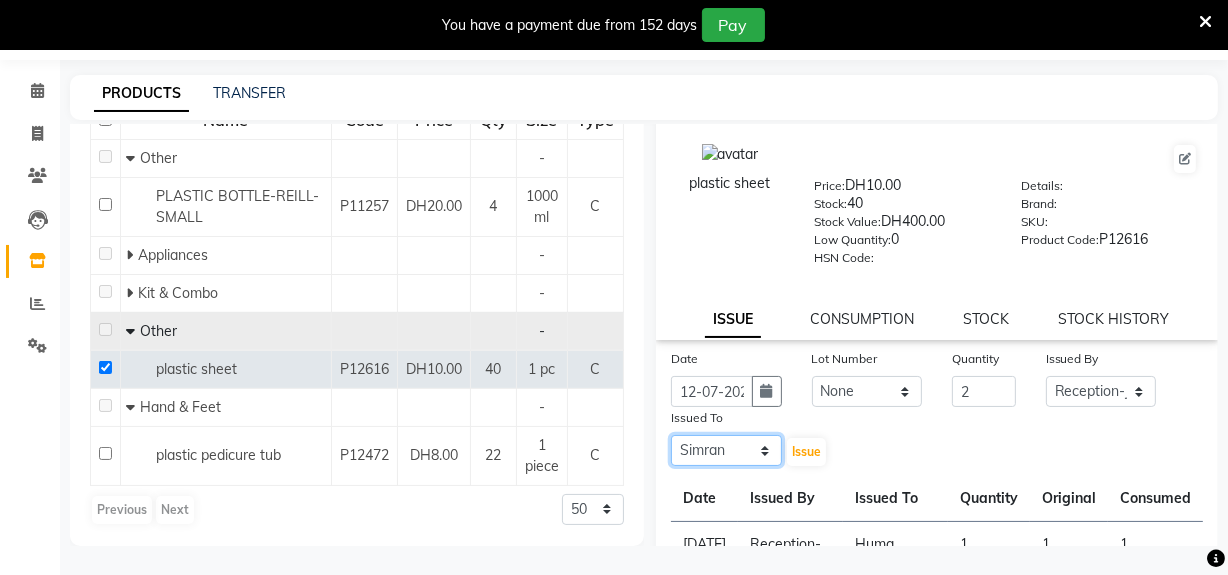 click on "Select Huma Leonita Management Reception-JADDAF [PERSON_NAME] [PERSON_NAME] trial [DEMOGRAPHIC_DATA]" 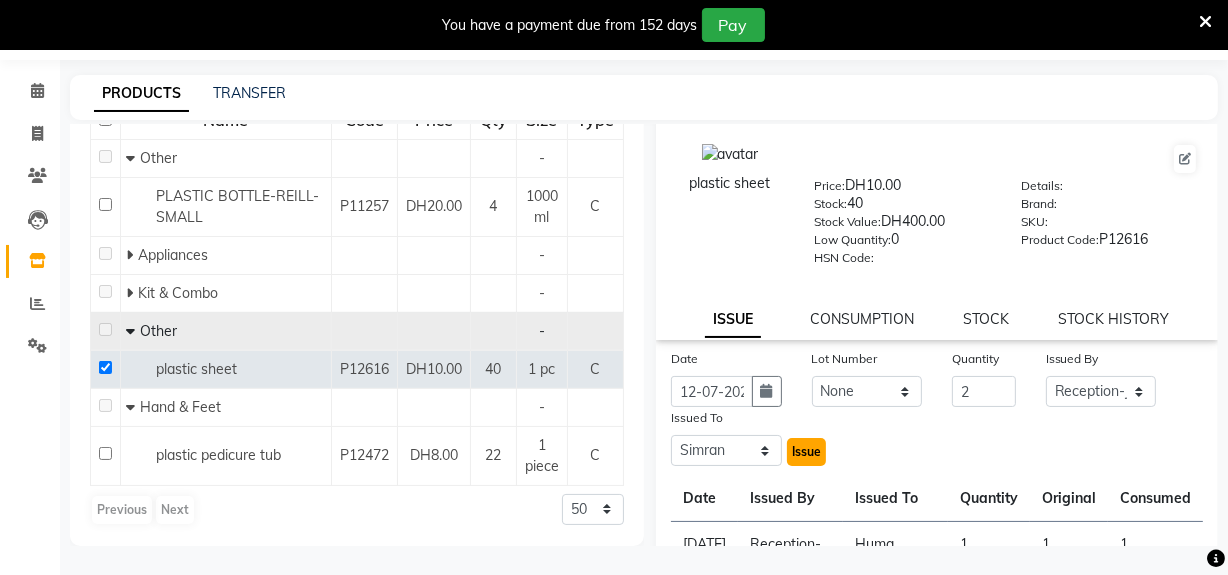 click on "Issue" 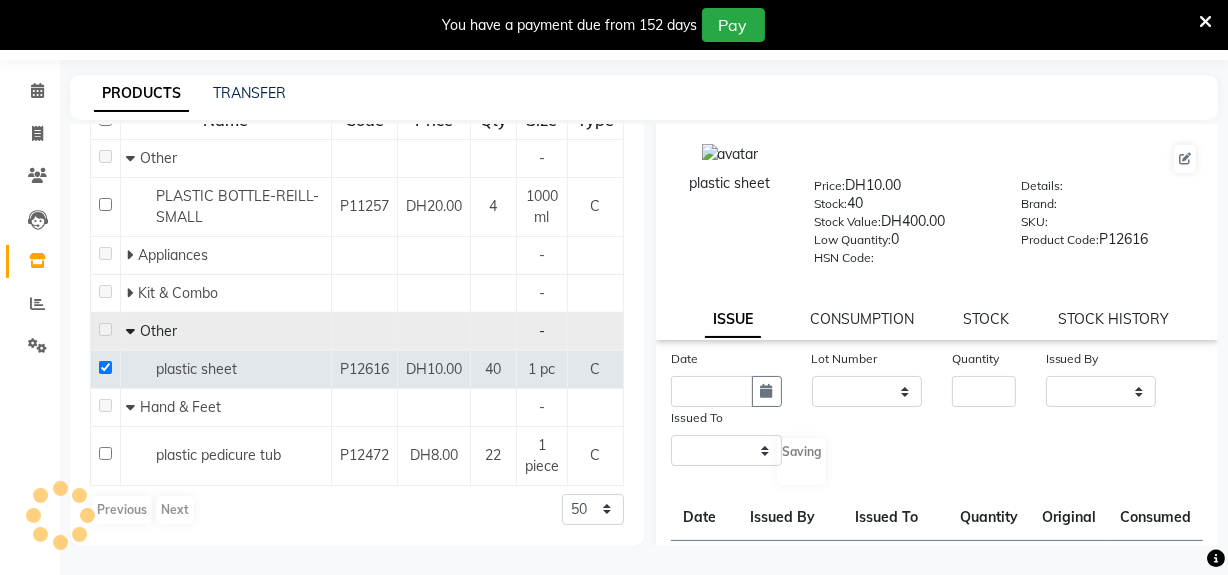 scroll, scrollTop: 0, scrollLeft: 0, axis: both 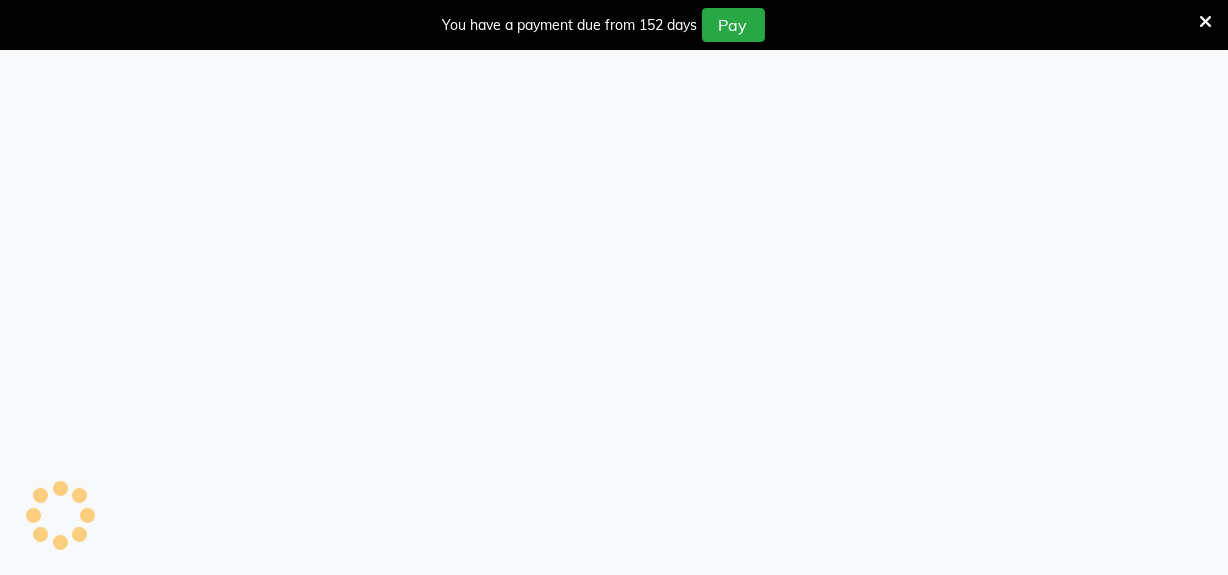 select 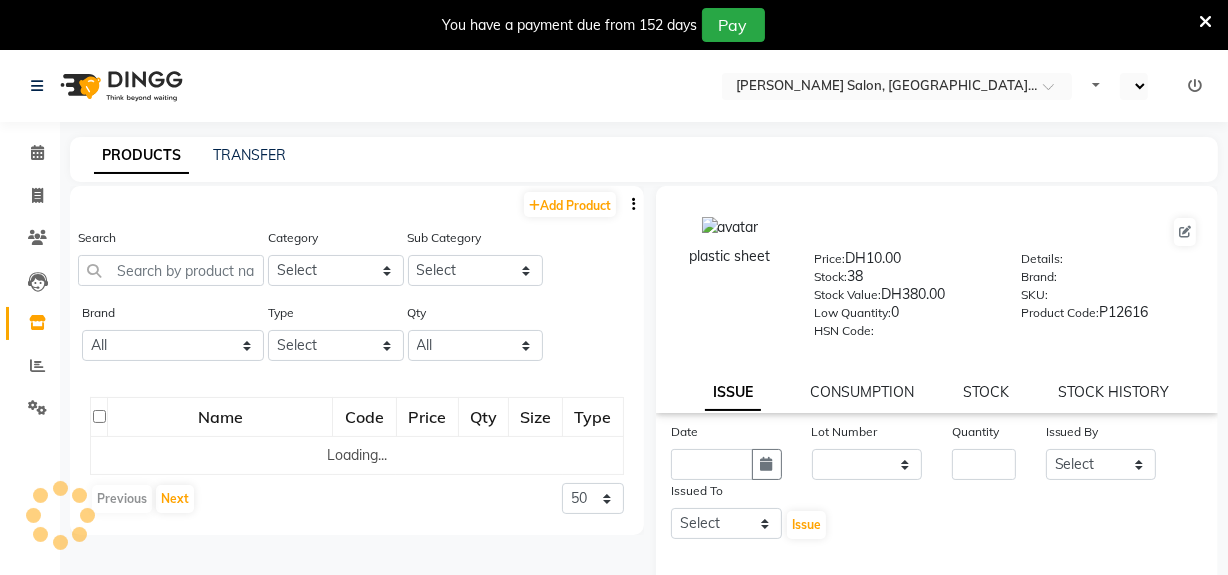 select on "en" 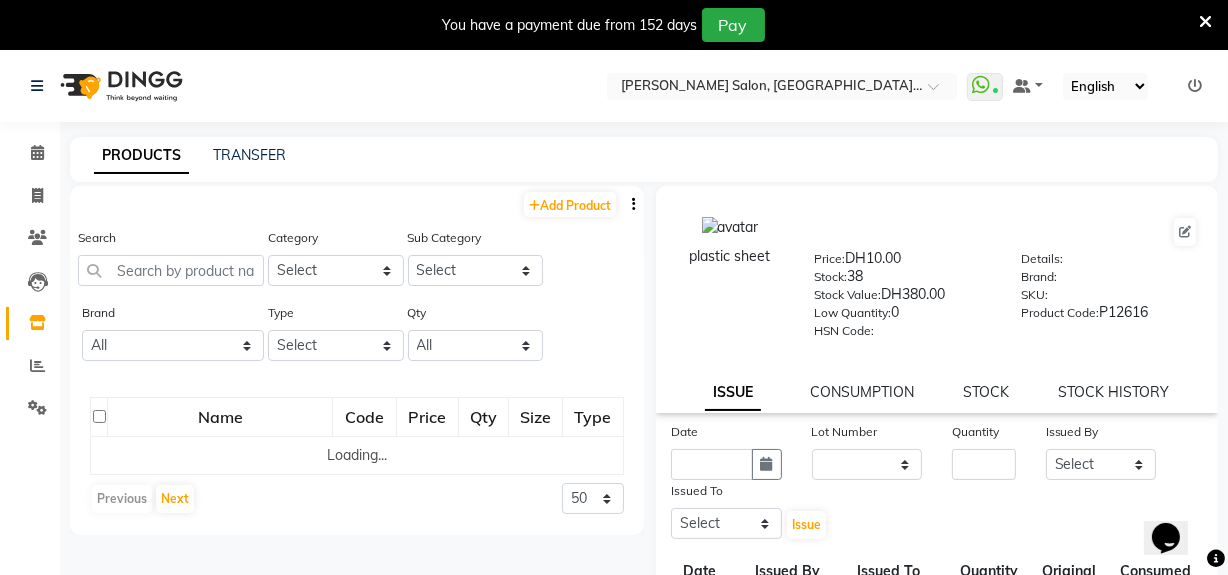 scroll, scrollTop: 0, scrollLeft: 0, axis: both 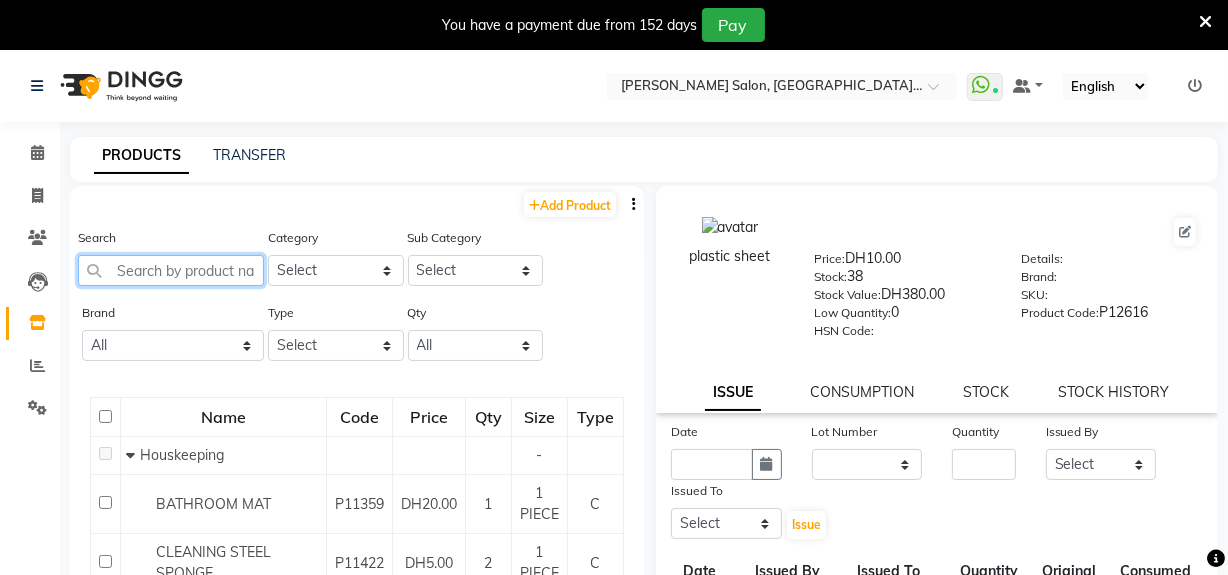 click 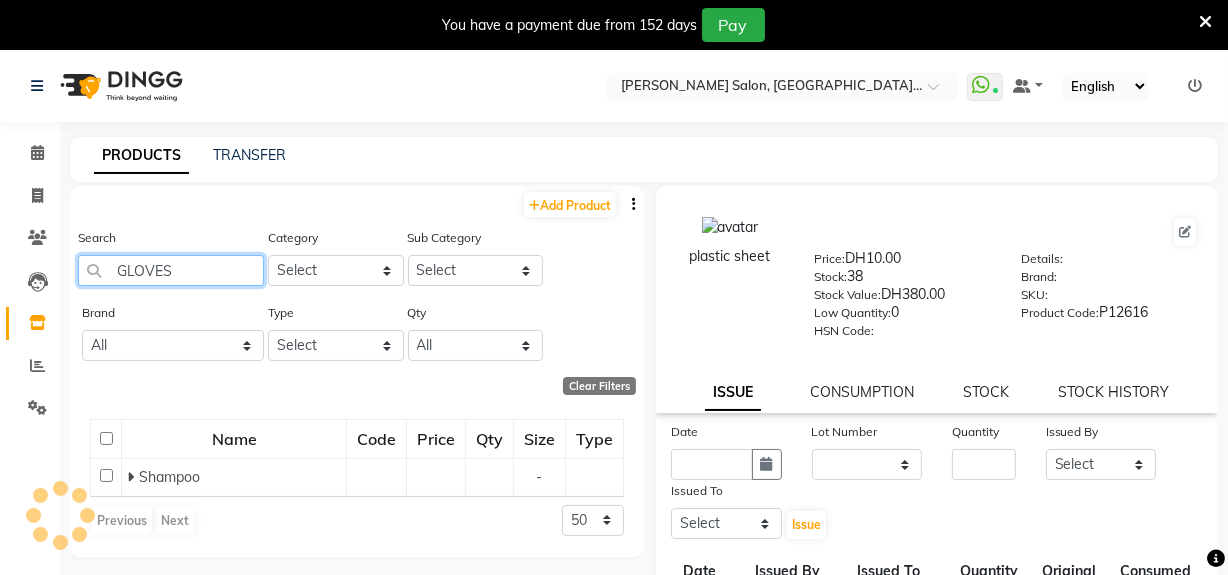 scroll, scrollTop: 0, scrollLeft: 0, axis: both 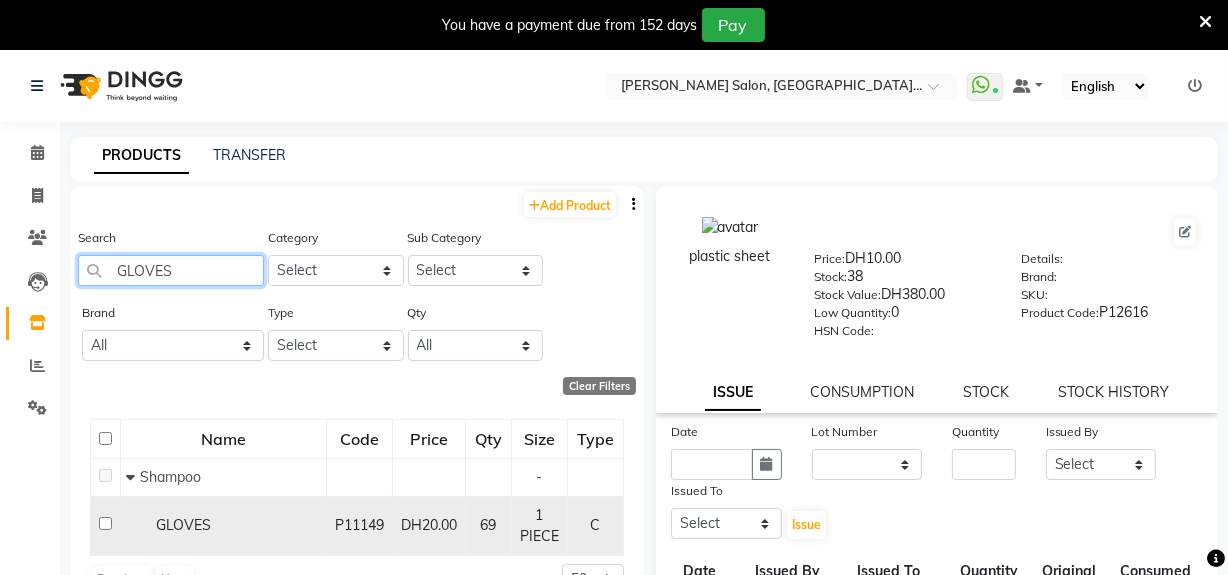 type on "GLOVES" 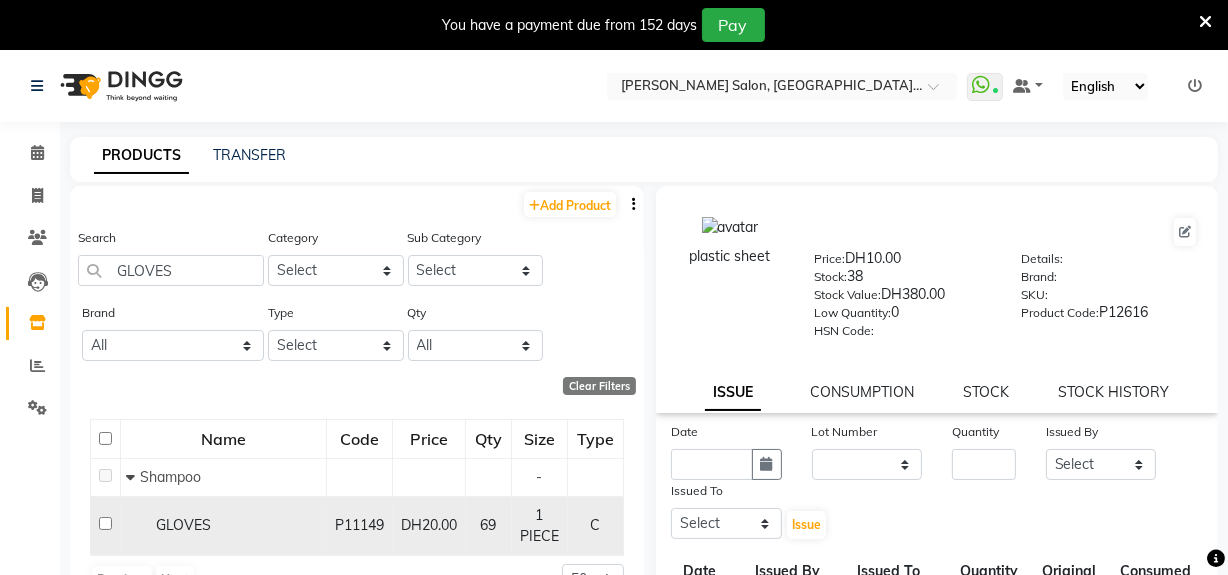 click 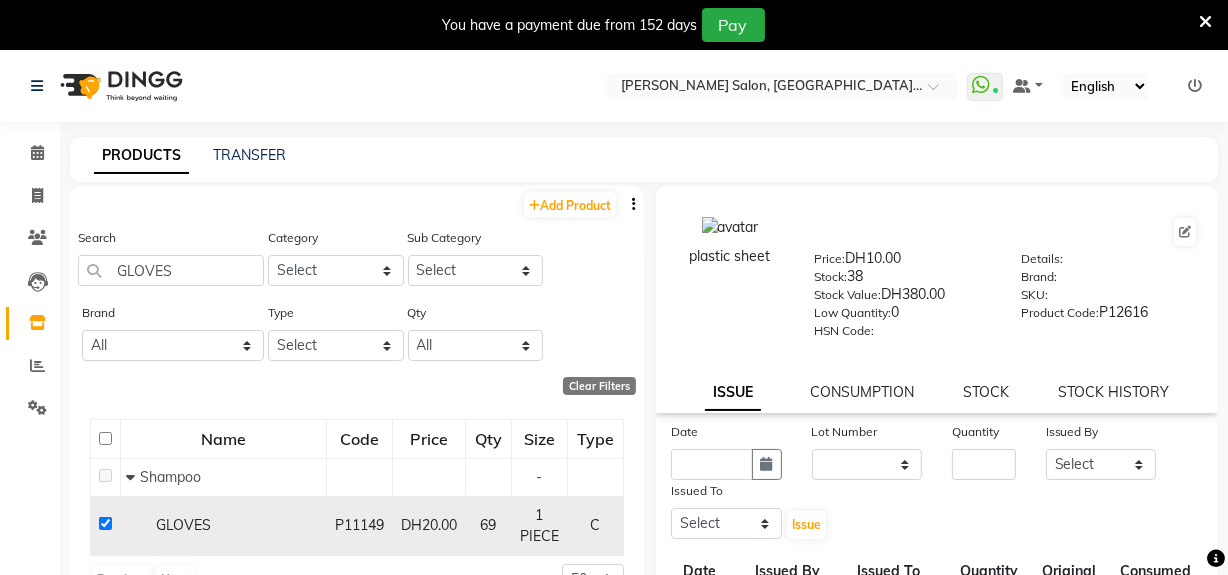 checkbox on "true" 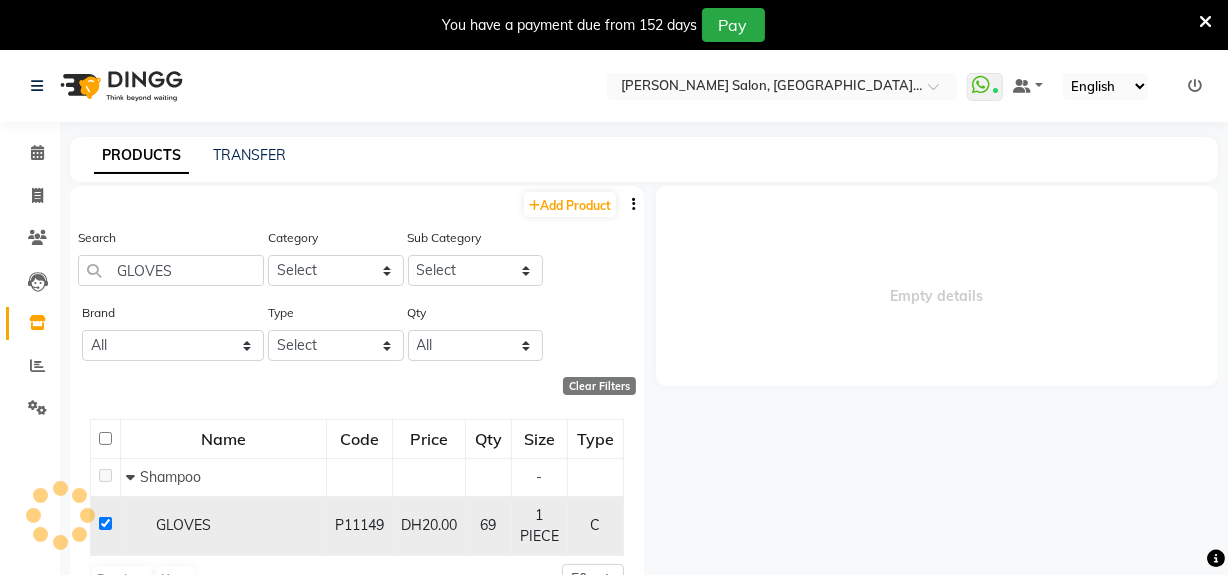 select 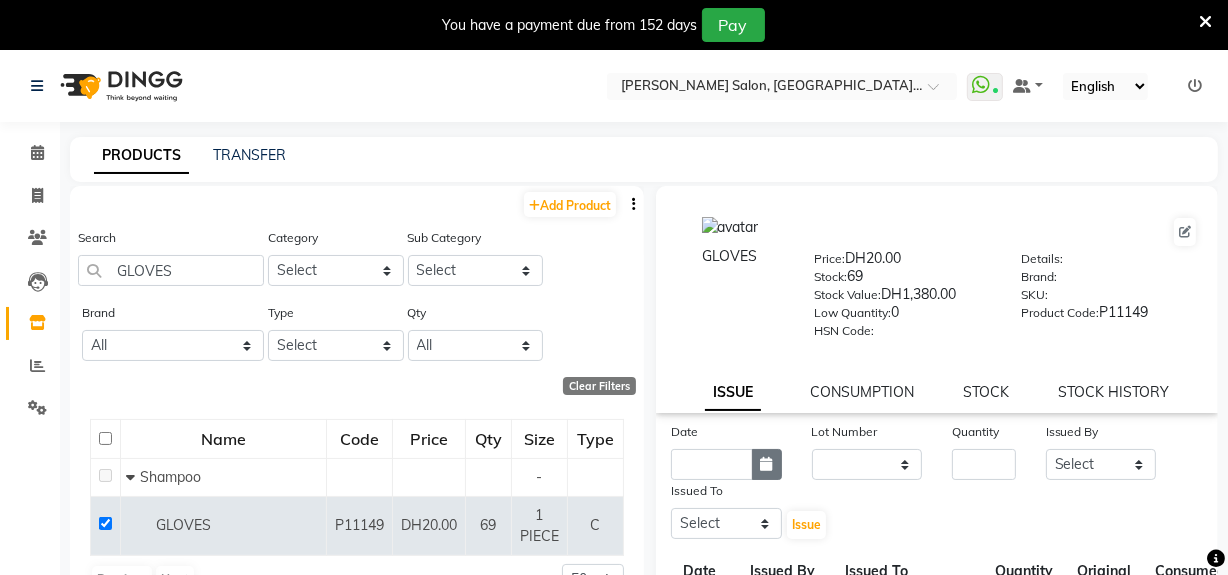 click 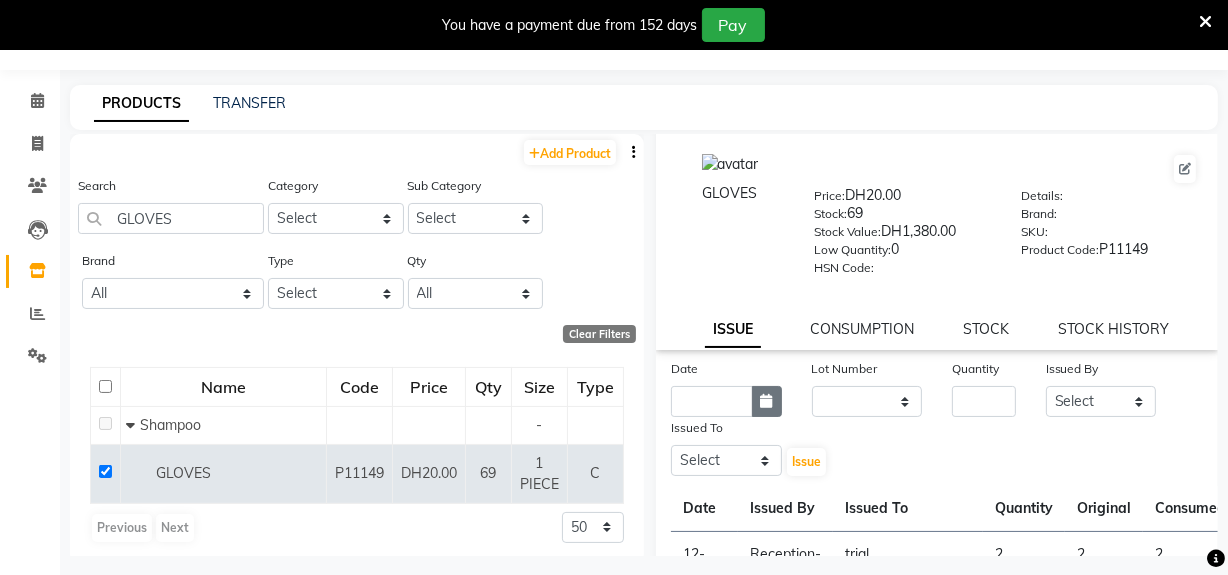 select on "7" 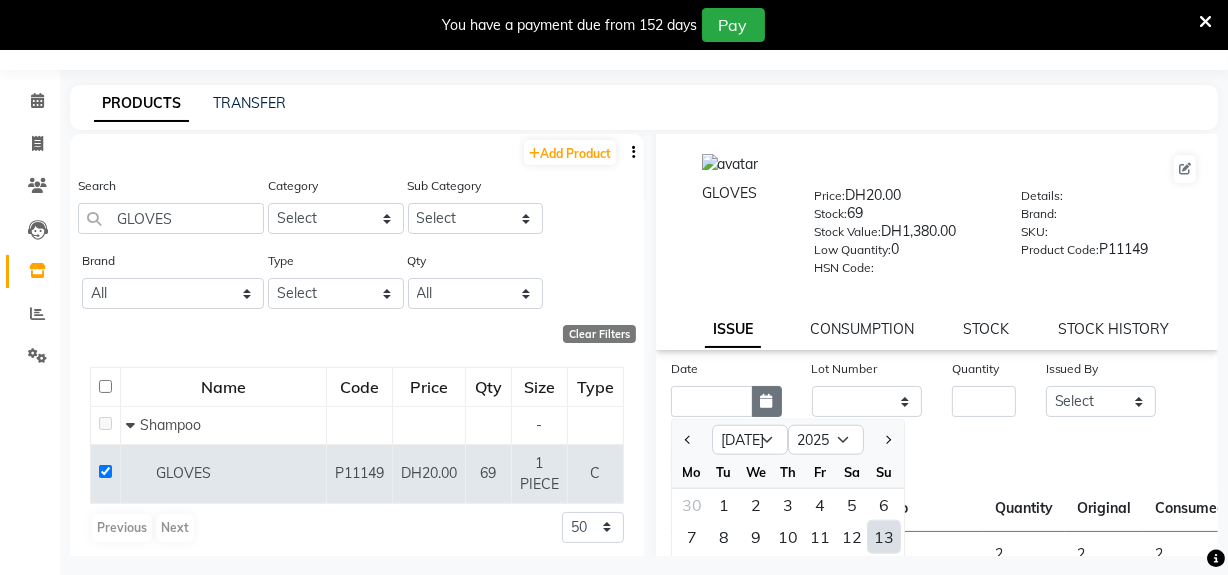 scroll, scrollTop: 62, scrollLeft: 0, axis: vertical 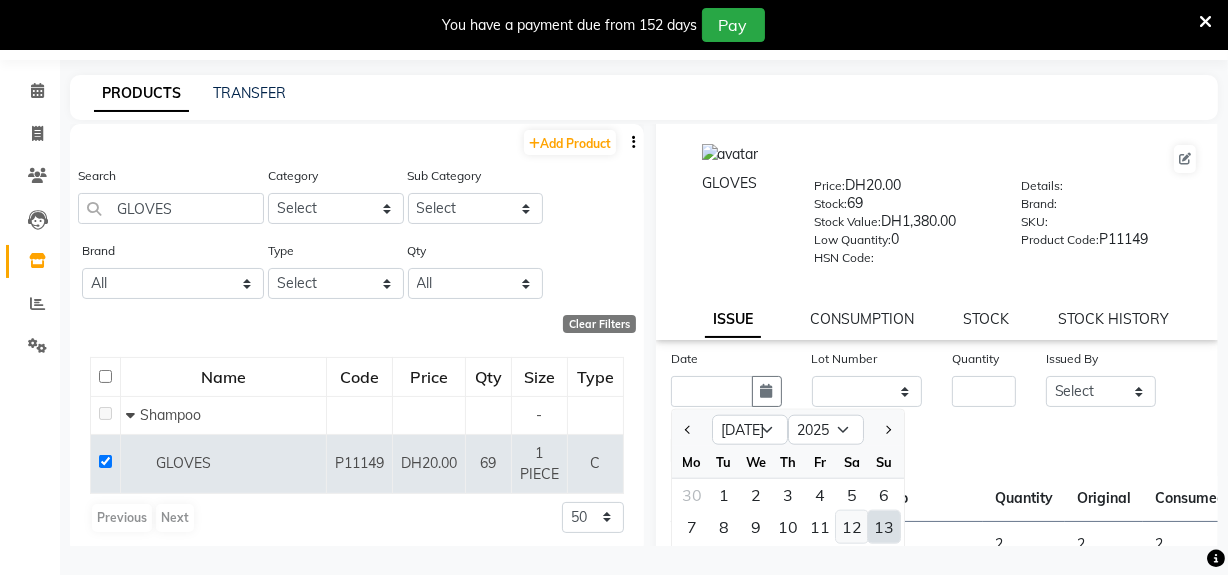 click on "12" 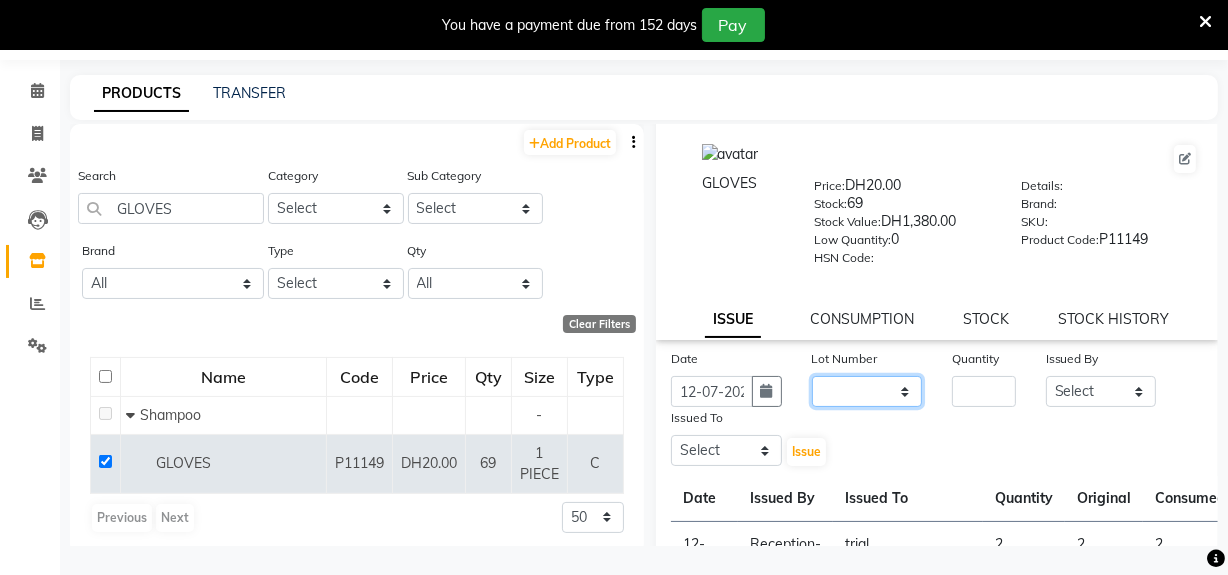 drag, startPoint x: 872, startPoint y: 390, endPoint x: 877, endPoint y: 407, distance: 17.720045 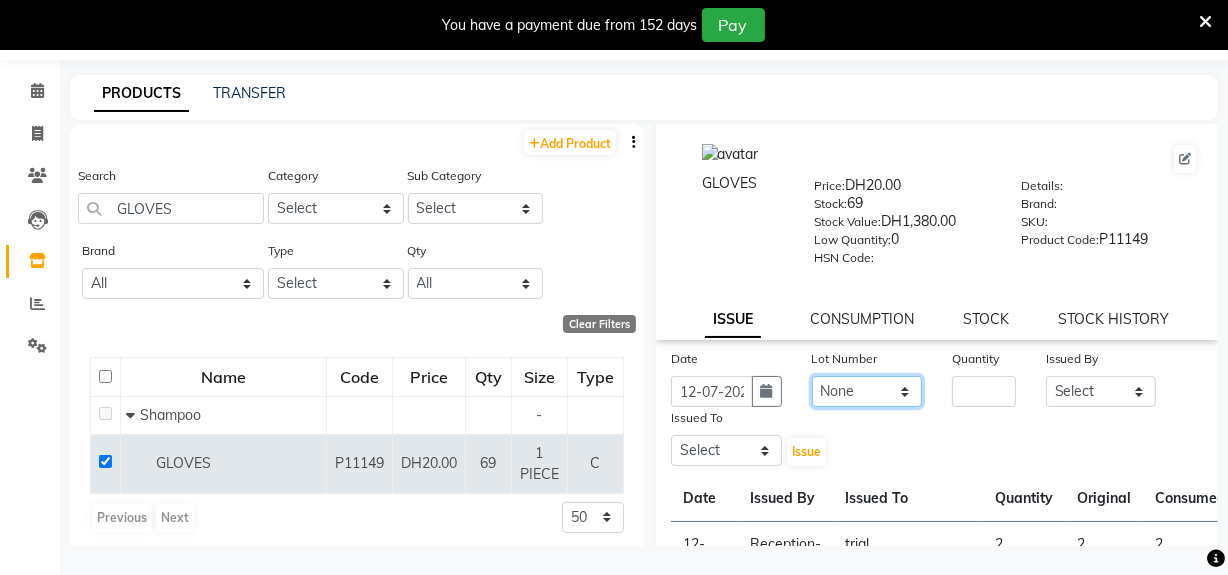 click on "None" 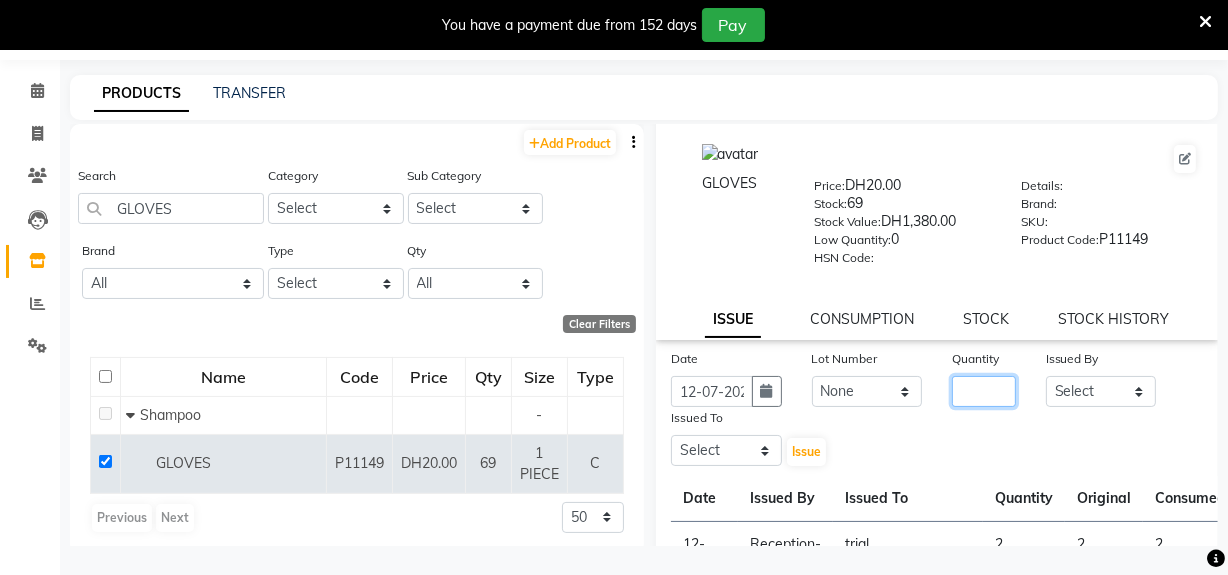 click 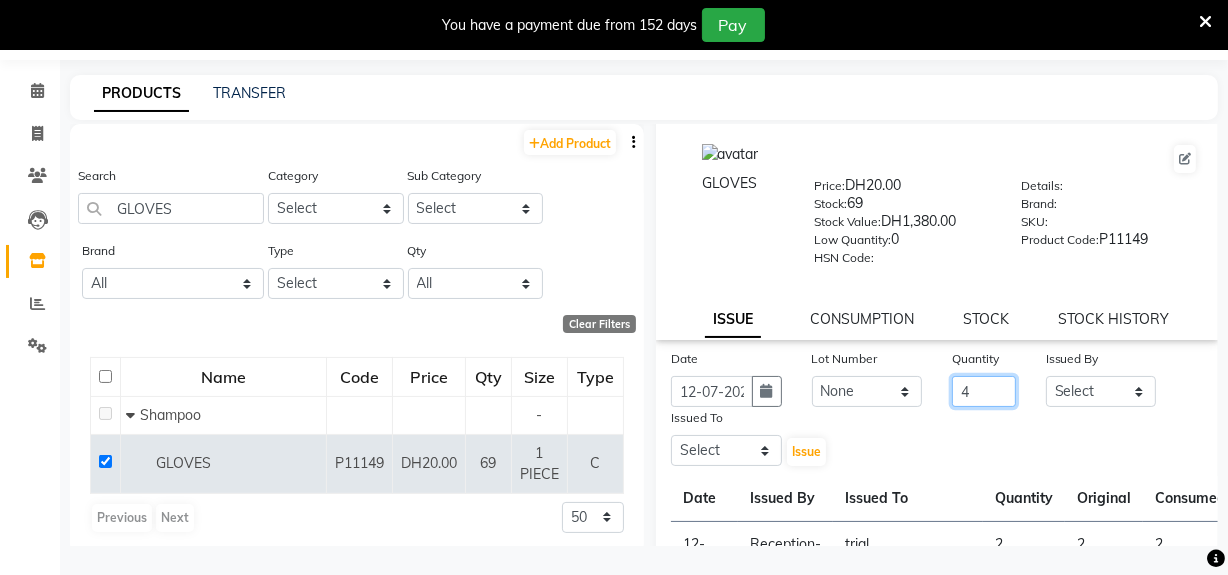 type on "4" 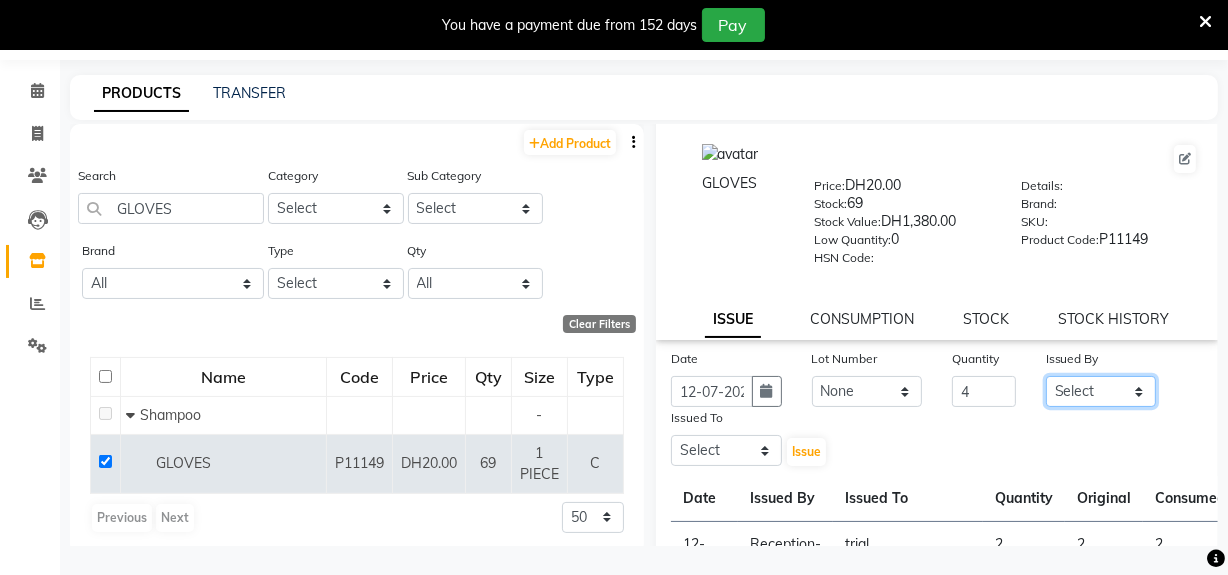 click on "Select Huma Leonita Management Reception-JADDAF [PERSON_NAME] [PERSON_NAME] trial [DEMOGRAPHIC_DATA]" 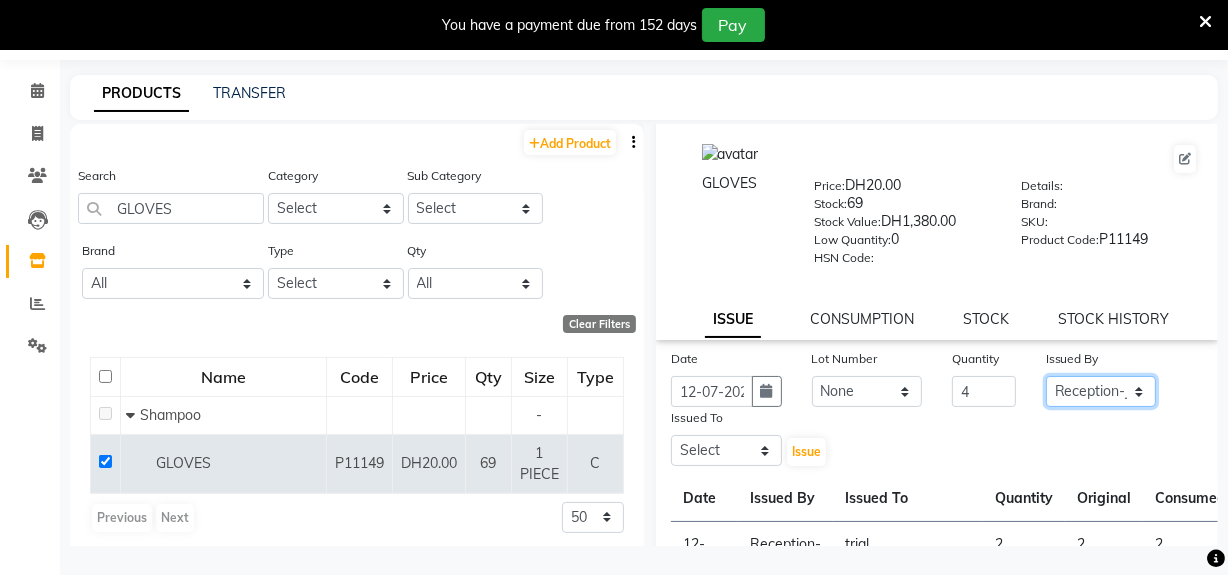 click on "Select Huma Leonita Management Reception-JADDAF [PERSON_NAME] [PERSON_NAME] trial [DEMOGRAPHIC_DATA]" 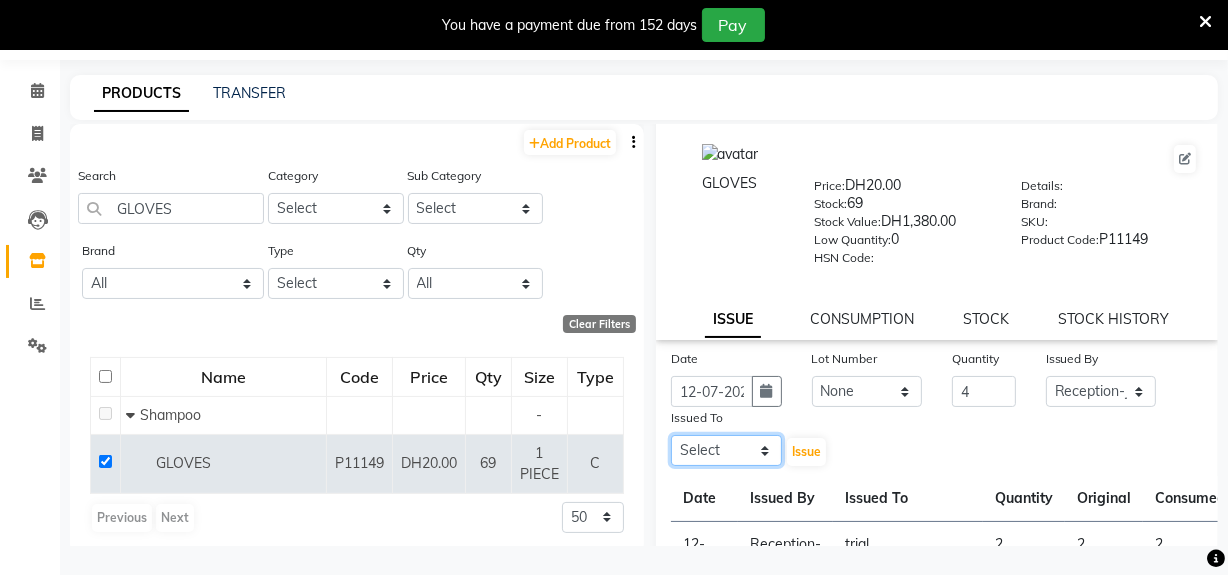 click on "Select Huma Leonita Management Reception-JADDAF [PERSON_NAME] [PERSON_NAME] trial [DEMOGRAPHIC_DATA]" 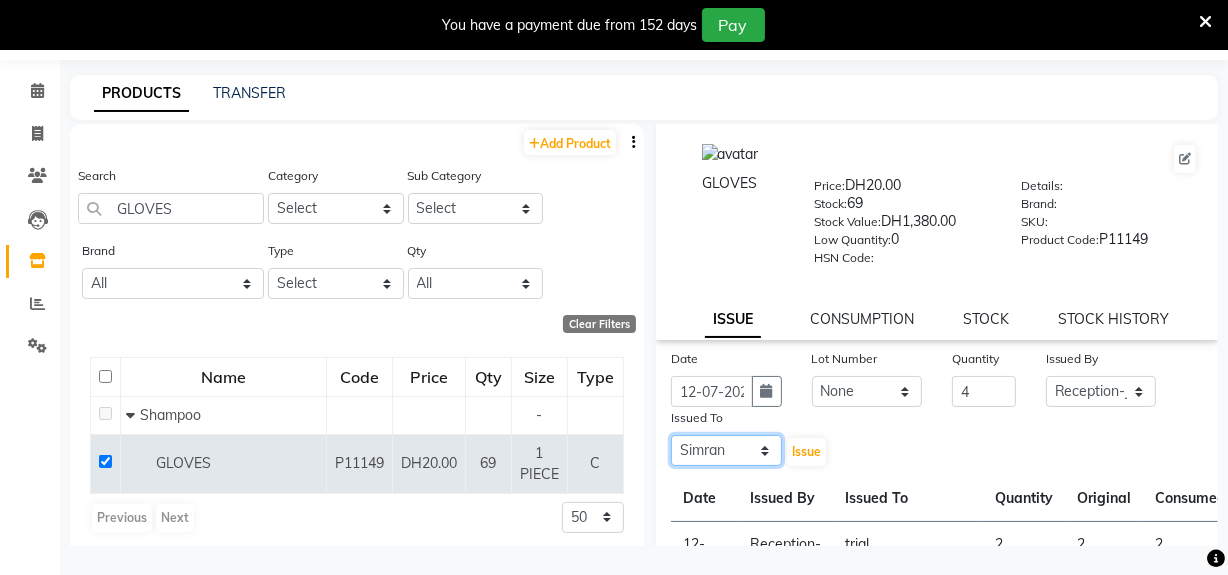 click on "Select Huma Leonita Management Reception-JADDAF [PERSON_NAME] [PERSON_NAME] trial [DEMOGRAPHIC_DATA]" 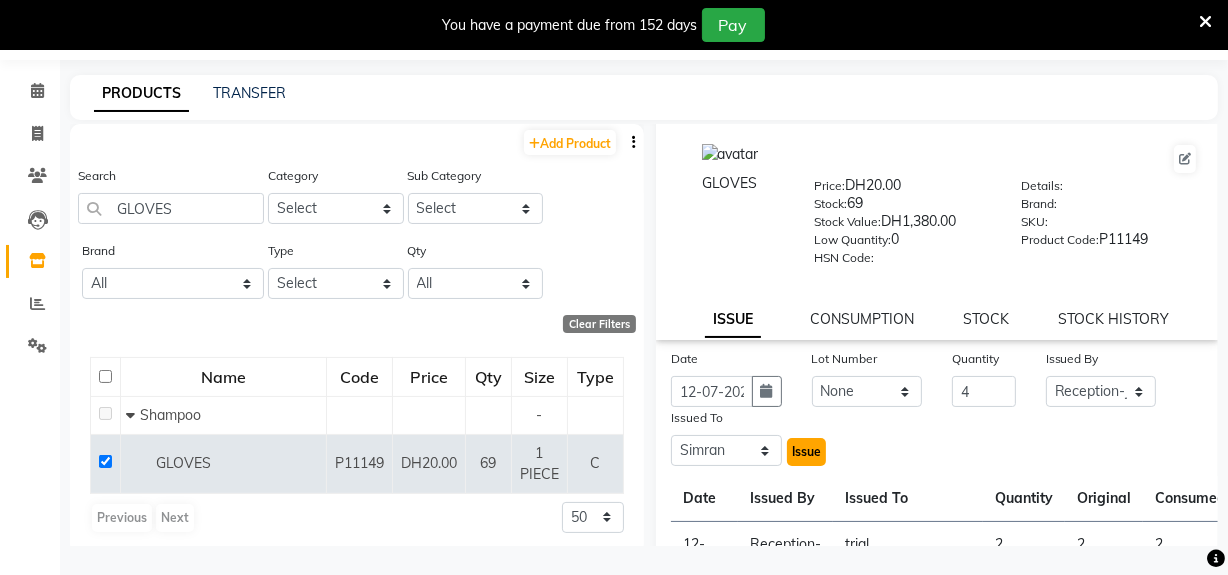 click on "Issue" 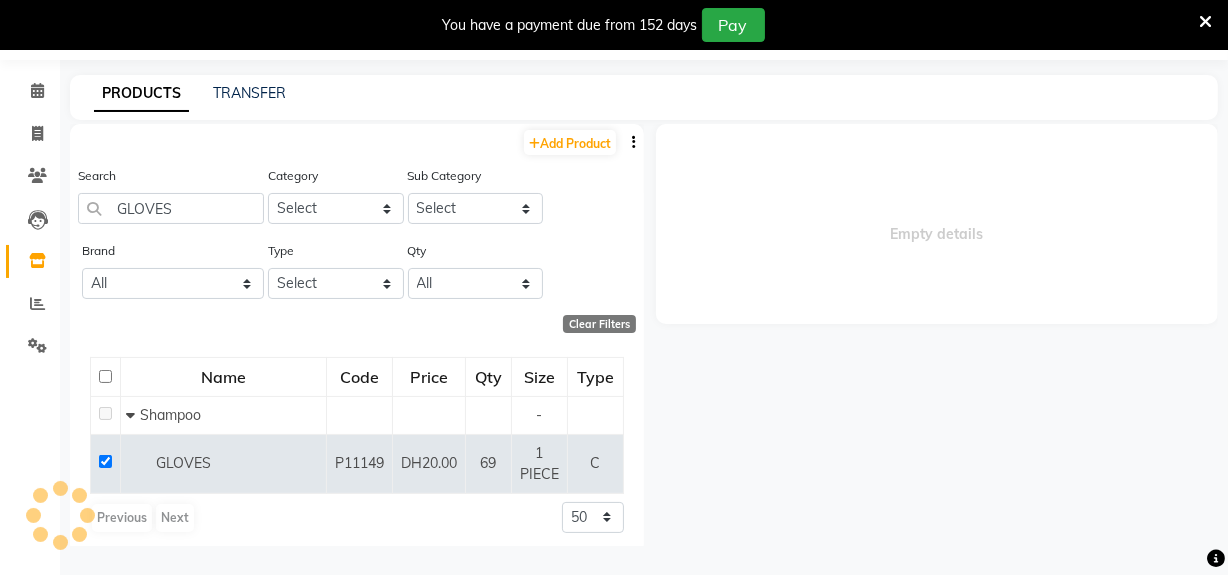 scroll, scrollTop: 0, scrollLeft: 0, axis: both 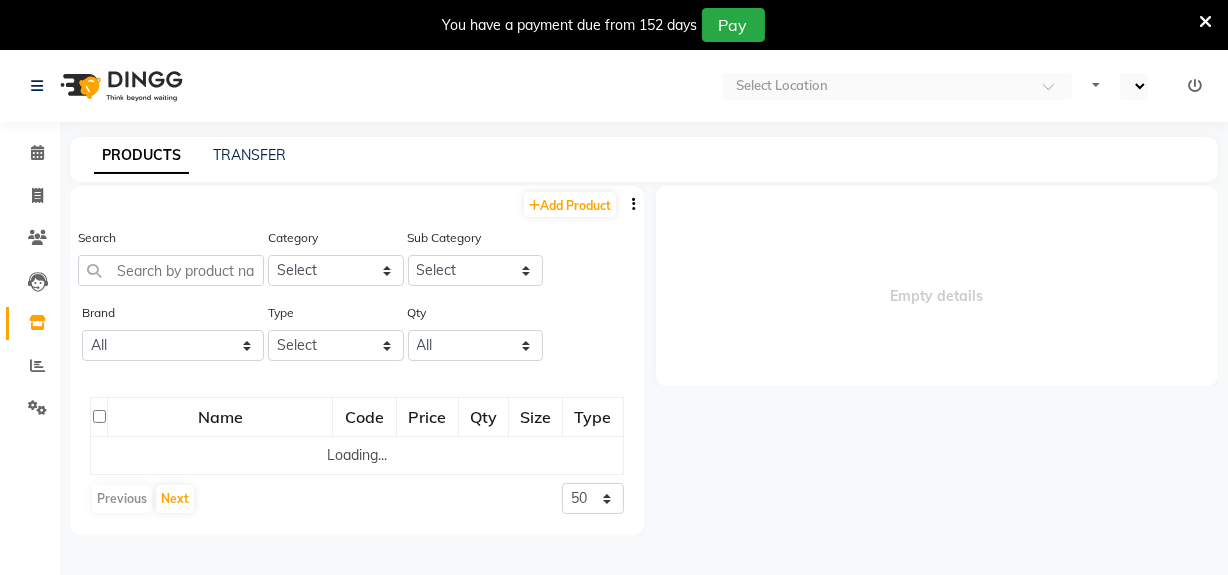 select on "en" 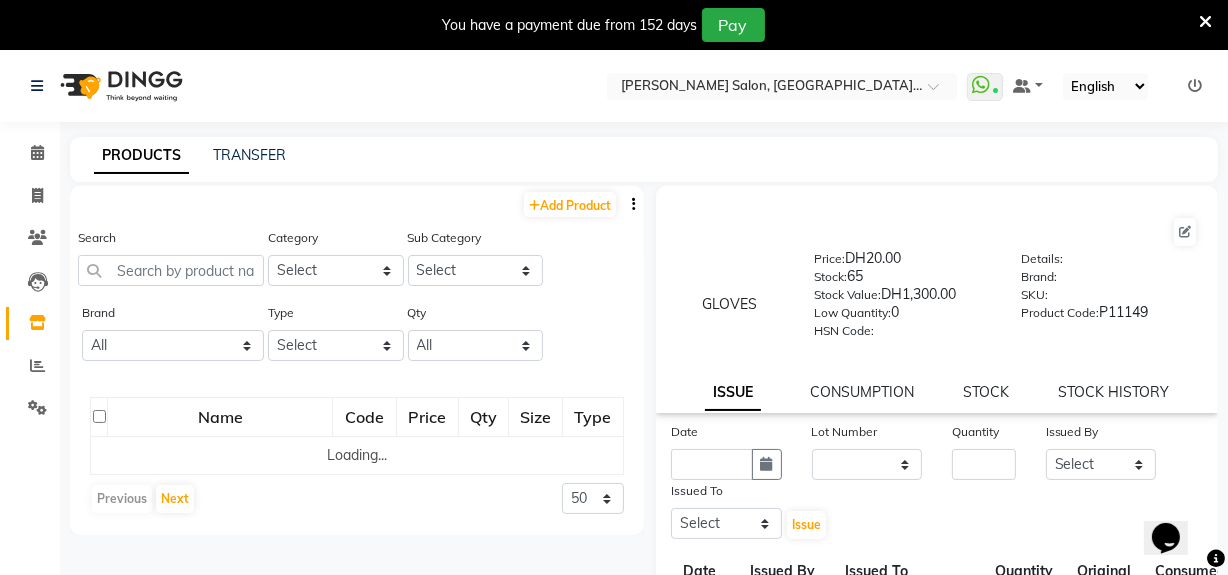 scroll, scrollTop: 0, scrollLeft: 0, axis: both 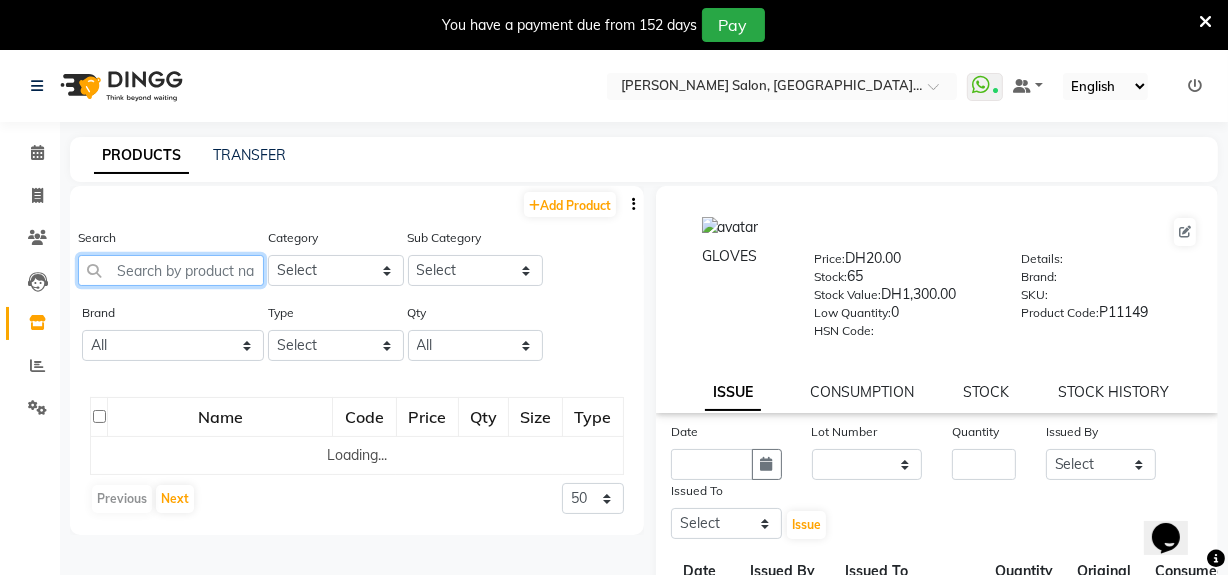 click 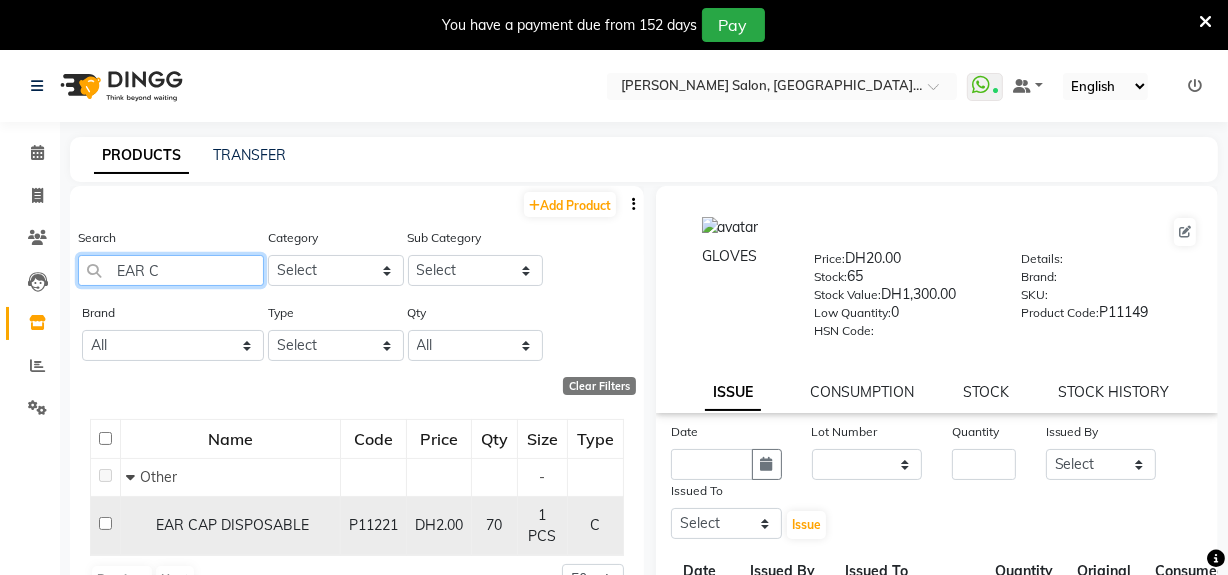 type on "EAR C" 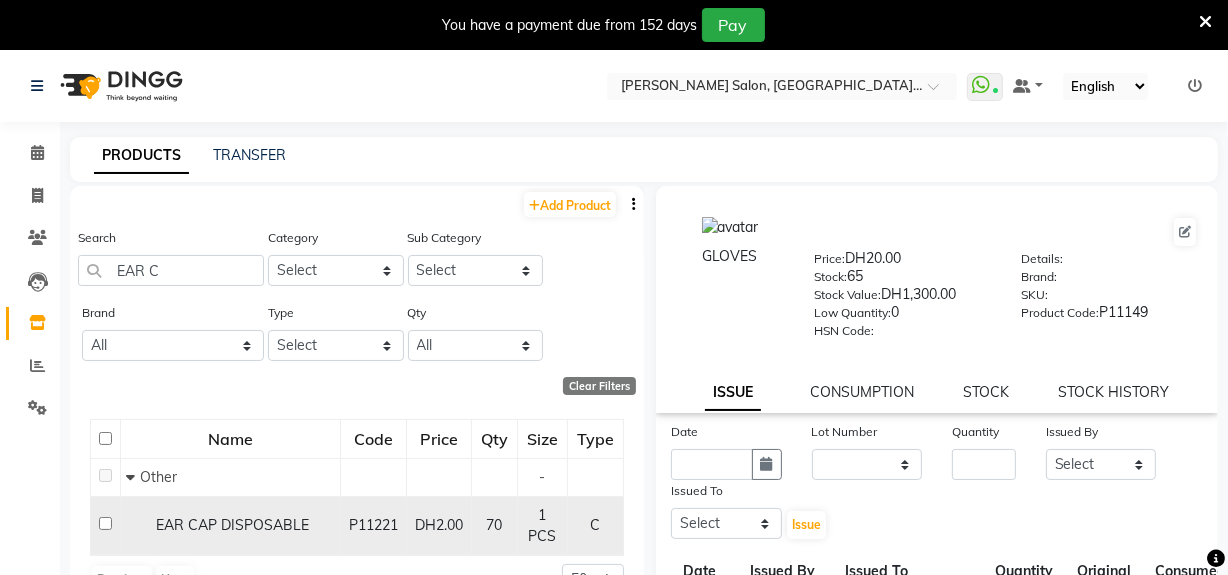 click 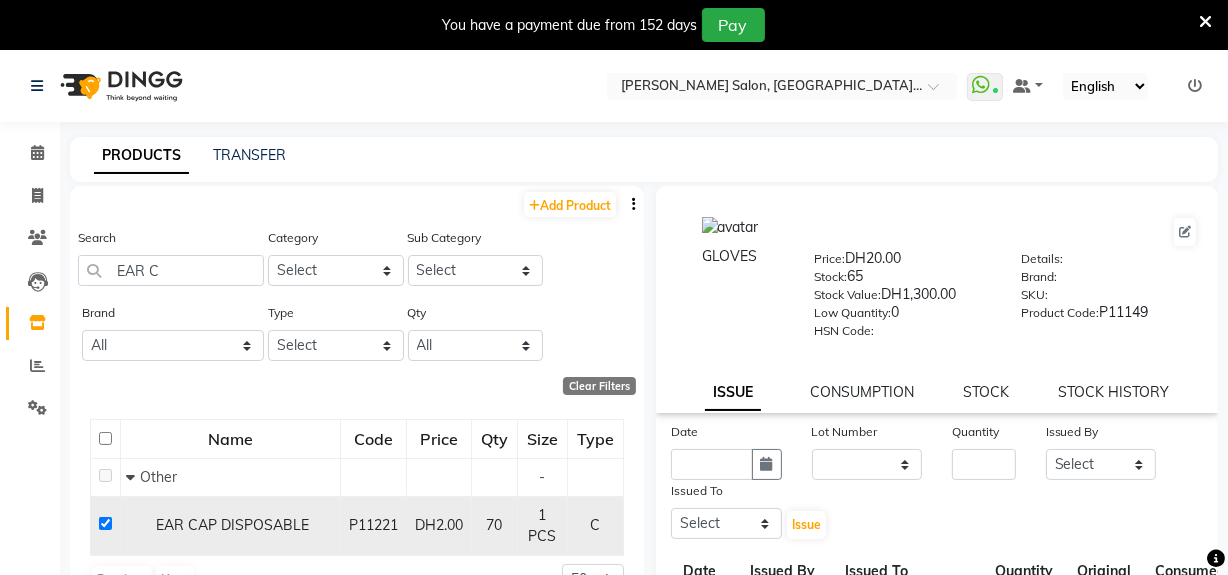 checkbox on "true" 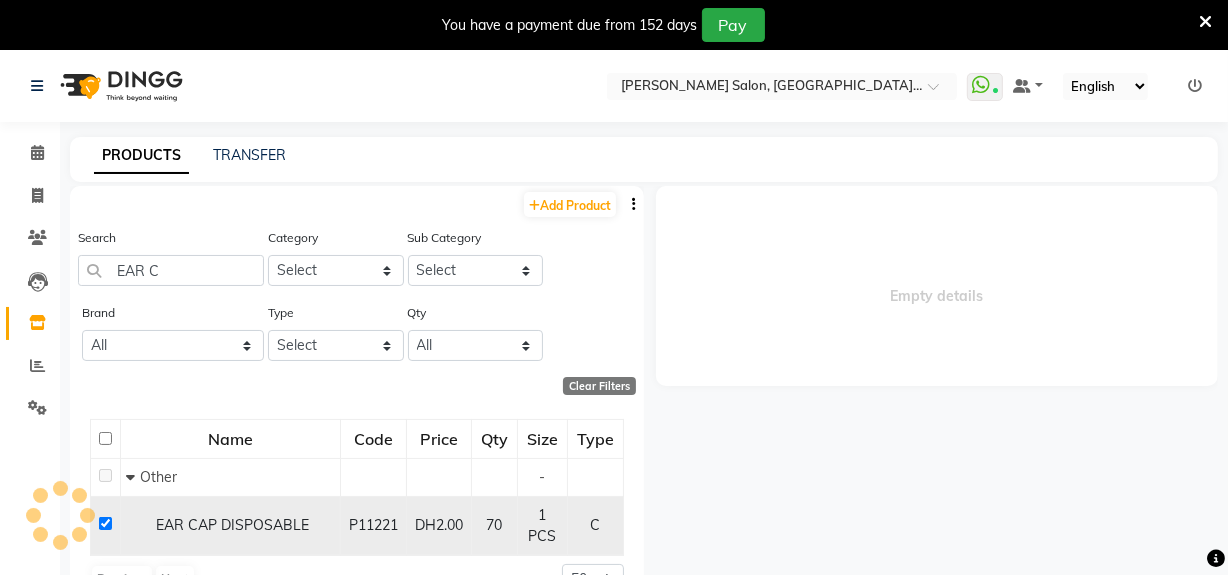select 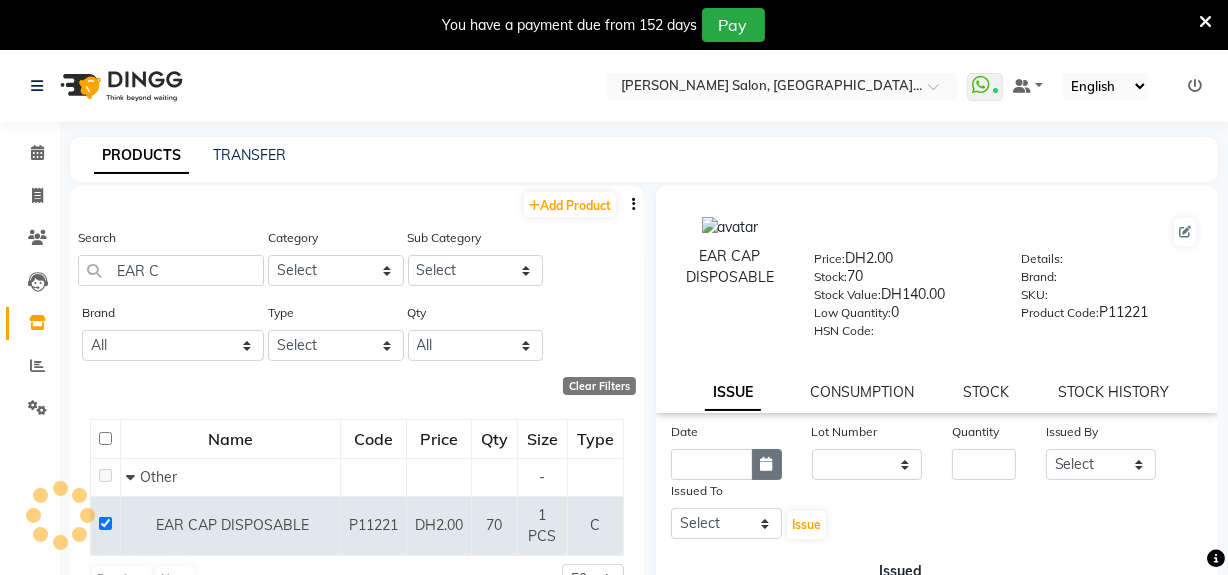 click 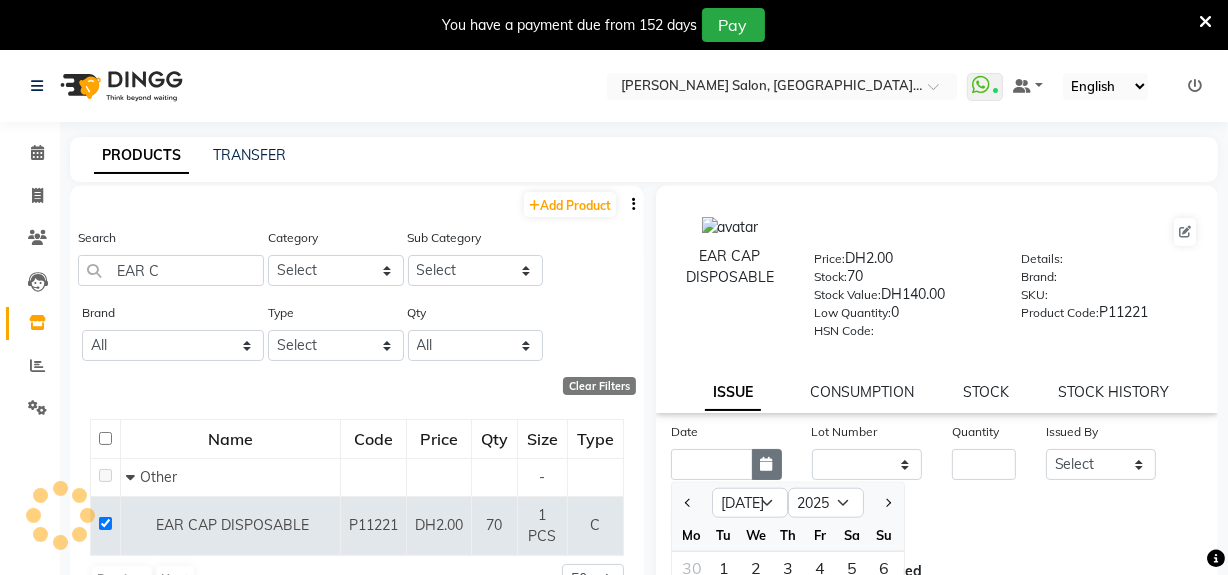 scroll, scrollTop: 11, scrollLeft: 0, axis: vertical 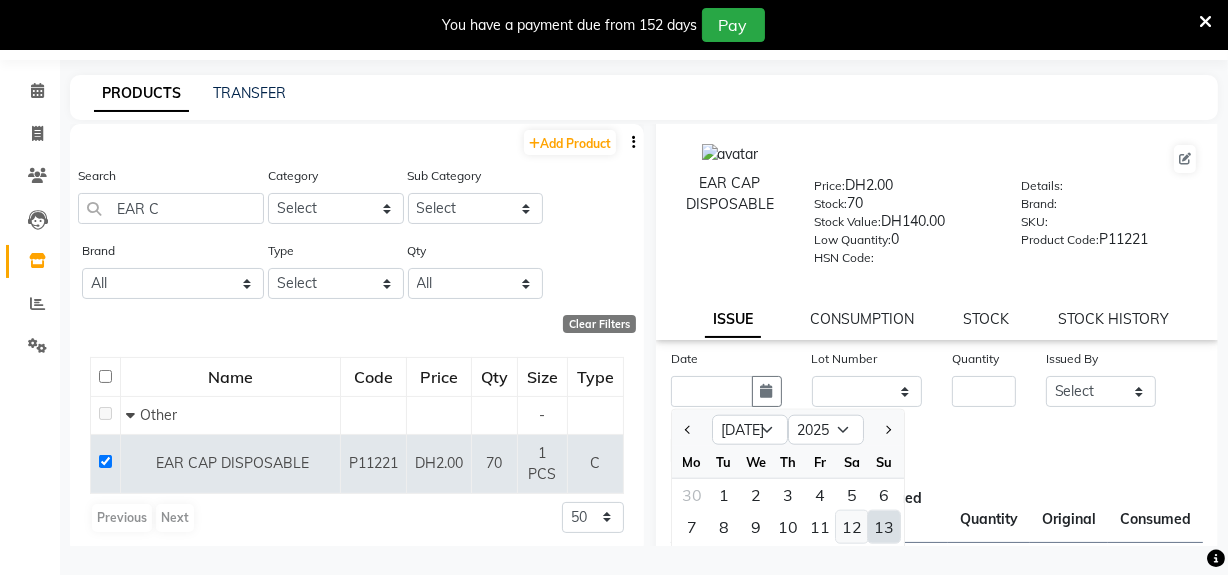 click on "12" 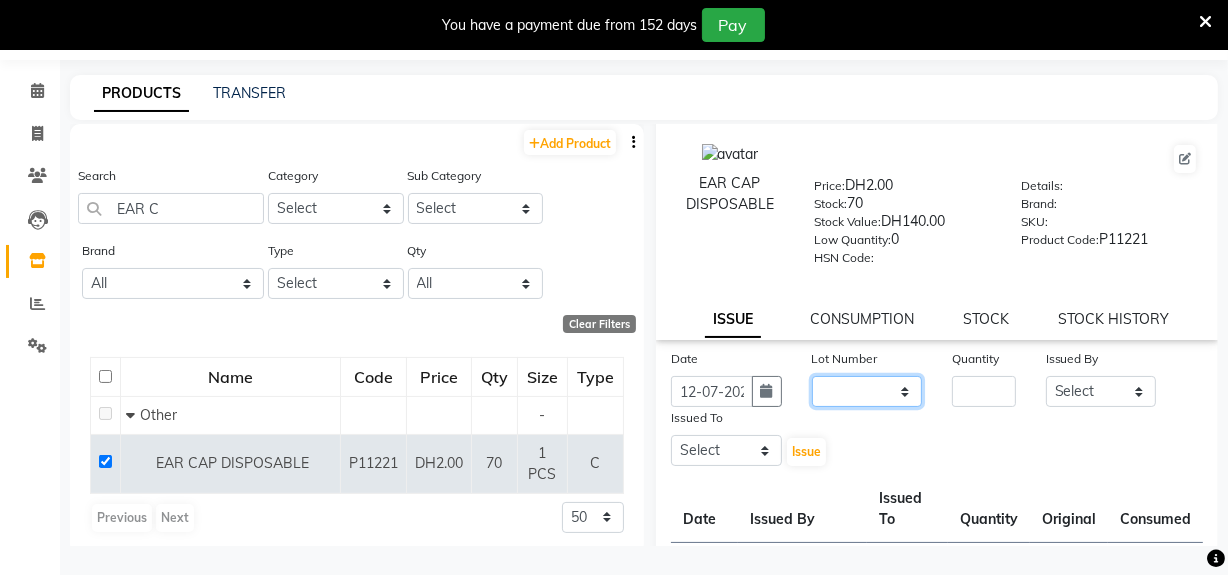 drag, startPoint x: 897, startPoint y: 390, endPoint x: 894, endPoint y: 409, distance: 19.235384 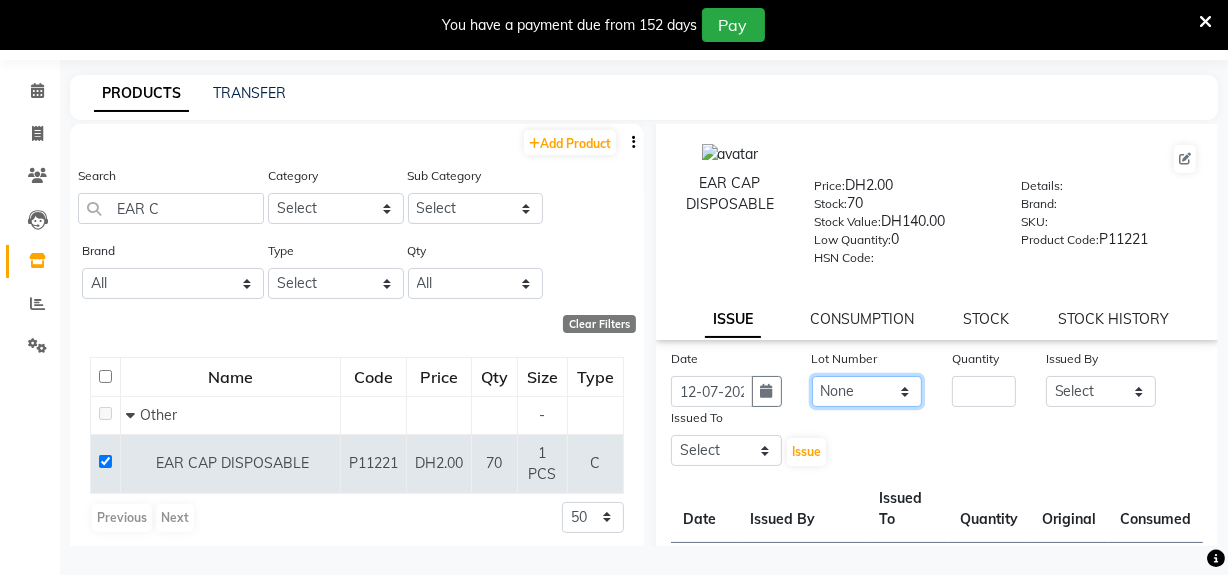 click on "None" 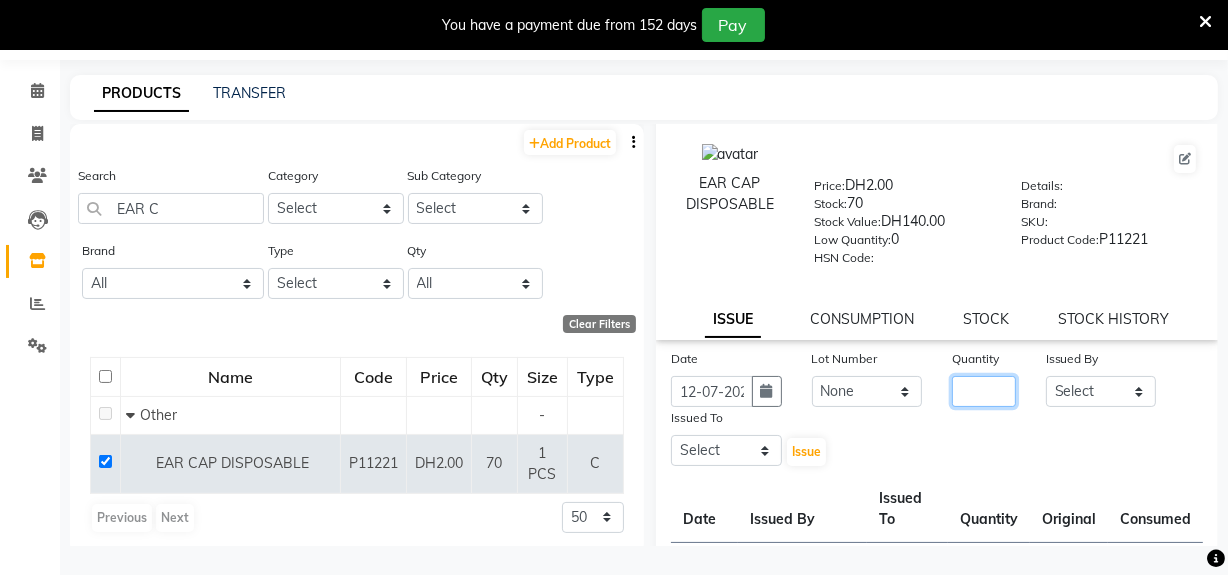 click 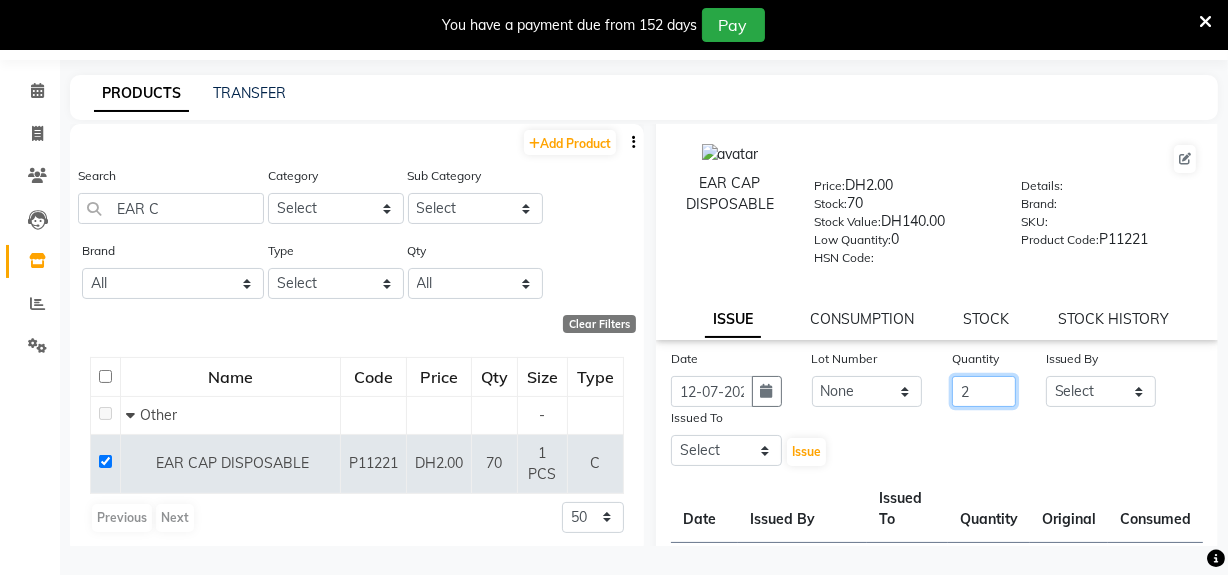 type on "2" 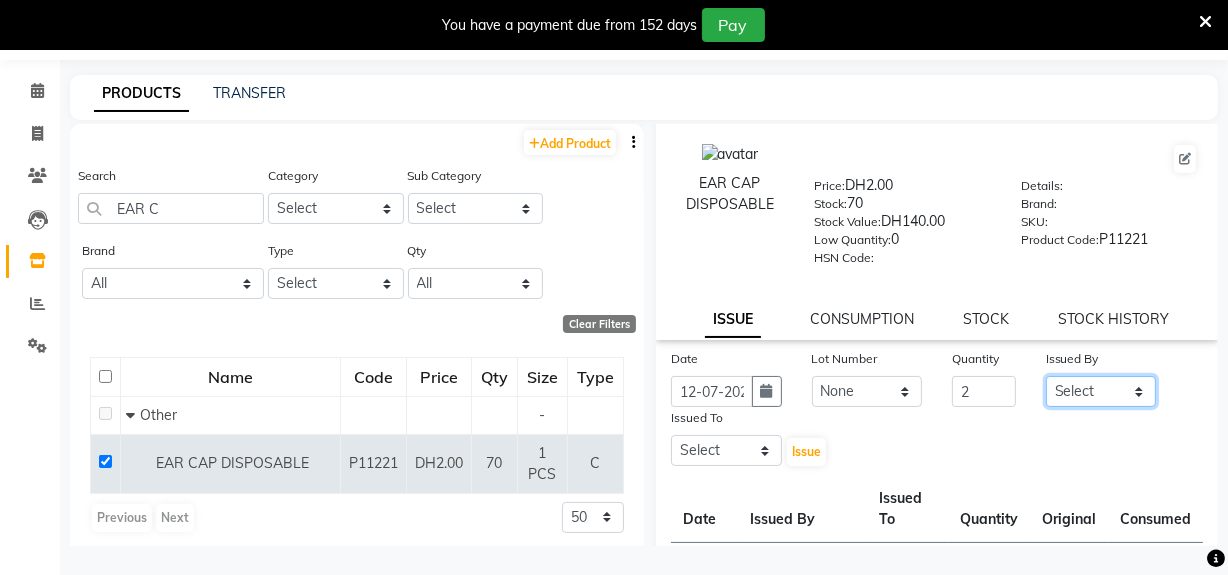 click on "Select Huma Leonita Management Reception-JADDAF [PERSON_NAME] [PERSON_NAME] trial [DEMOGRAPHIC_DATA]" 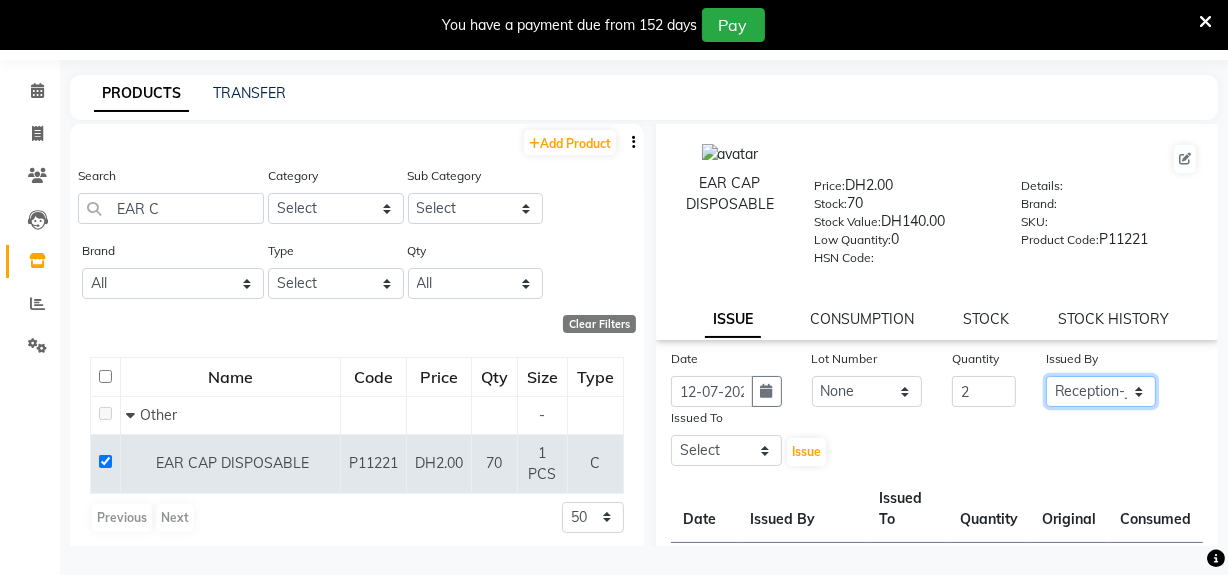 click on "Select Huma Leonita Management Reception-JADDAF [PERSON_NAME] [PERSON_NAME] trial [DEMOGRAPHIC_DATA]" 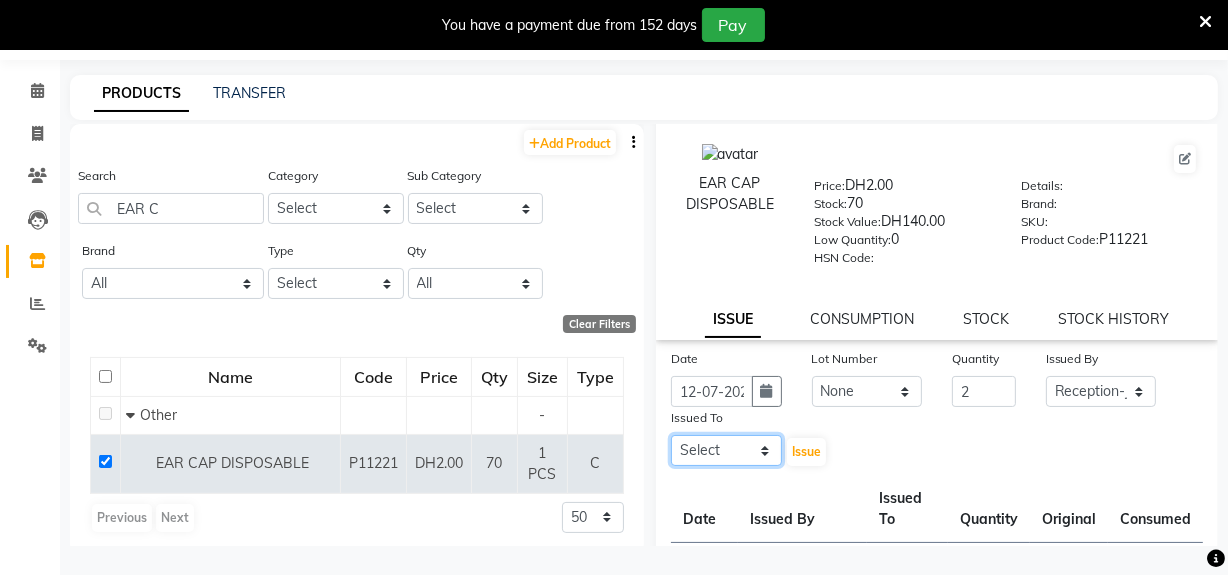 click on "Select Huma Leonita Management Reception-JADDAF Simran Srijana trial lady" 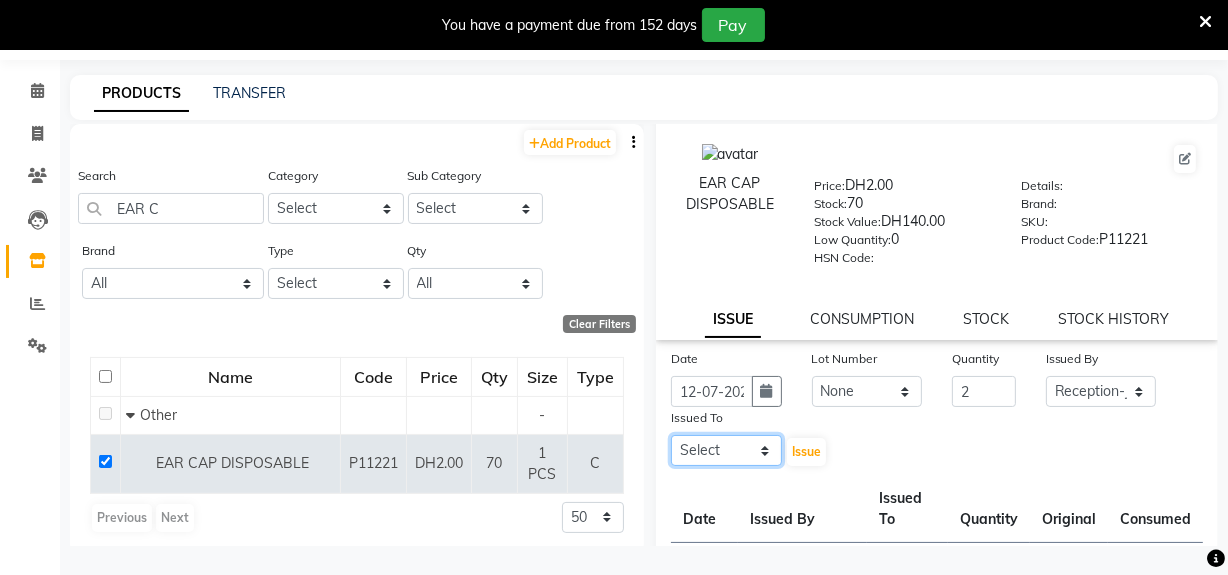 select on "68950" 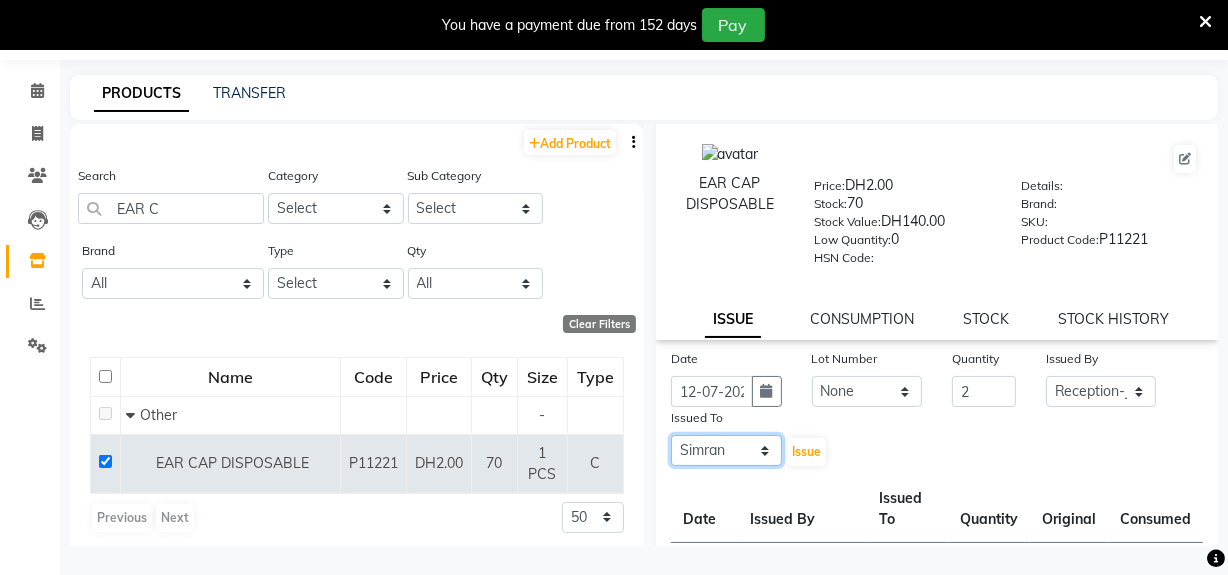 click on "Select Huma Leonita Management Reception-JADDAF Simran Srijana trial lady" 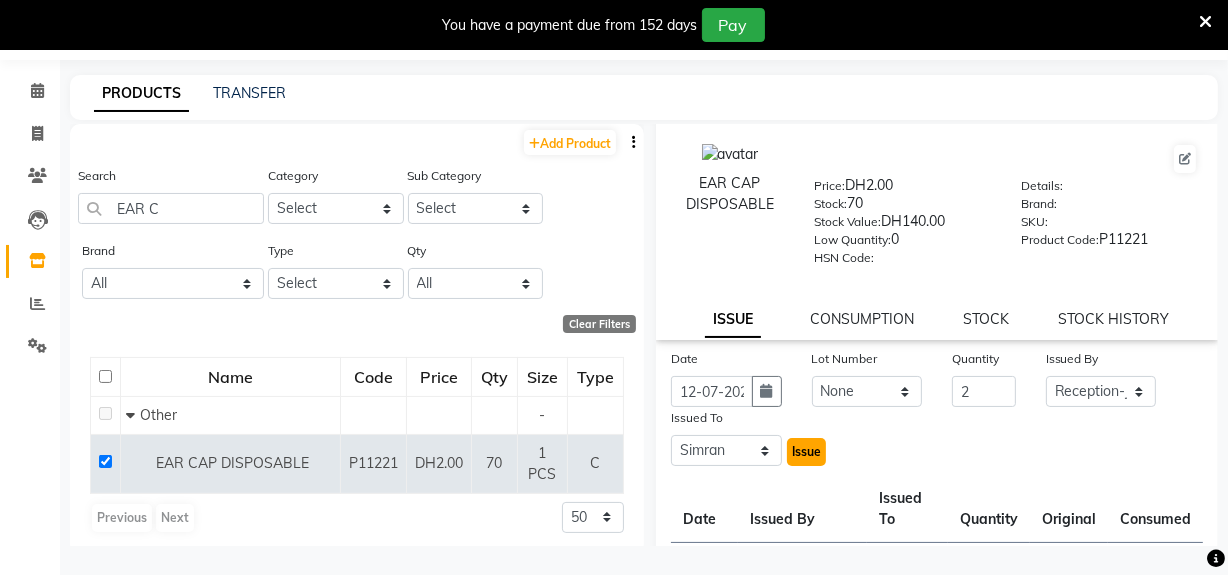 click on "Issue" 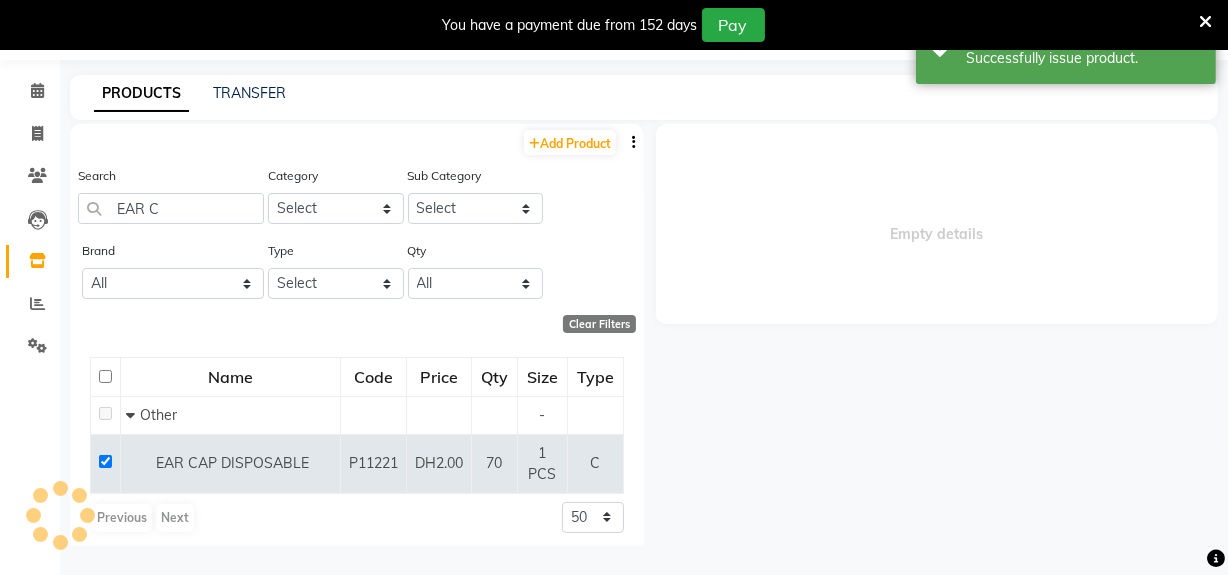 scroll, scrollTop: 0, scrollLeft: 0, axis: both 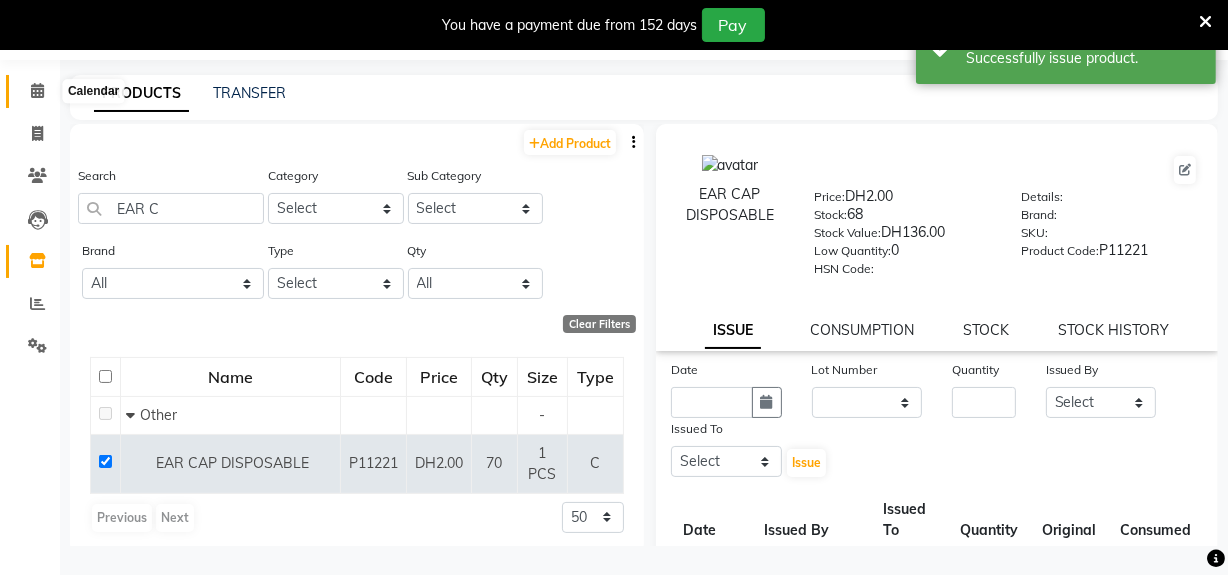 click 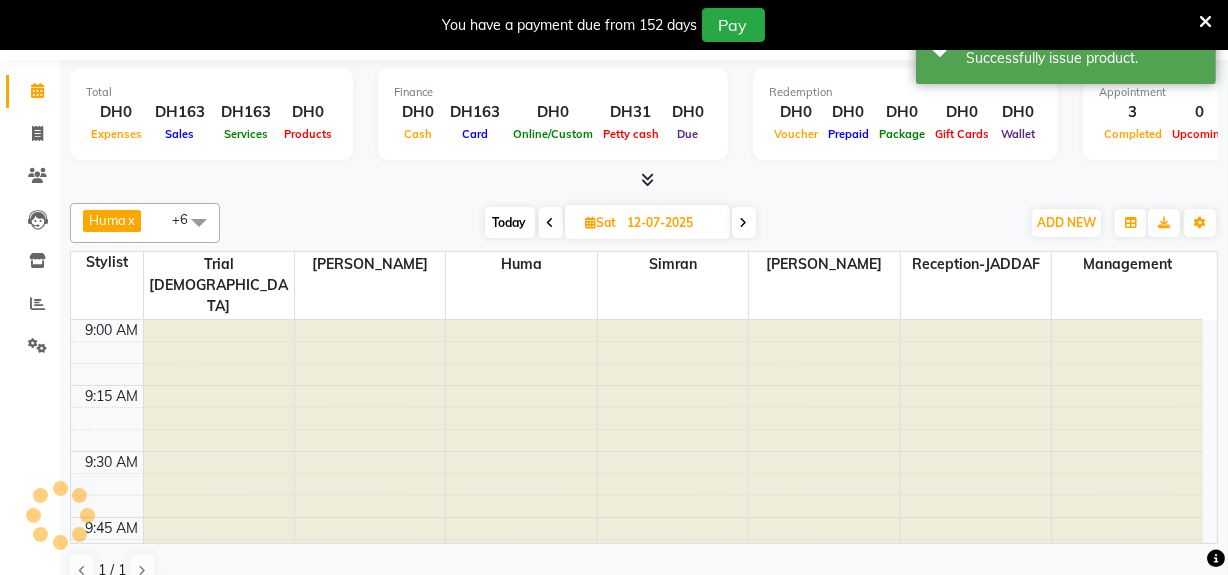 scroll, scrollTop: 50, scrollLeft: 0, axis: vertical 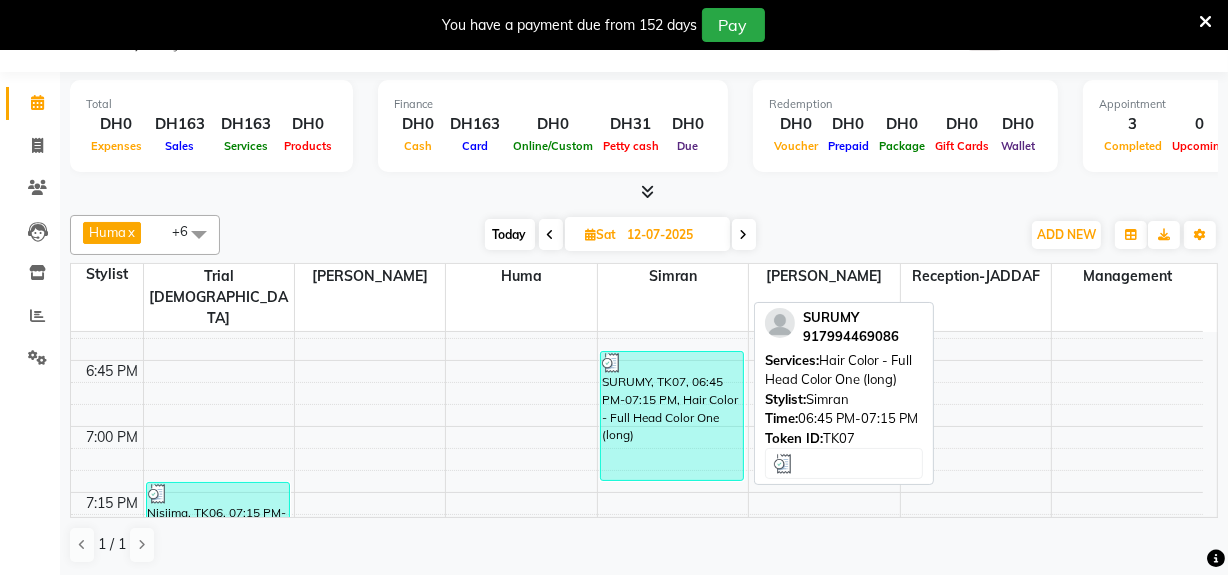 click on "SURUMY, TK07, 06:45 PM-07:15 PM, Hair Color - Full Head Color One (long)" at bounding box center [672, 416] 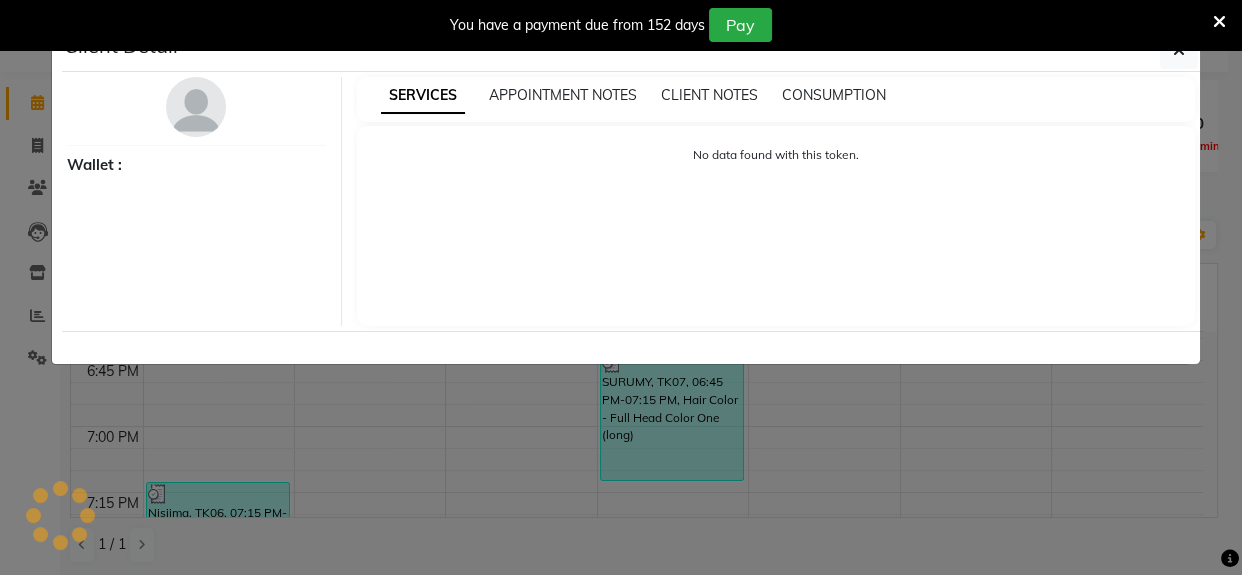 select on "3" 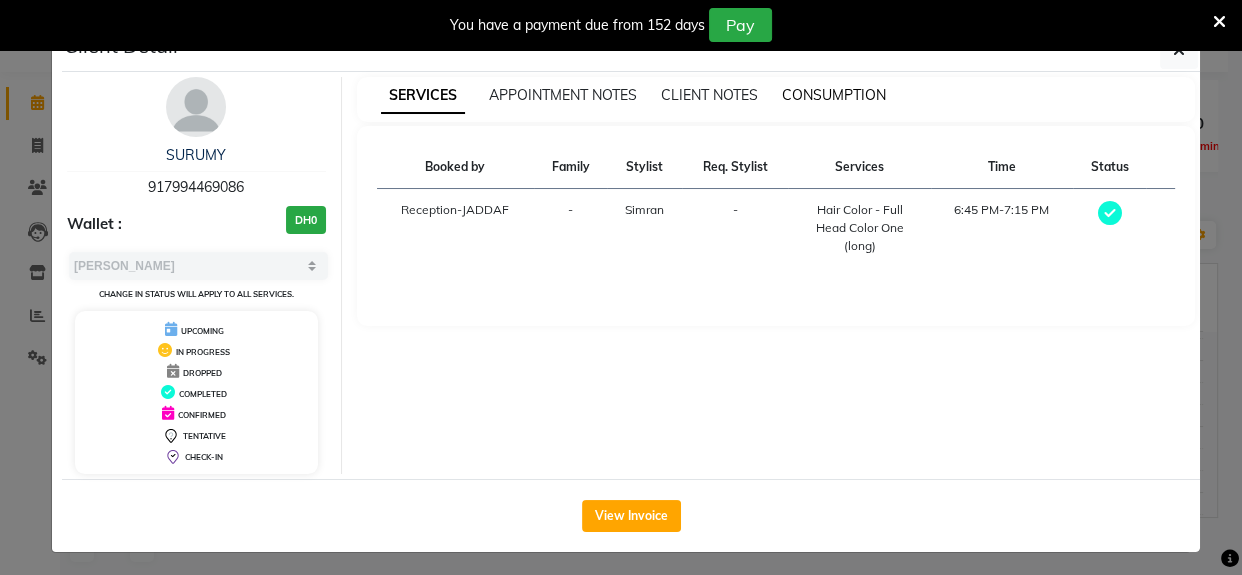 click on "CONSUMPTION" at bounding box center (834, 95) 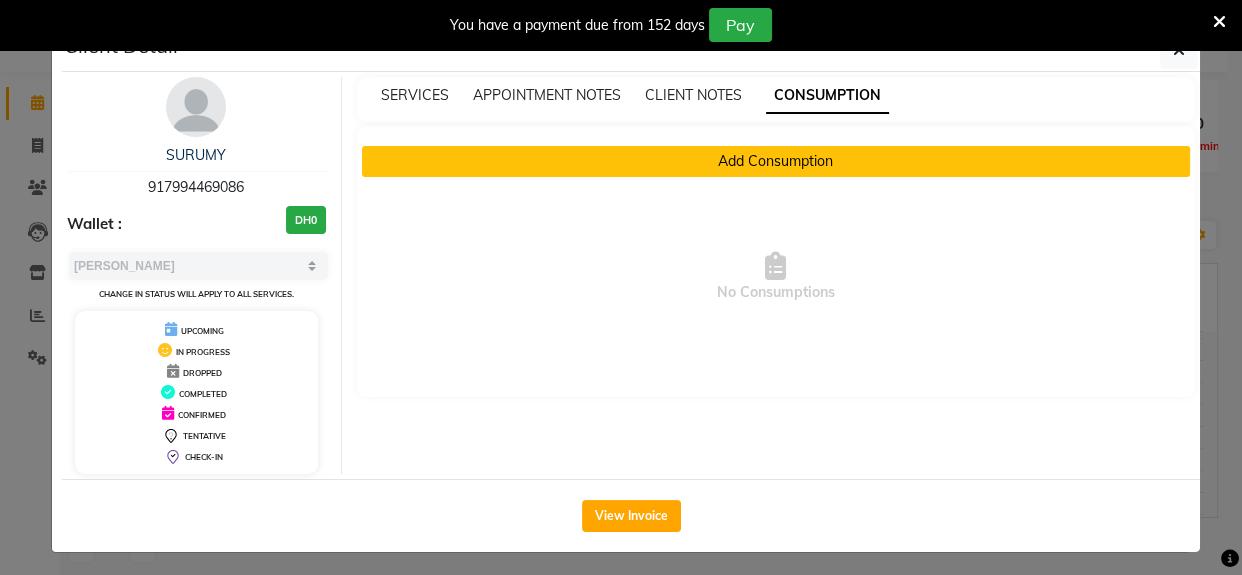 click on "Add Consumption" at bounding box center [776, 161] 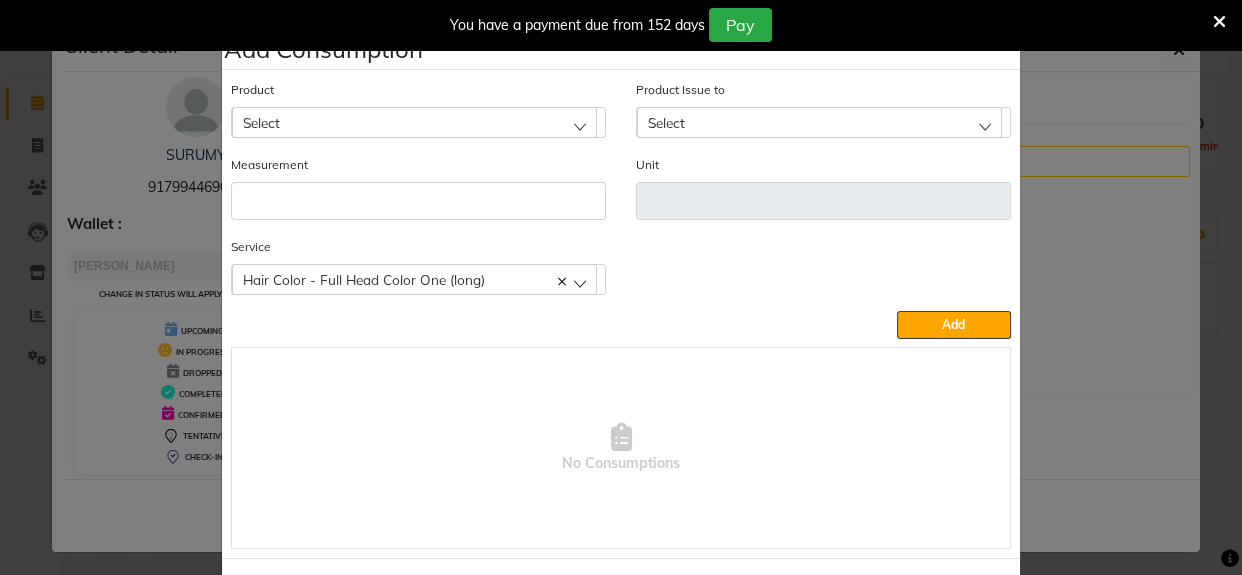 click on "Select" 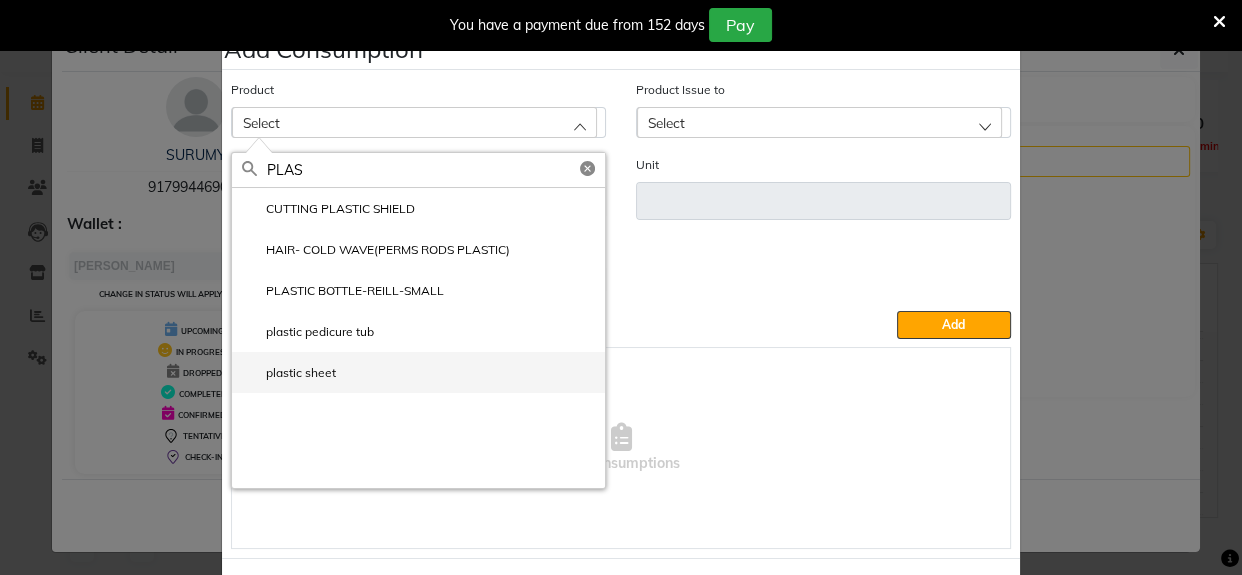 type on "PLAS" 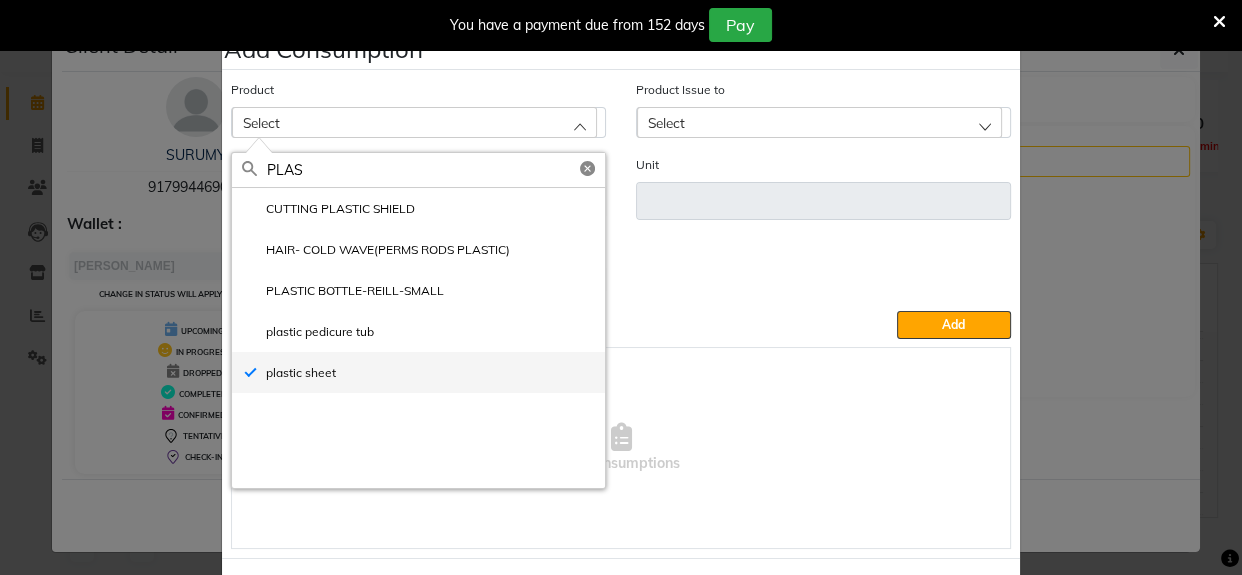 type on "pc" 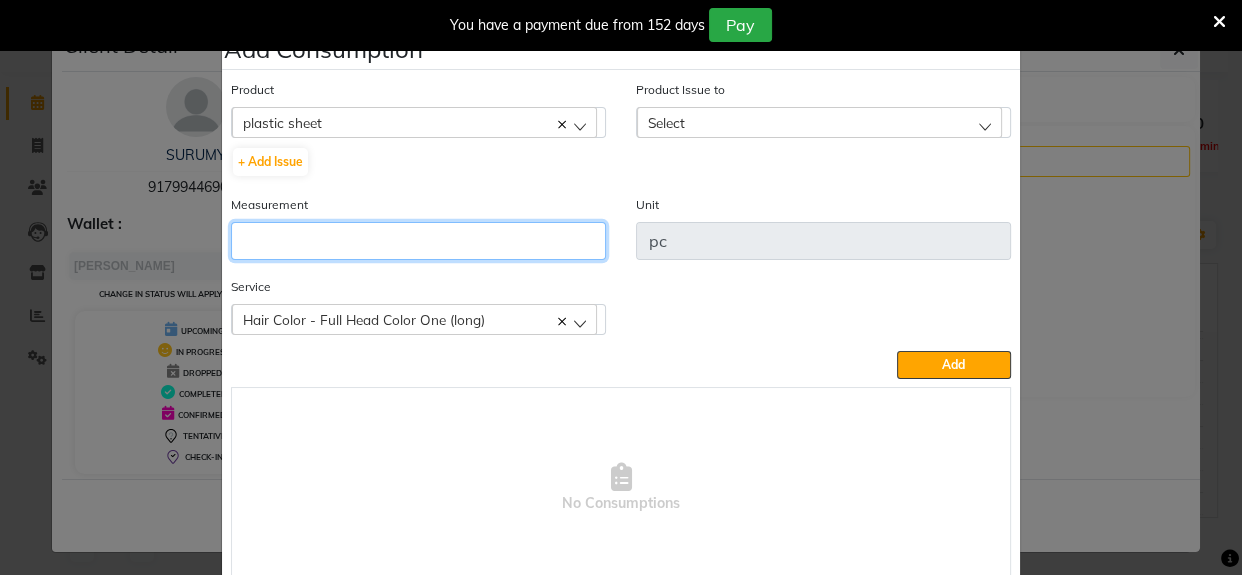 click 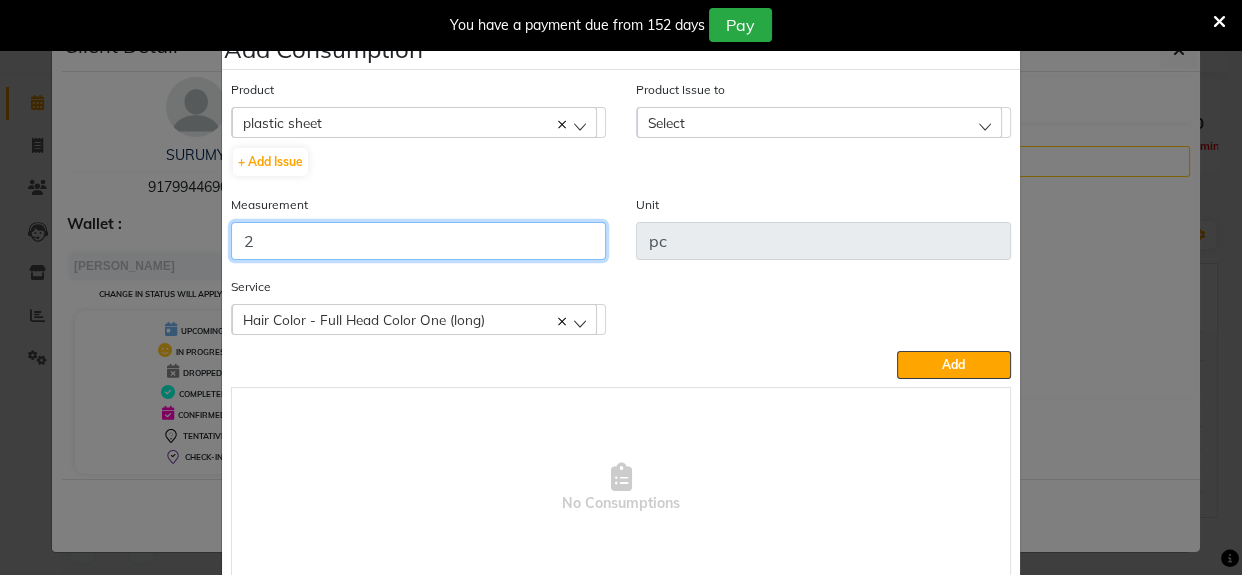 type on "2" 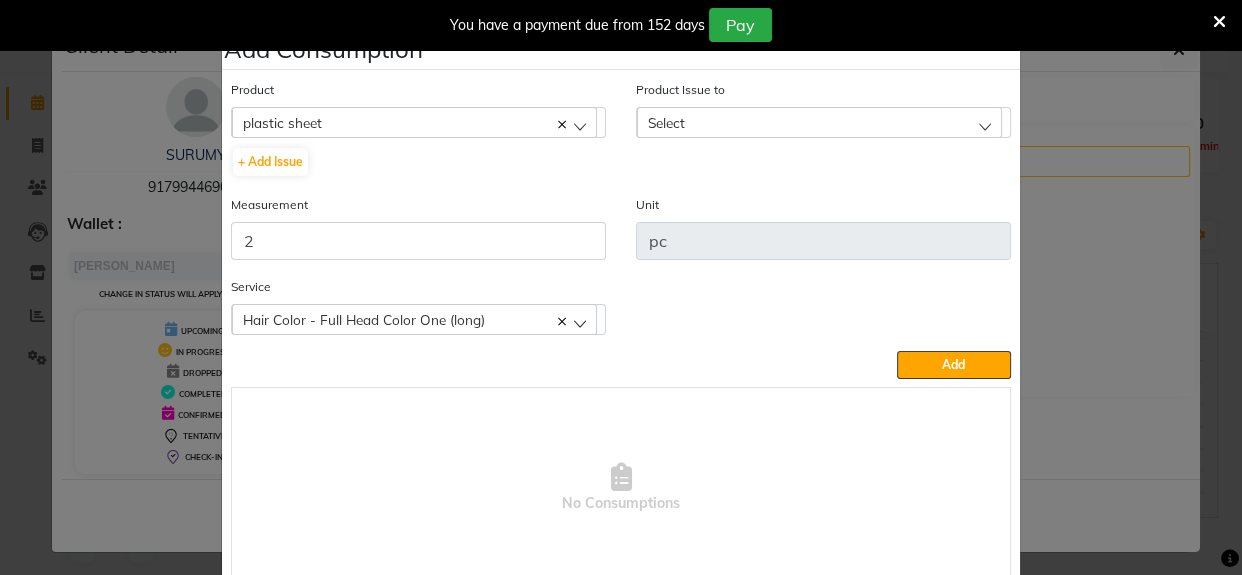 click on "Select" 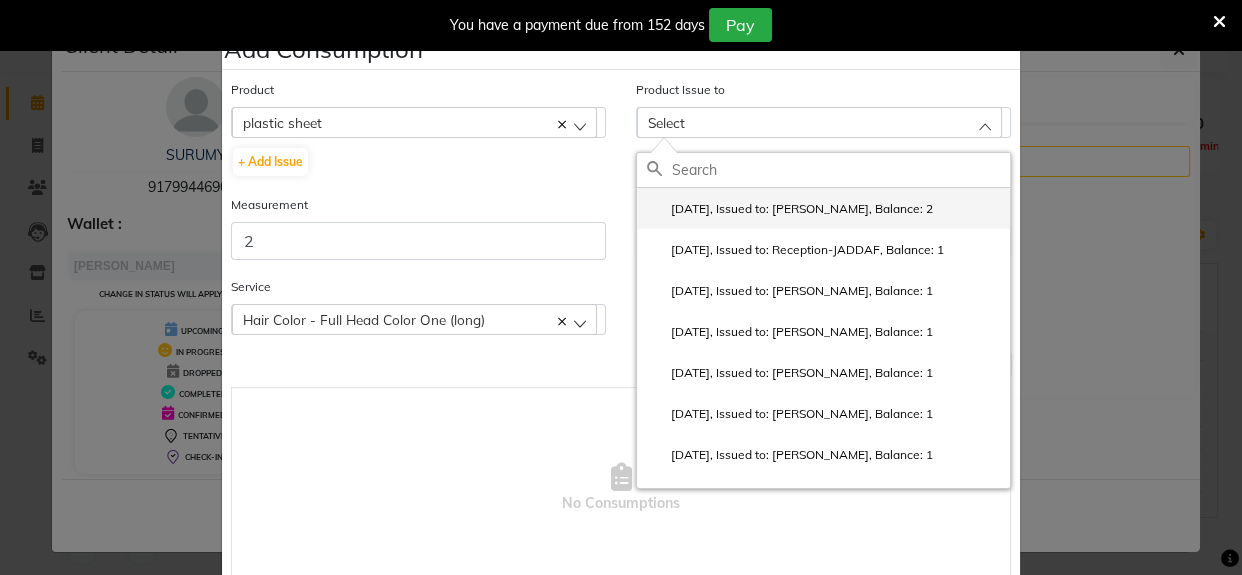 click on "2025-07-12, Issued to: Simran, Balance: 2" 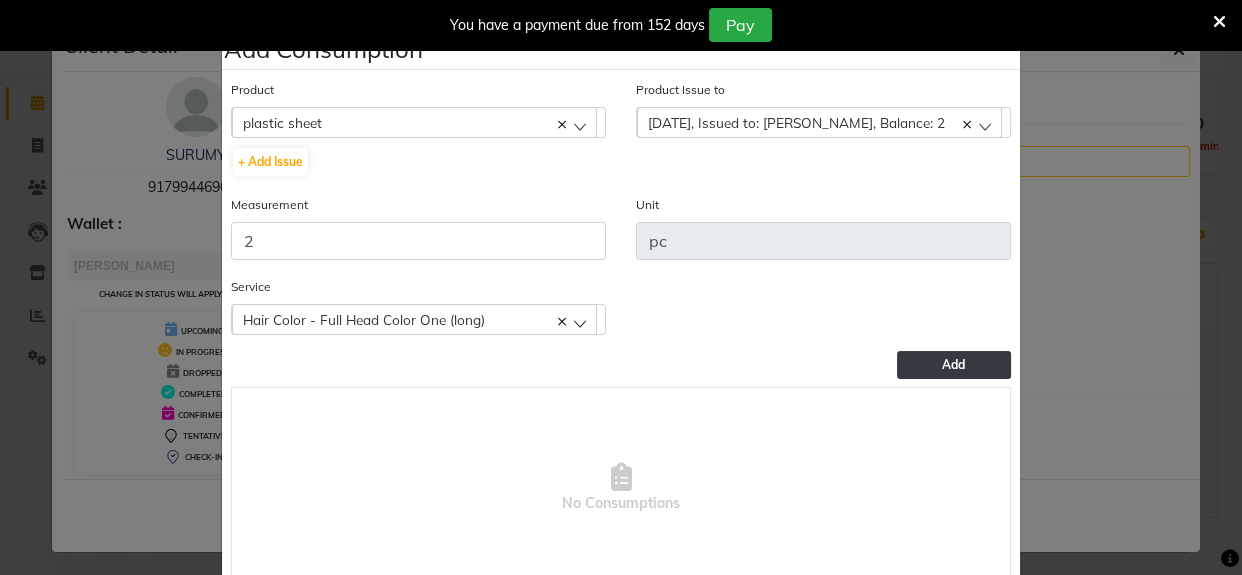 click on "Add" 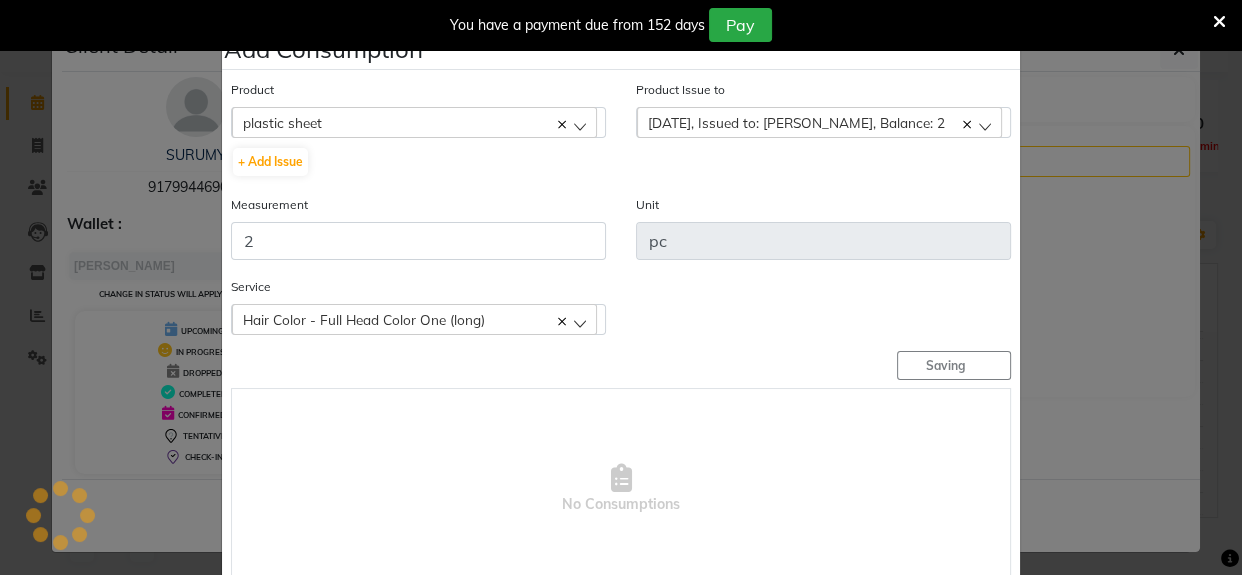 type 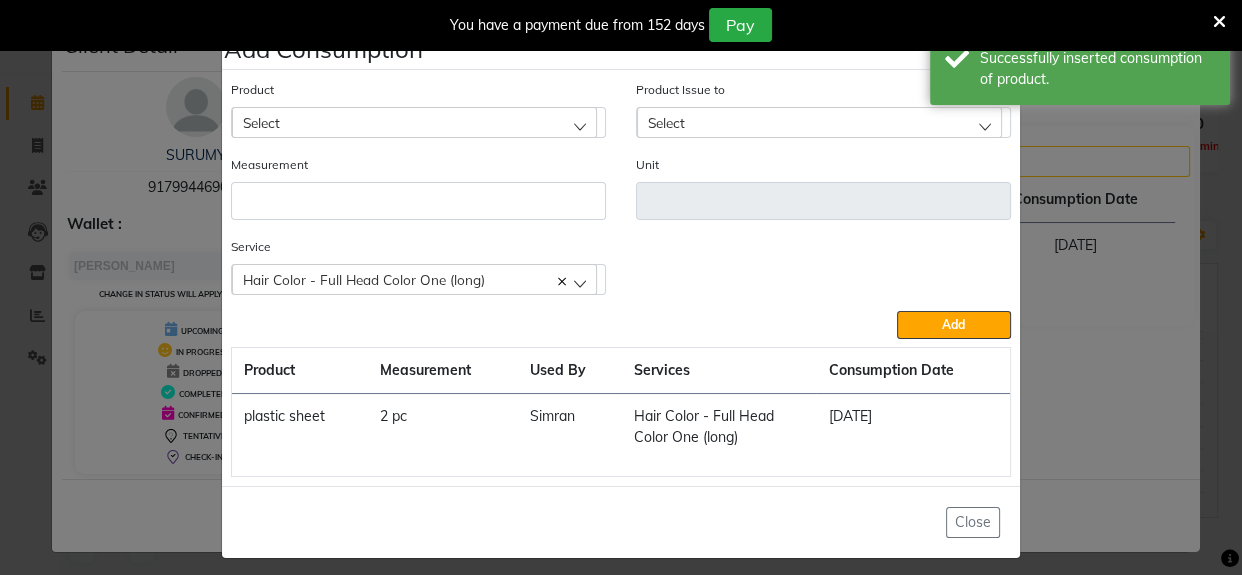 click on "Select" 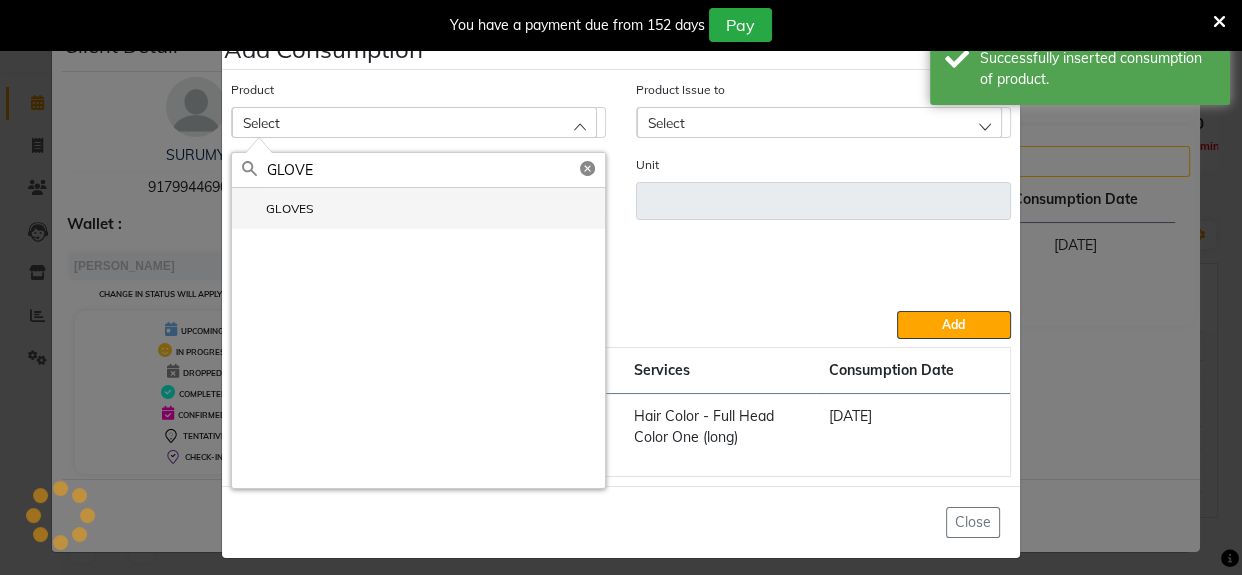 type on "GLOVE" 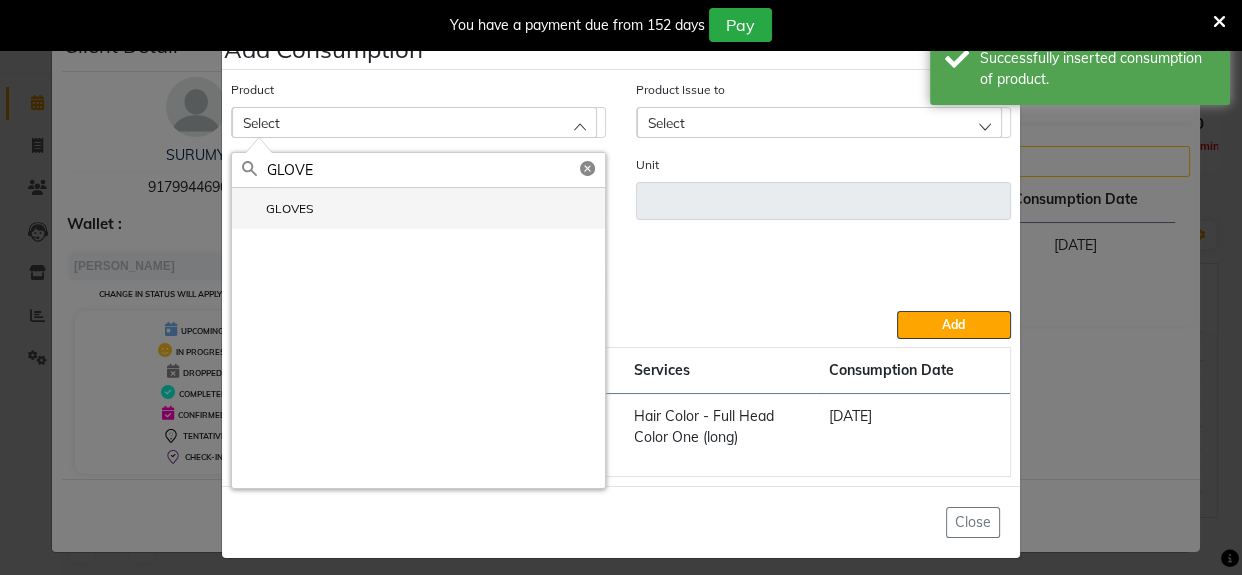 click on "GLOVES" 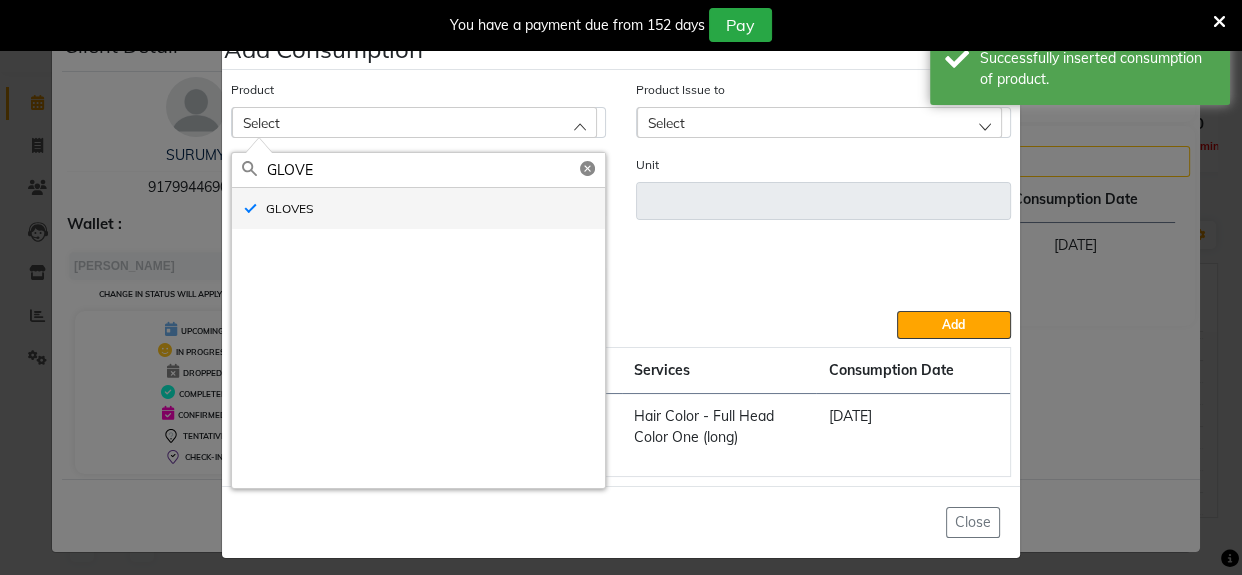 type on "PIECE" 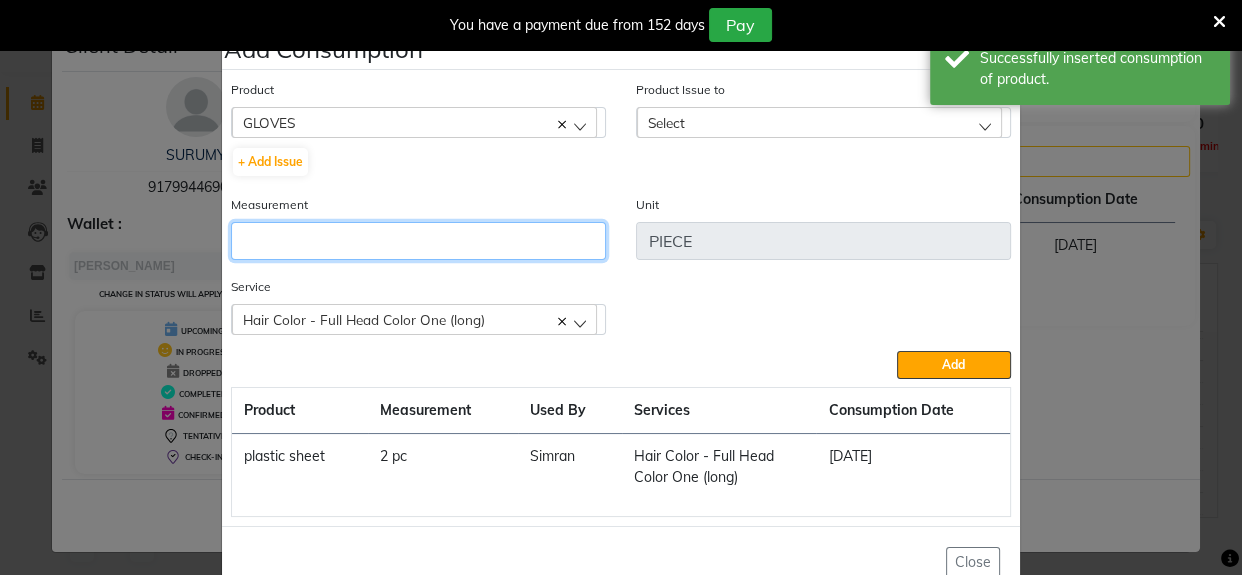 click 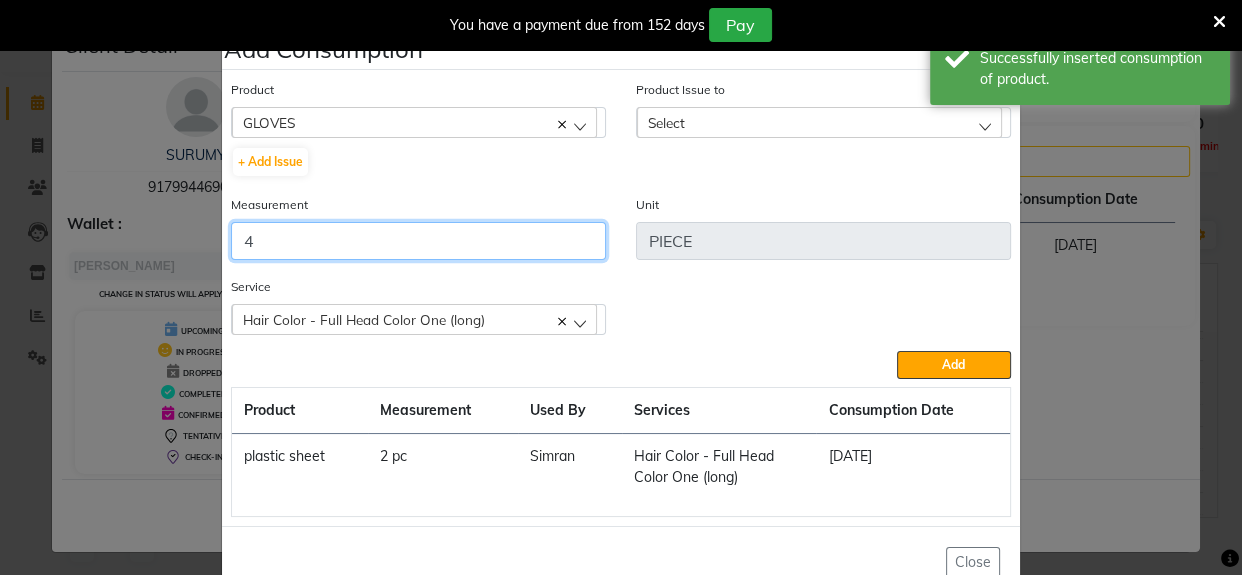 type on "4" 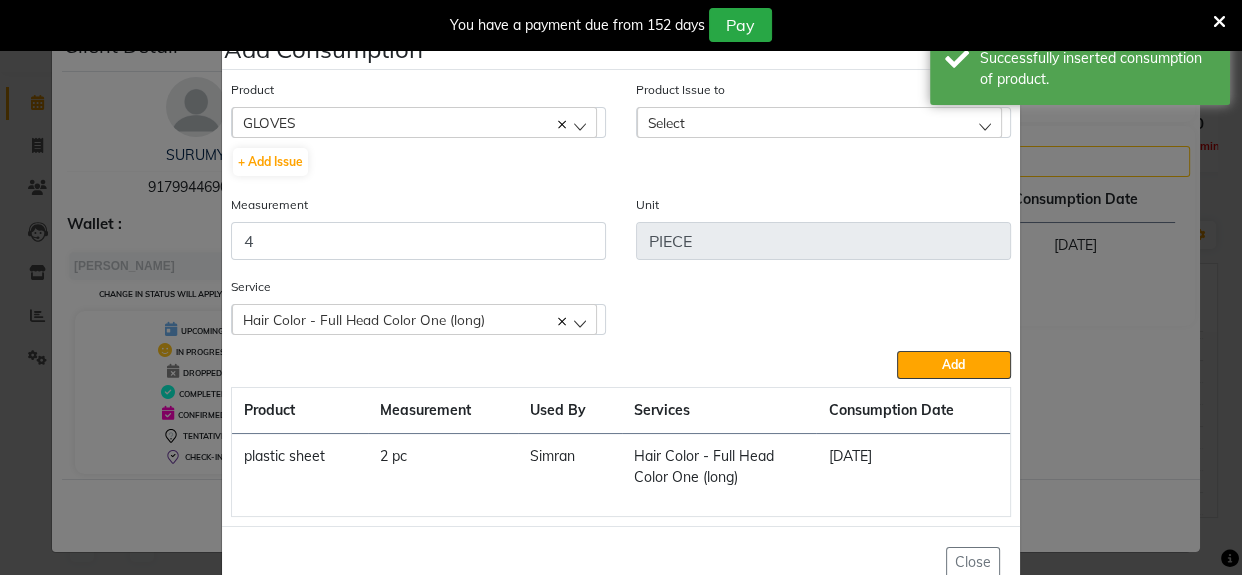 click on "Select" 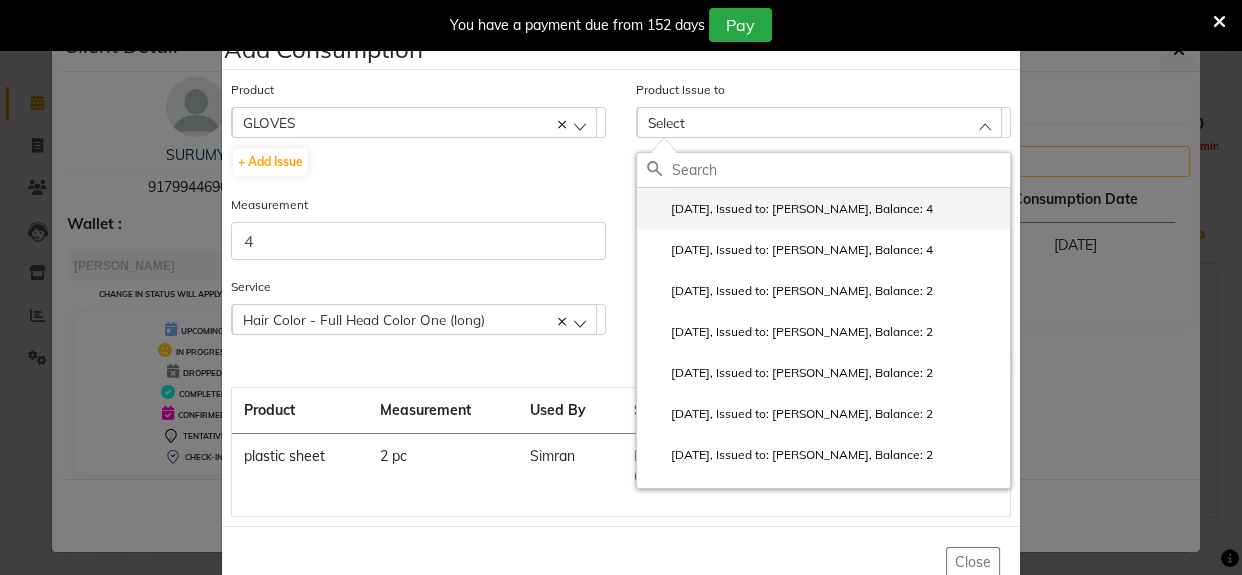 click on "2025-07-12, Issued to: Simran, Balance: 4" 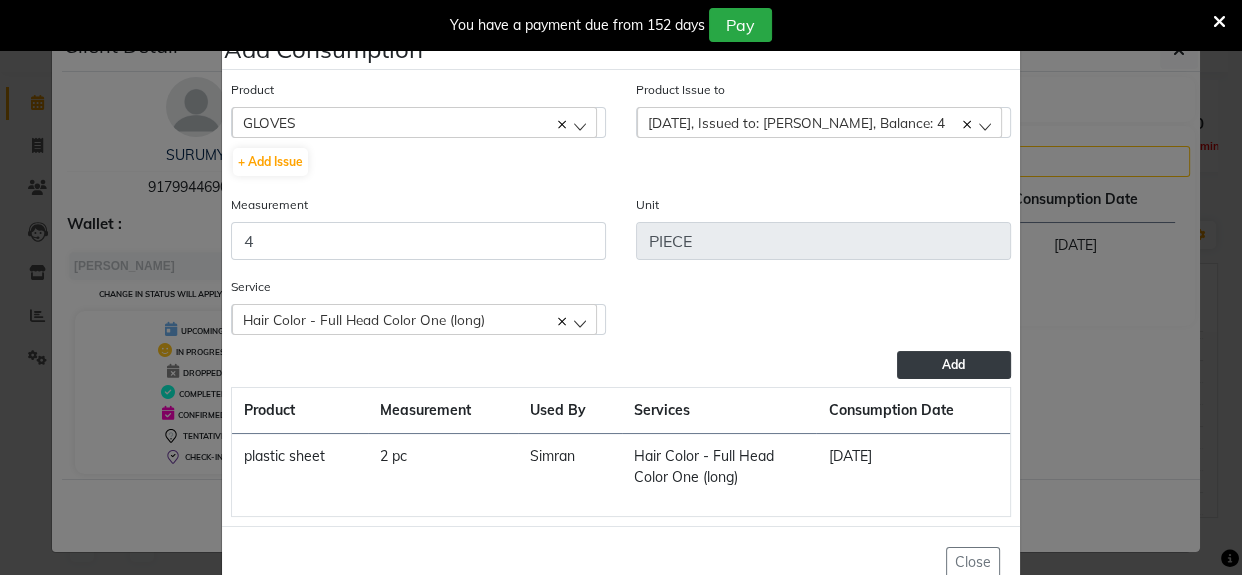 click on "Add" 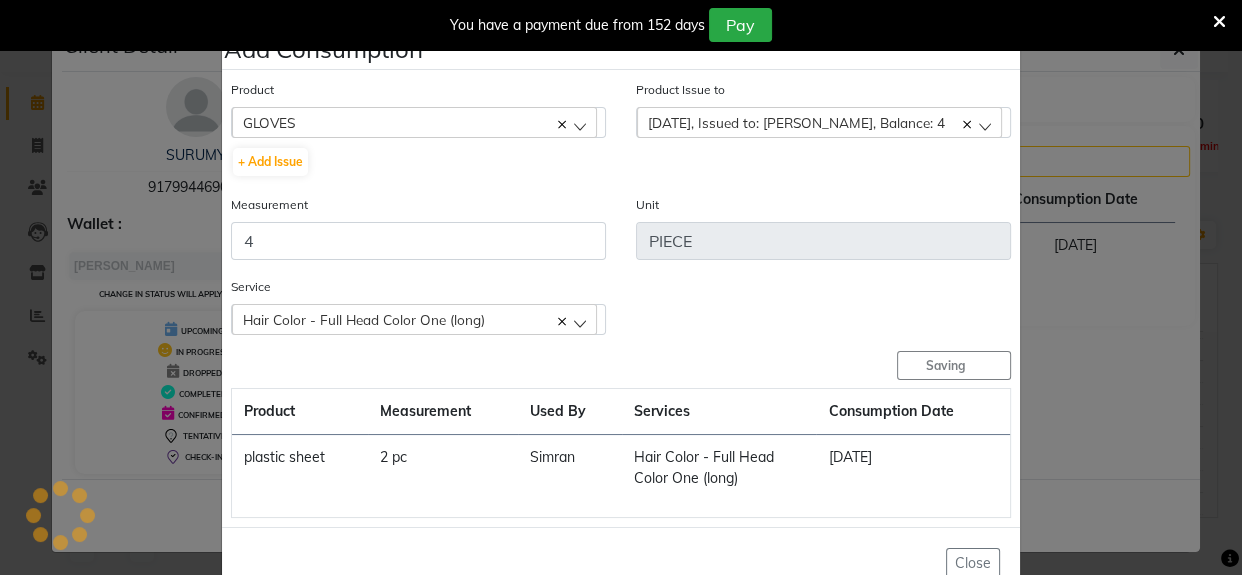 type 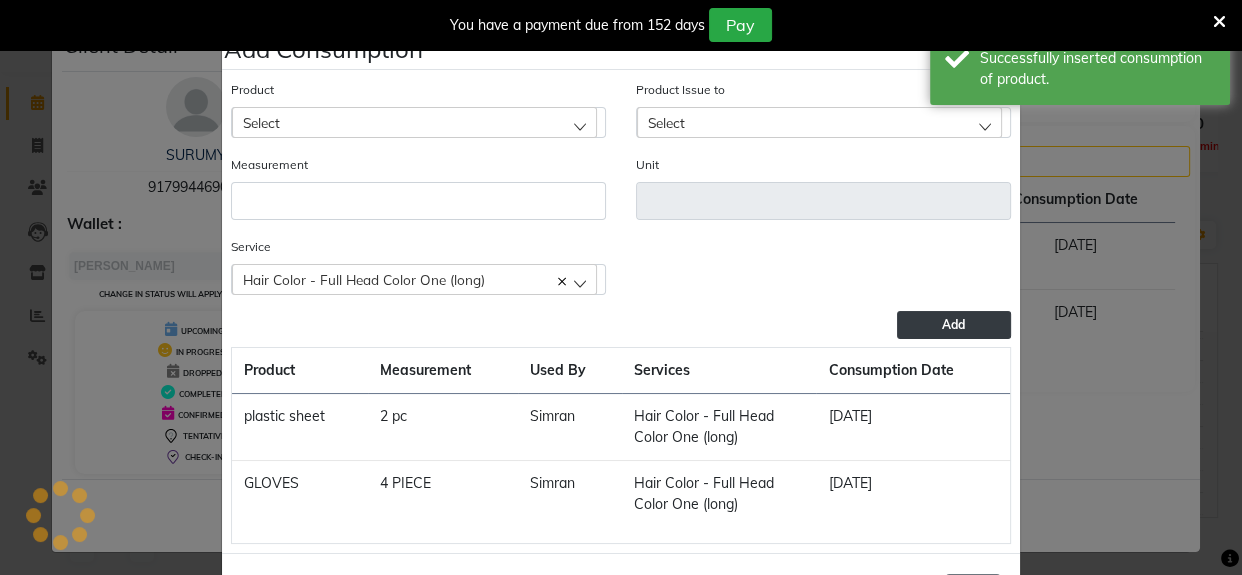 click on "Select" 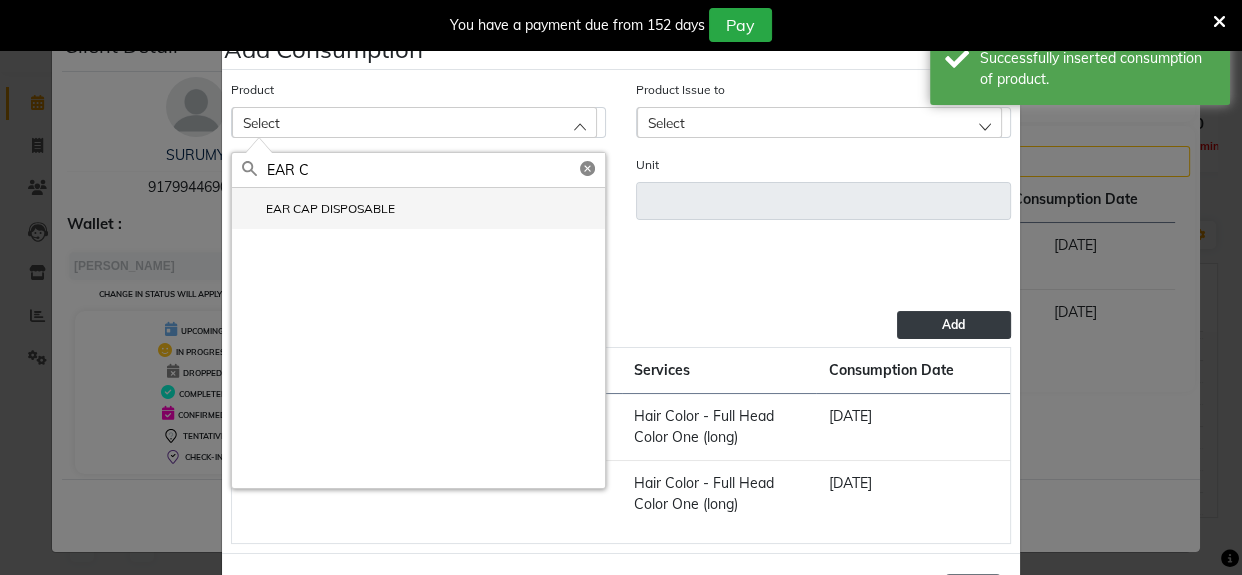 type on "EAR C" 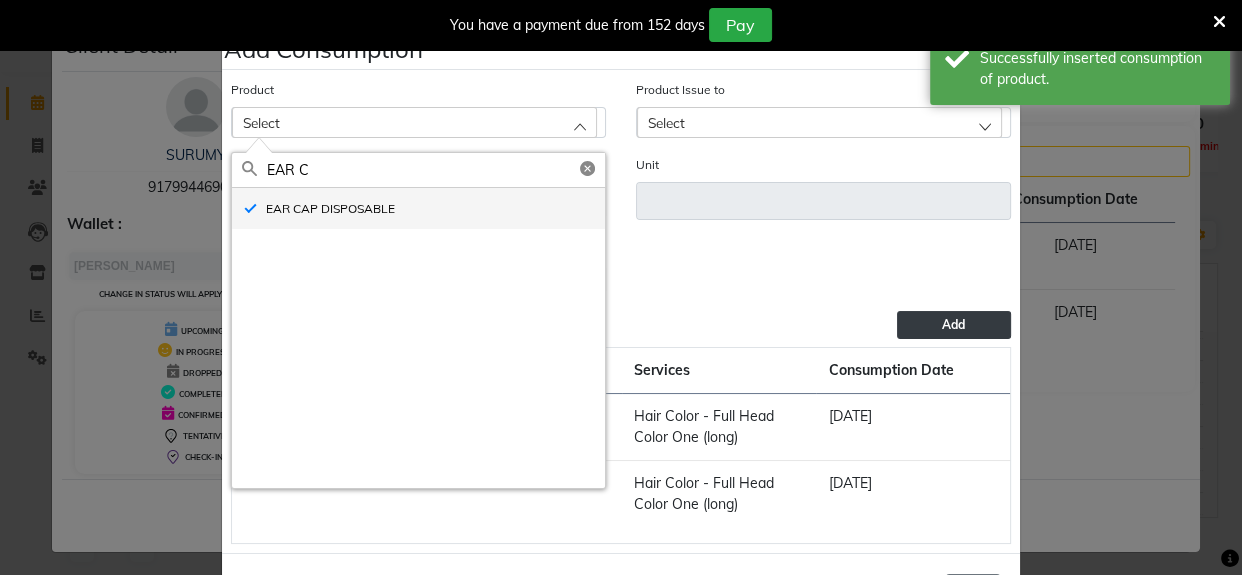 type on "PCS" 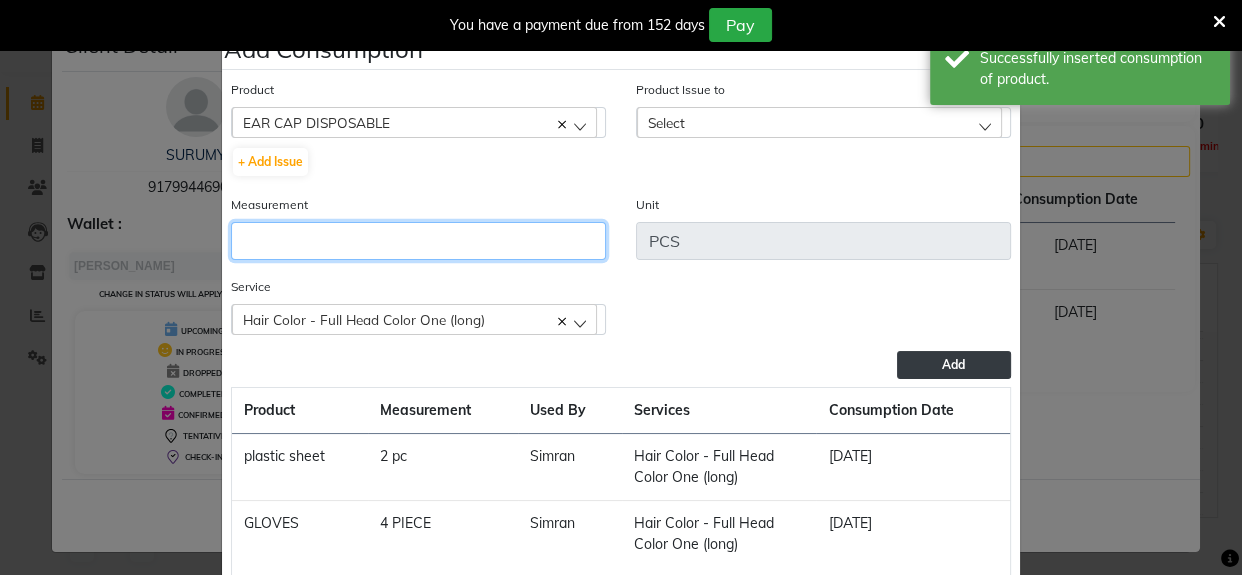 click 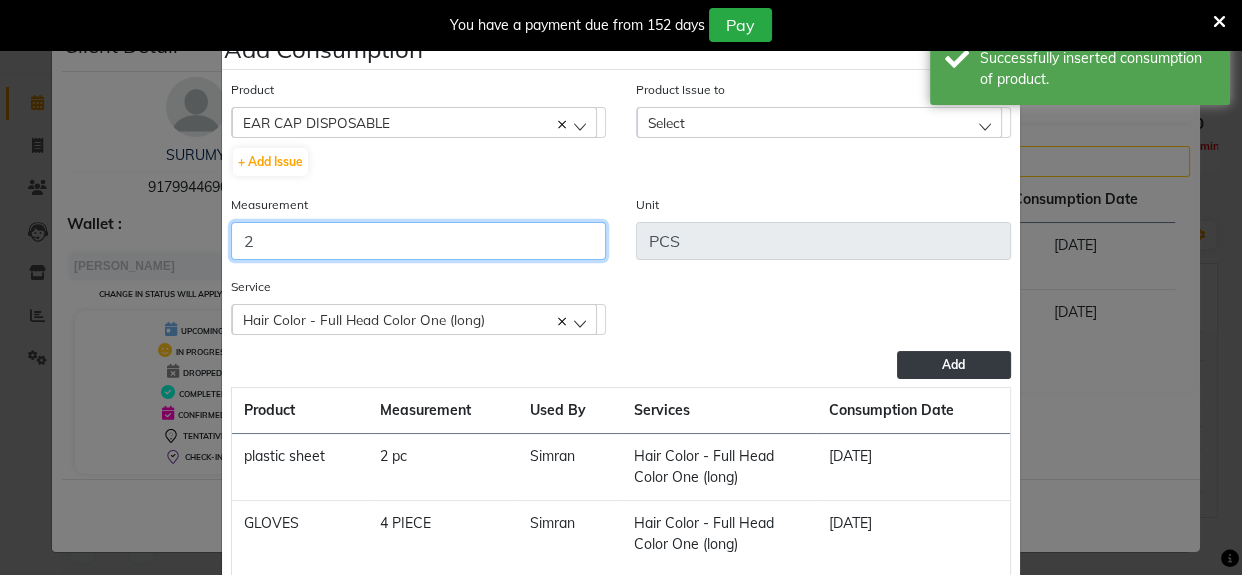 type on "2" 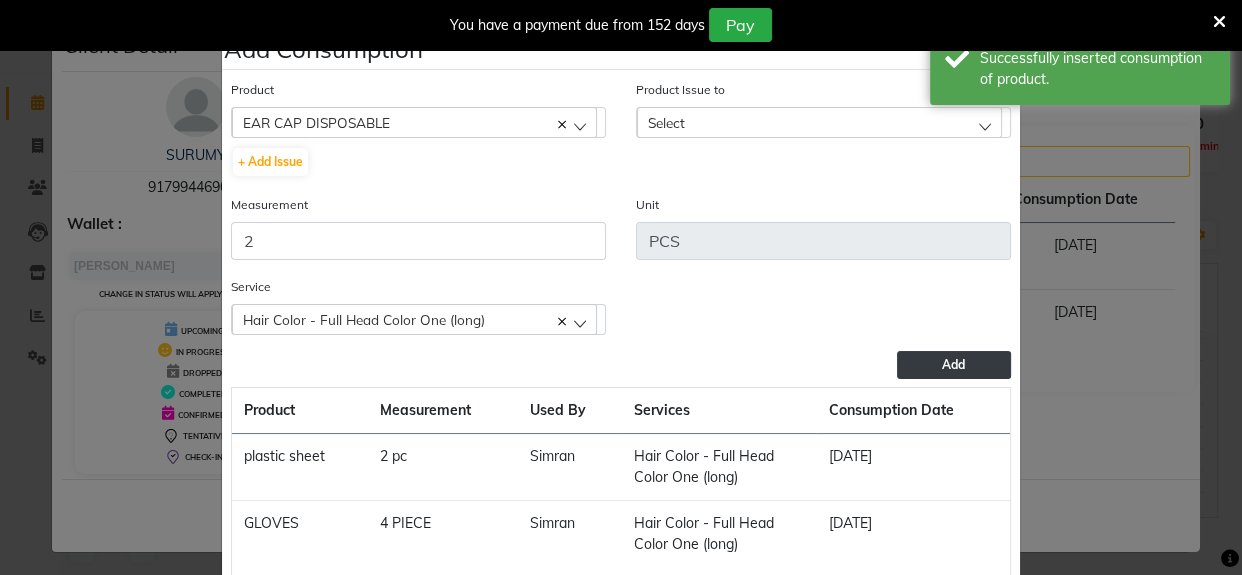 click on "Select" 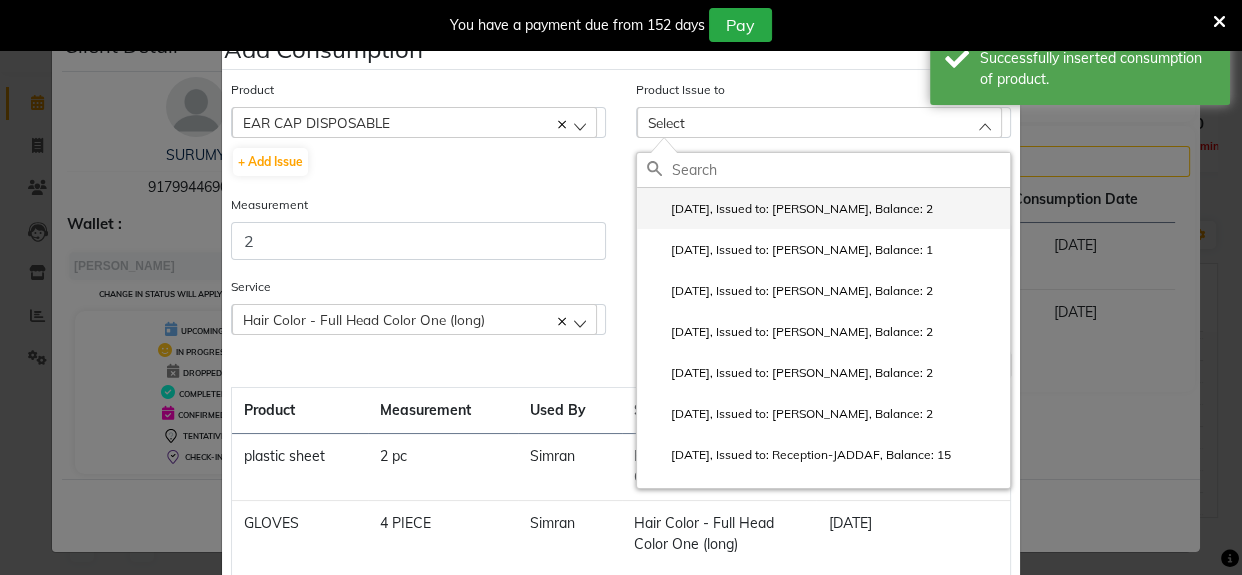 click on "2025-07-12, Issued to: Simran, Balance: 2" 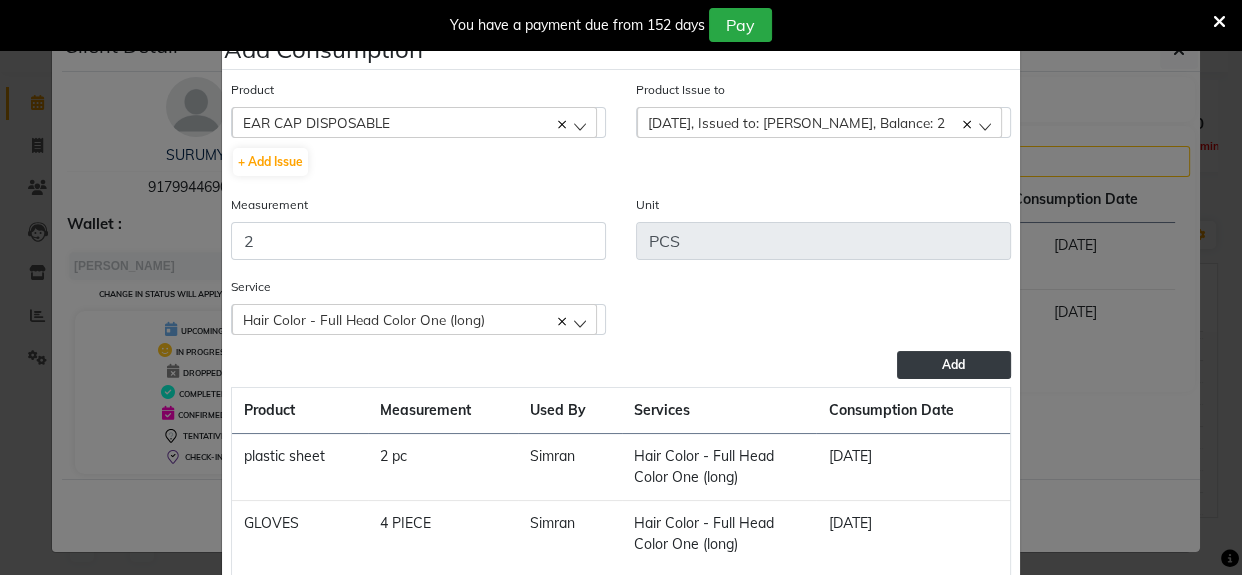 click on "Add" 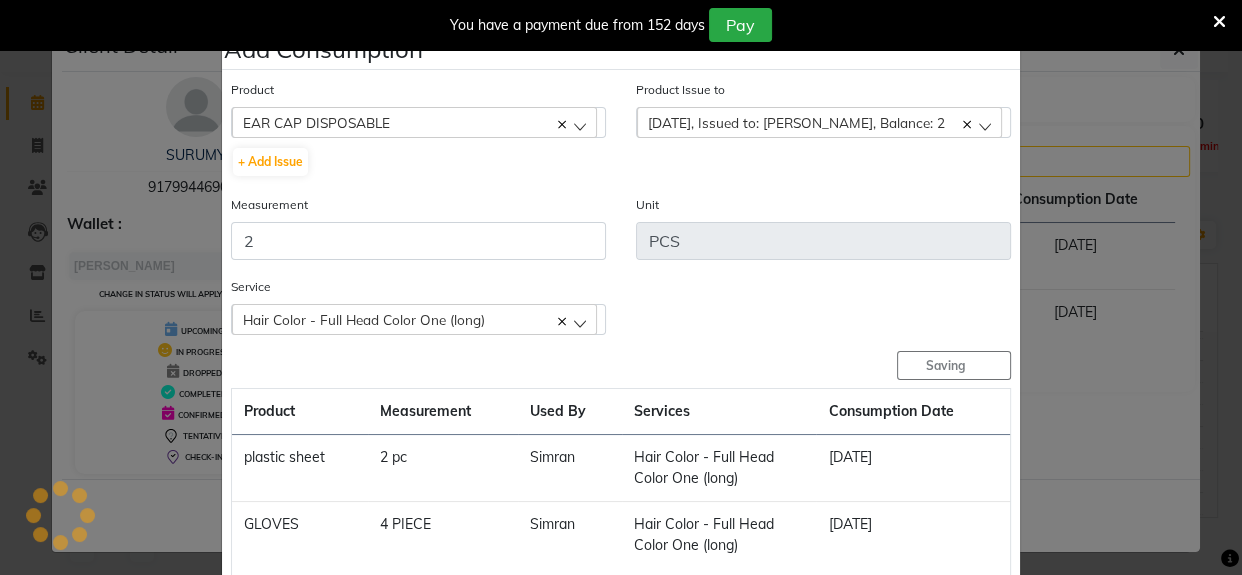 type 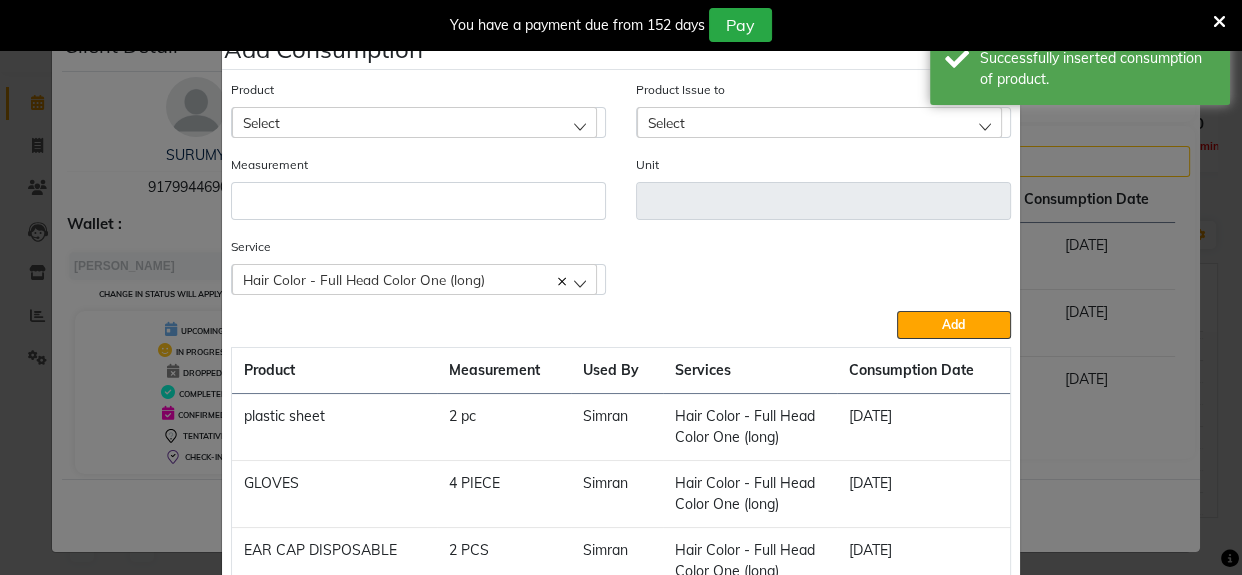 click on "Select" 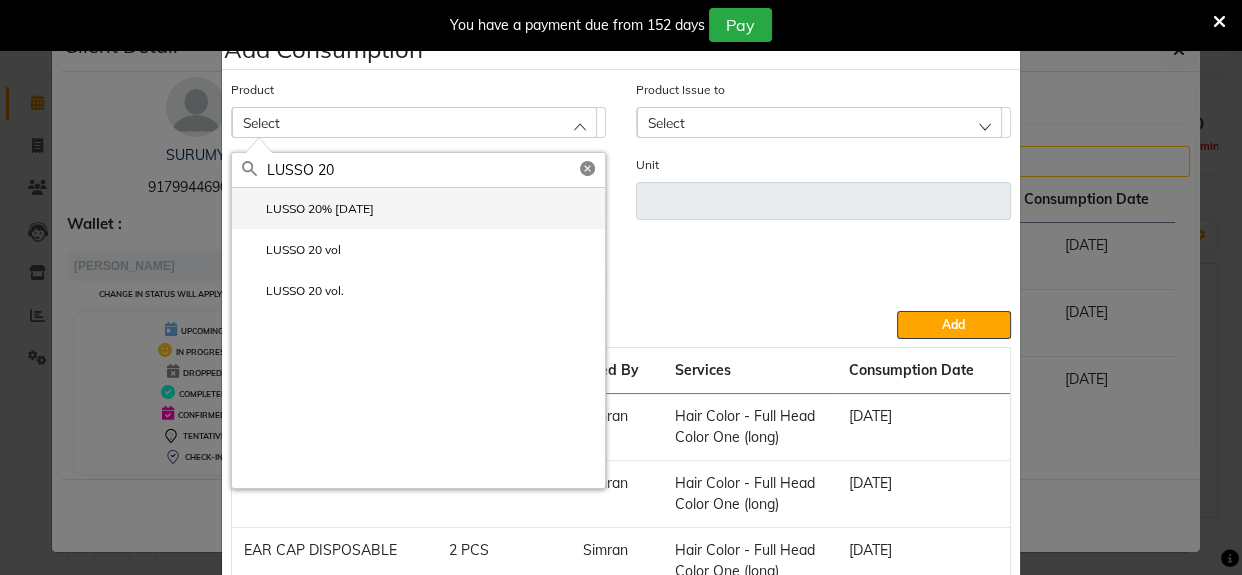 type on "LUSSO 20" 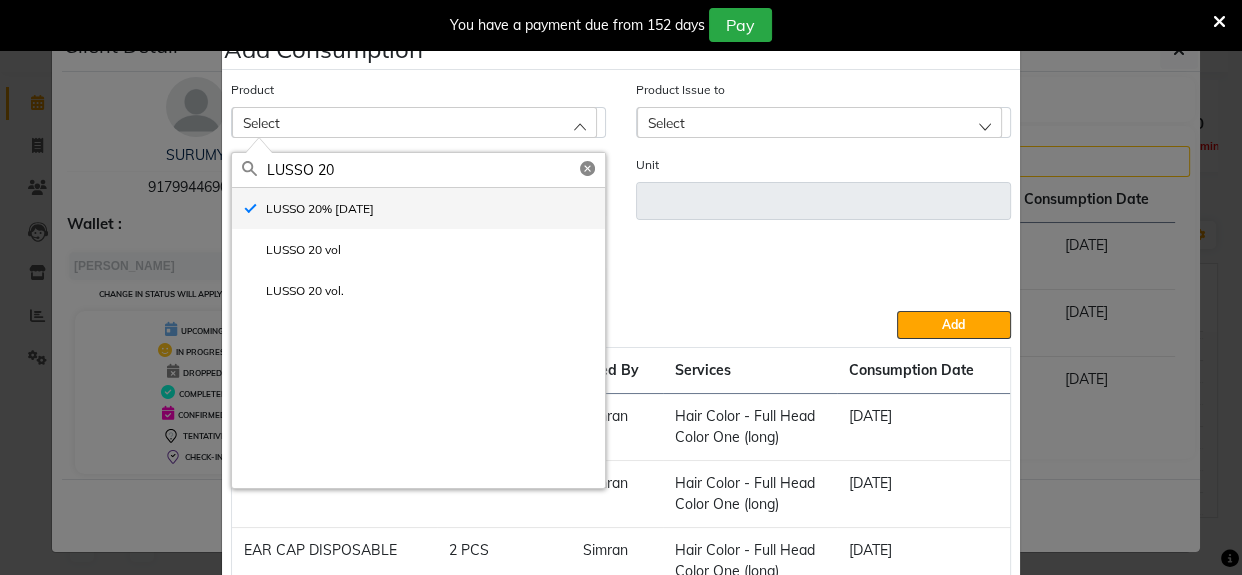 type on "ml" 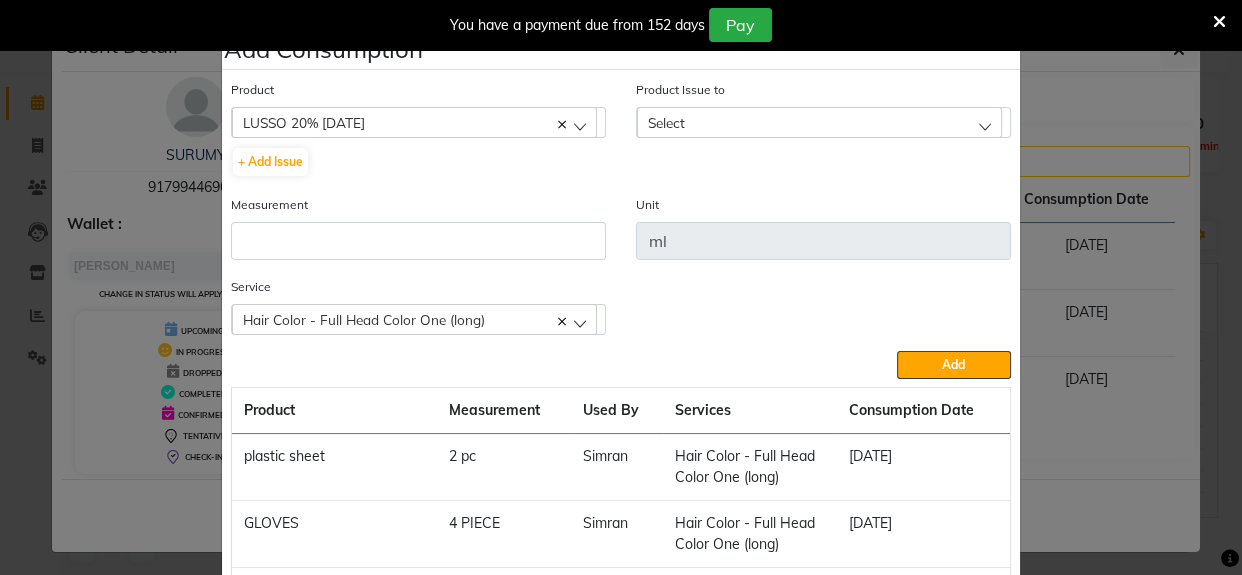 click on "Select" 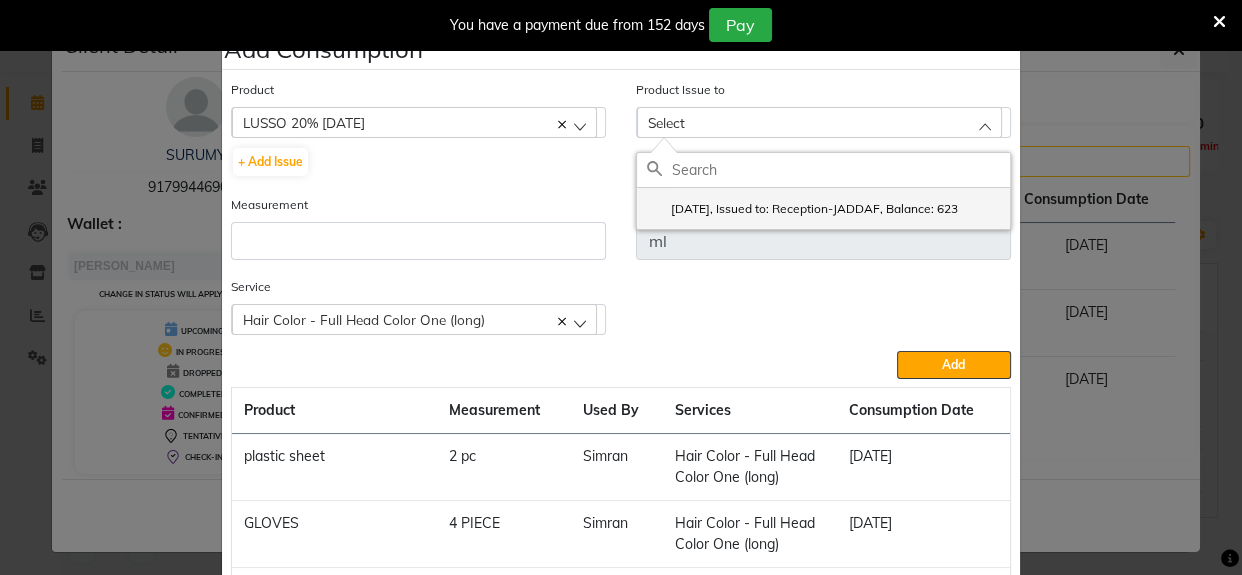 click on "2025-05-02, Issued to: Reception-JADDAF, Balance: 623" 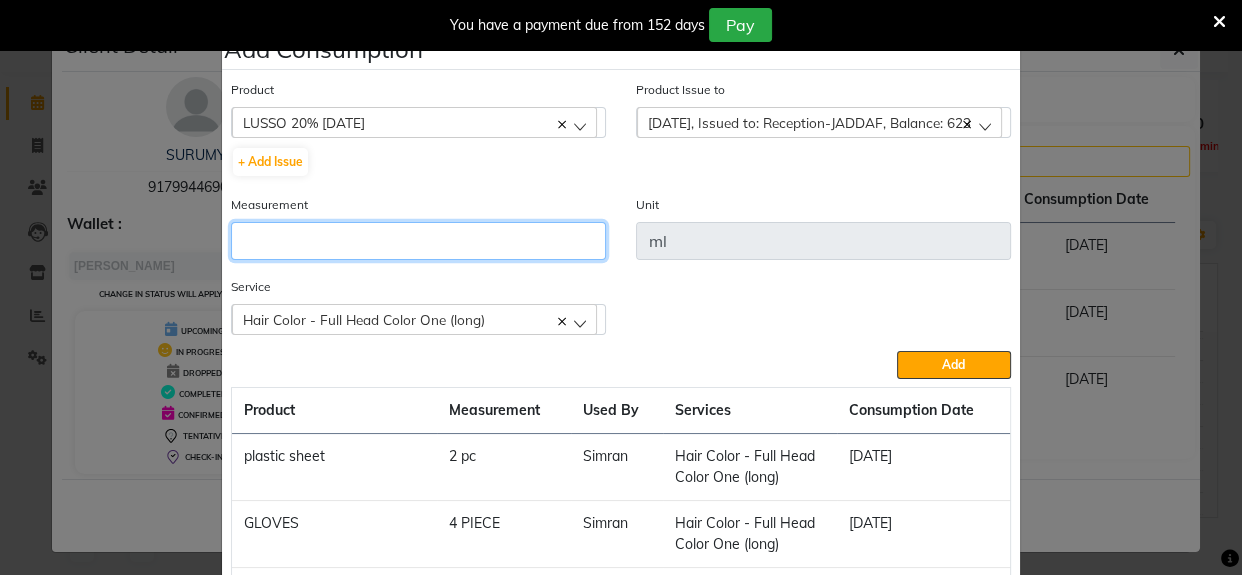 click 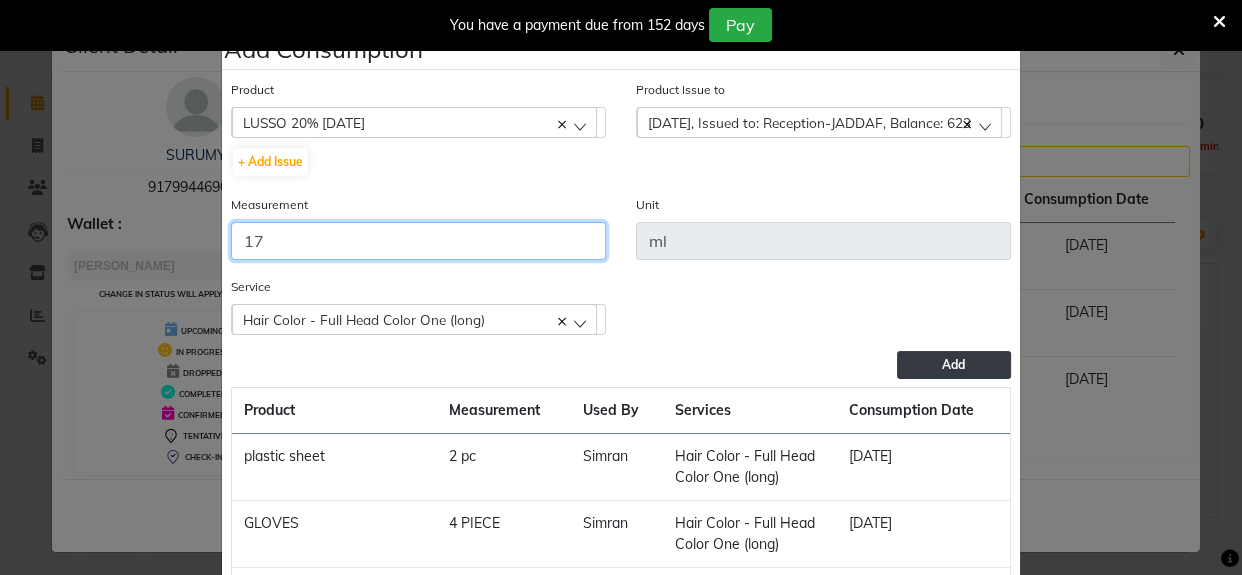 type on "17" 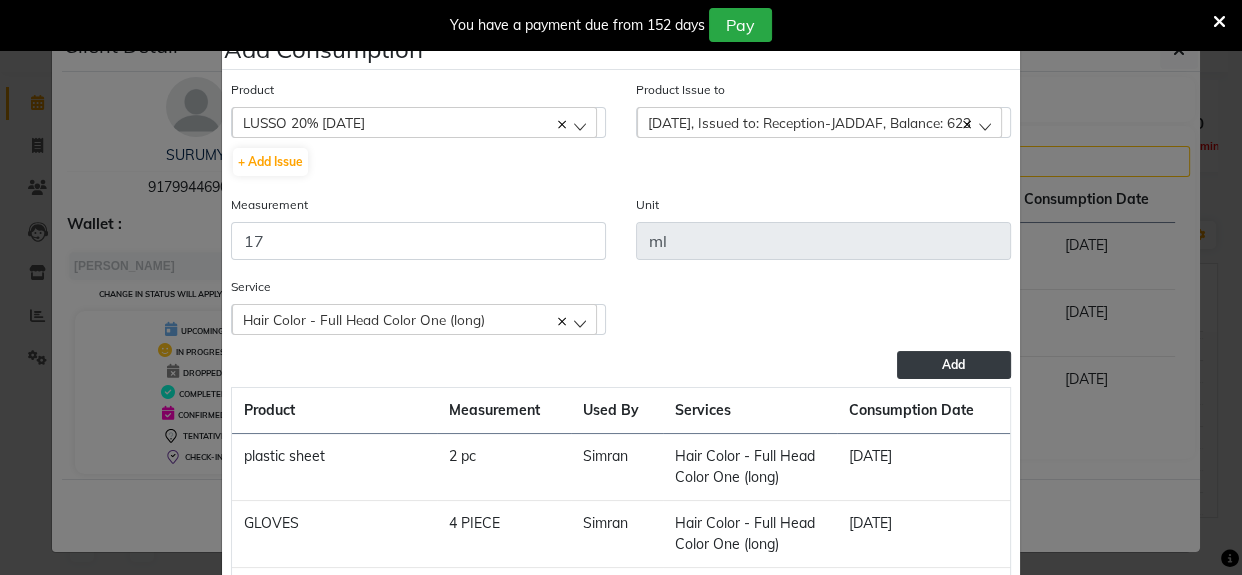 click on "Add" 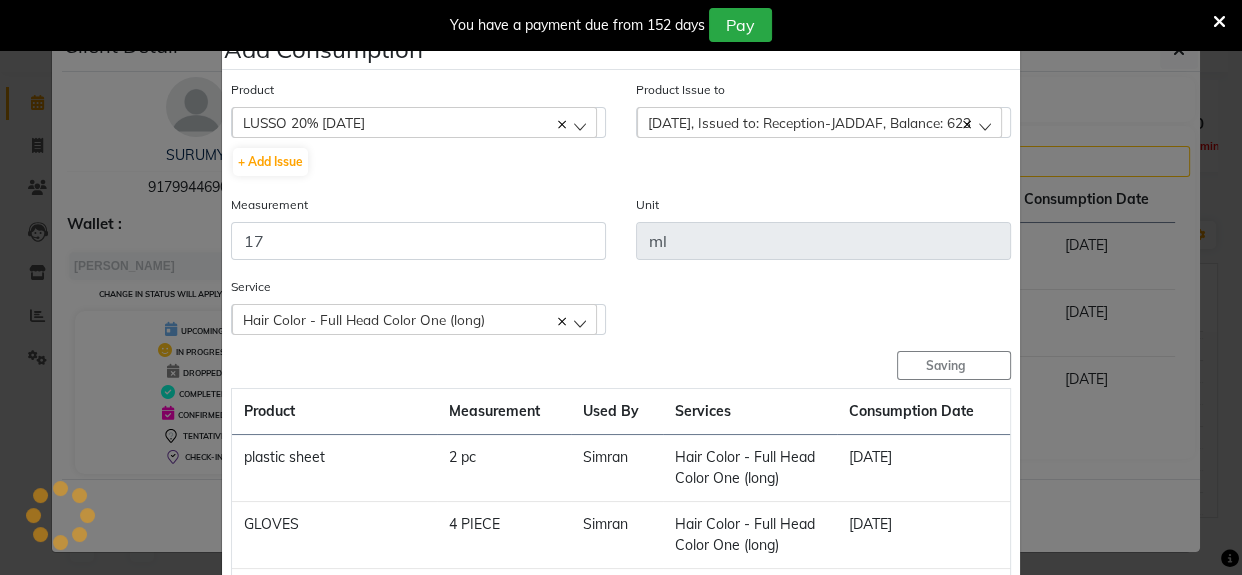 type 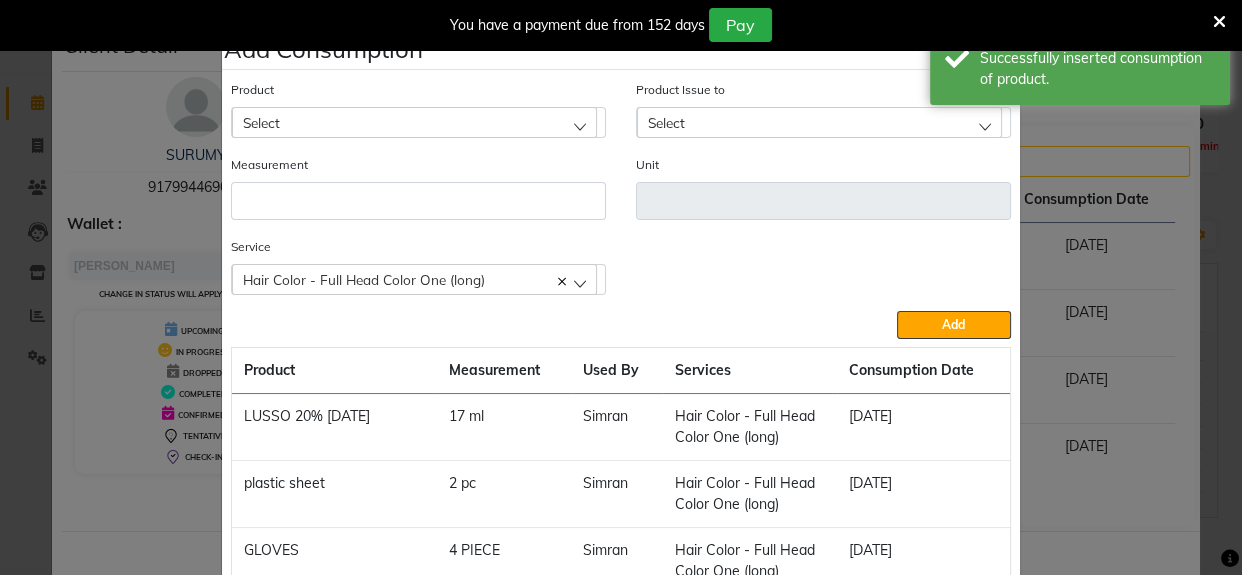 click on "Select" 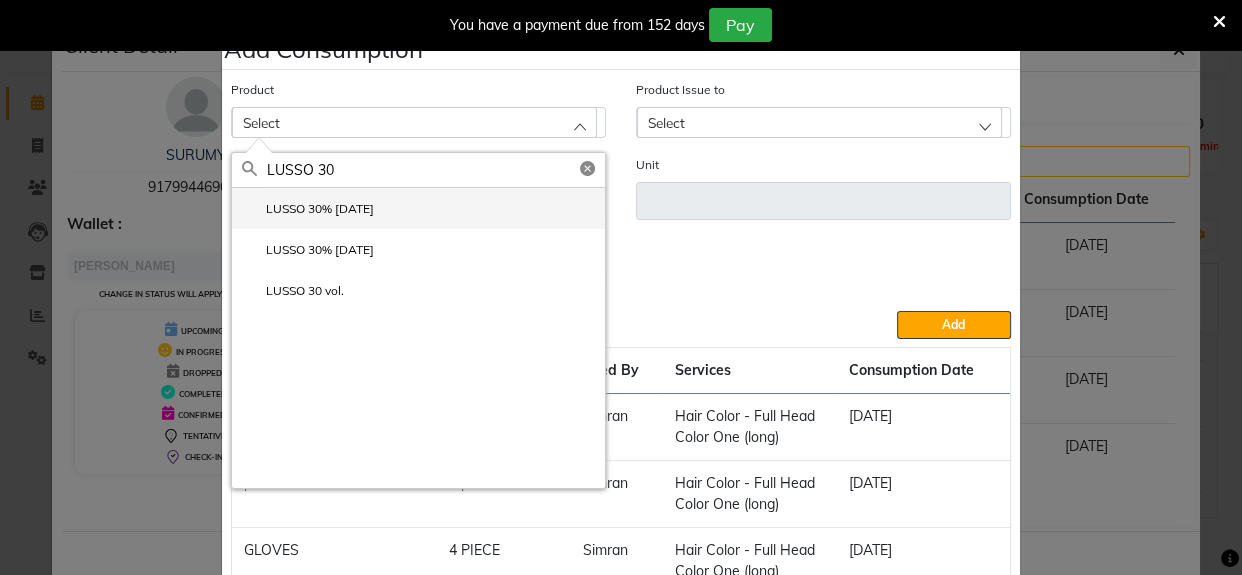 type on "LUSSO 30" 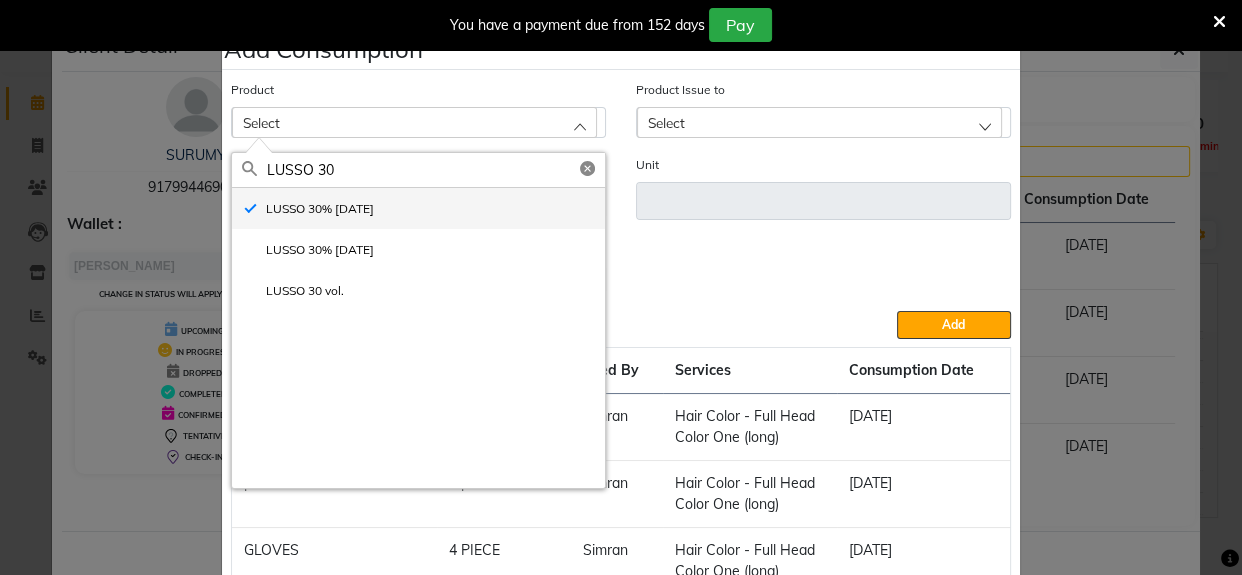 type on "ml" 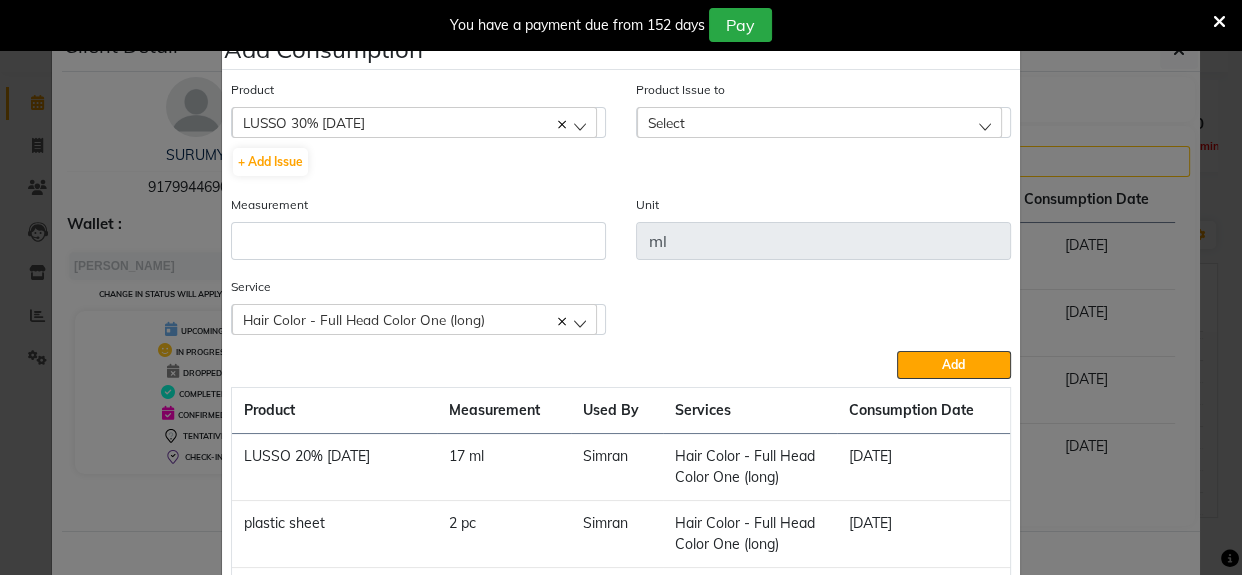 click on "Select" 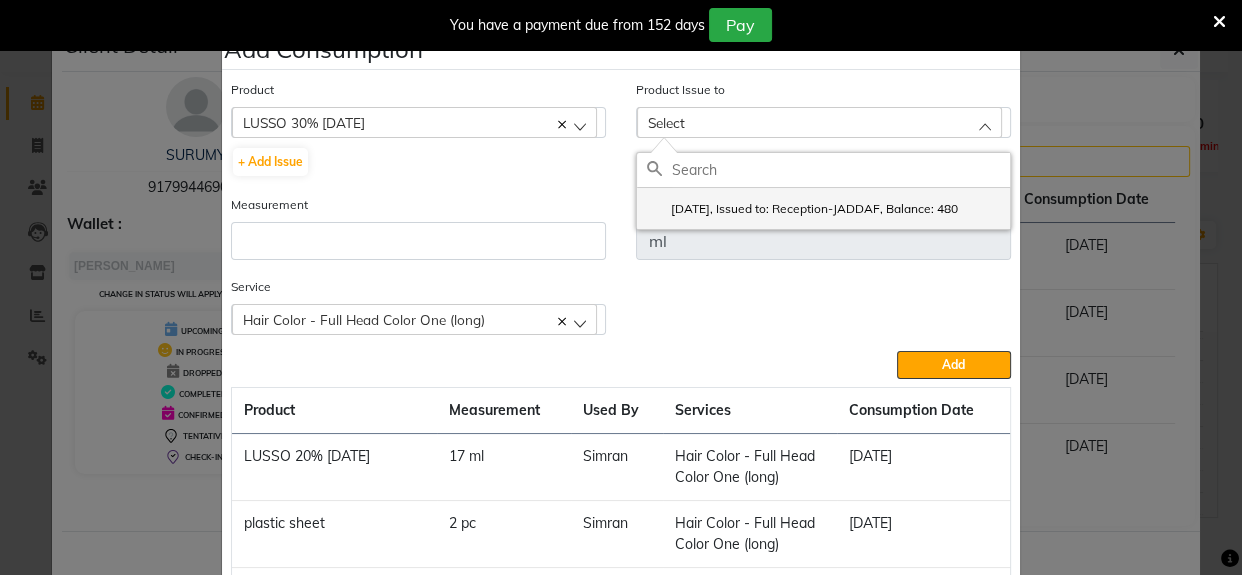 click on "2025-06-14, Issued to: Reception-JADDAF, Balance: 480" 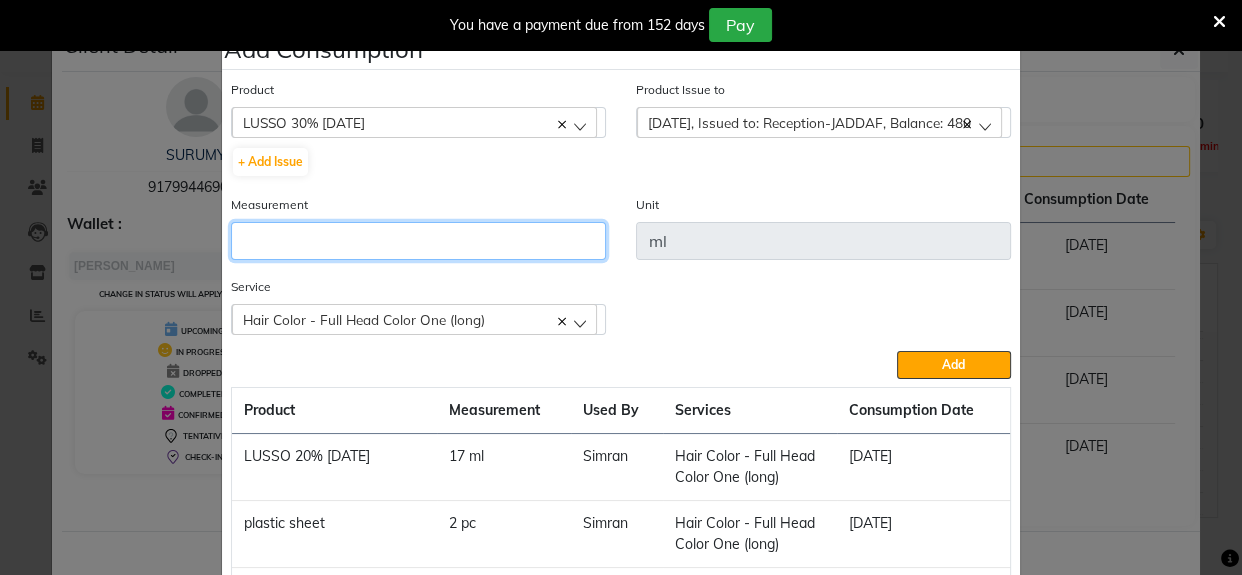 click 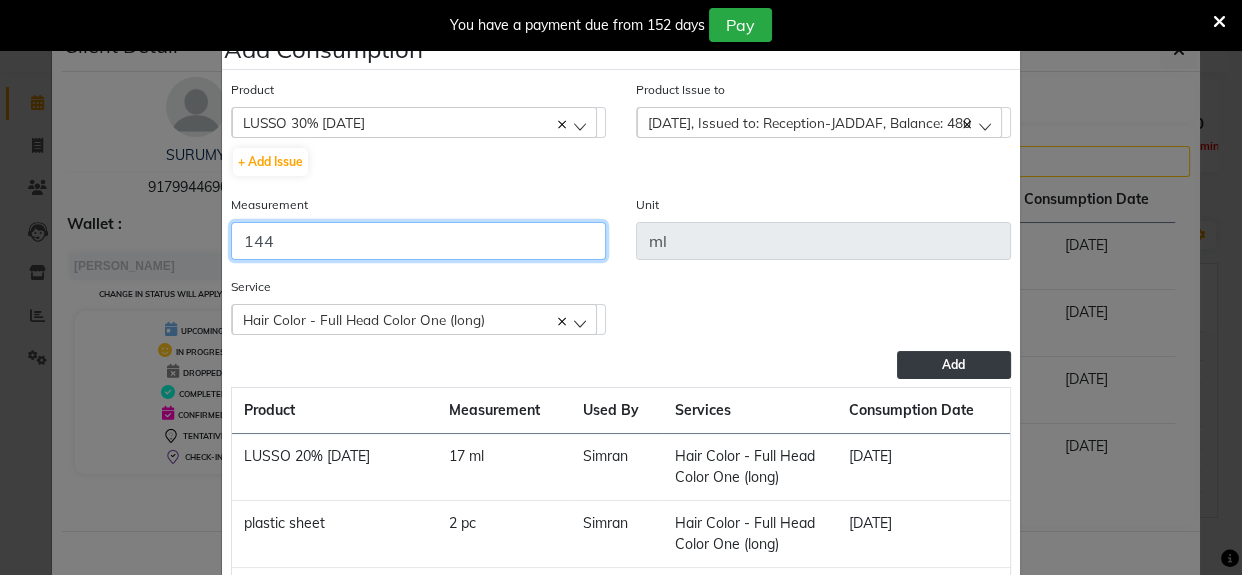 type on "144" 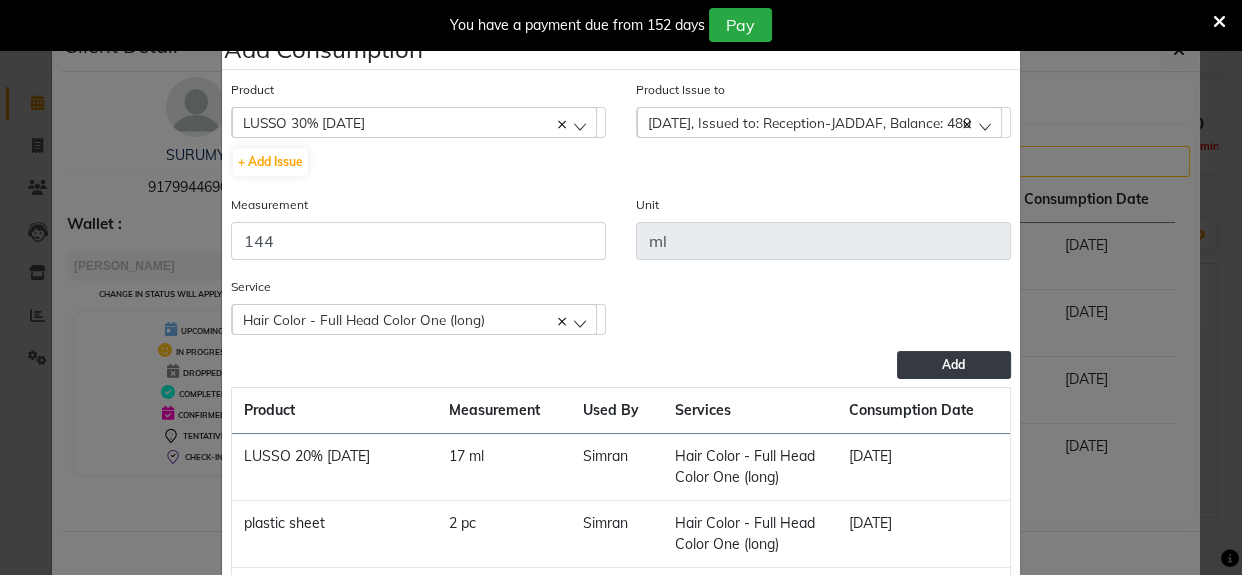 click on "Add" 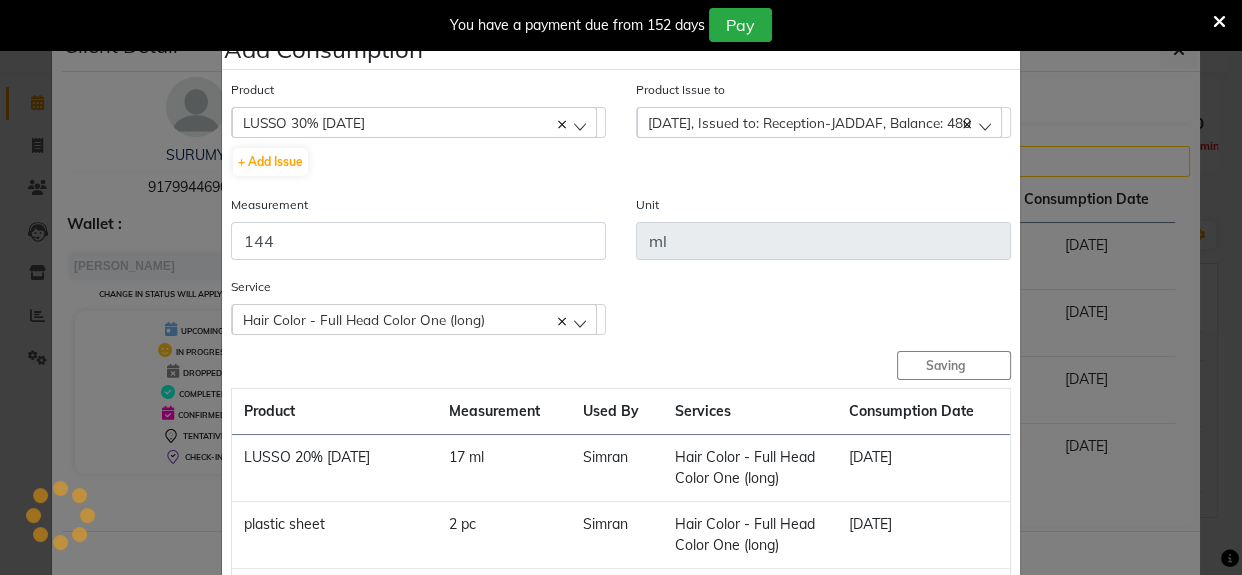 type 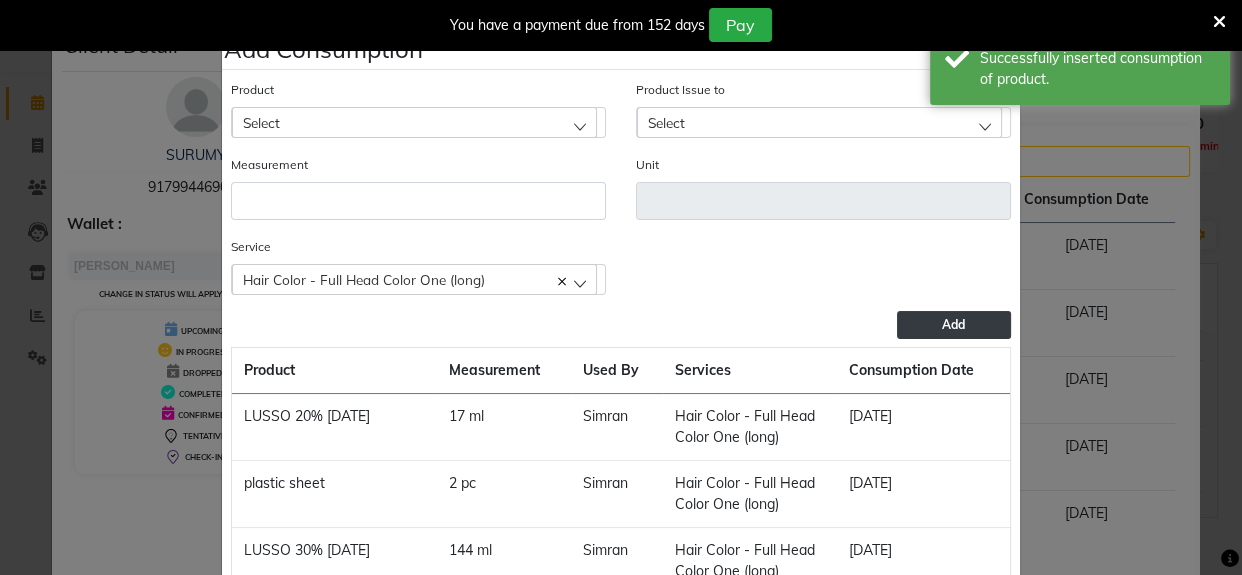 click on "Select" 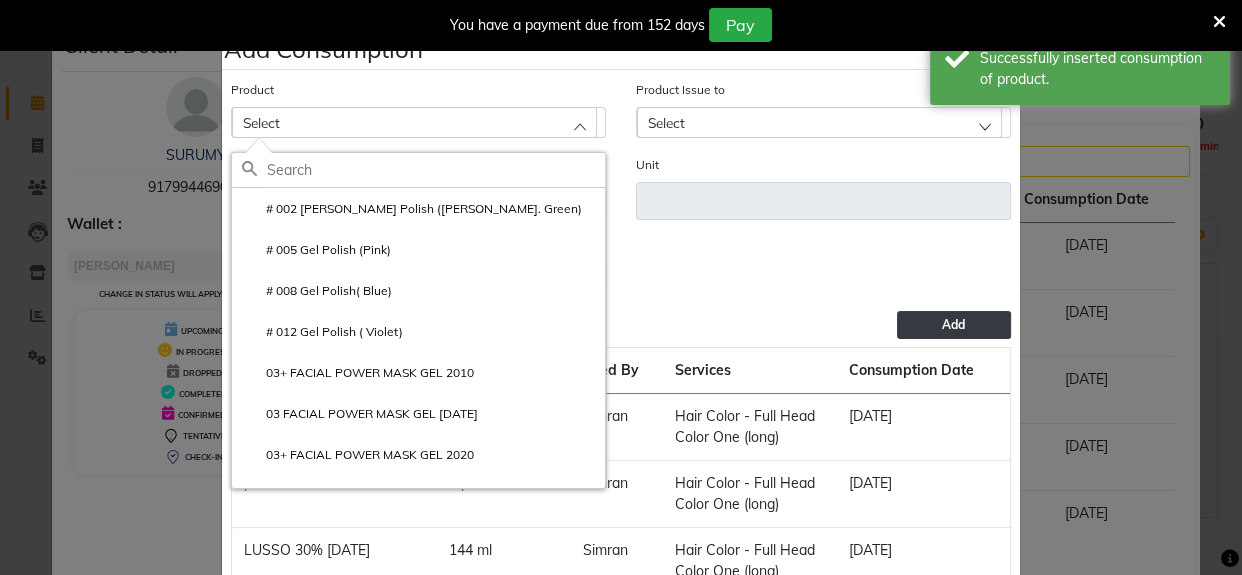 click 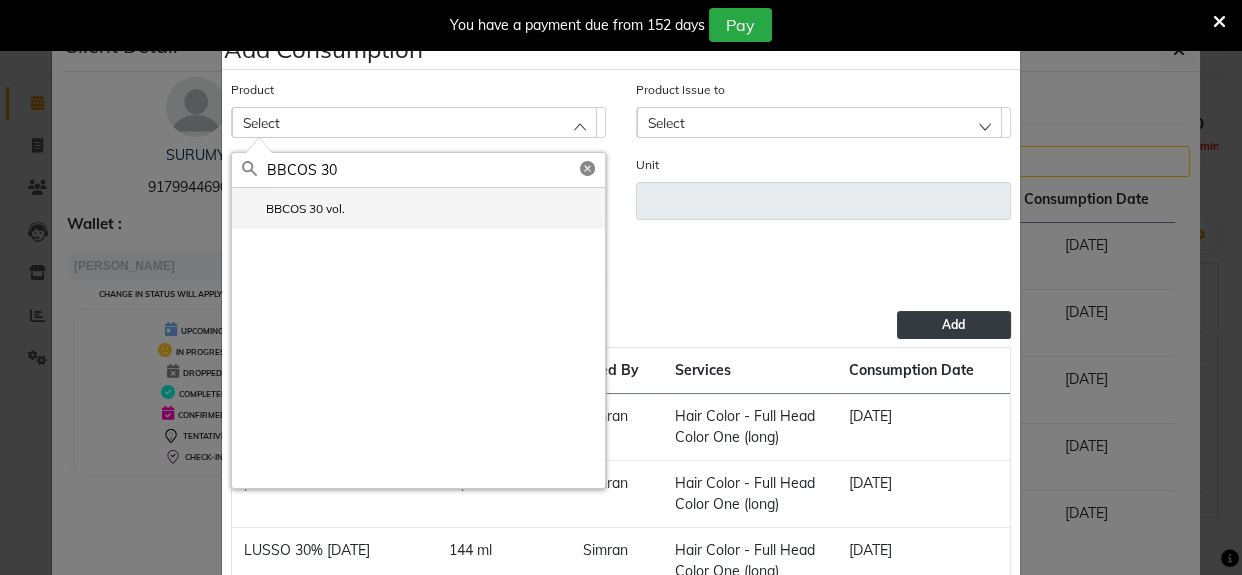 type on "BBCOS 30" 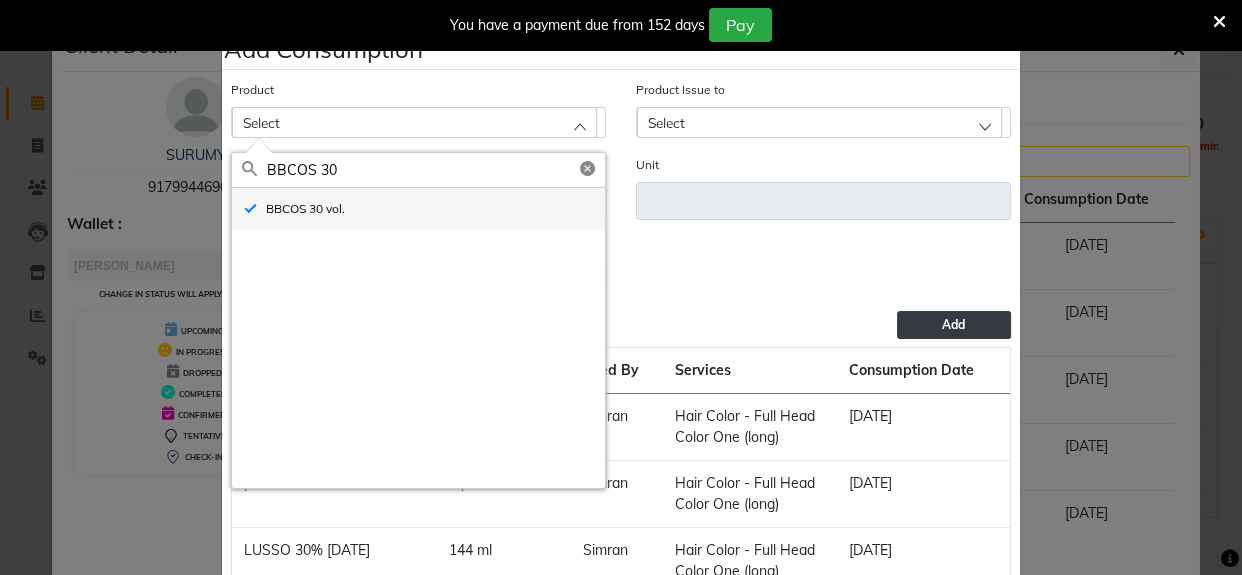 type on "ml" 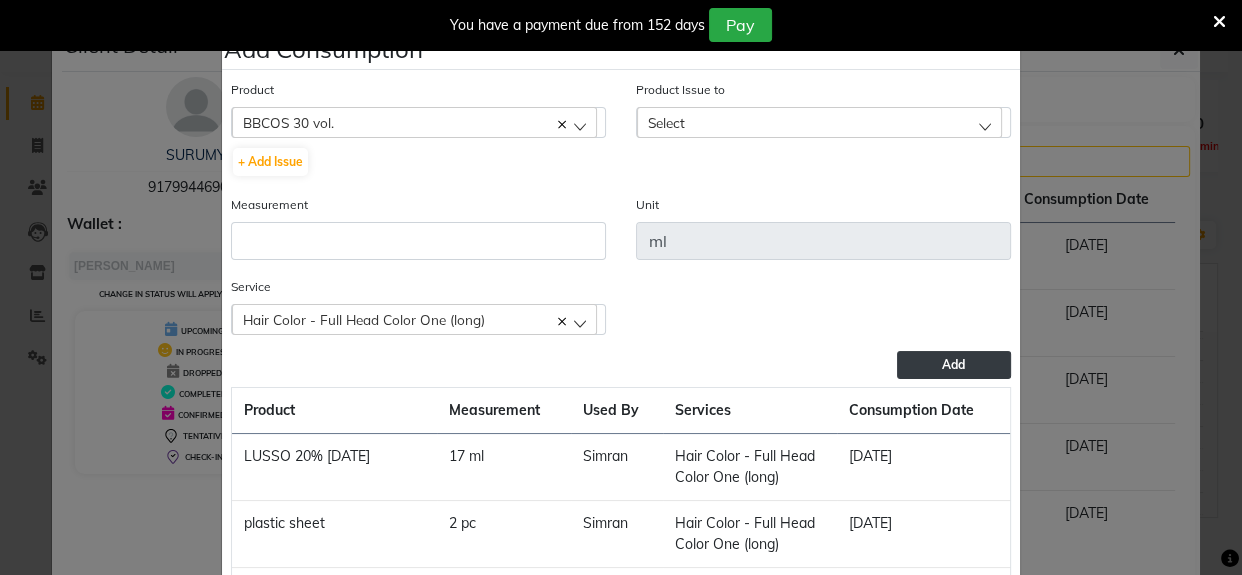 click on "Select" 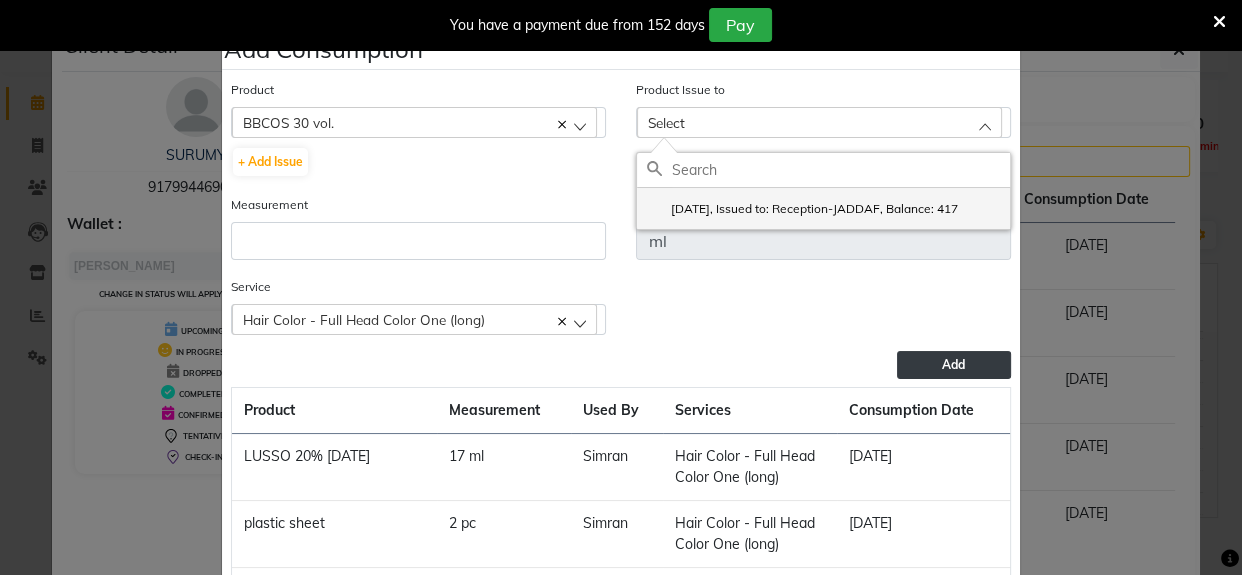 click on "2025-05-21, Issued to: Reception-JADDAF, Balance: 417" 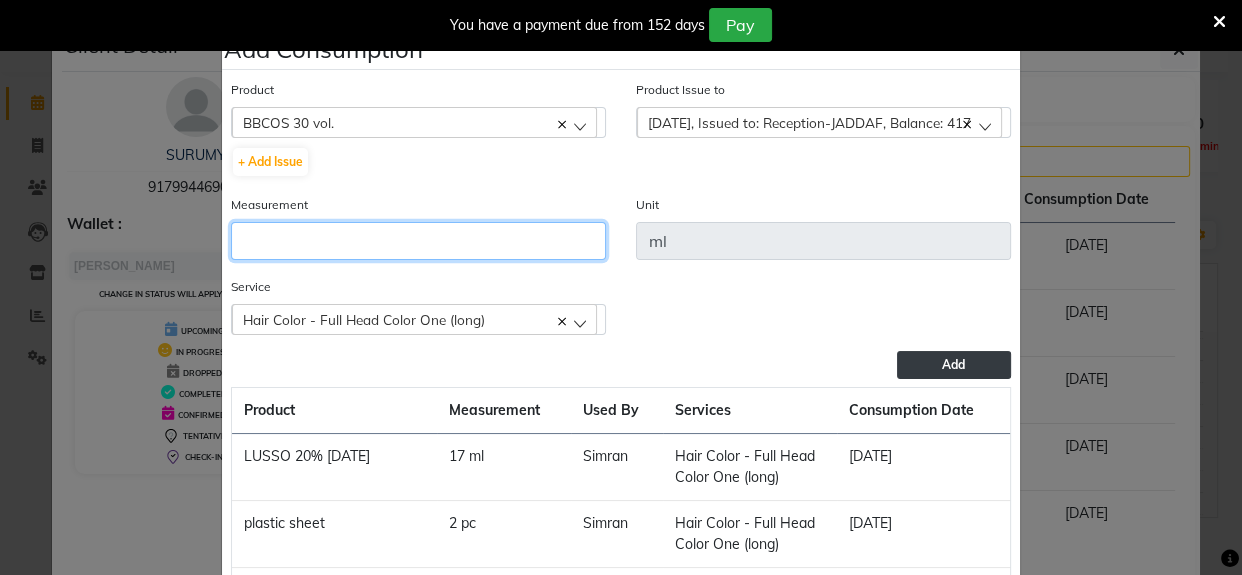 click 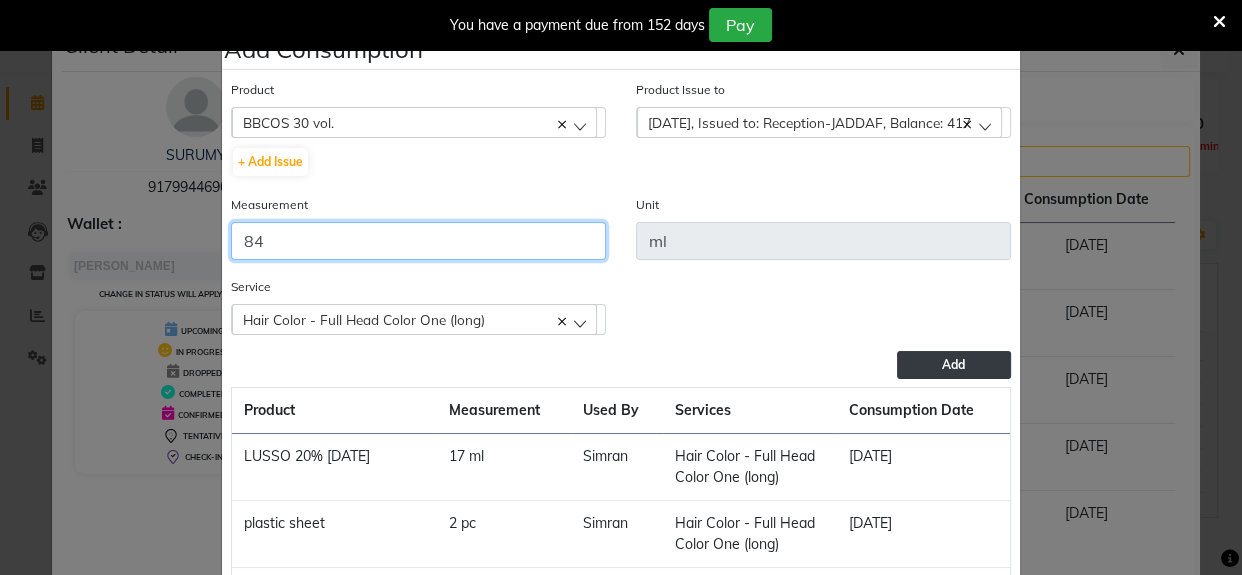 type on "84" 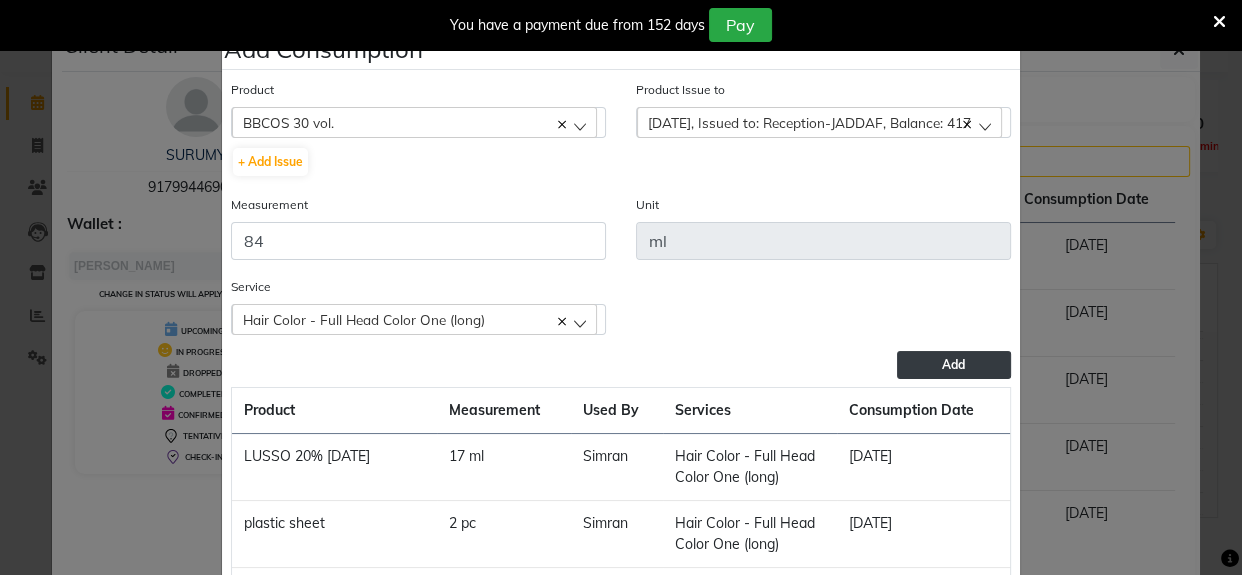 click on "Add" 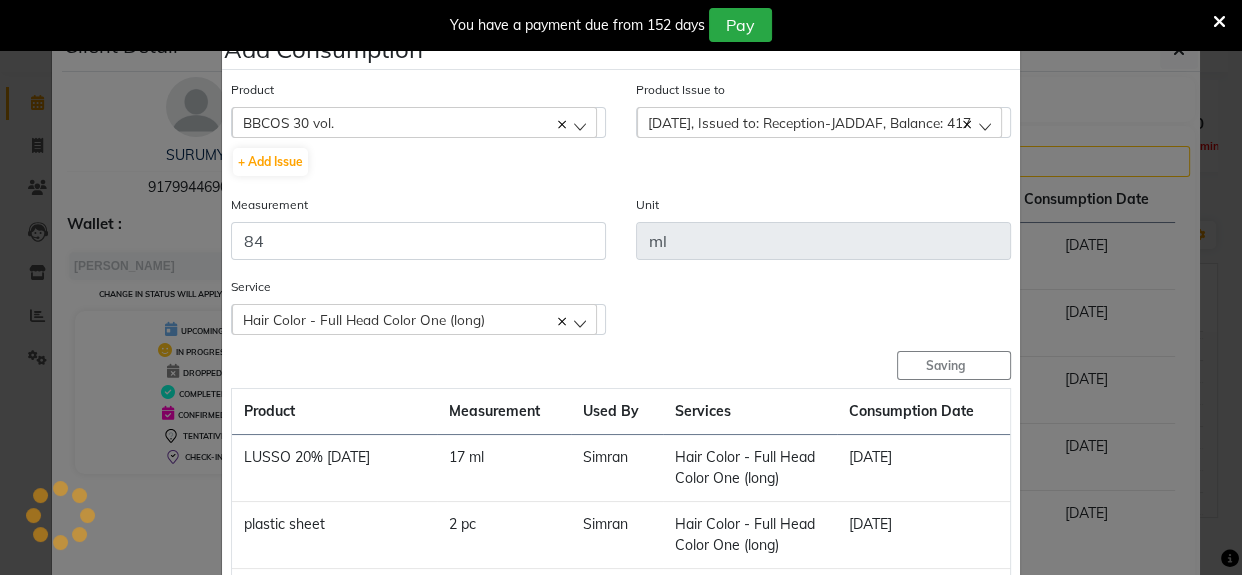 type 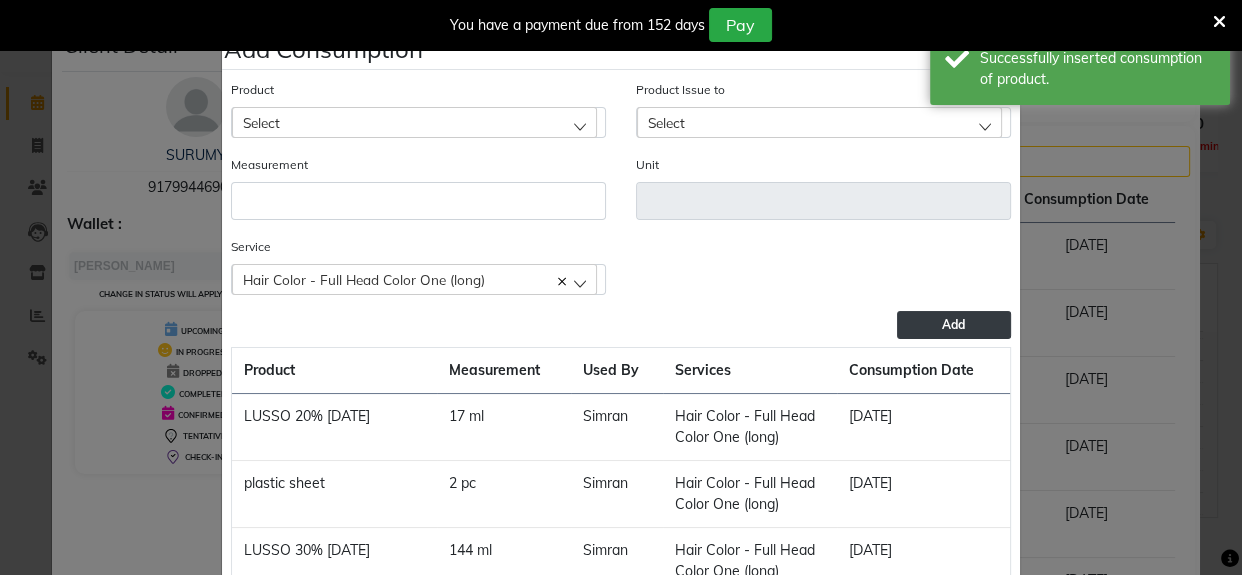 click on "Select" 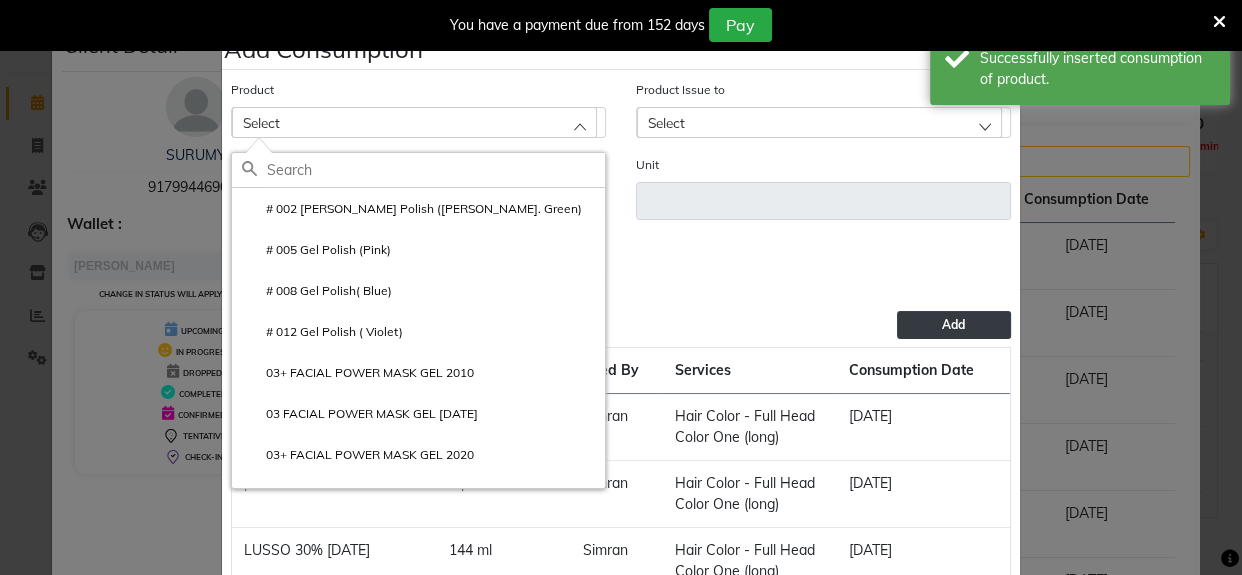 click 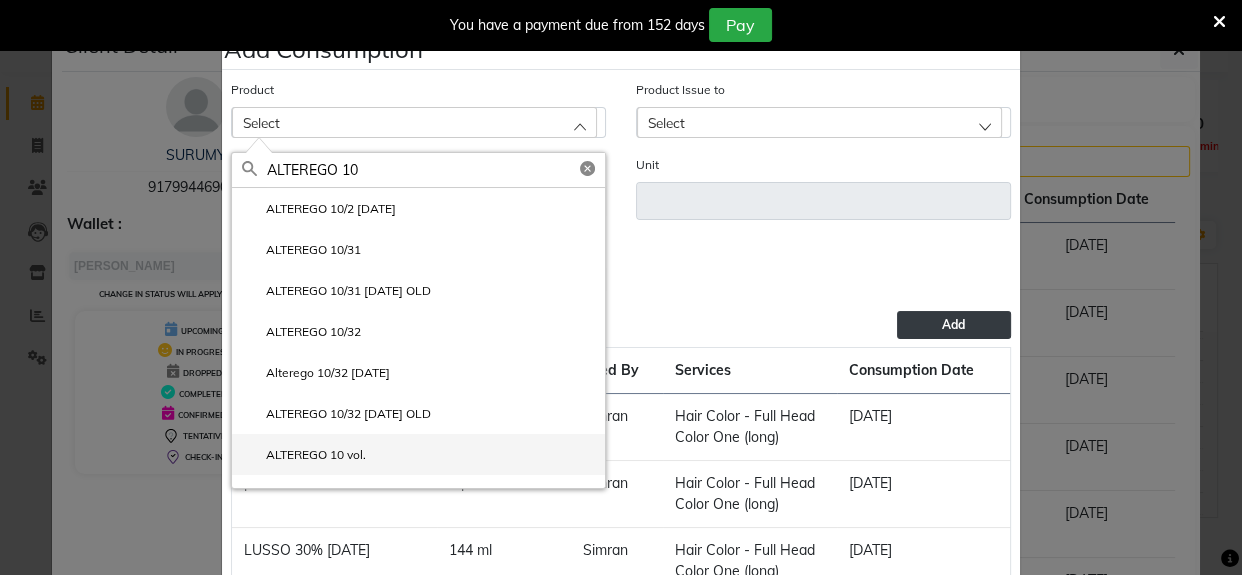 scroll, scrollTop: 28, scrollLeft: 0, axis: vertical 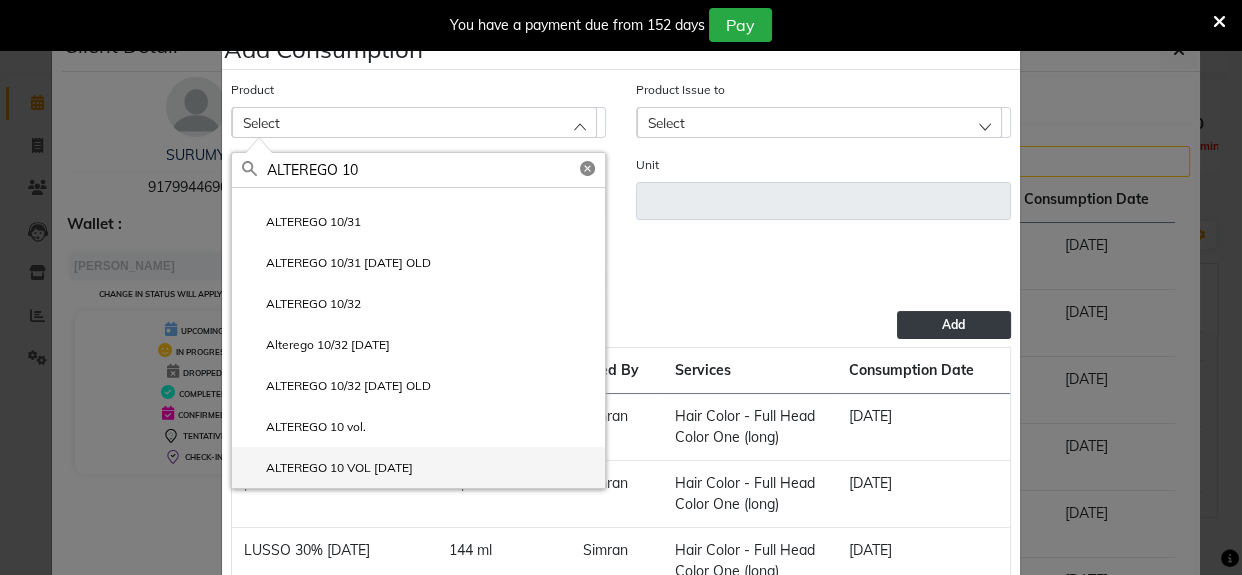 type on "ALTEREGO 10" 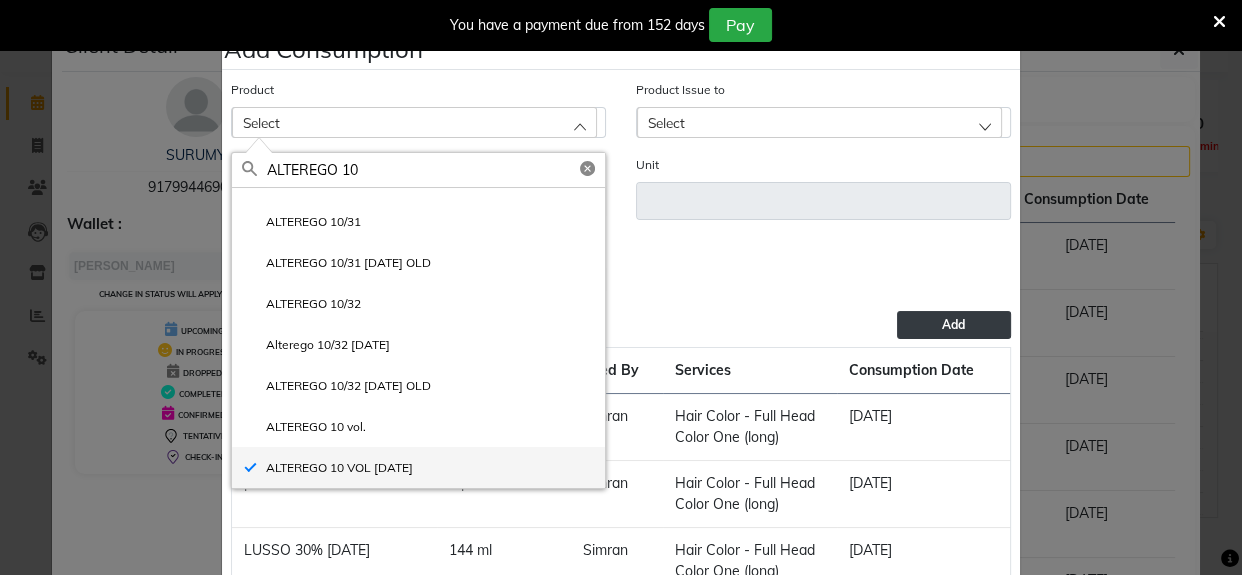 type on "ml" 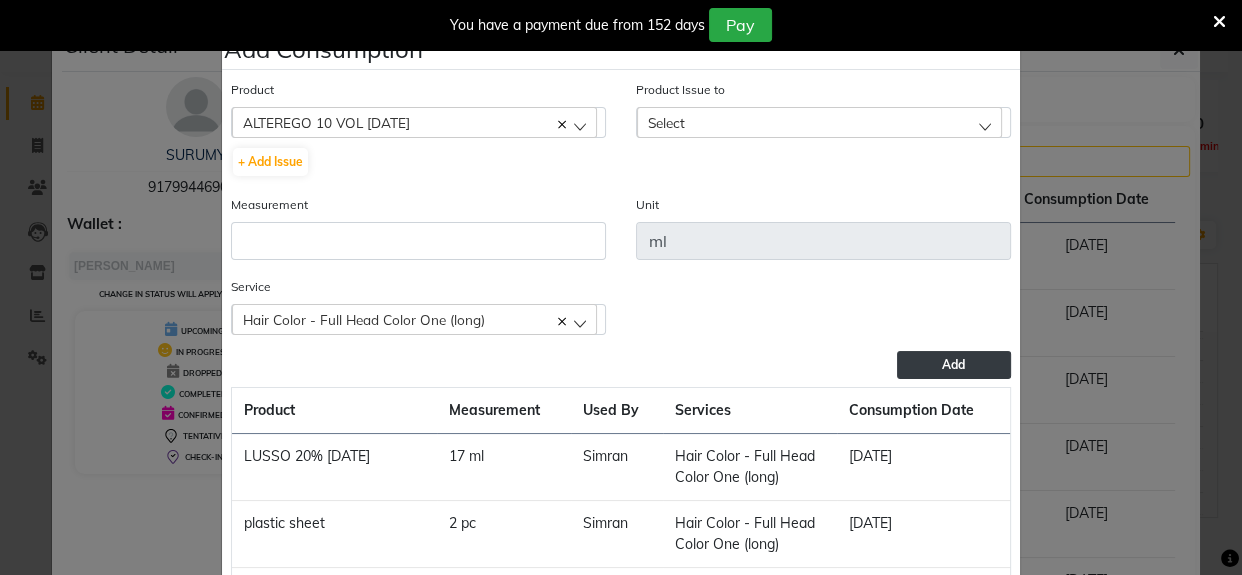 click on "Select" 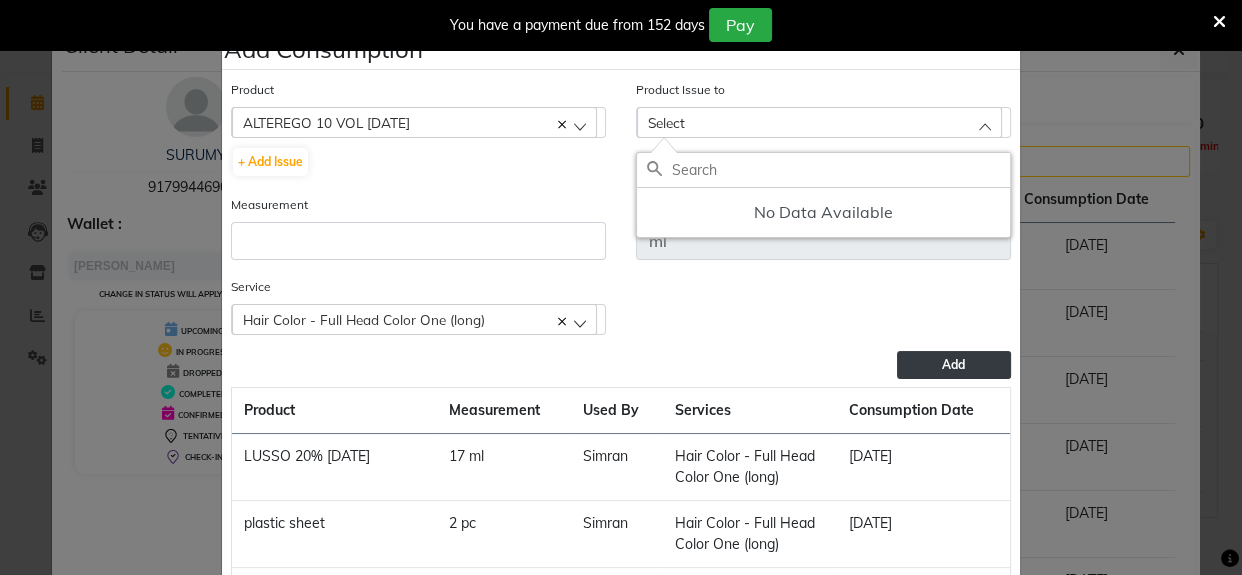 click 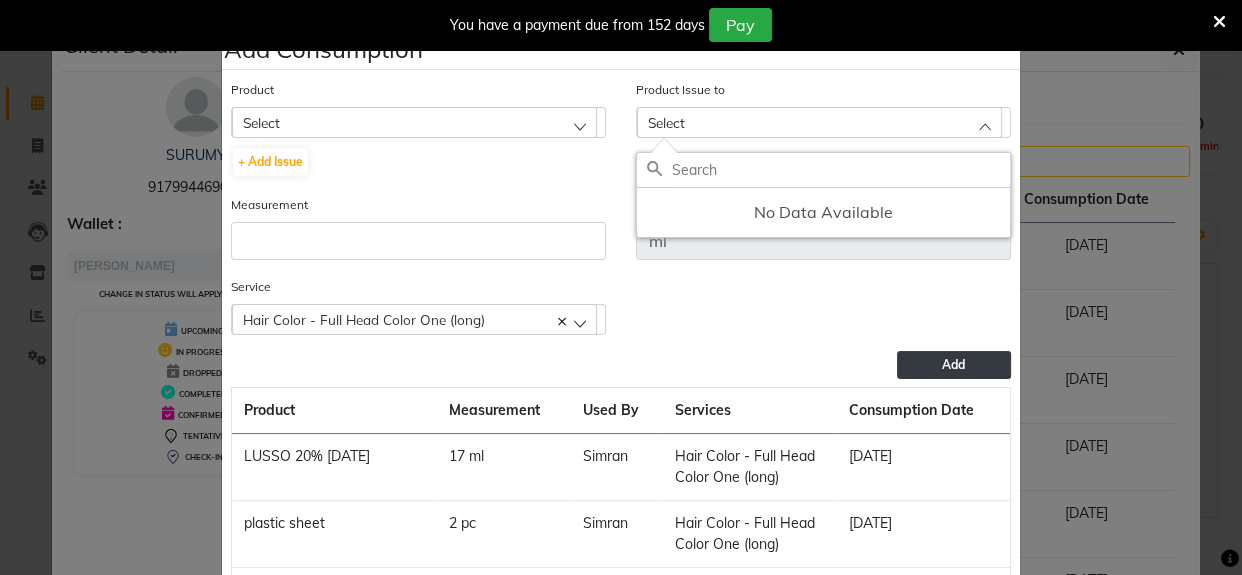 click at bounding box center (1219, 22) 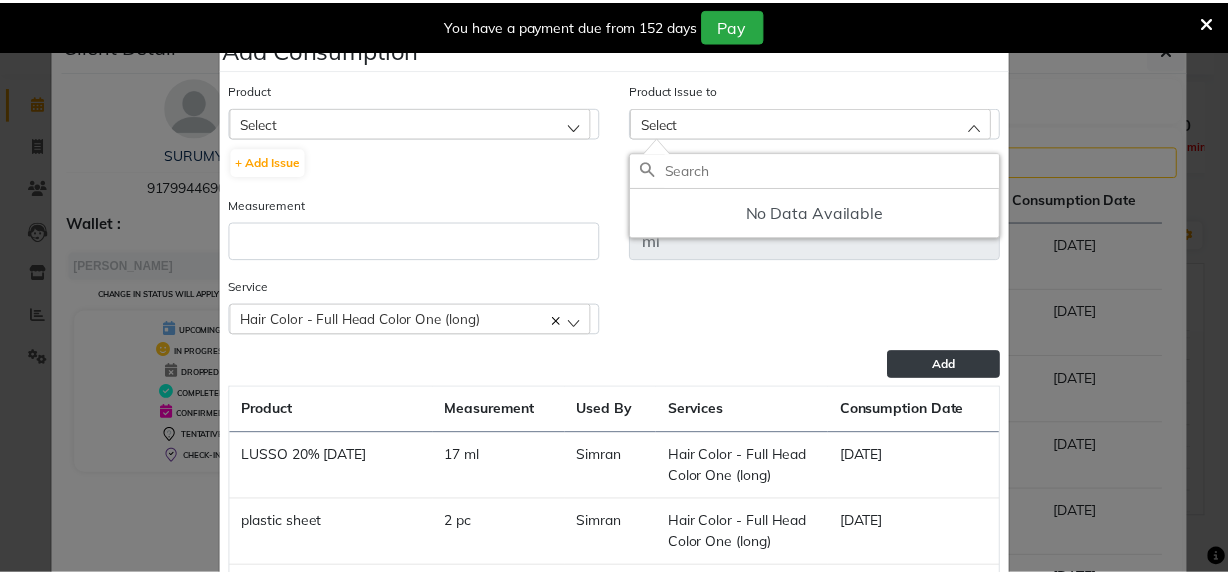scroll, scrollTop: 0, scrollLeft: 0, axis: both 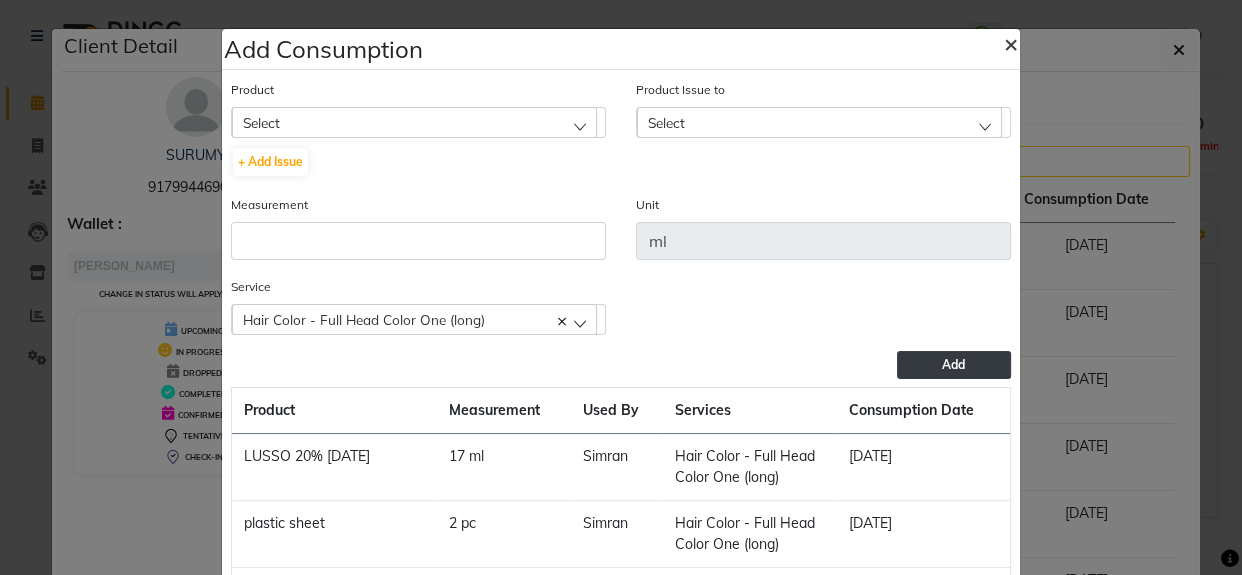 click on "×" 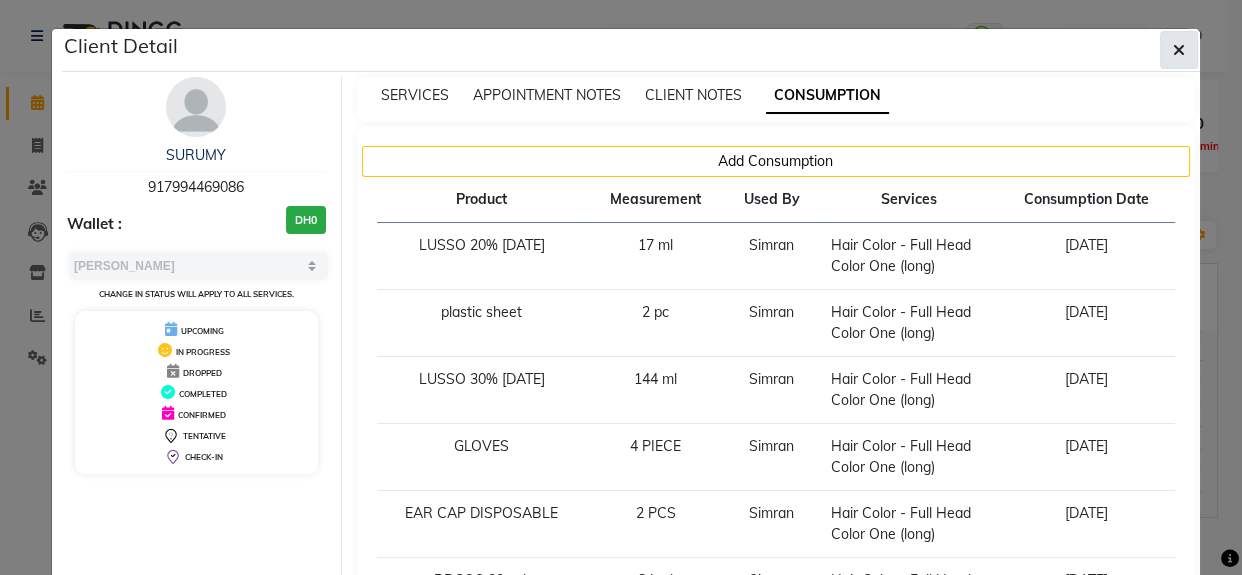 click 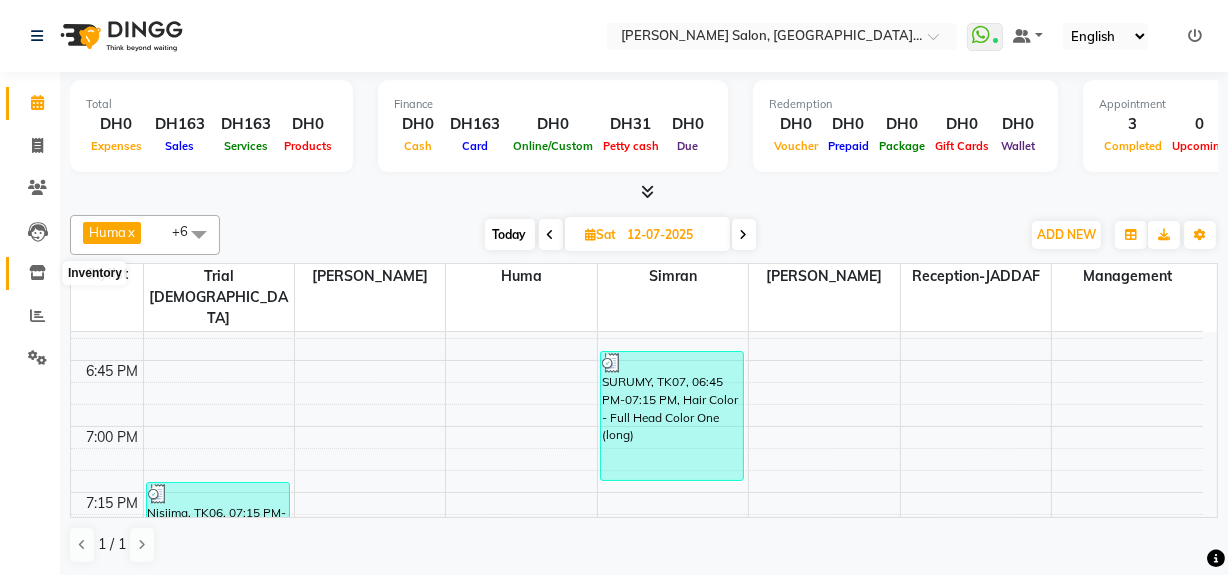 click 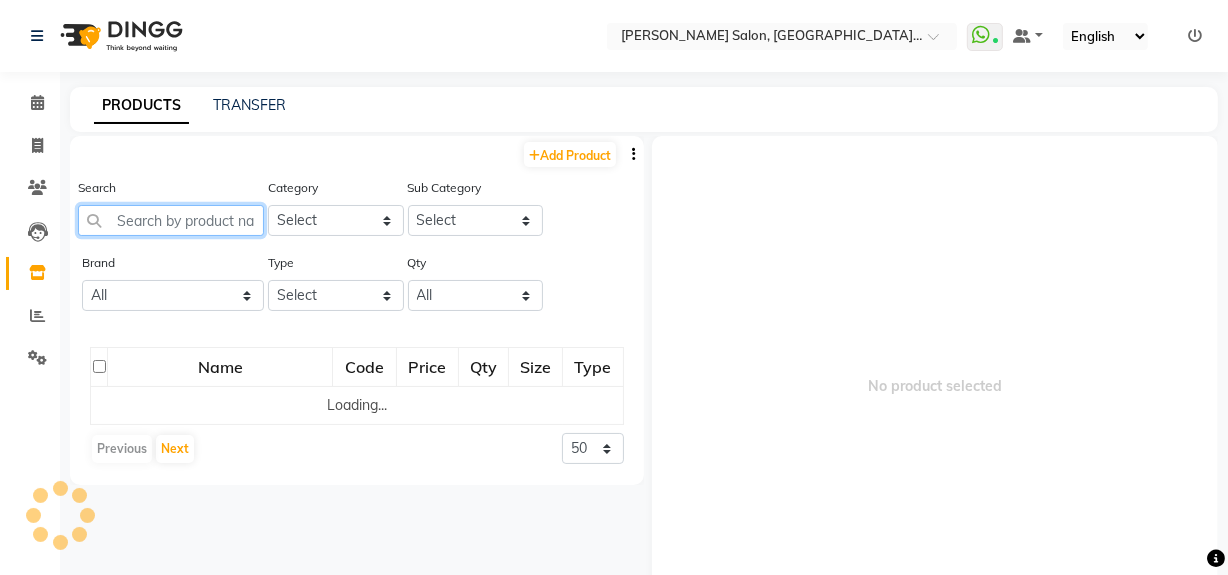 click 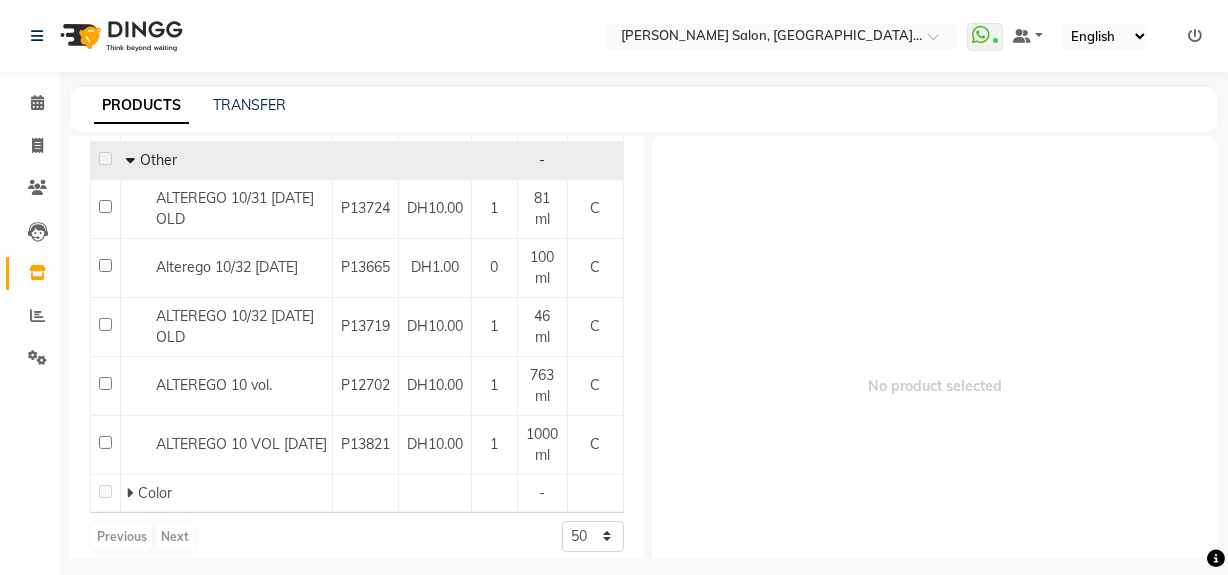 scroll, scrollTop: 281, scrollLeft: 0, axis: vertical 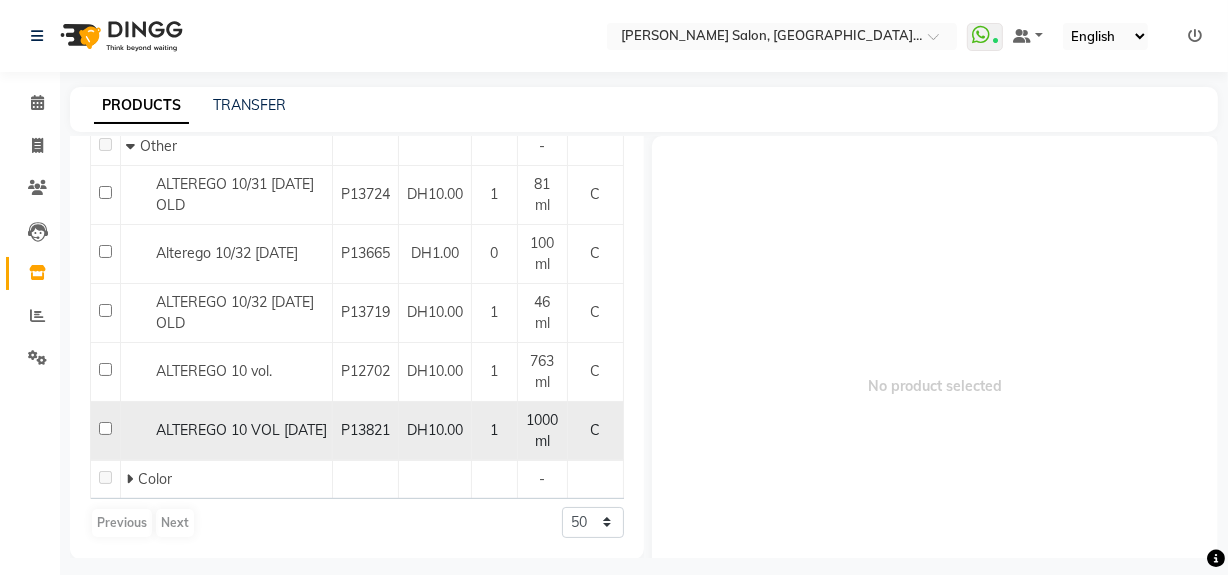 type on "ALTEREGO 10" 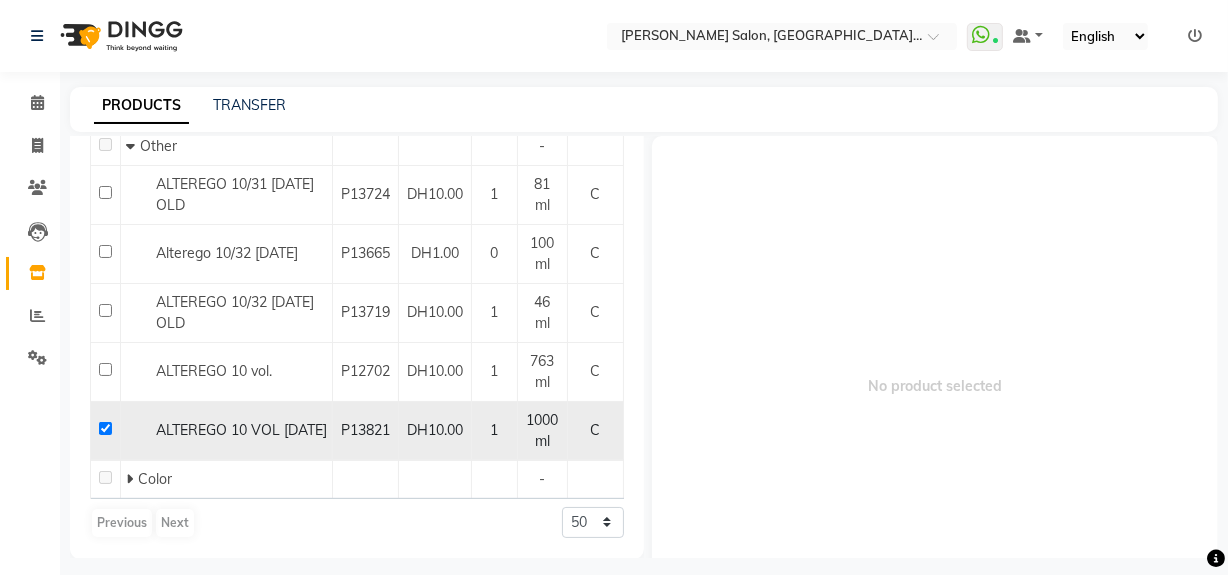 checkbox on "true" 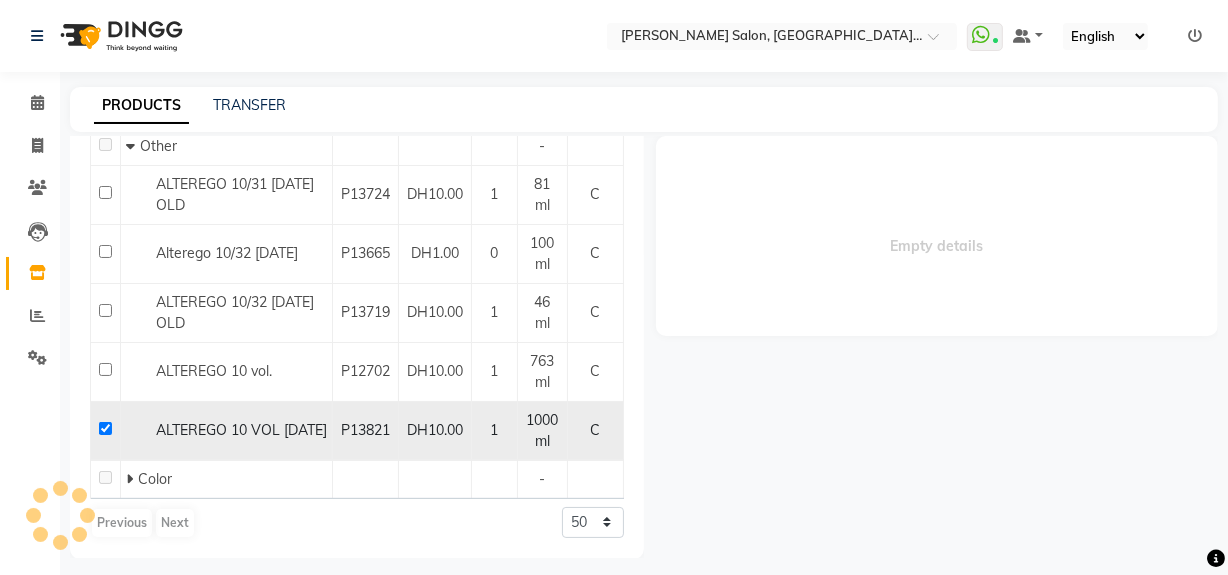 select 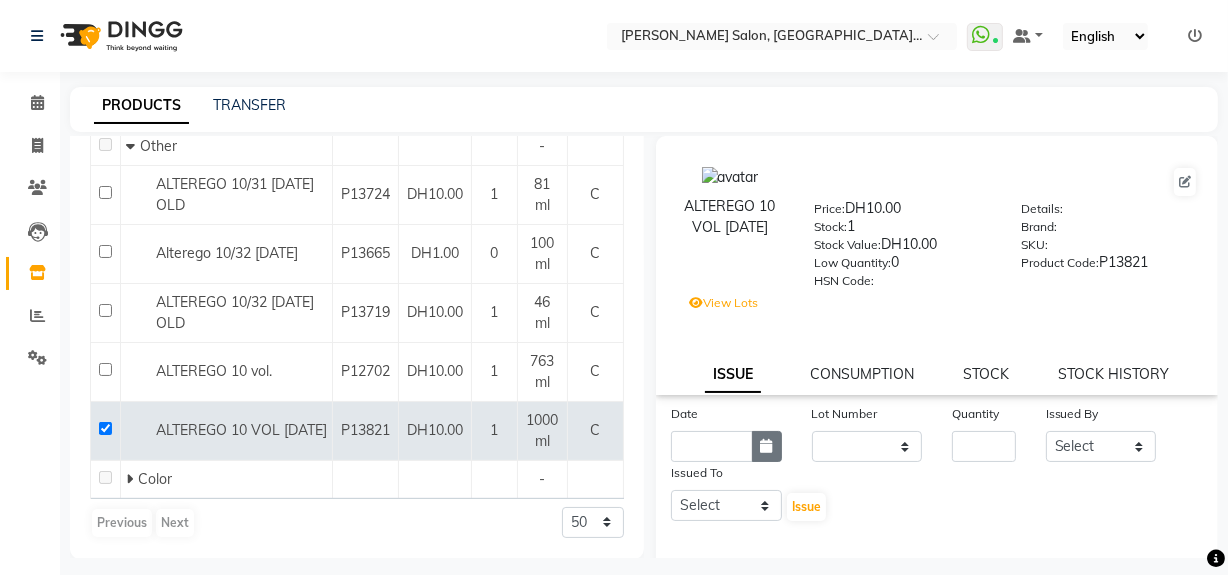 click 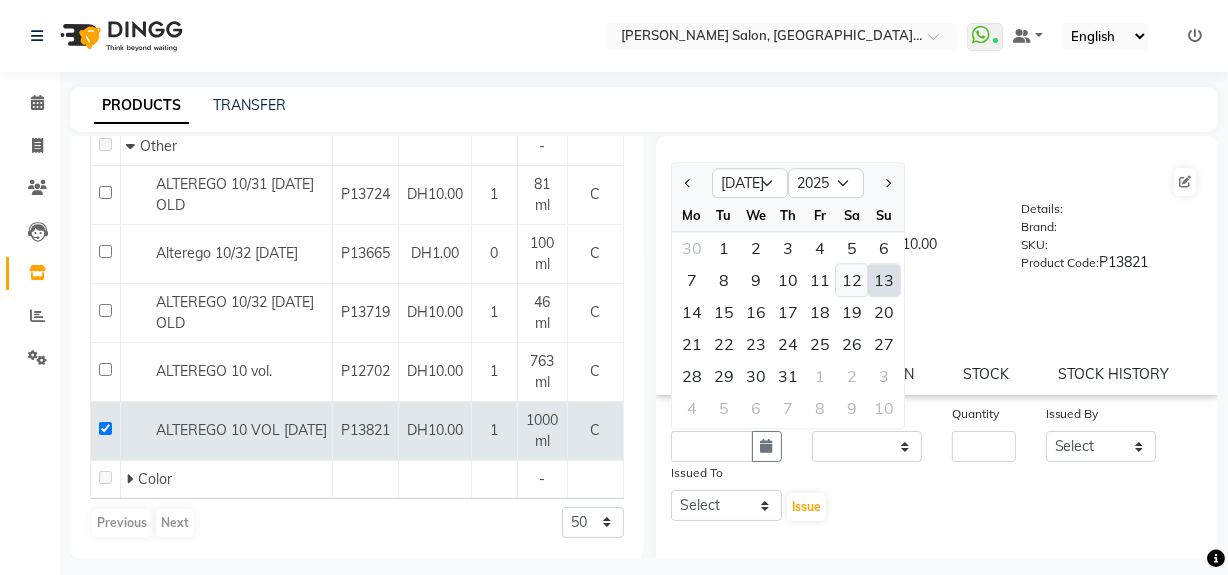 click on "12" 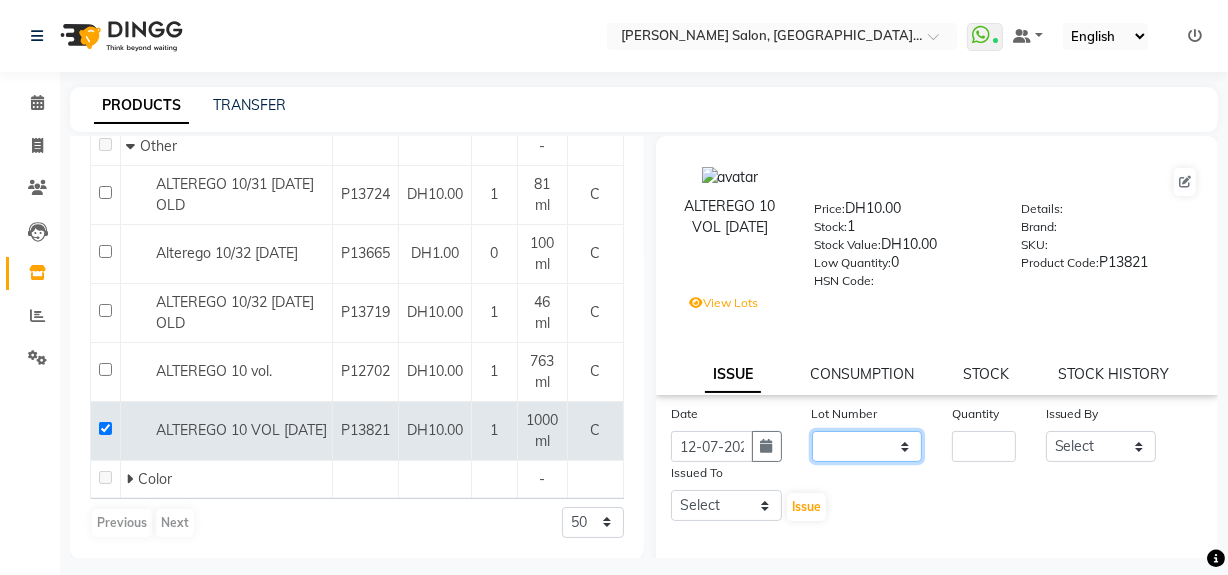 drag, startPoint x: 899, startPoint y: 447, endPoint x: 879, endPoint y: 465, distance: 26.907248 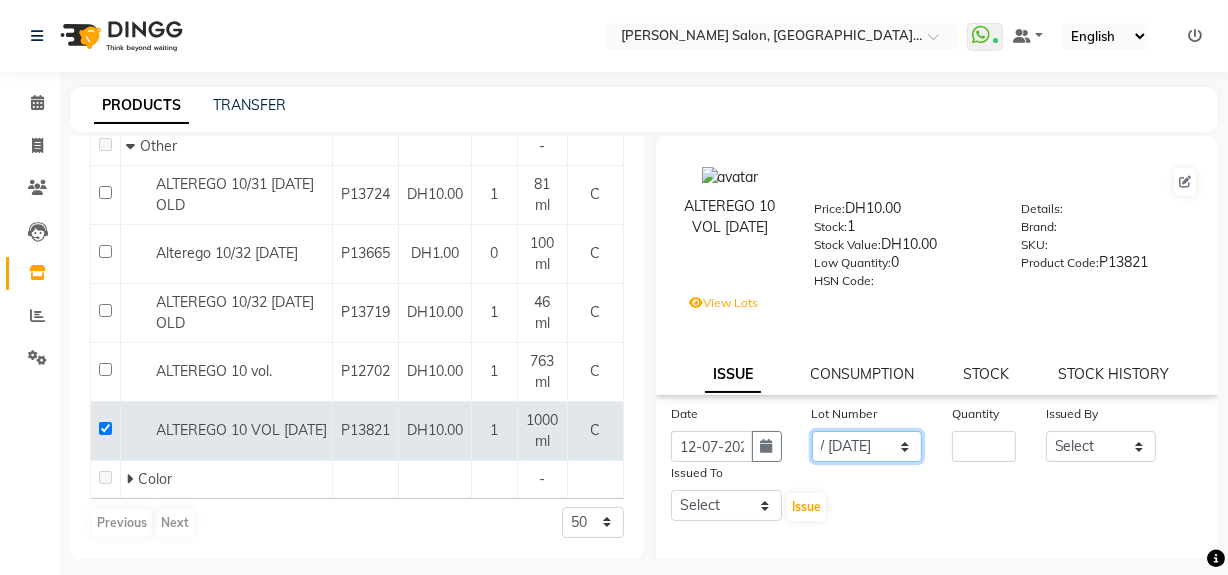 click on "None  / 2029-06-16" 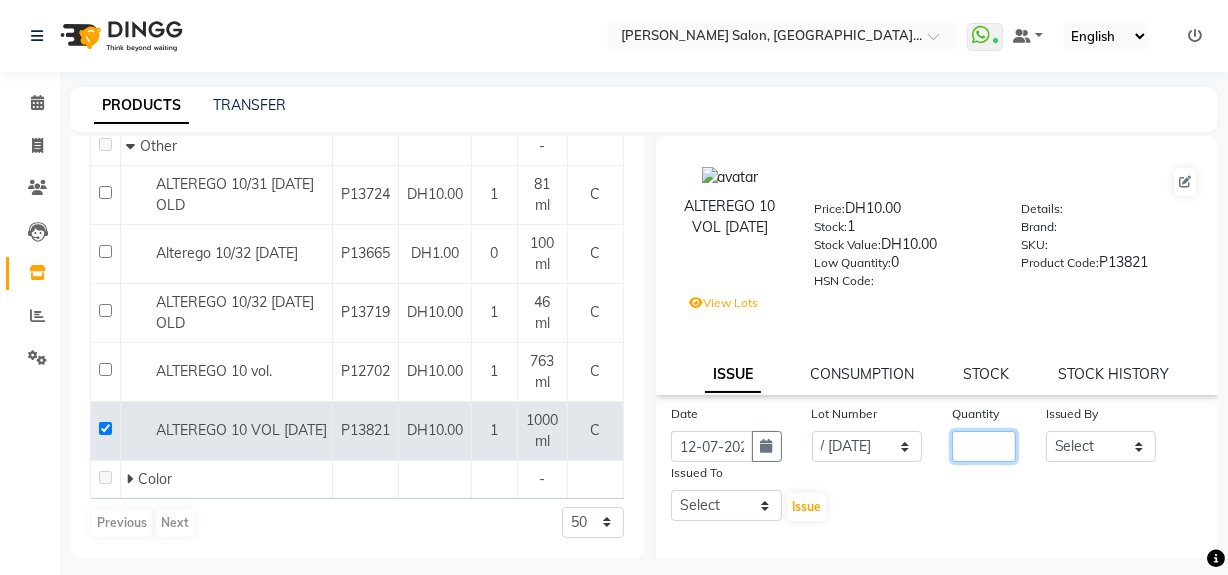click 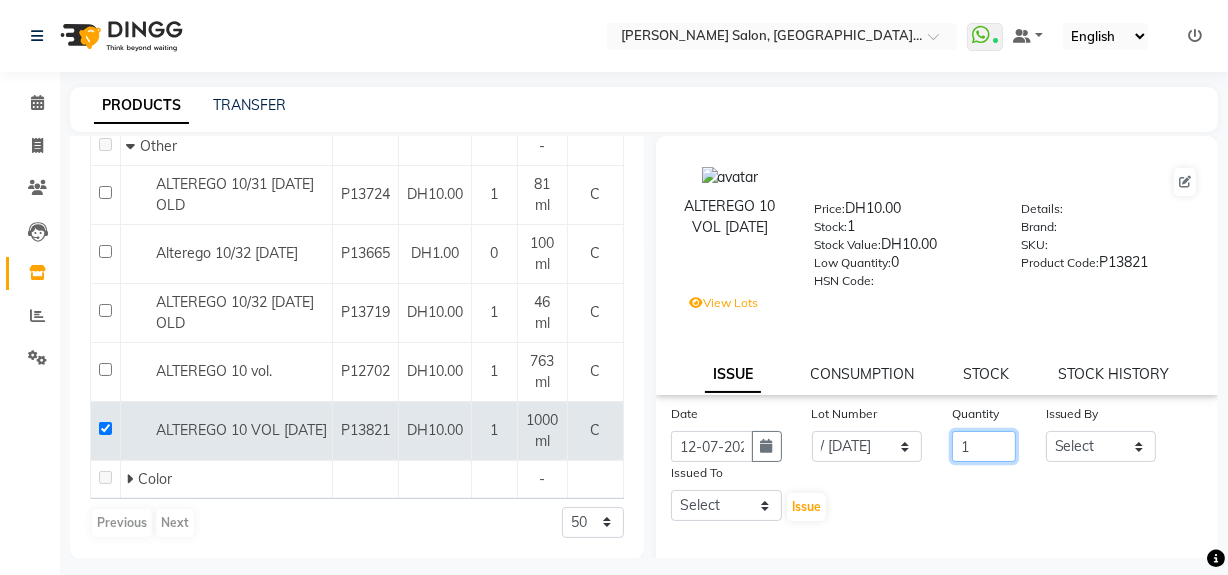 type on "1" 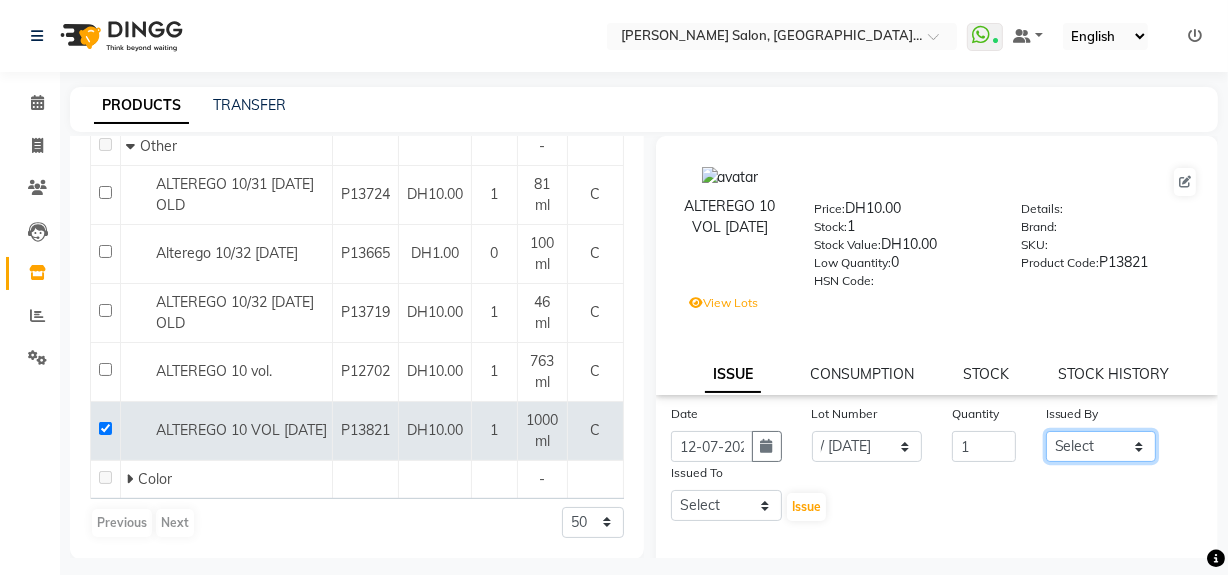 drag, startPoint x: 1126, startPoint y: 450, endPoint x: 1126, endPoint y: 439, distance: 11 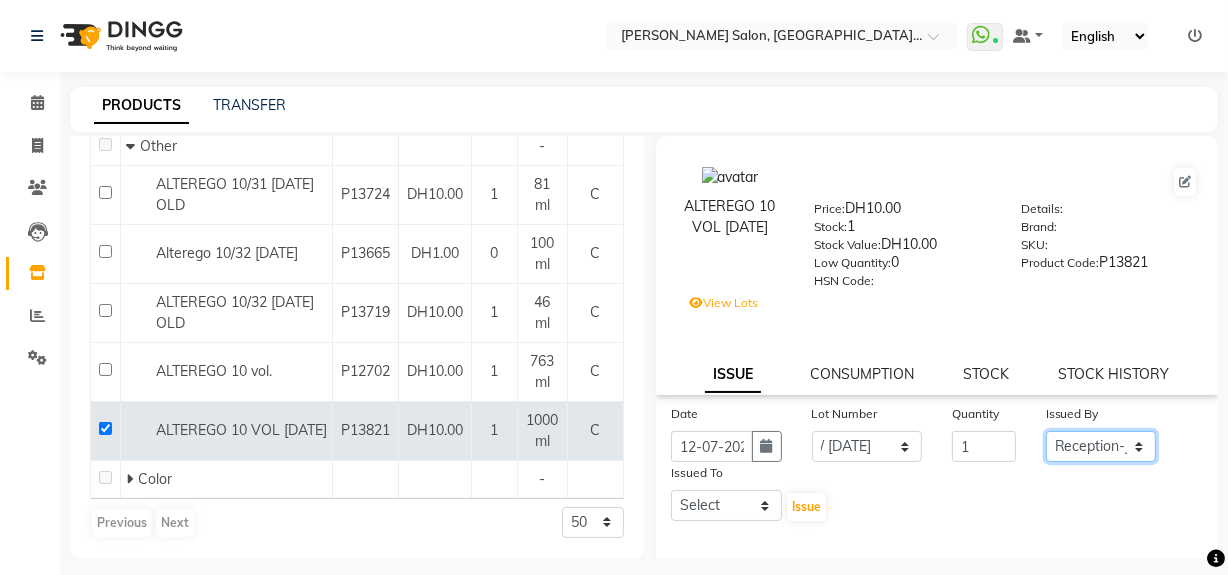 click on "Select Huma Leonita Management Reception-JADDAF [PERSON_NAME] [PERSON_NAME] trial [DEMOGRAPHIC_DATA]" 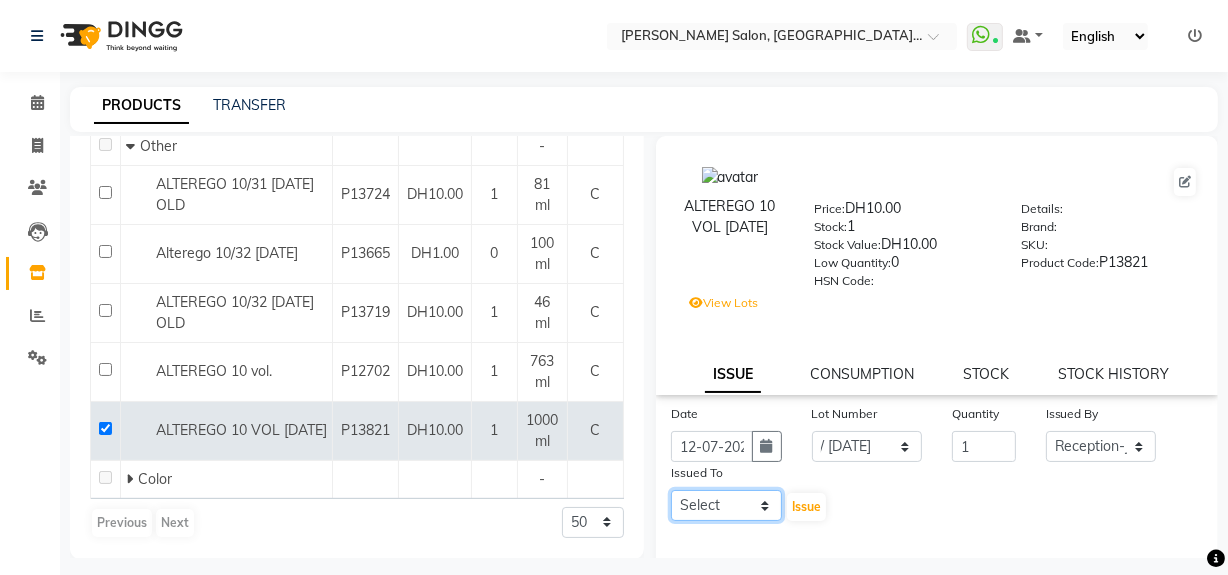 click on "Select Huma Leonita Management Reception-JADDAF [PERSON_NAME] [PERSON_NAME] trial [DEMOGRAPHIC_DATA]" 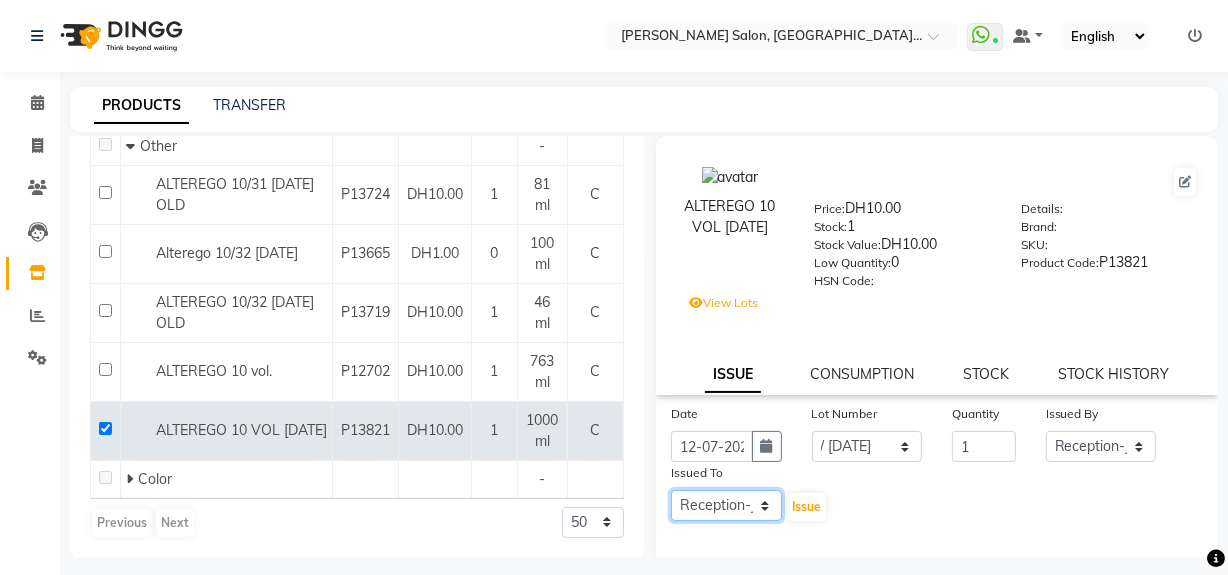 click on "Select Huma Leonita Management Reception-JADDAF [PERSON_NAME] [PERSON_NAME] trial [DEMOGRAPHIC_DATA]" 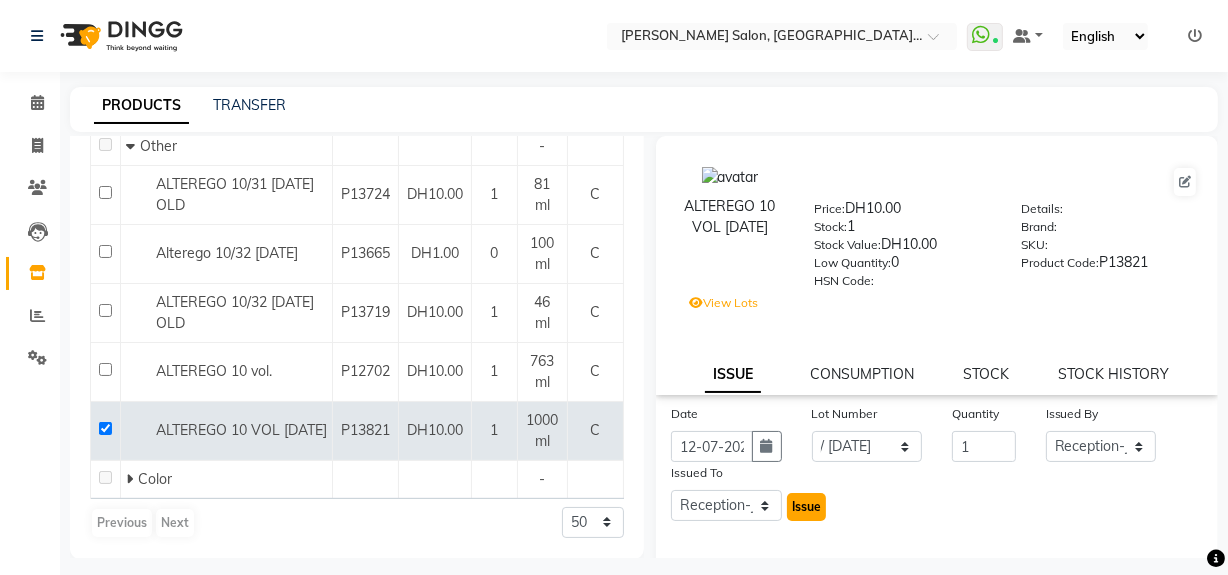 click on "Issue" 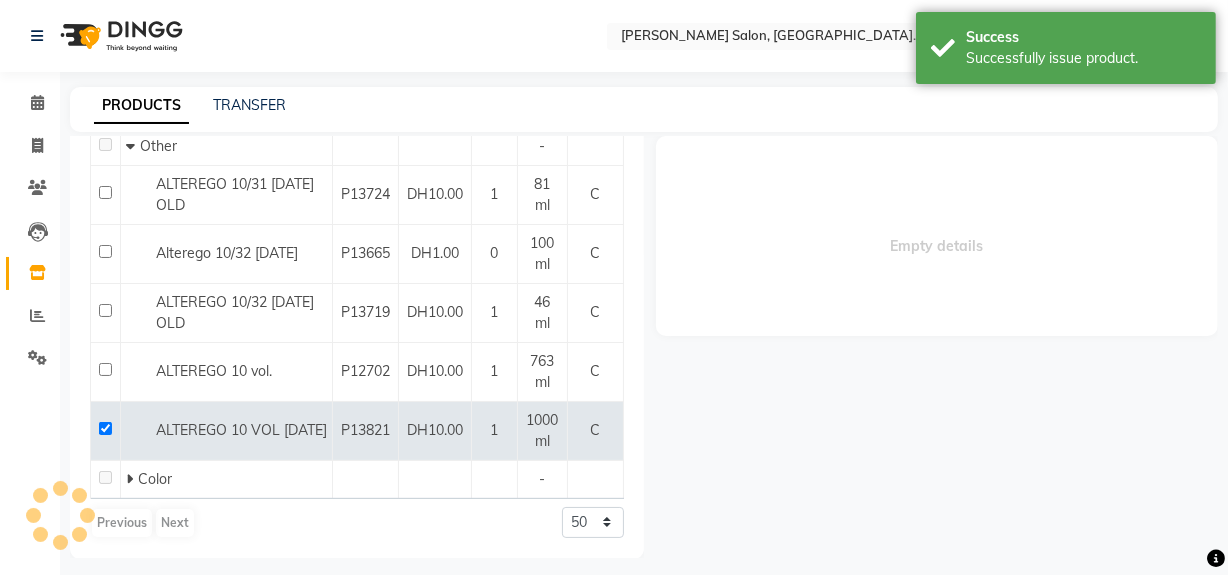 select 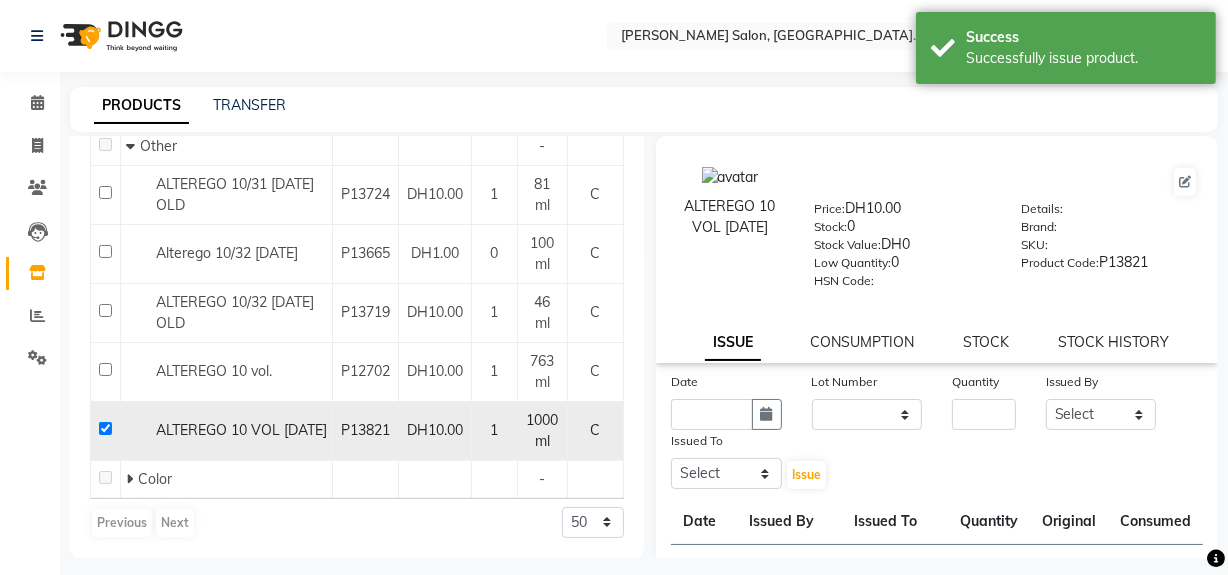 click 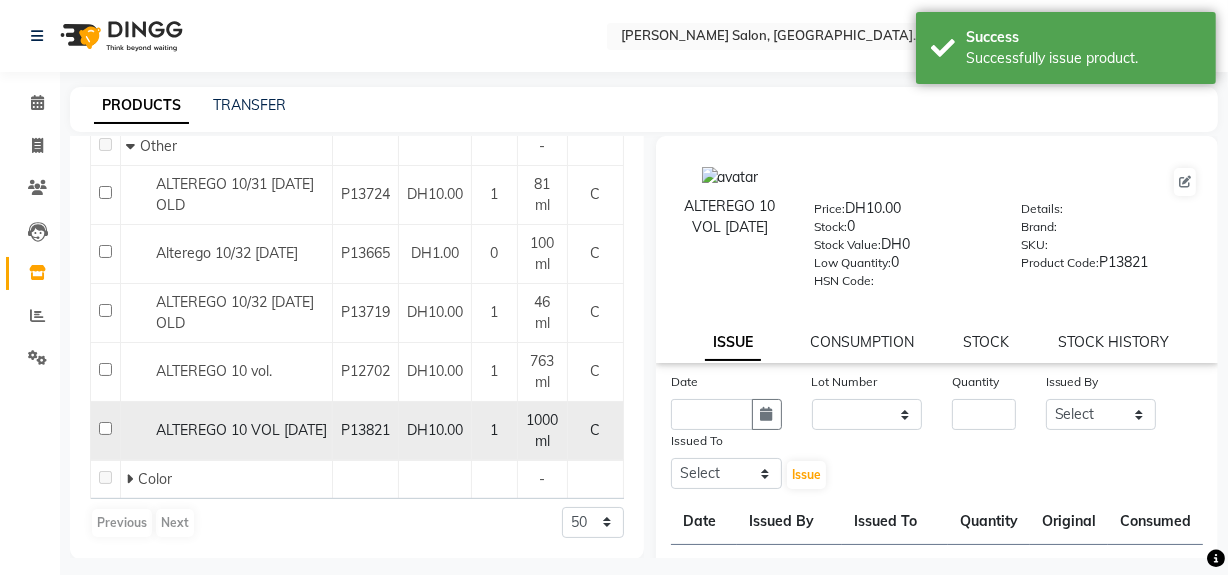 checkbox on "false" 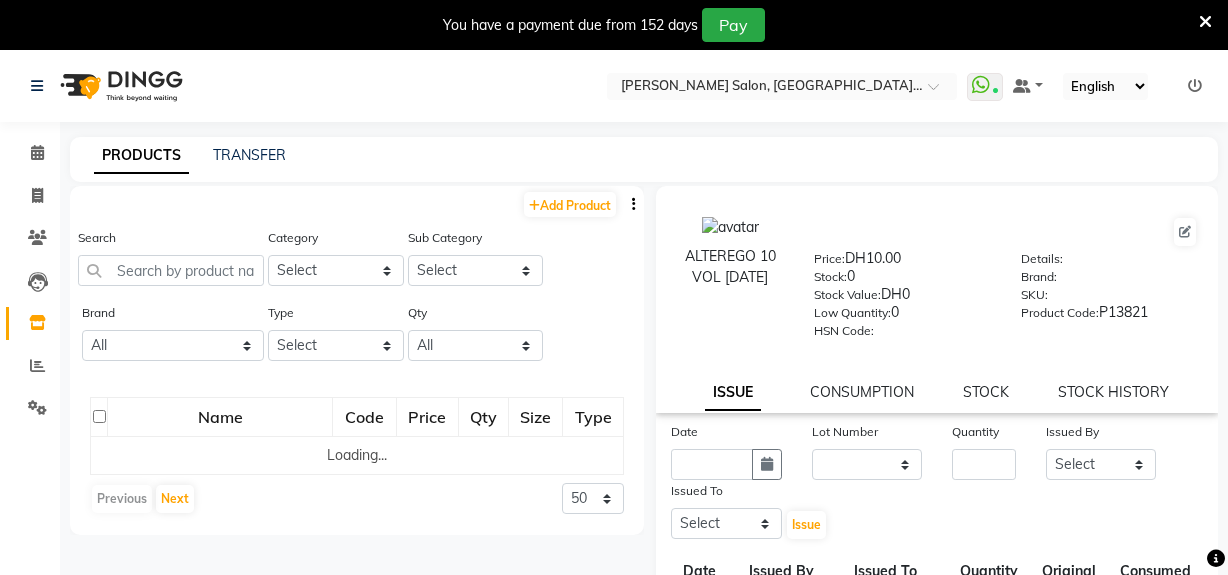 select 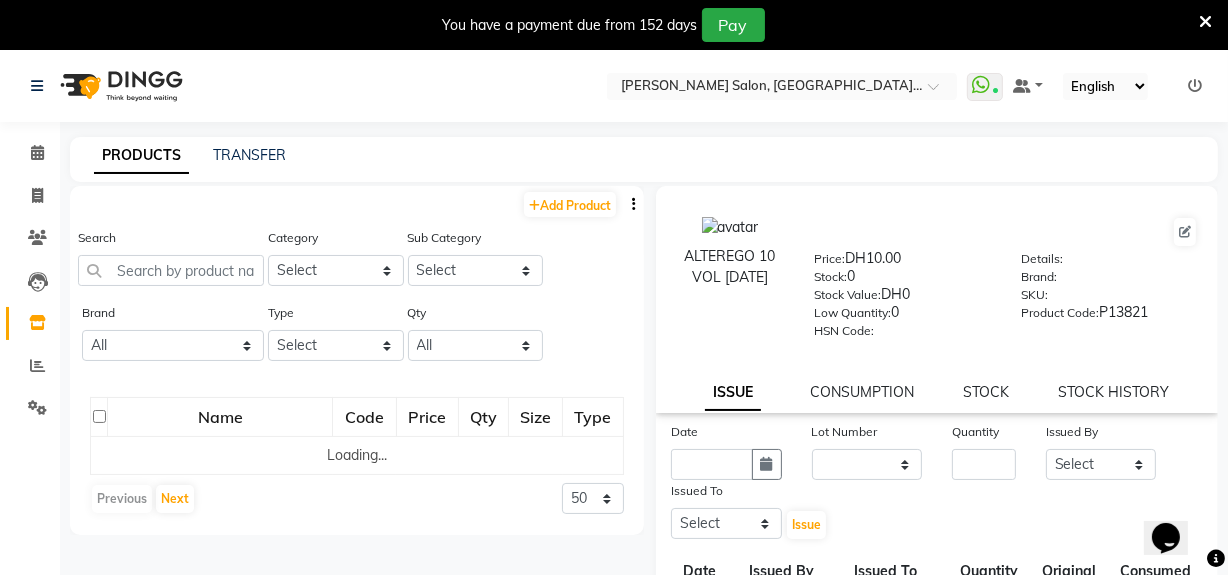 scroll, scrollTop: 0, scrollLeft: 0, axis: both 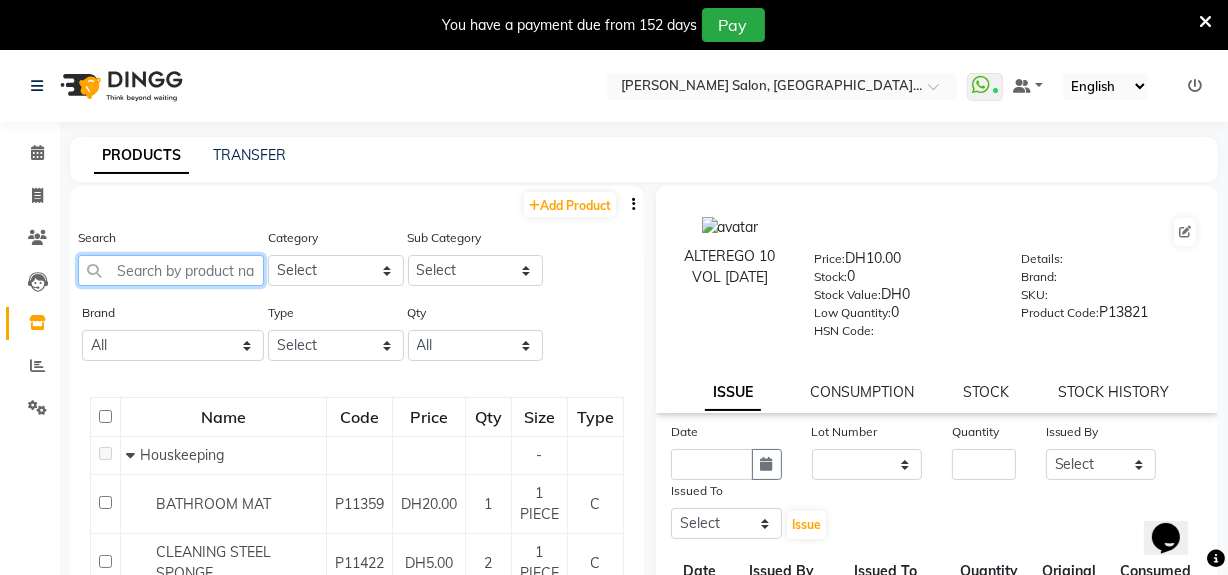 click 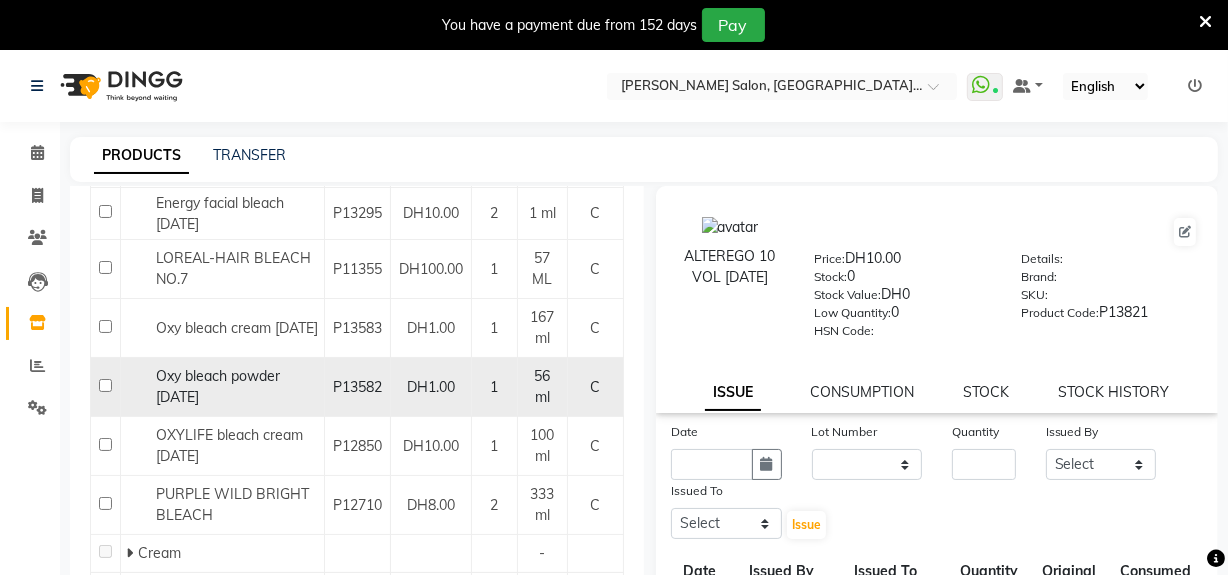 scroll, scrollTop: 727, scrollLeft: 0, axis: vertical 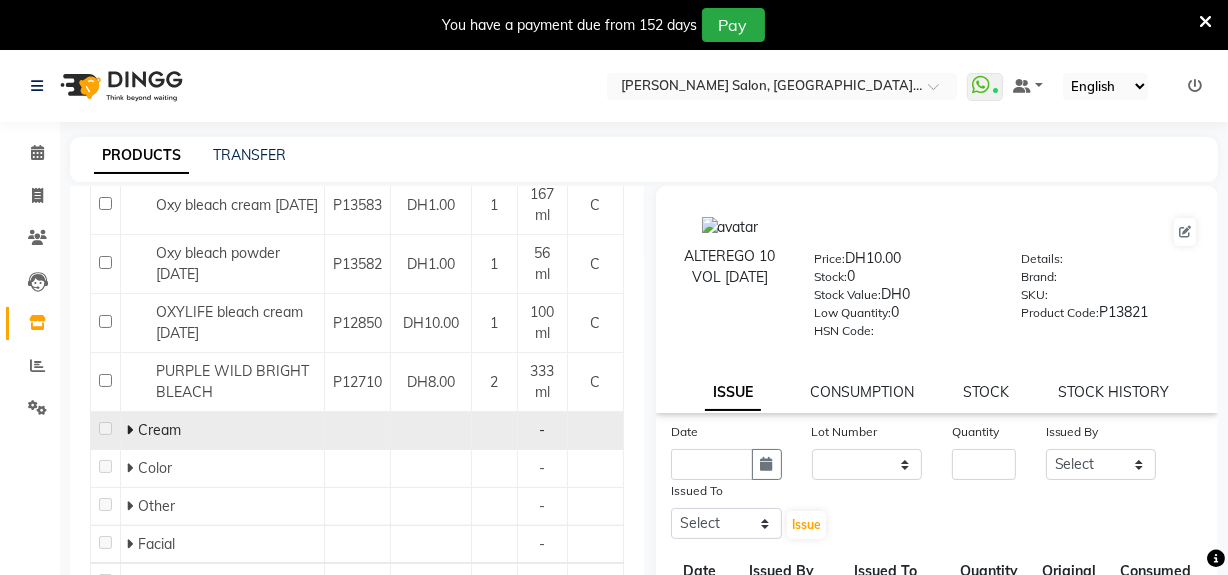 click 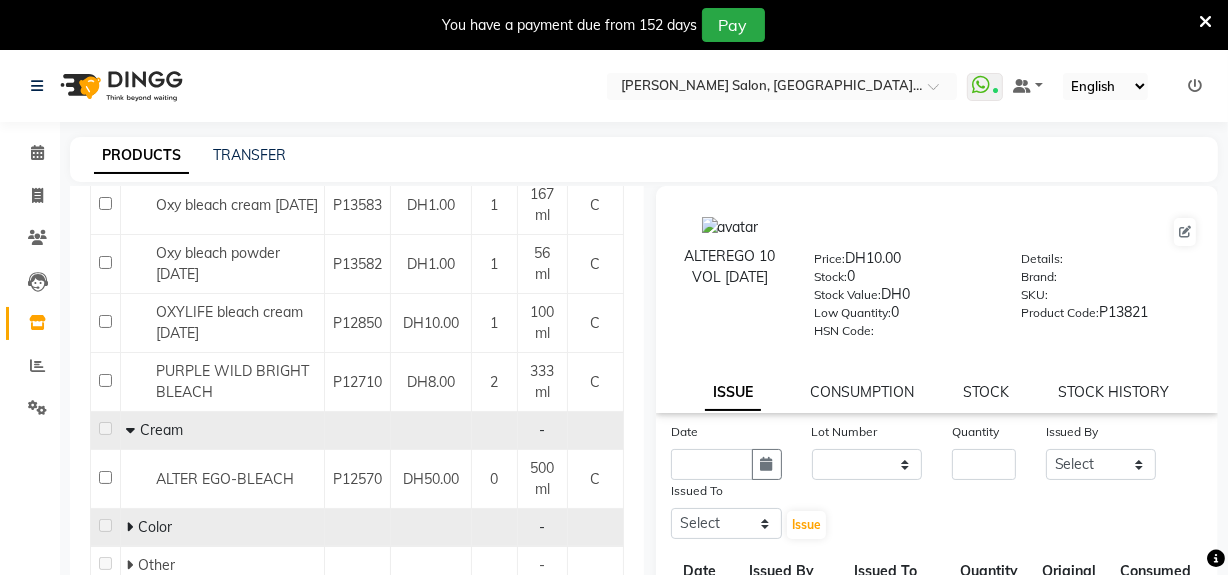 click 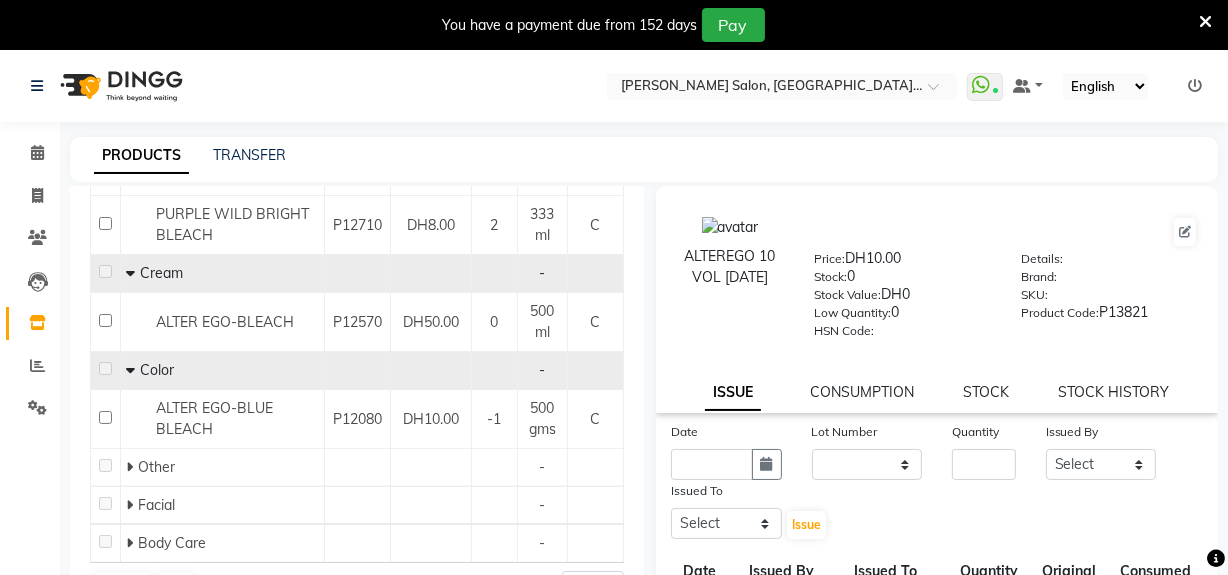 scroll, scrollTop: 898, scrollLeft: 0, axis: vertical 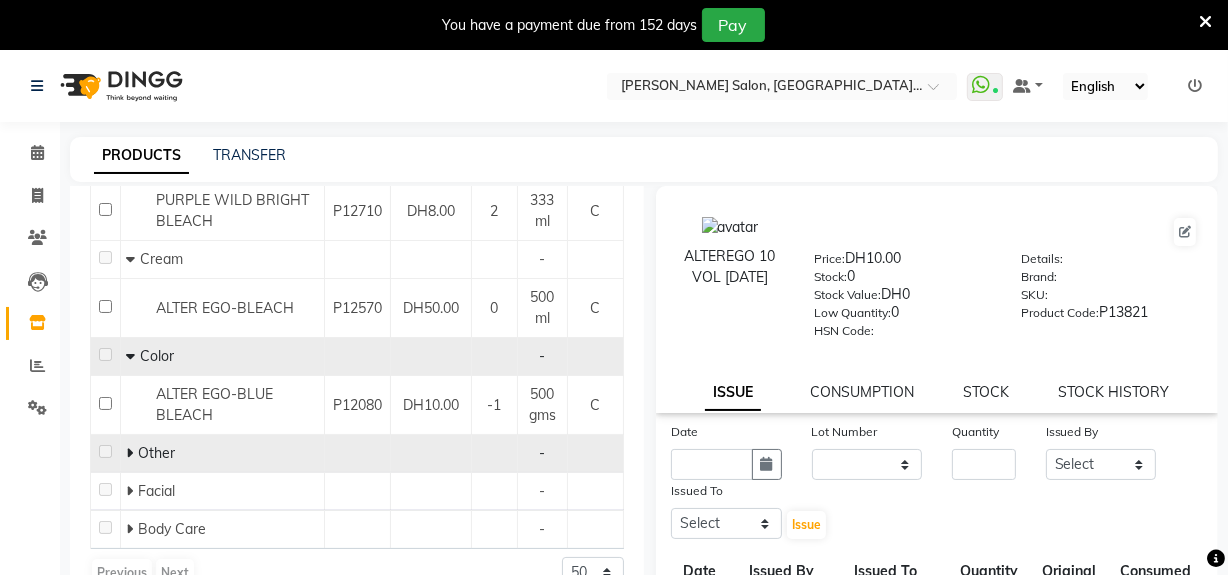 click 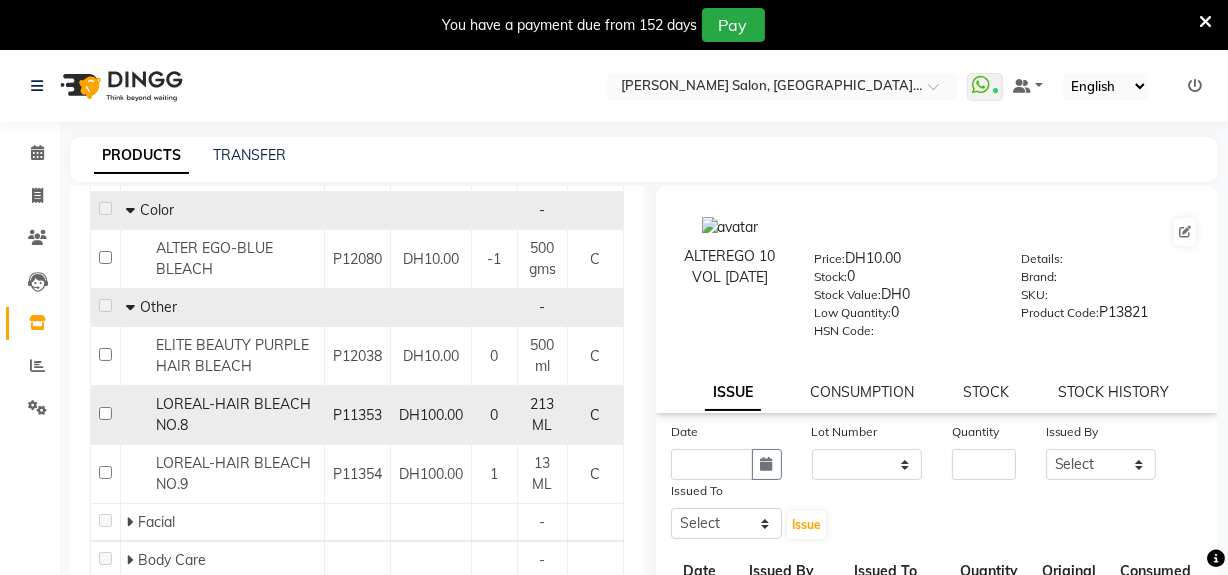 scroll, scrollTop: 1090, scrollLeft: 0, axis: vertical 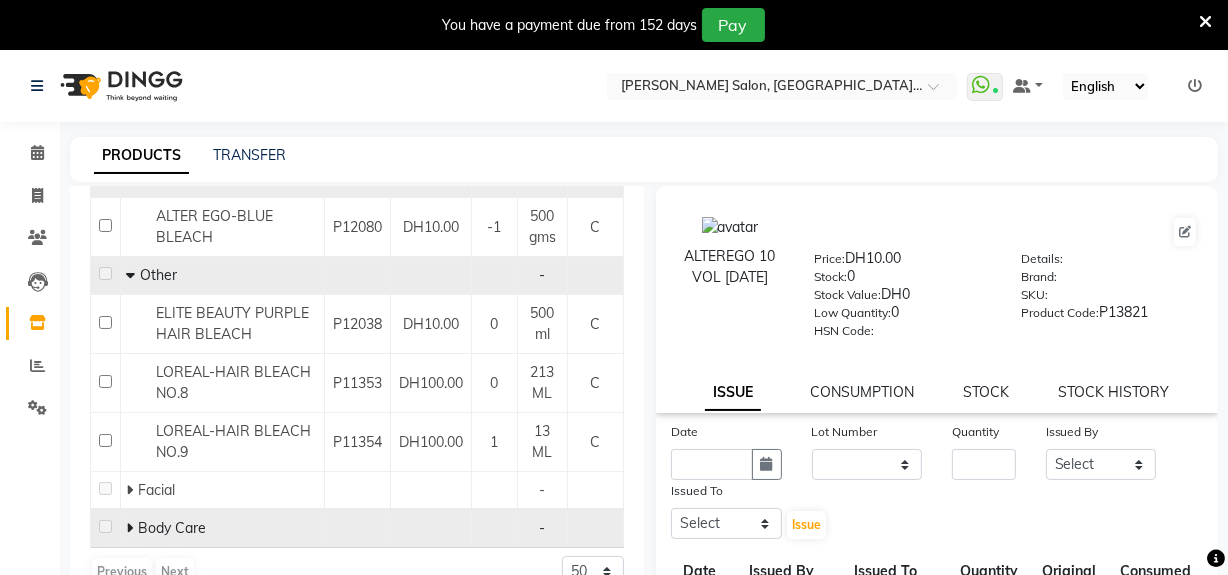 drag, startPoint x: 132, startPoint y: 529, endPoint x: 220, endPoint y: 488, distance: 97.082436 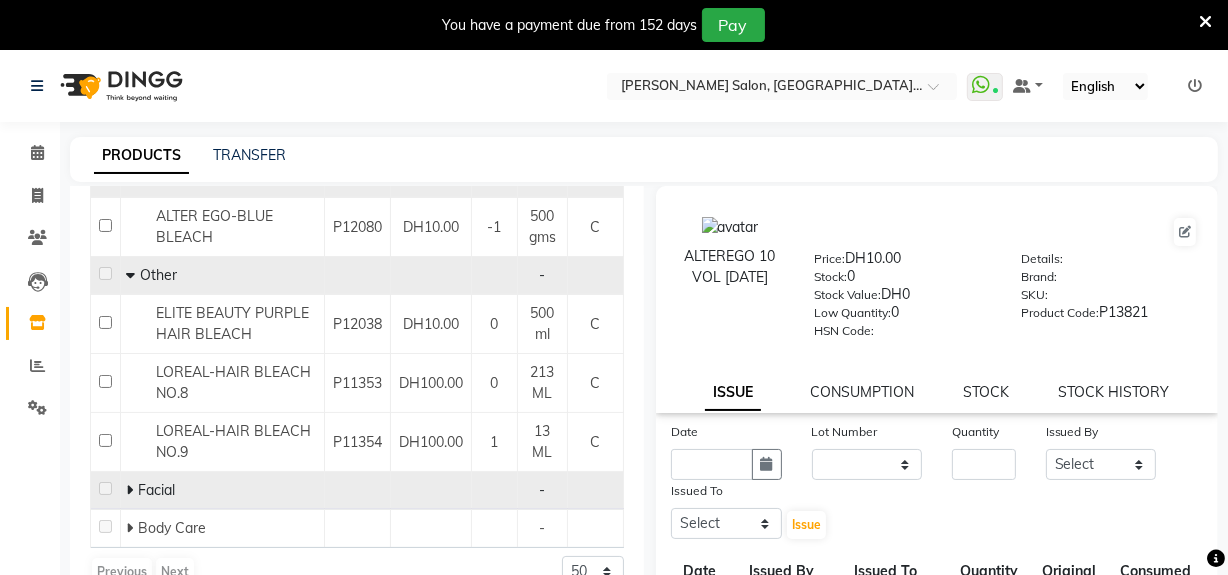 click on "Body Care" 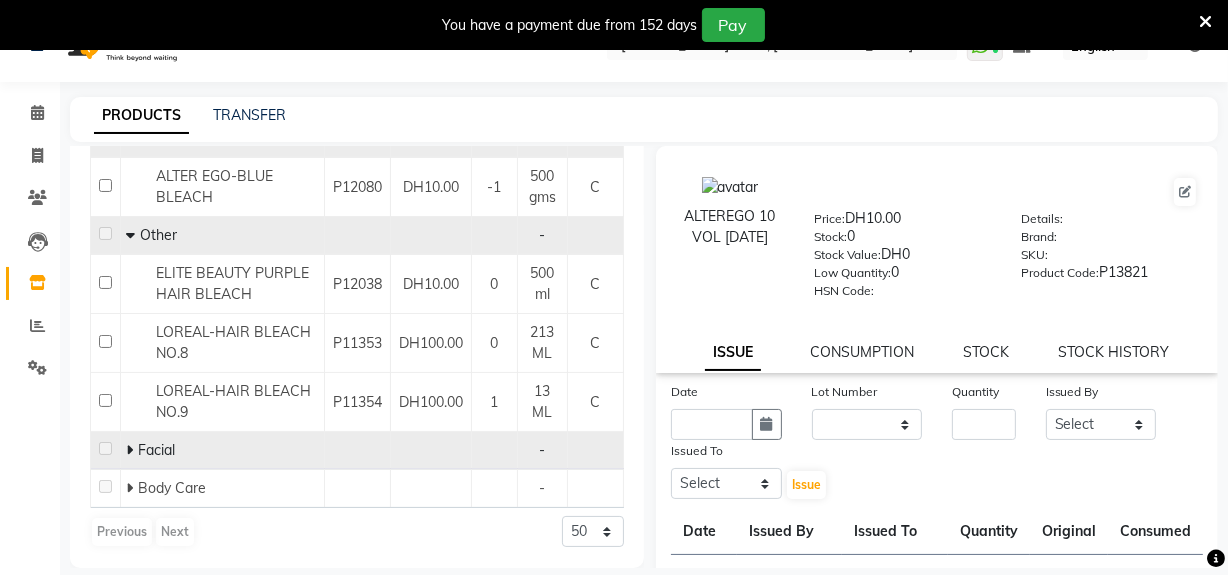 scroll, scrollTop: 62, scrollLeft: 0, axis: vertical 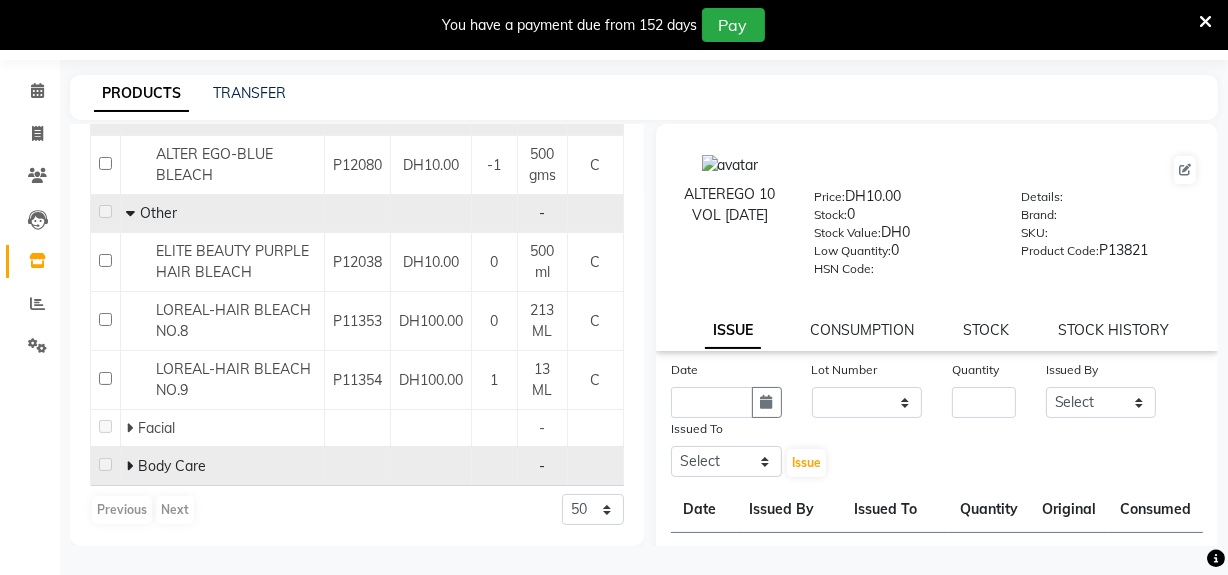 click 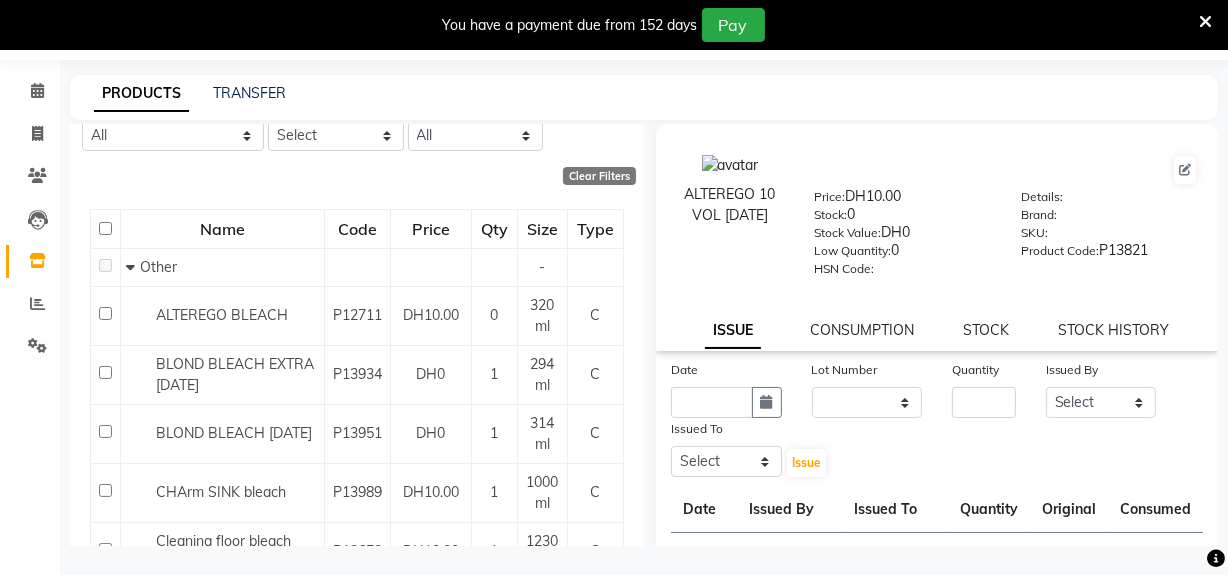 scroll, scrollTop: 0, scrollLeft: 0, axis: both 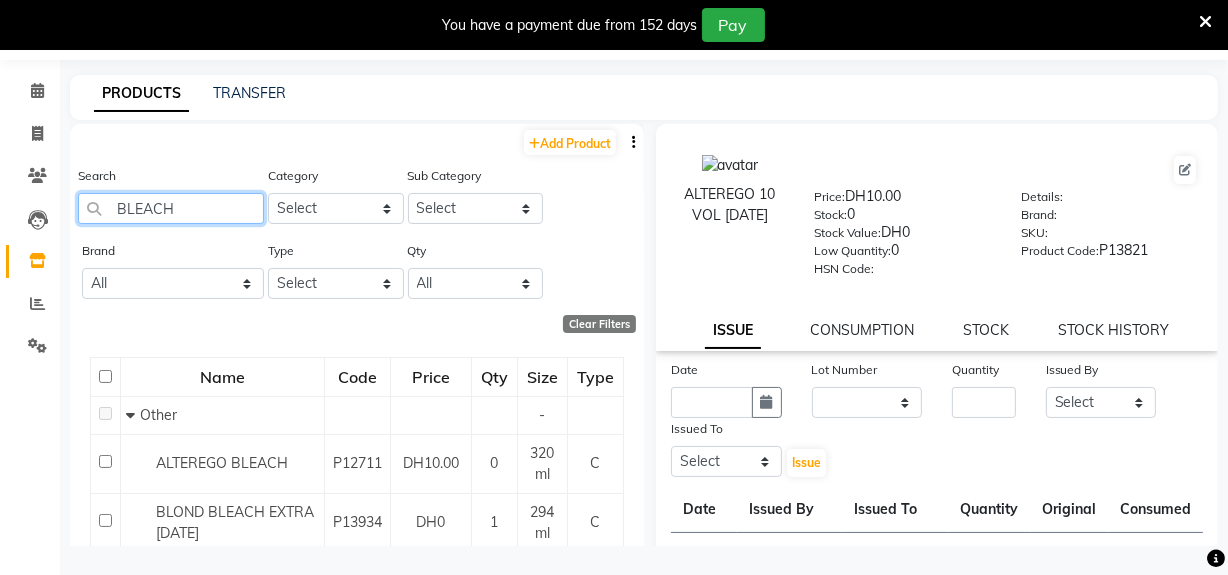 drag, startPoint x: 211, startPoint y: 210, endPoint x: 70, endPoint y: 226, distance: 141.90489 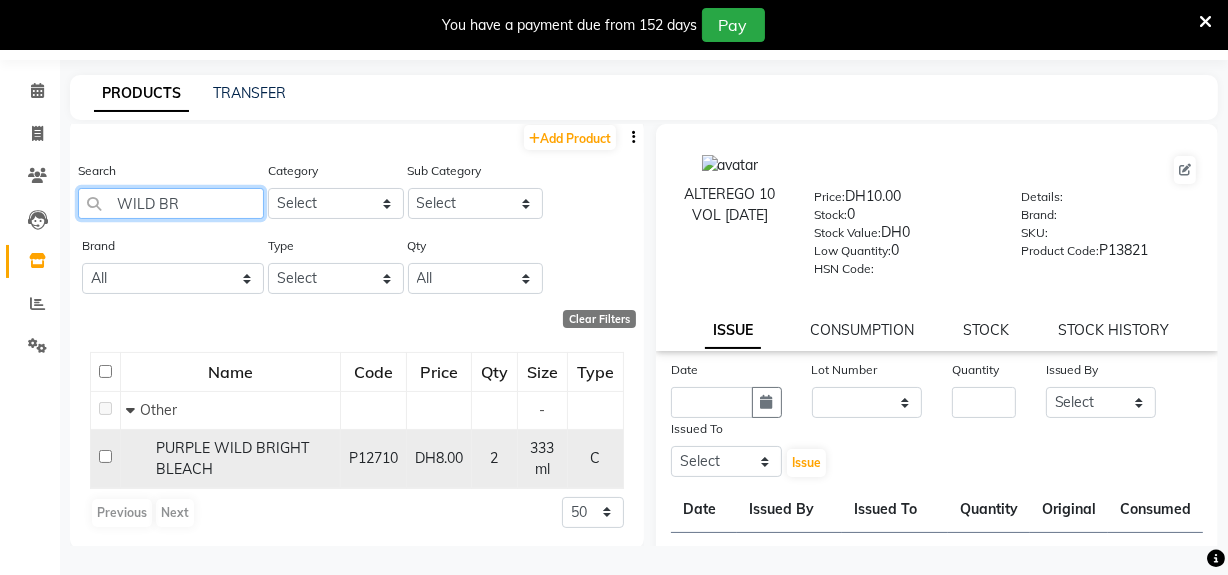 scroll, scrollTop: 8, scrollLeft: 0, axis: vertical 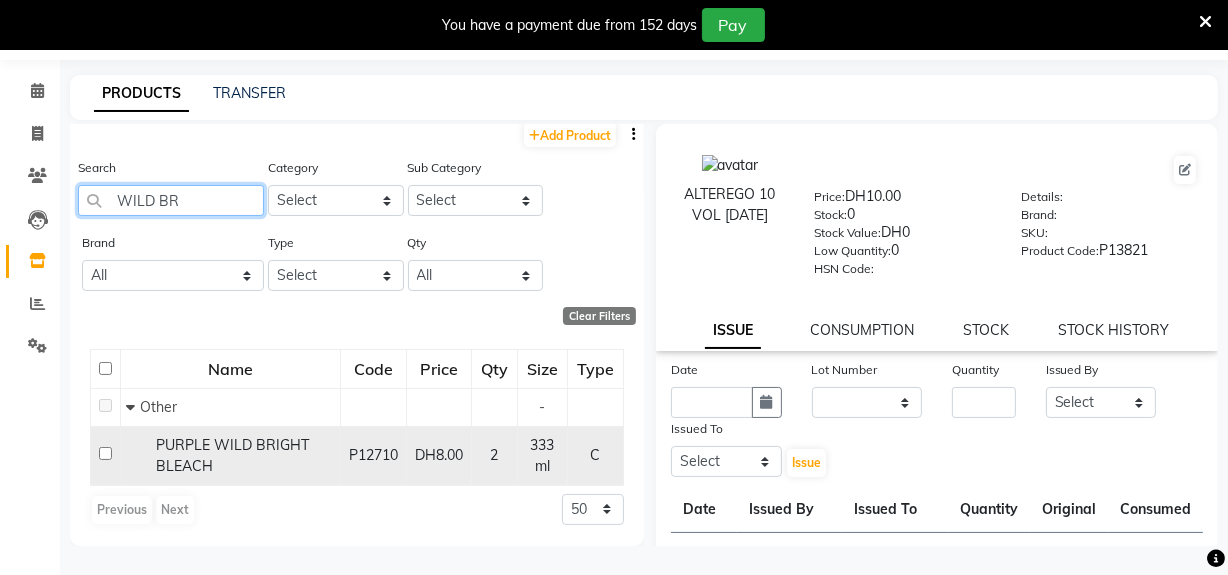 type on "WILD BR" 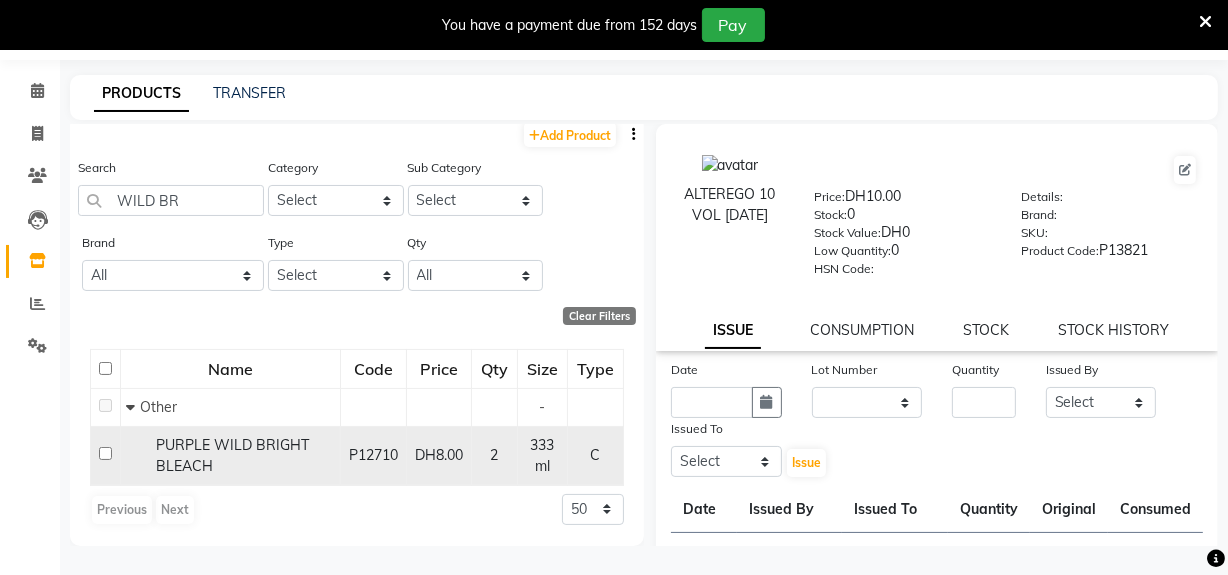 click 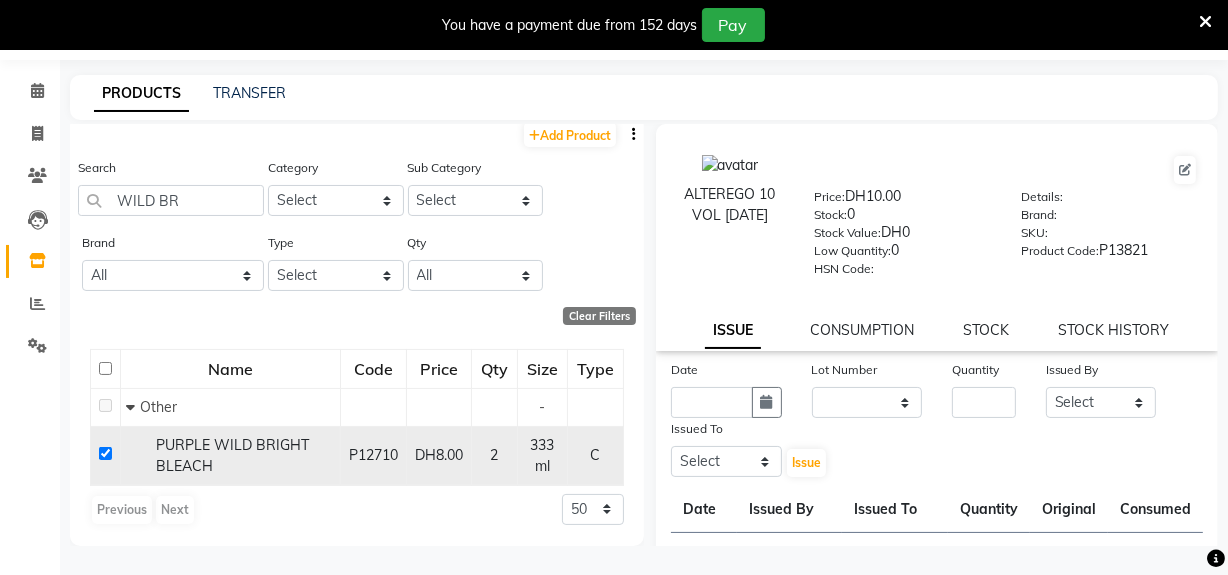 checkbox on "true" 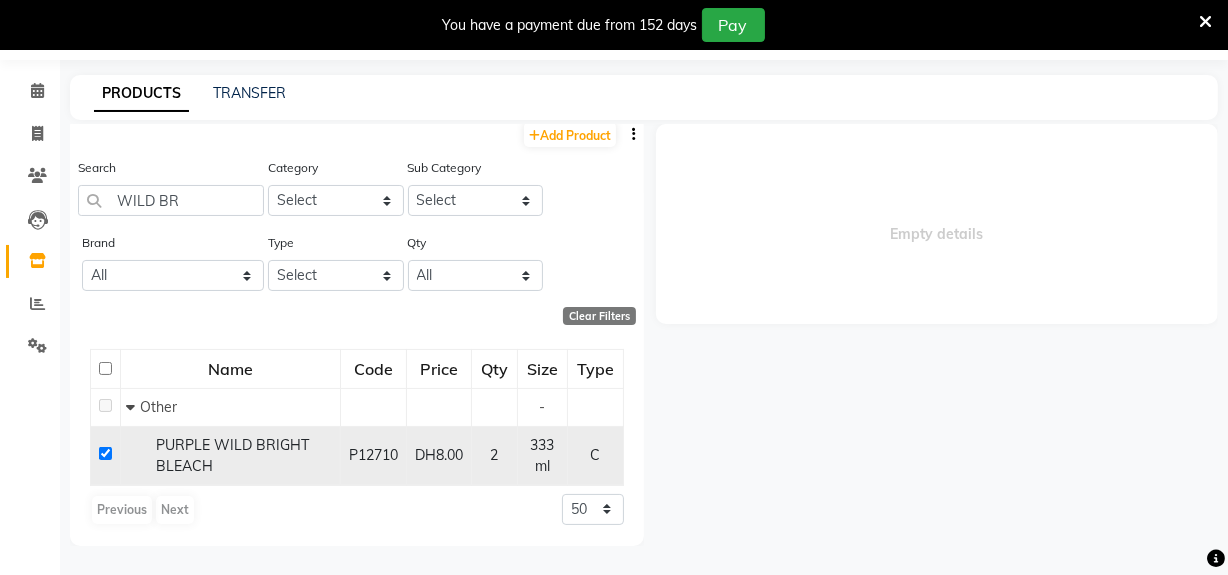 select 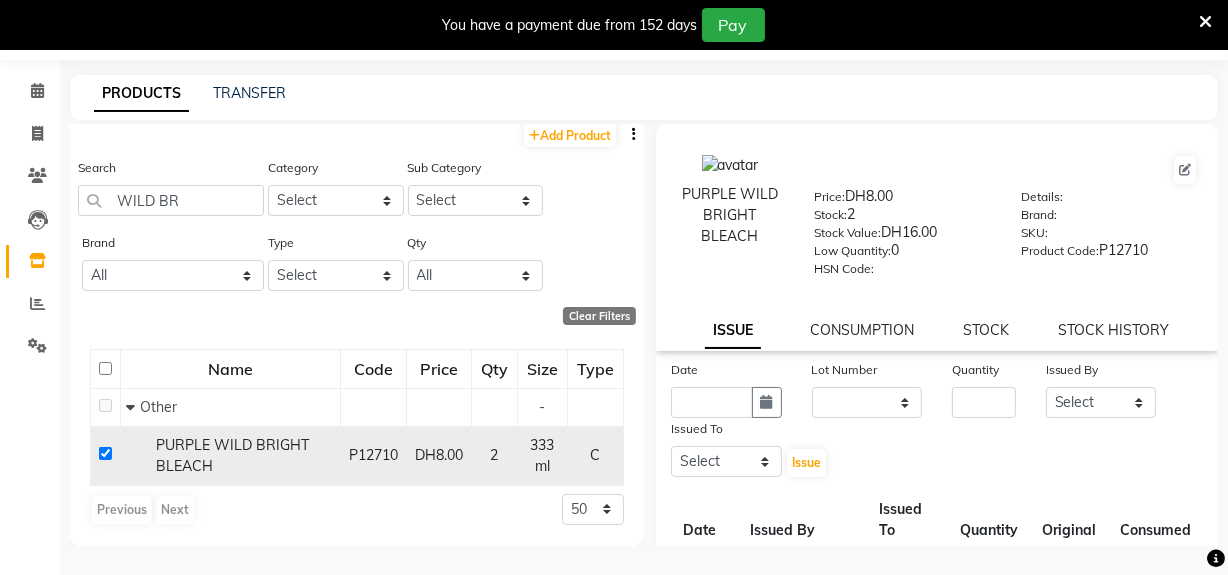 click 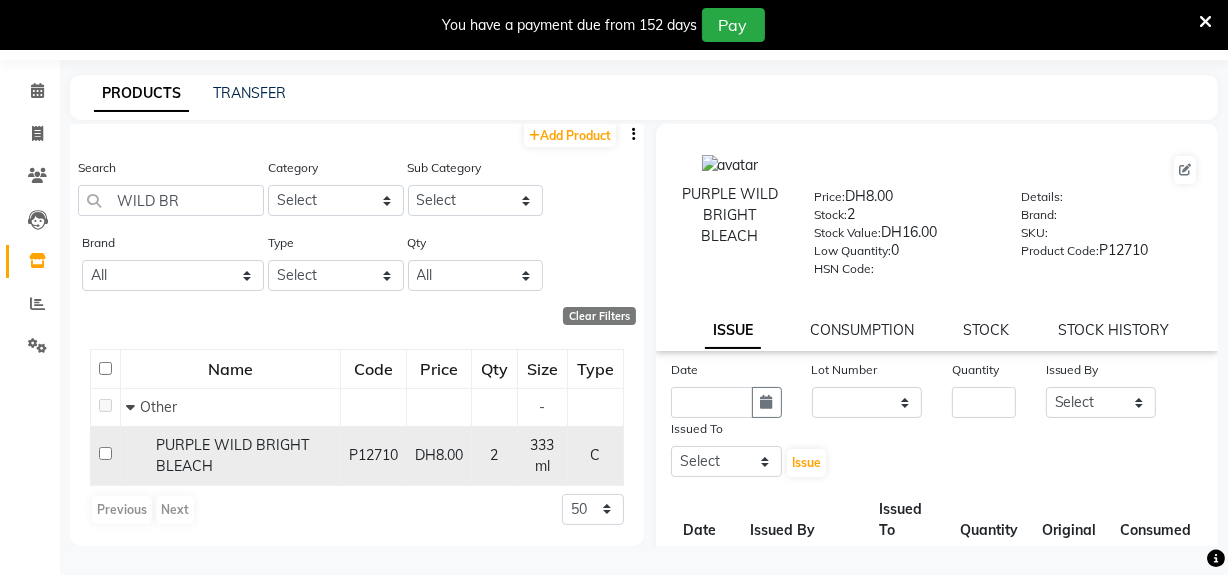 checkbox on "false" 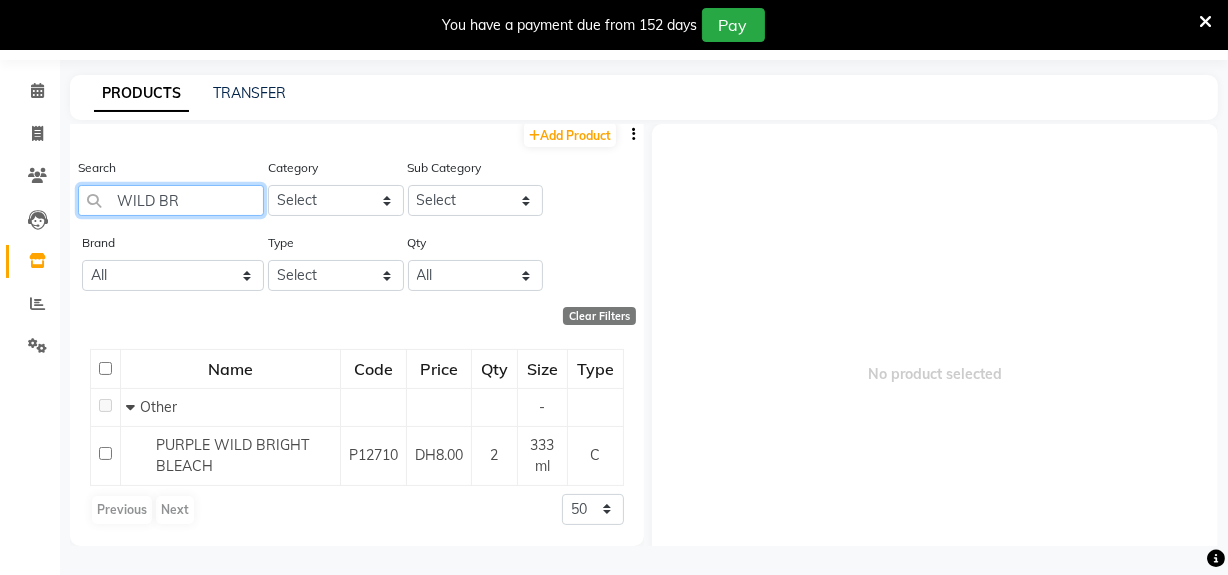 drag, startPoint x: 218, startPoint y: 192, endPoint x: 26, endPoint y: 300, distance: 220.29071 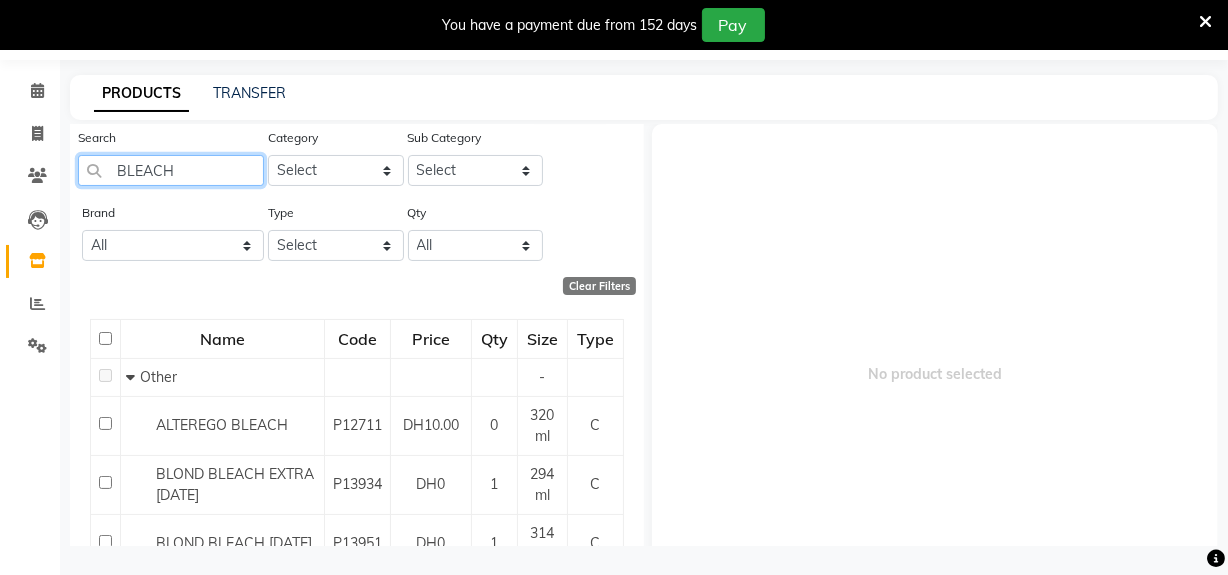 scroll, scrollTop: 0, scrollLeft: 0, axis: both 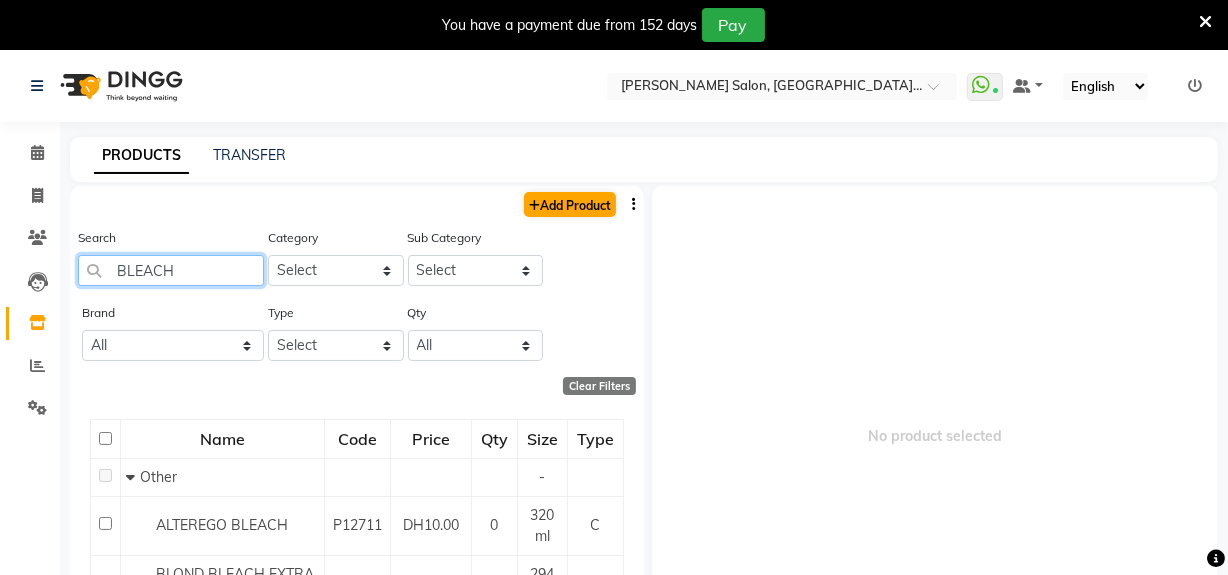 type on "BLEACH" 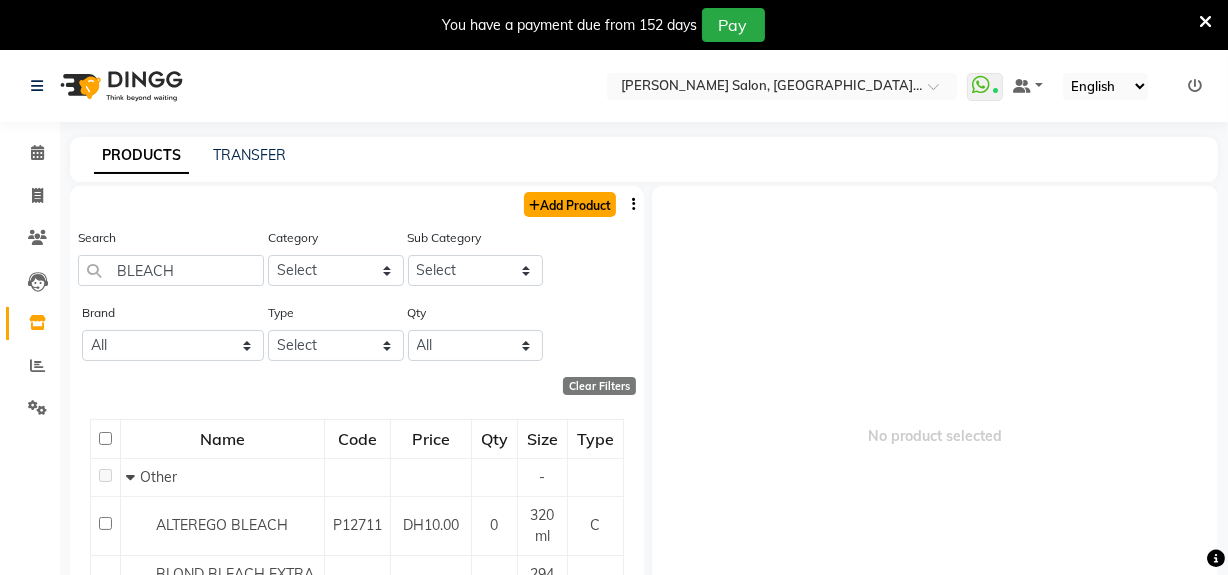click on "Add Product" 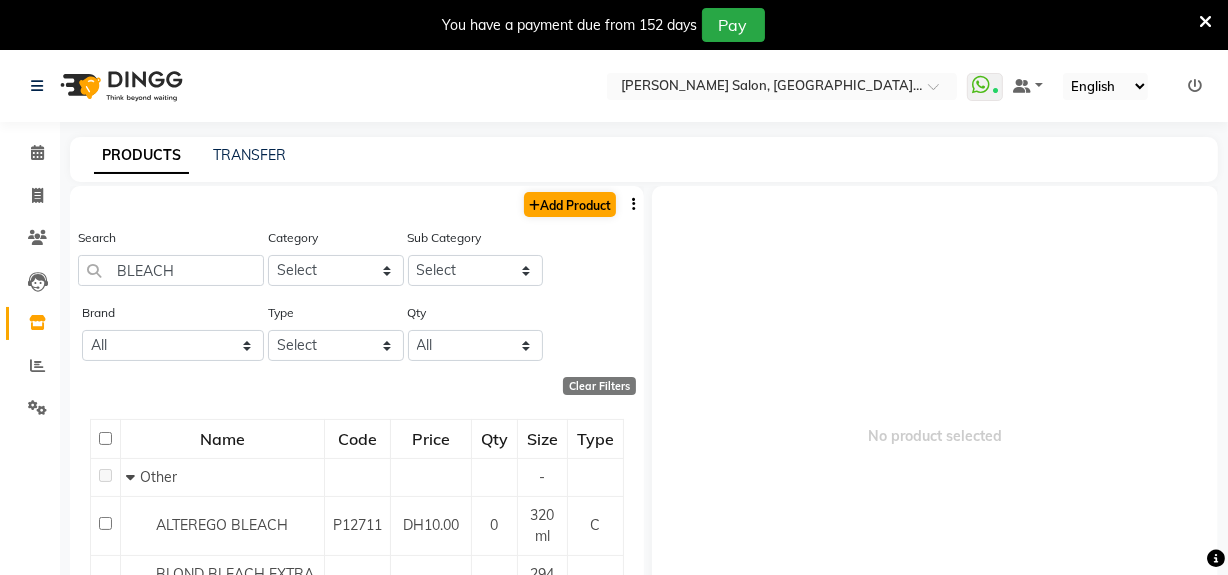 select on "true" 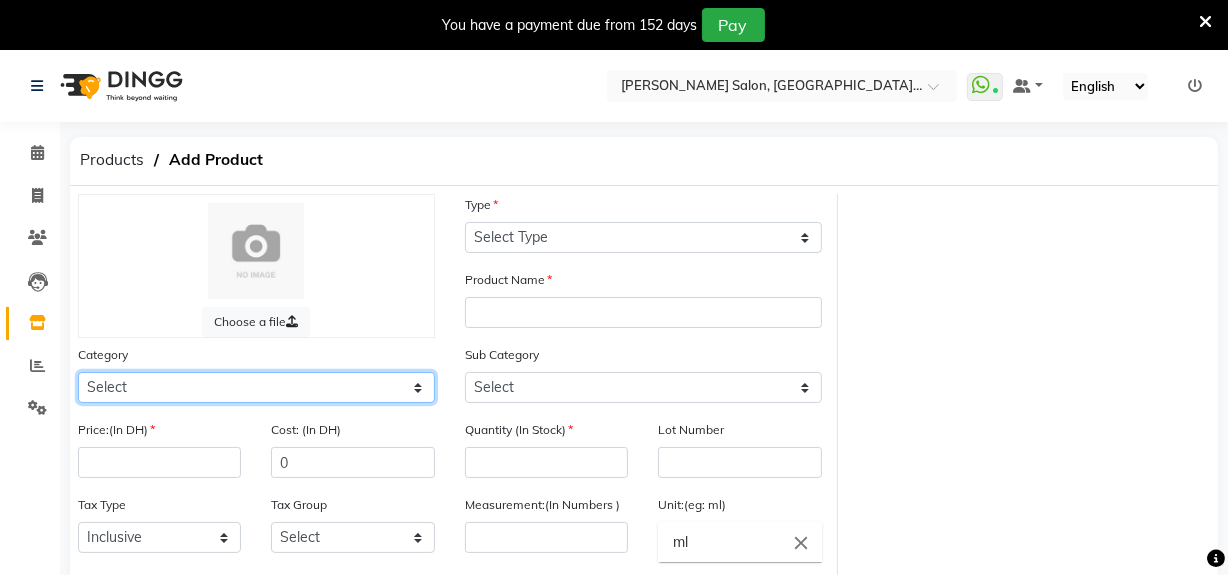 click on "Select Hair Skin Makeup Personal Care Appliances Beard Waxing Disposable Threading Hands and Feet Beauty Planet Botox Cadiveu Casmara Cheryls Olaplex GOWN Other" 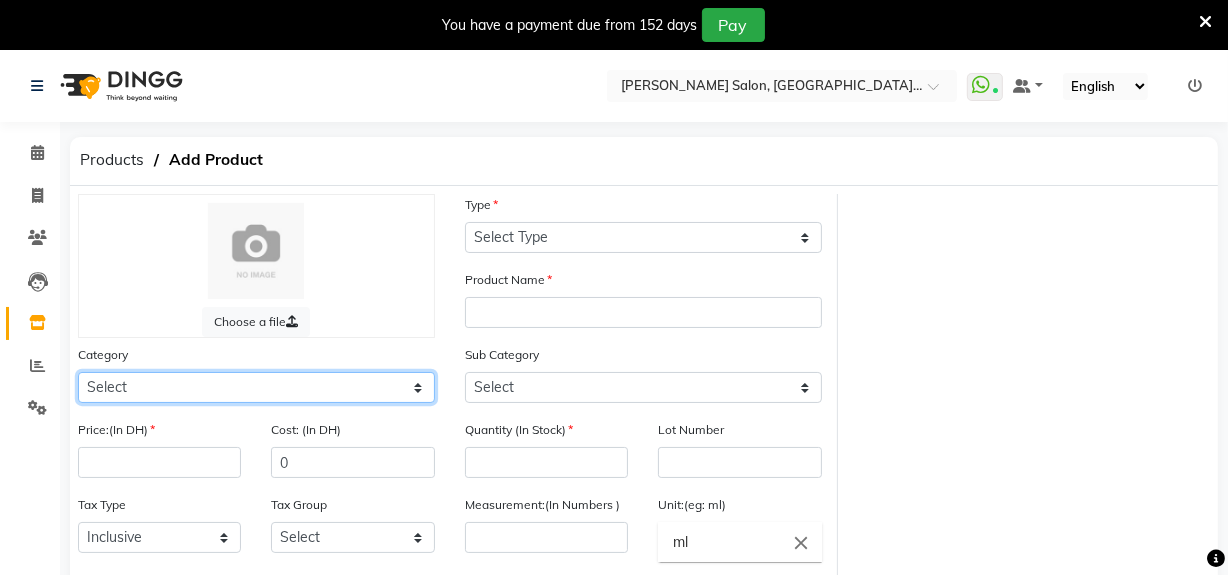 select on "462401100" 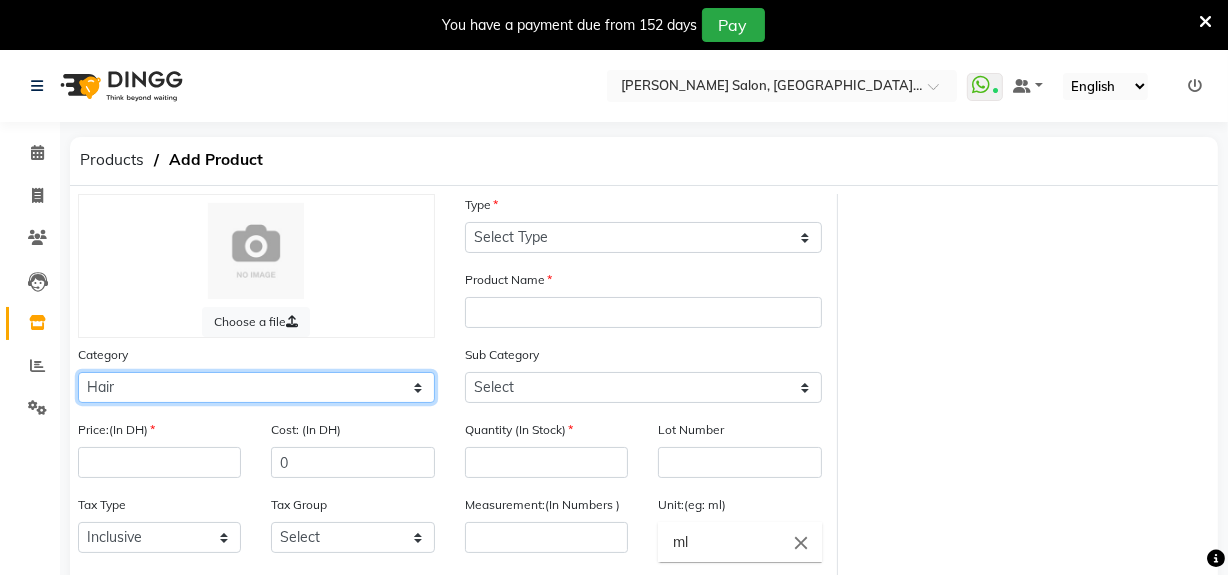 click on "Select Hair Skin Makeup Personal Care Appliances Beard Waxing Disposable Threading Hands and Feet Beauty Planet Botox Cadiveu Casmara Cheryls Olaplex GOWN Other" 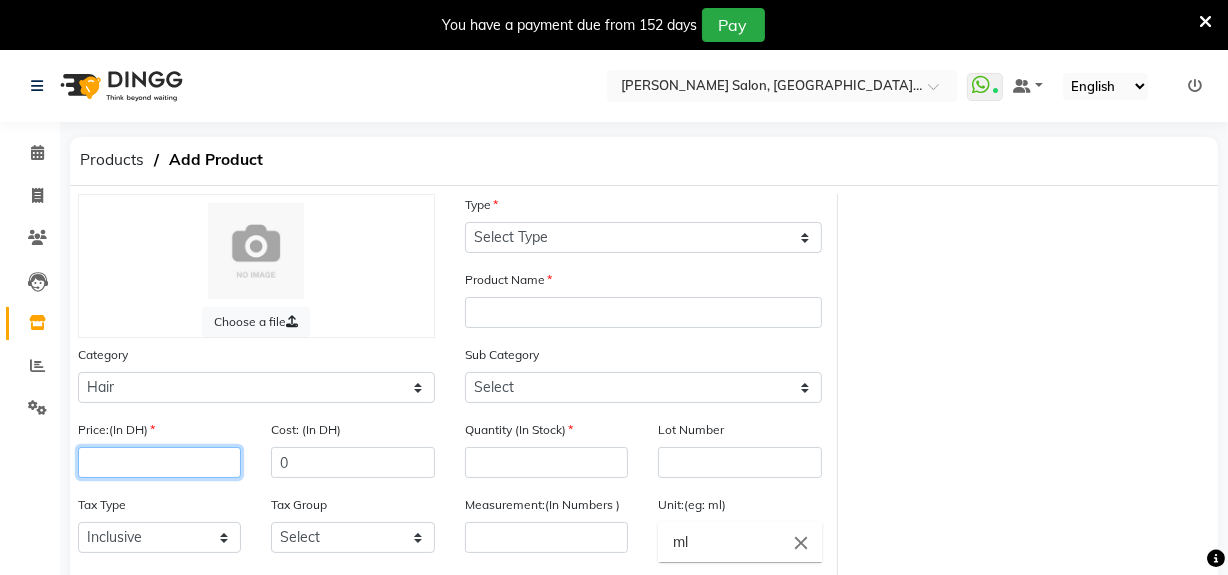 click 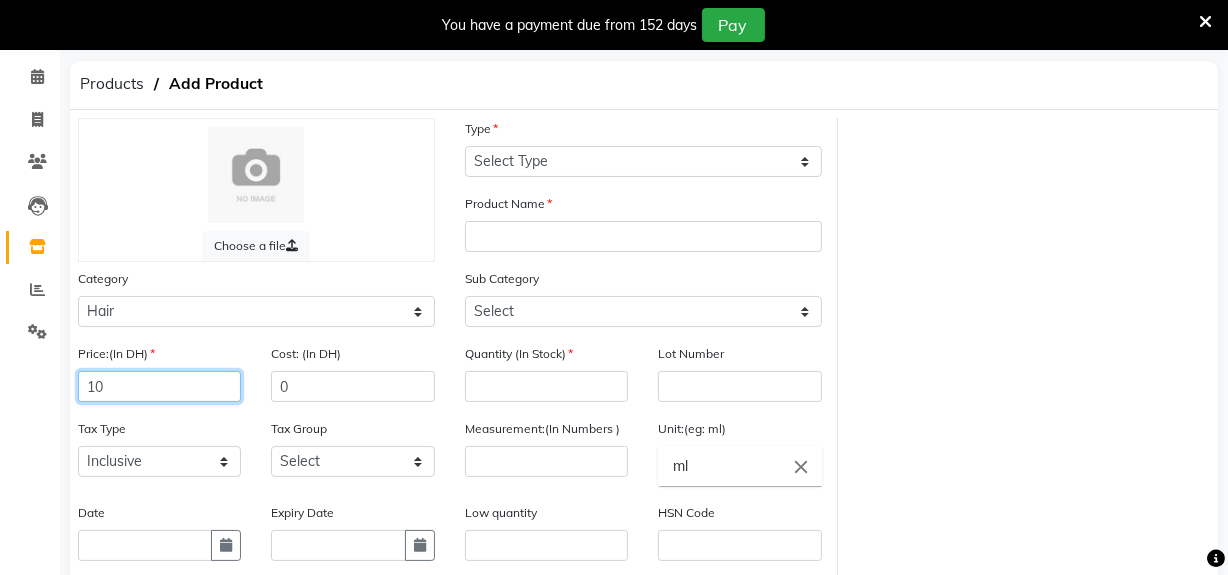 scroll, scrollTop: 181, scrollLeft: 0, axis: vertical 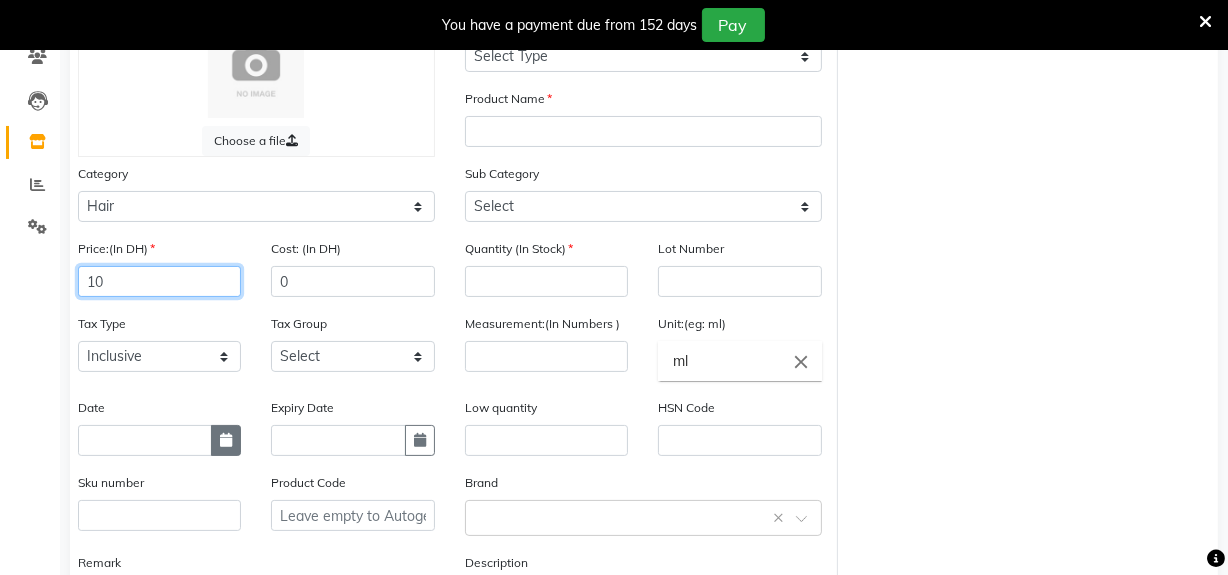 type on "10" 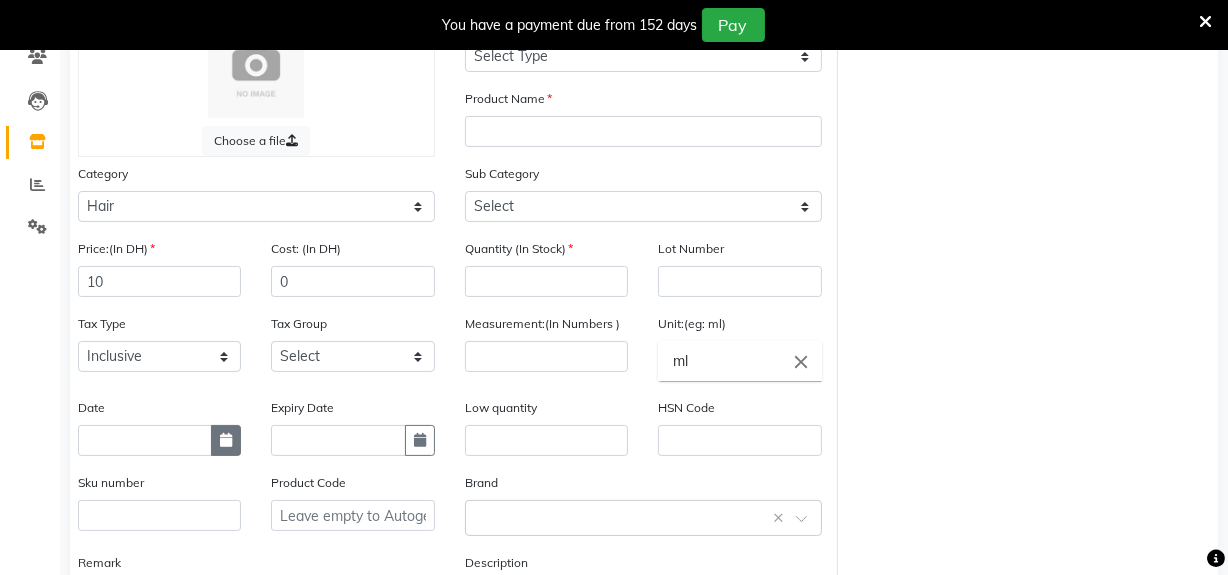 click 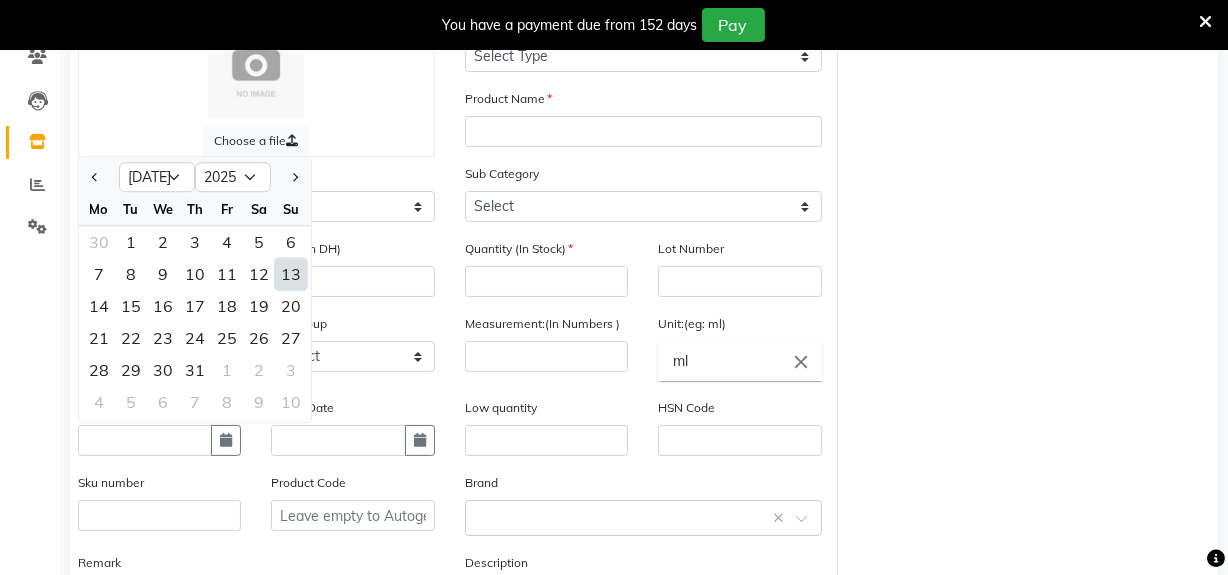 click on "13" 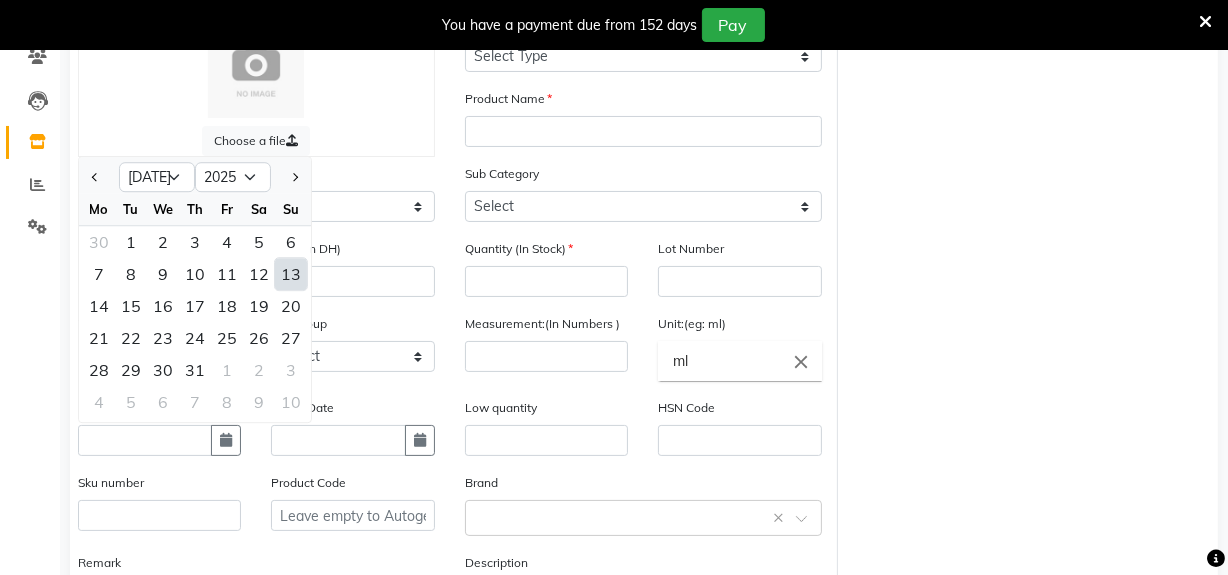 type on "[DATE]" 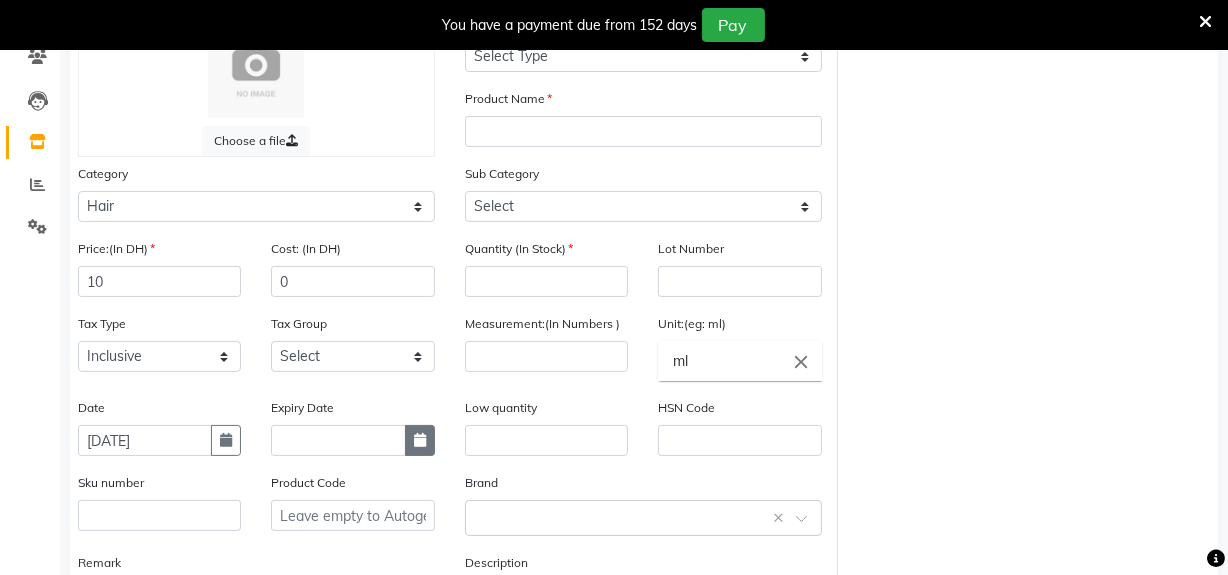 click 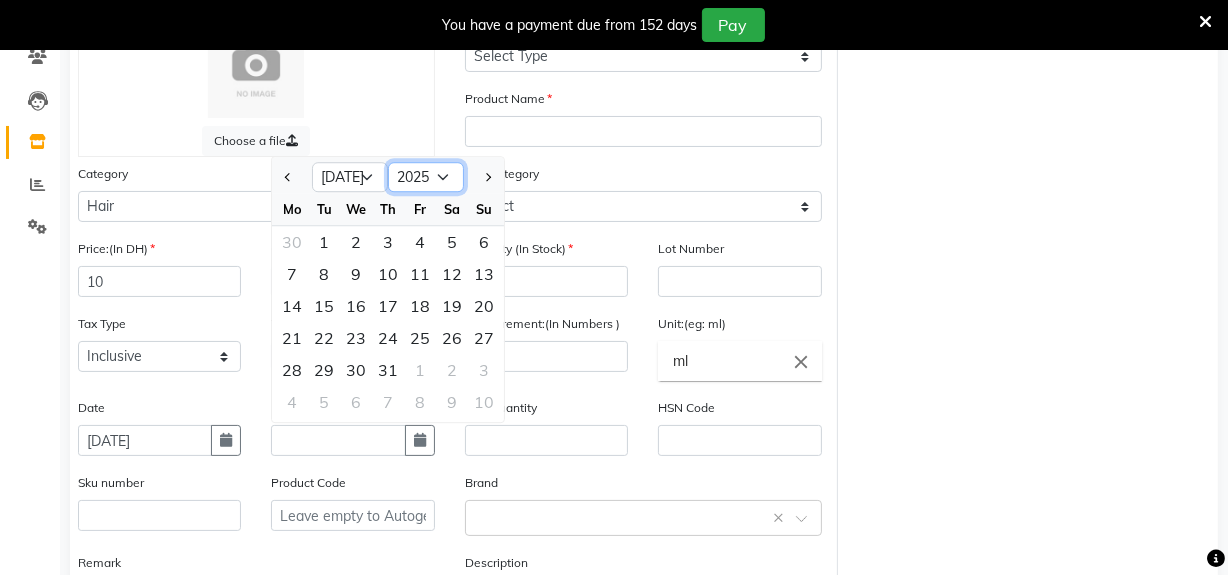 click on "2015 2016 2017 2018 2019 2020 2021 2022 2023 2024 2025 2026 2027 2028 2029 2030 2031 2032 2033 2034 2035" 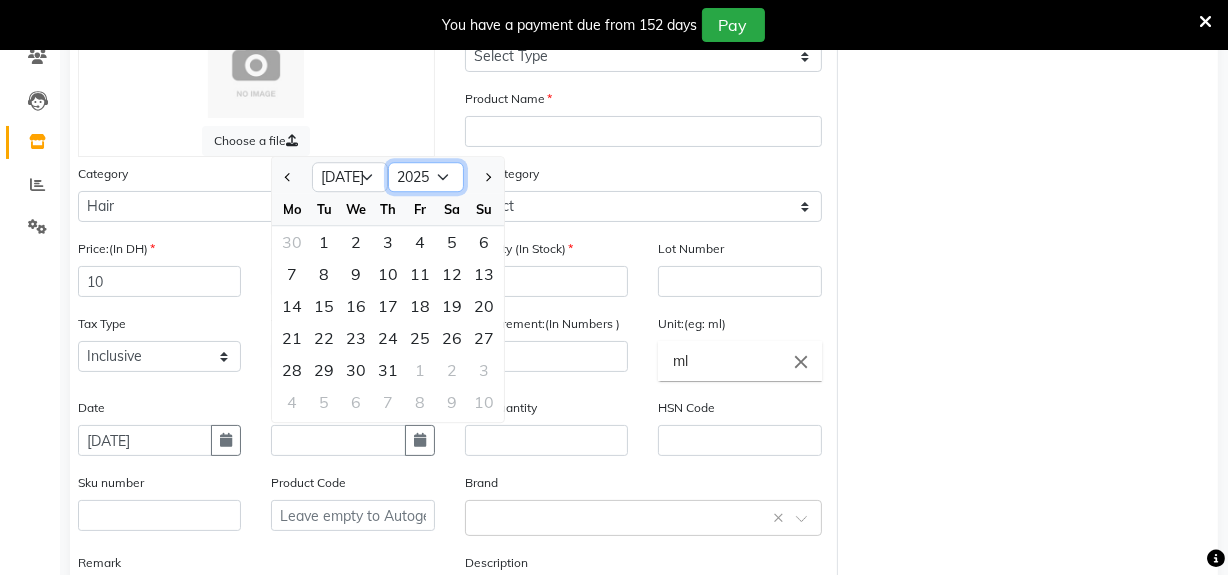 select on "2029" 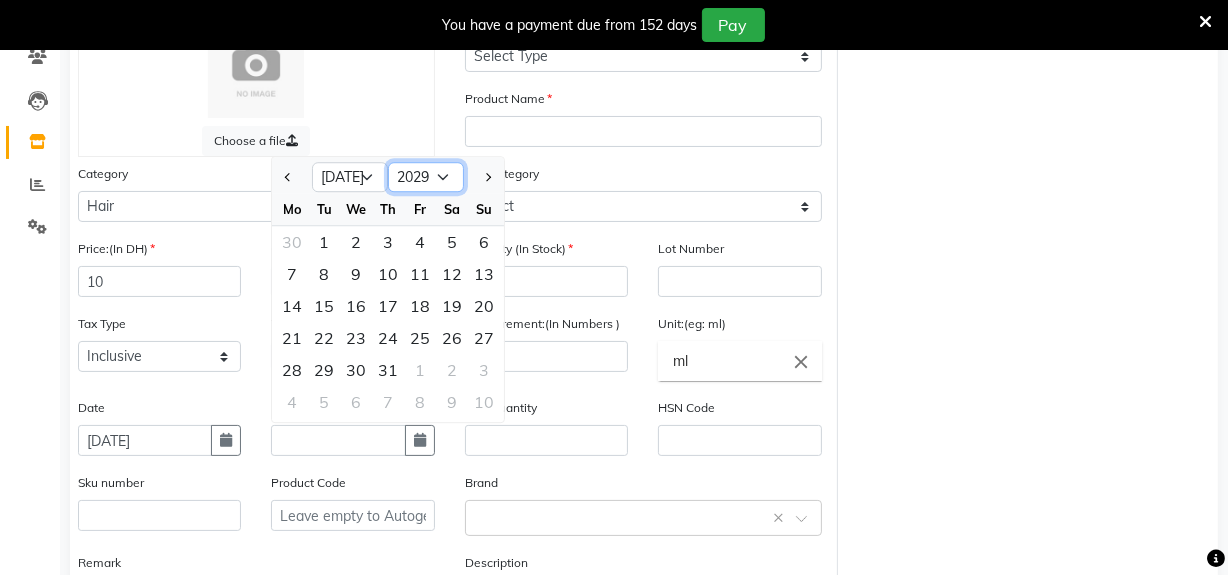 click on "2015 2016 2017 2018 2019 2020 2021 2022 2023 2024 2025 2026 2027 2028 2029 2030 2031 2032 2033 2034 2035" 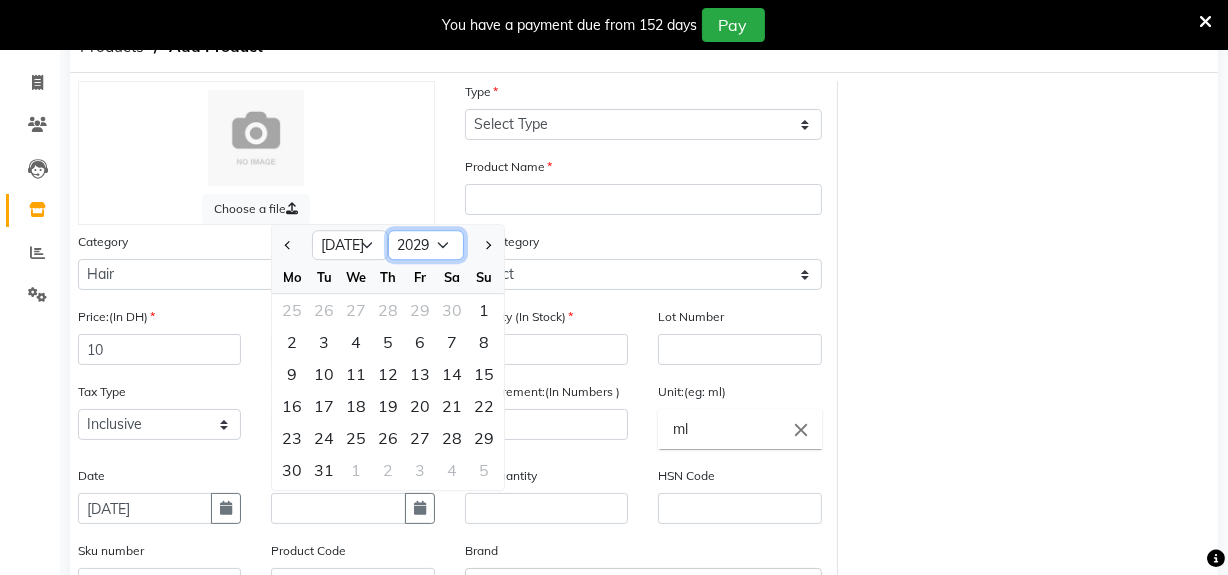 scroll, scrollTop: 0, scrollLeft: 0, axis: both 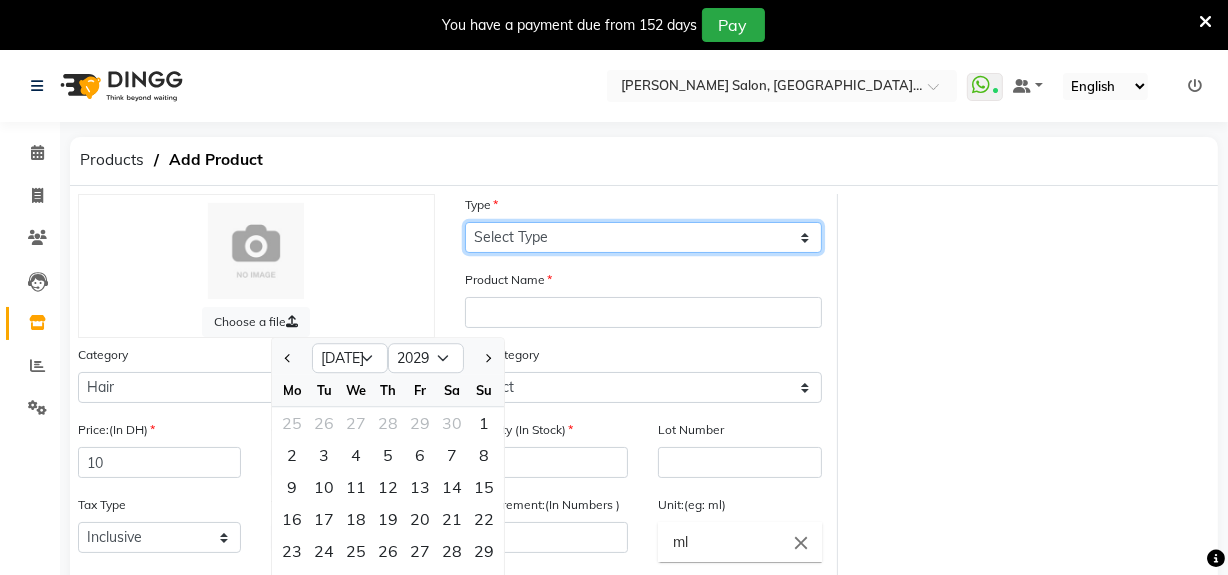 click on "Select Type Both Retail Consumable" 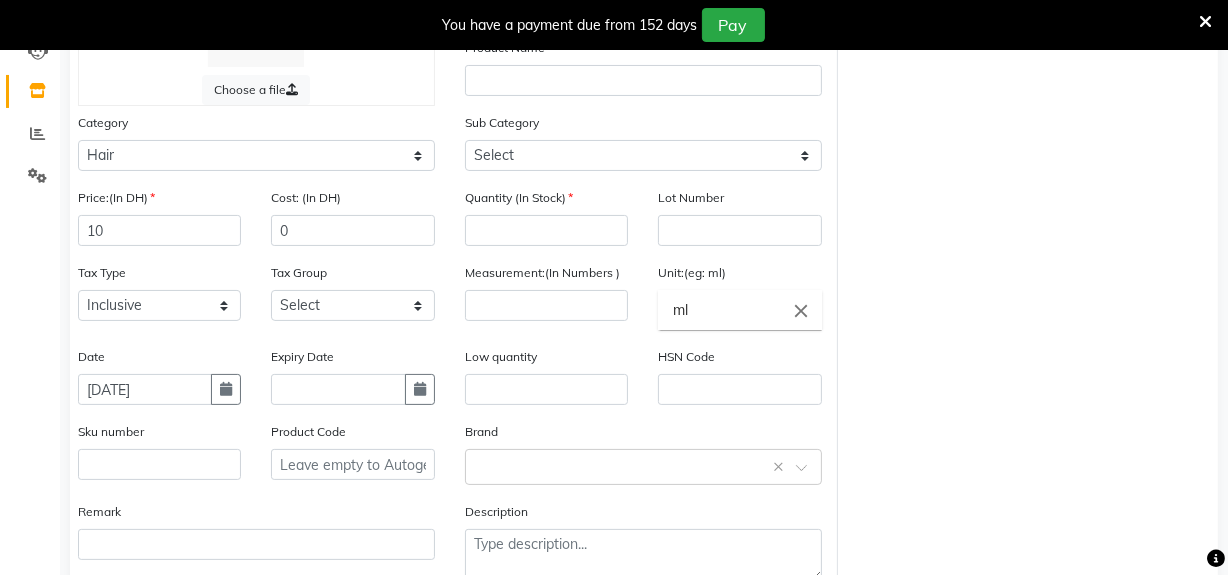 scroll, scrollTop: 0, scrollLeft: 0, axis: both 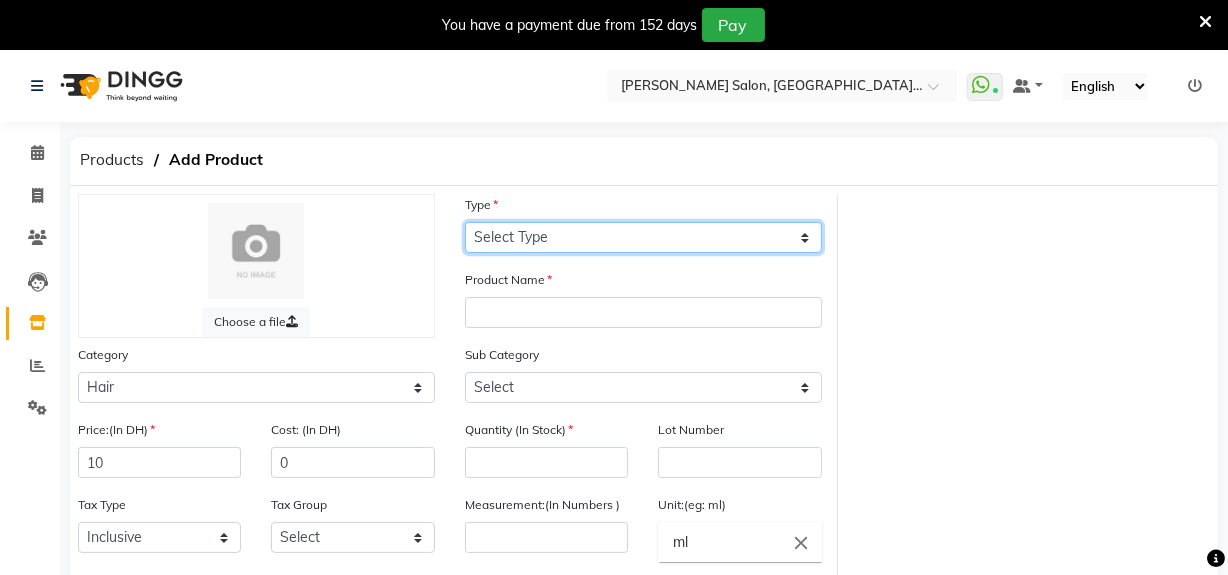 click on "Select Type Both Retail Consumable" 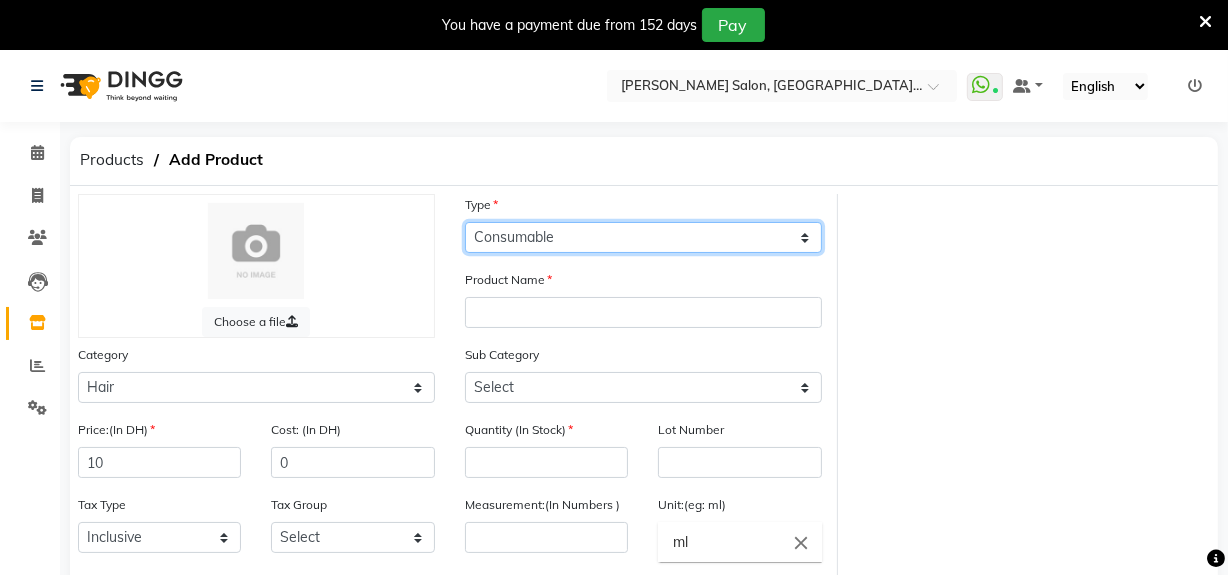 click on "Select Type Both Retail Consumable" 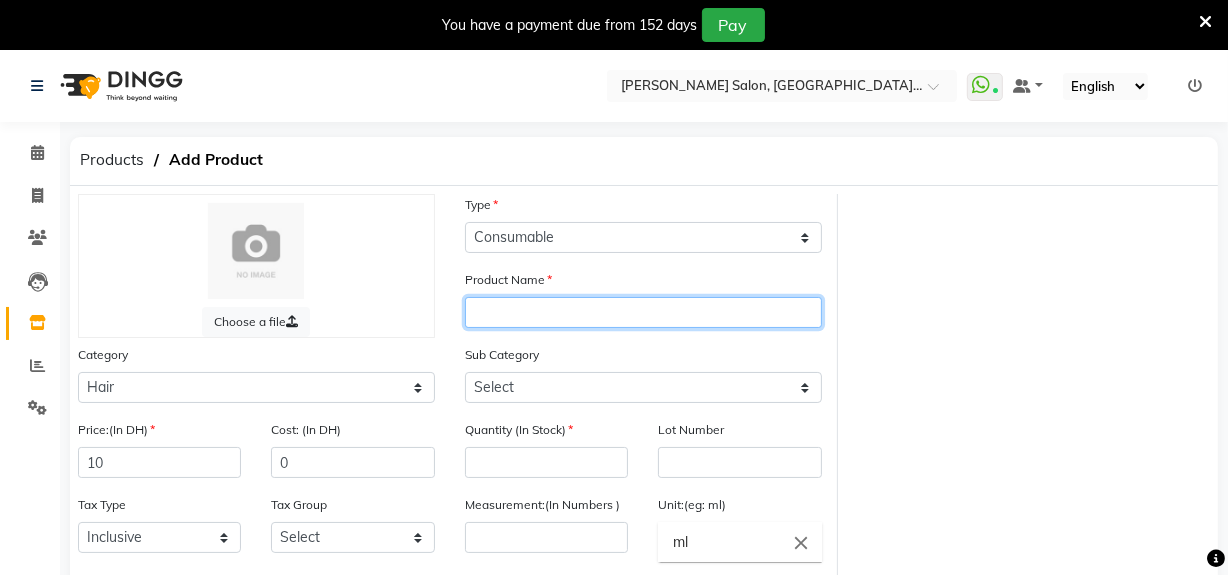 click 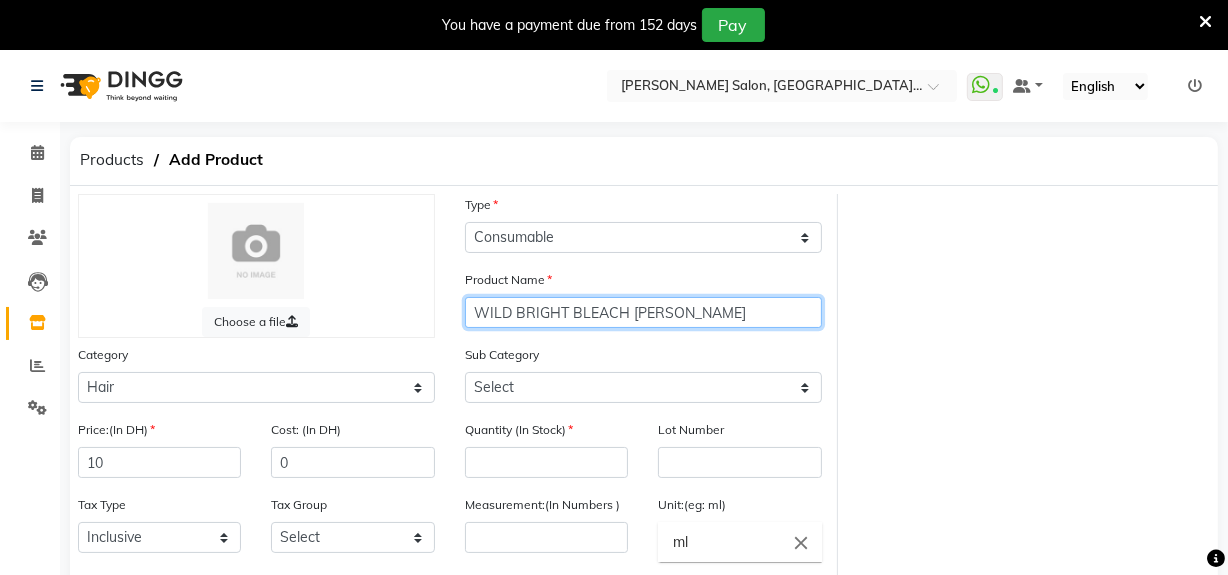type on "WILD BRIGHT BLEACH [PERSON_NAME]" 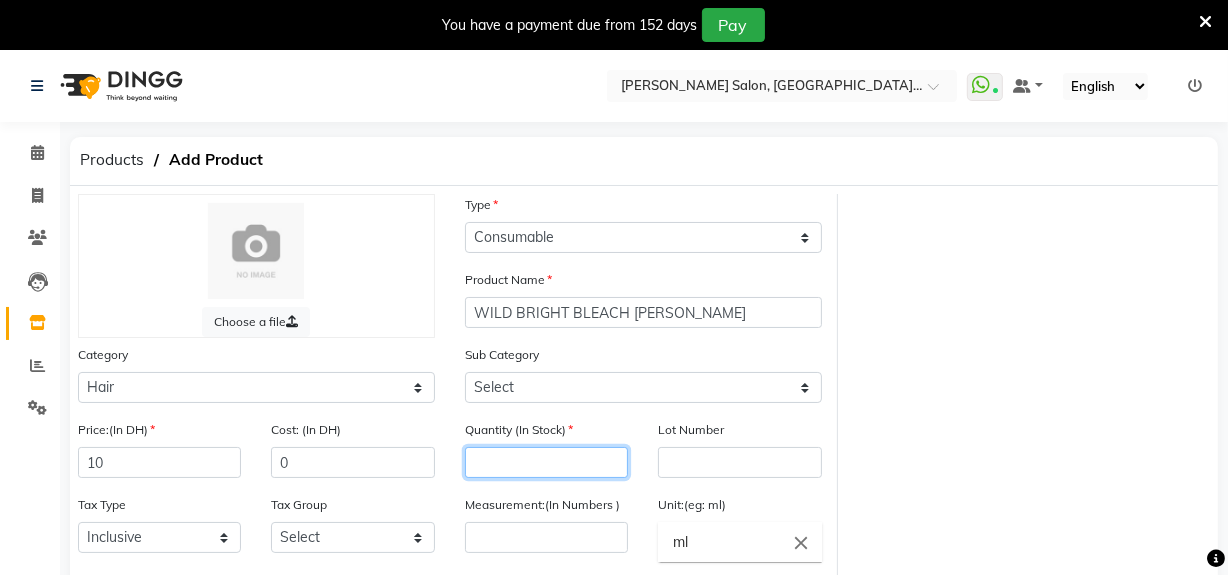 click 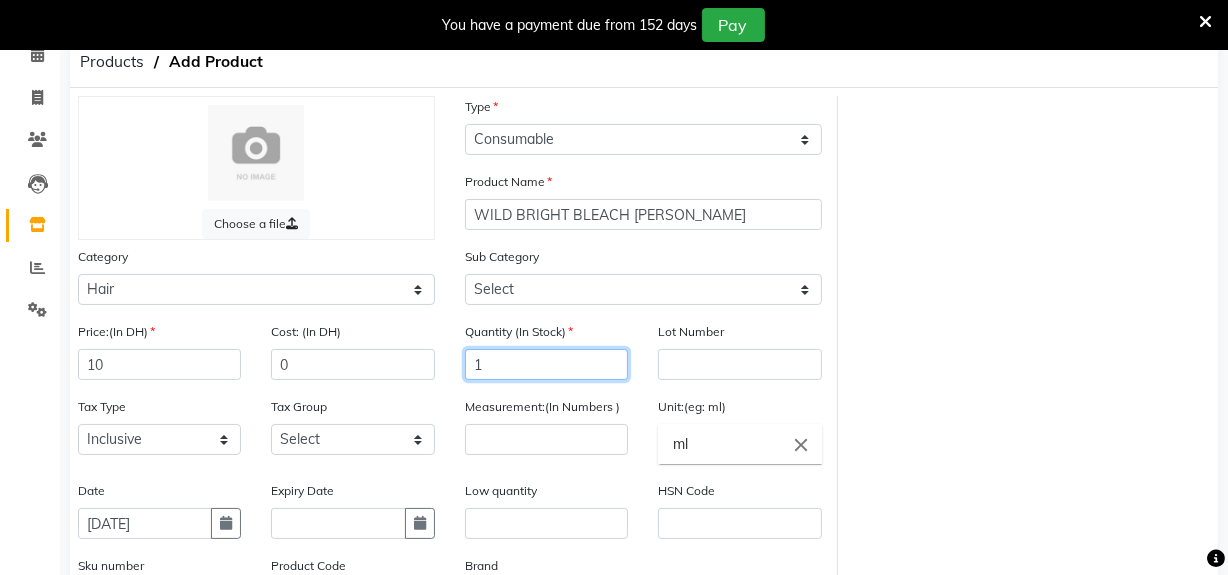 scroll, scrollTop: 354, scrollLeft: 0, axis: vertical 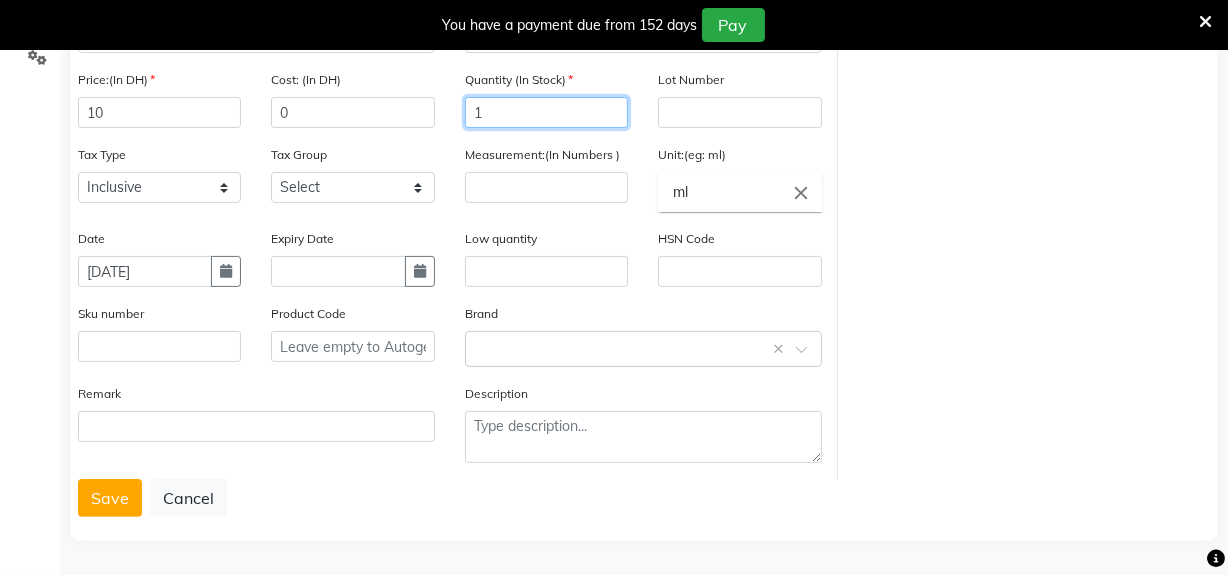 type on "1" 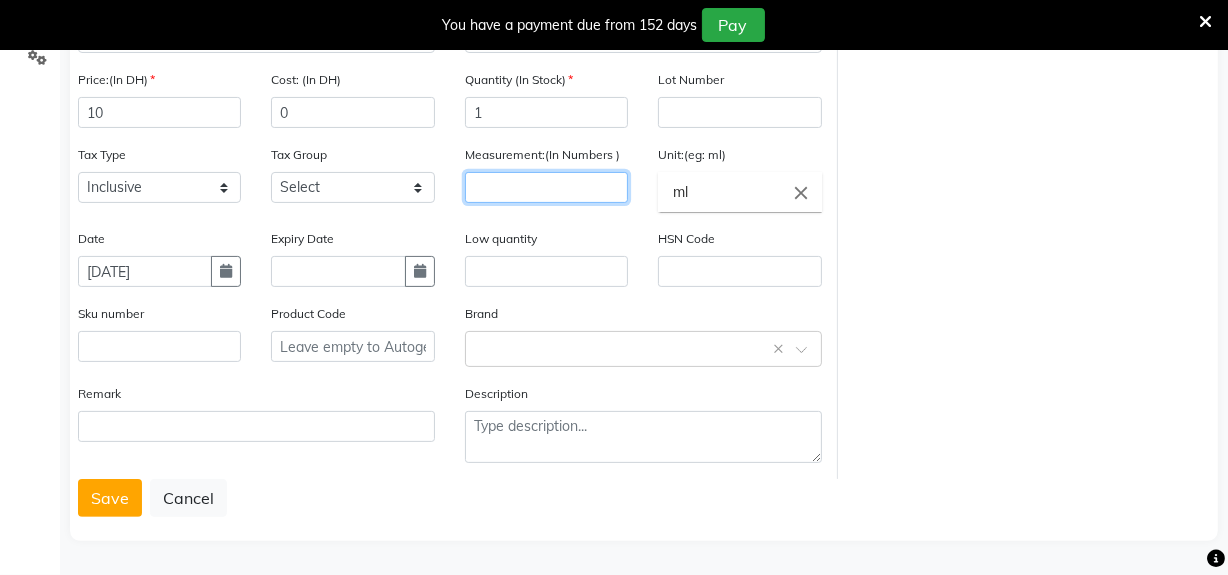 click 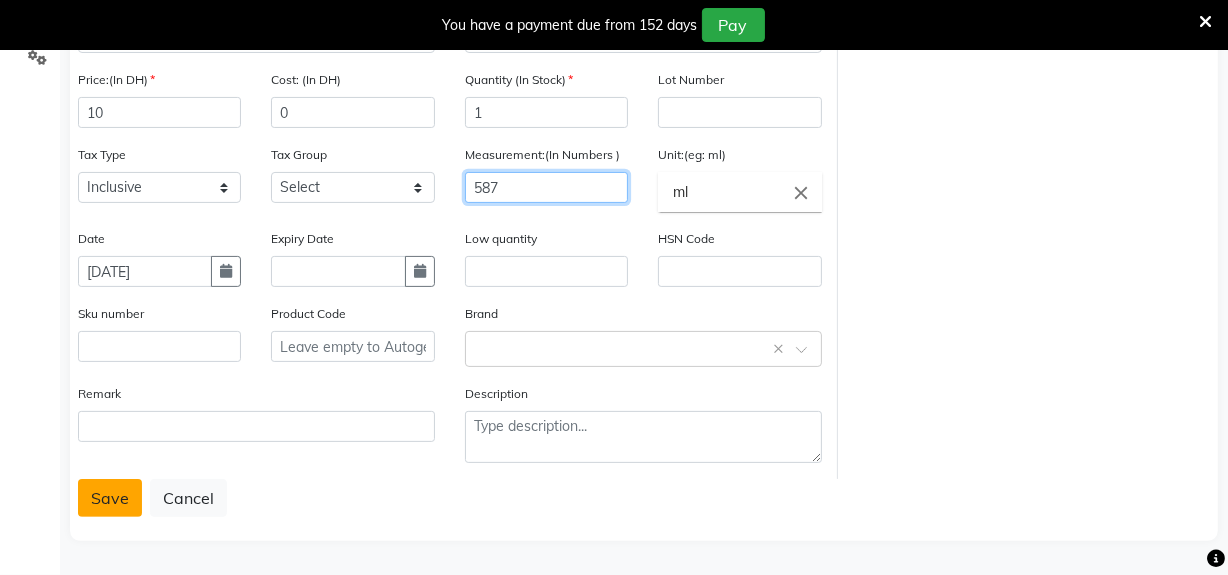 type on "587" 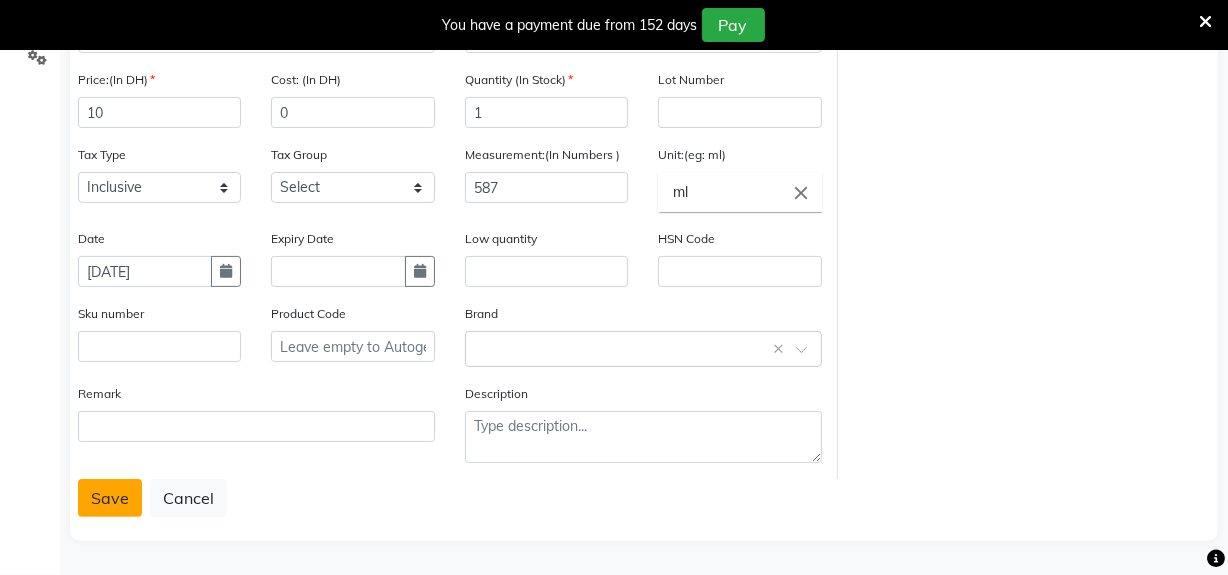 click on "Save" 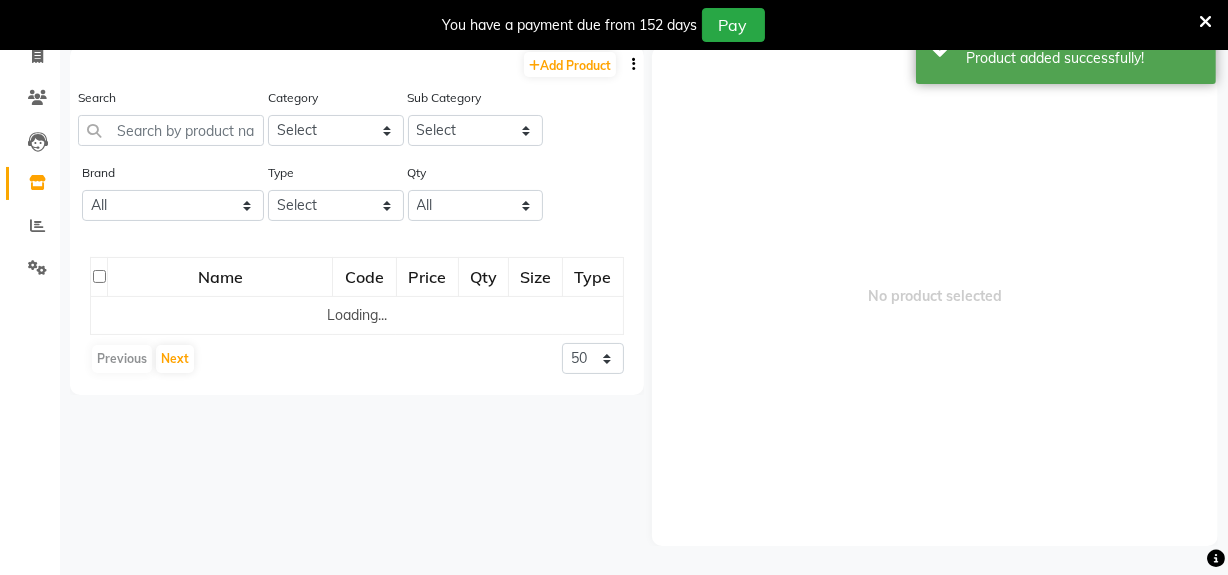 scroll, scrollTop: 62, scrollLeft: 0, axis: vertical 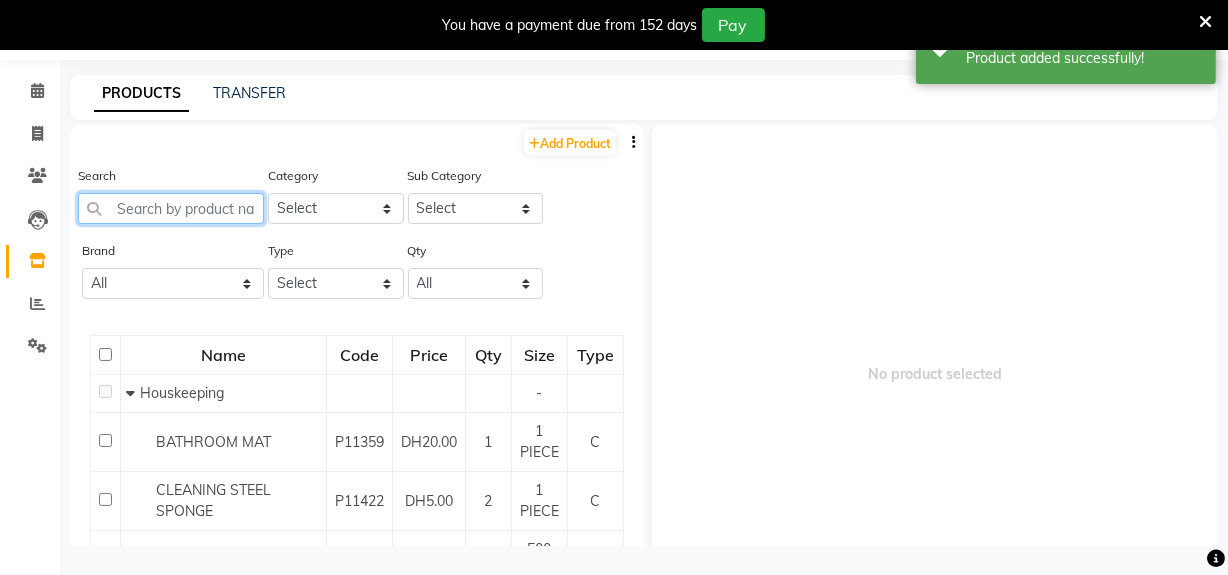 click 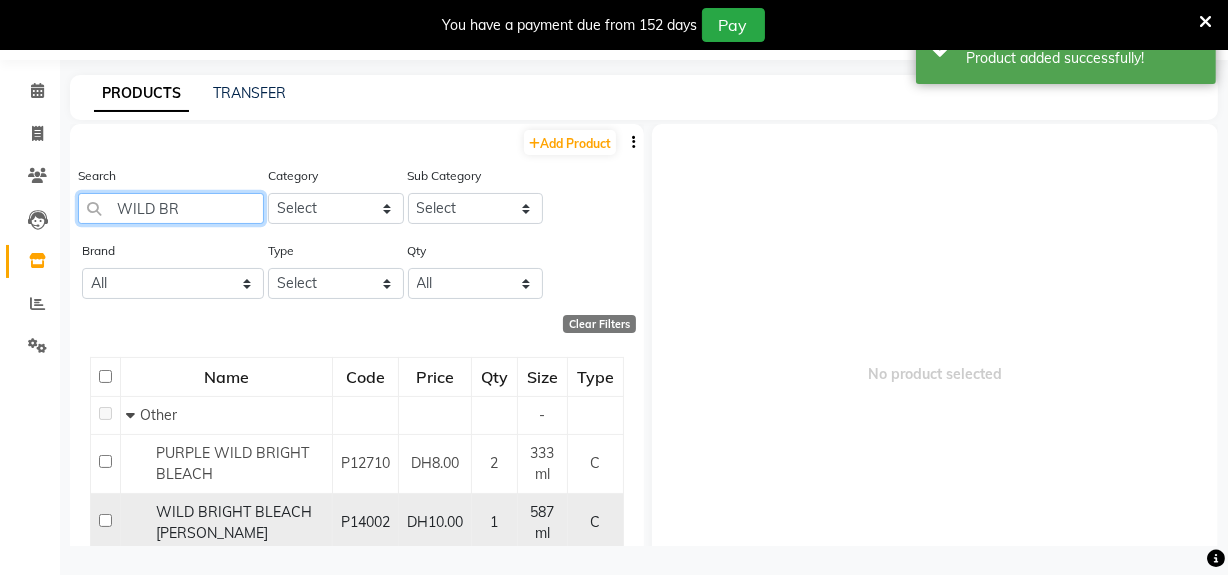 type on "WILD BR" 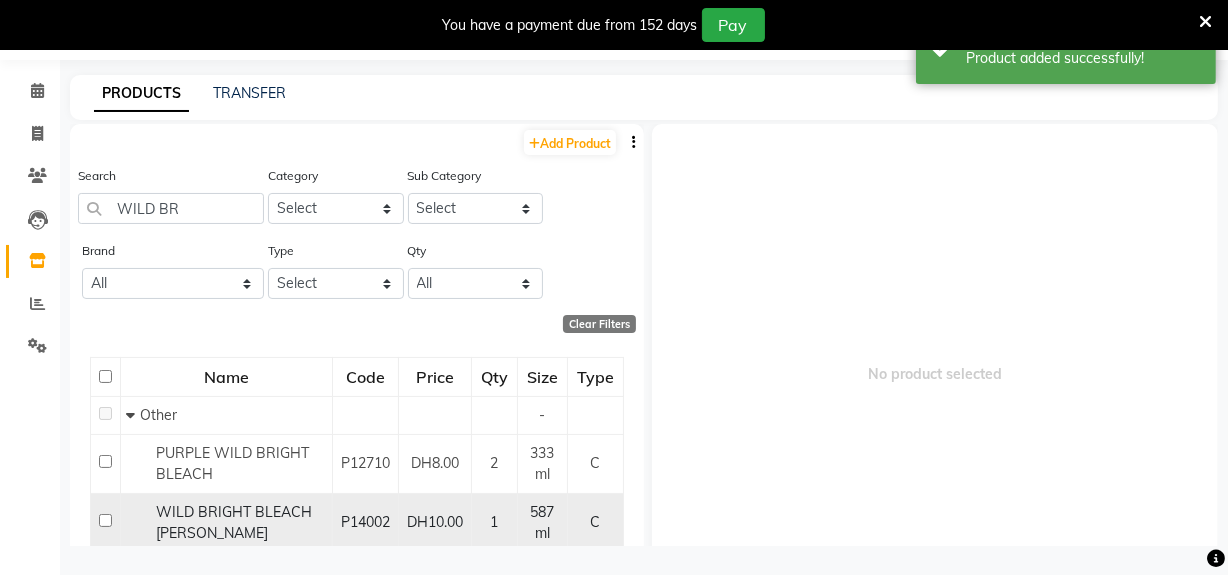 click 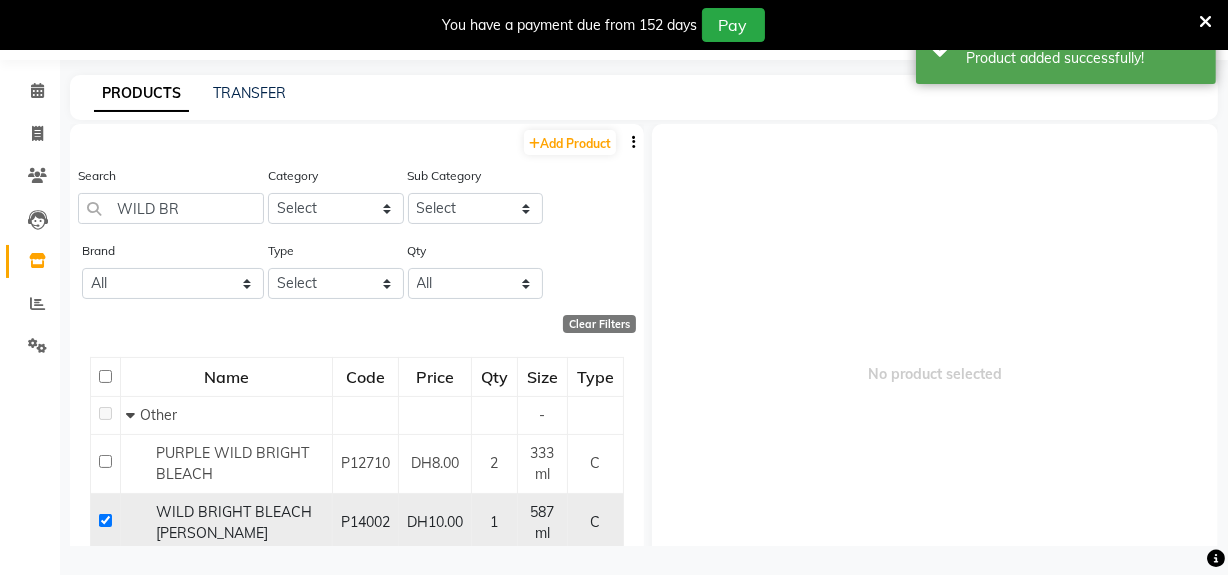 checkbox on "true" 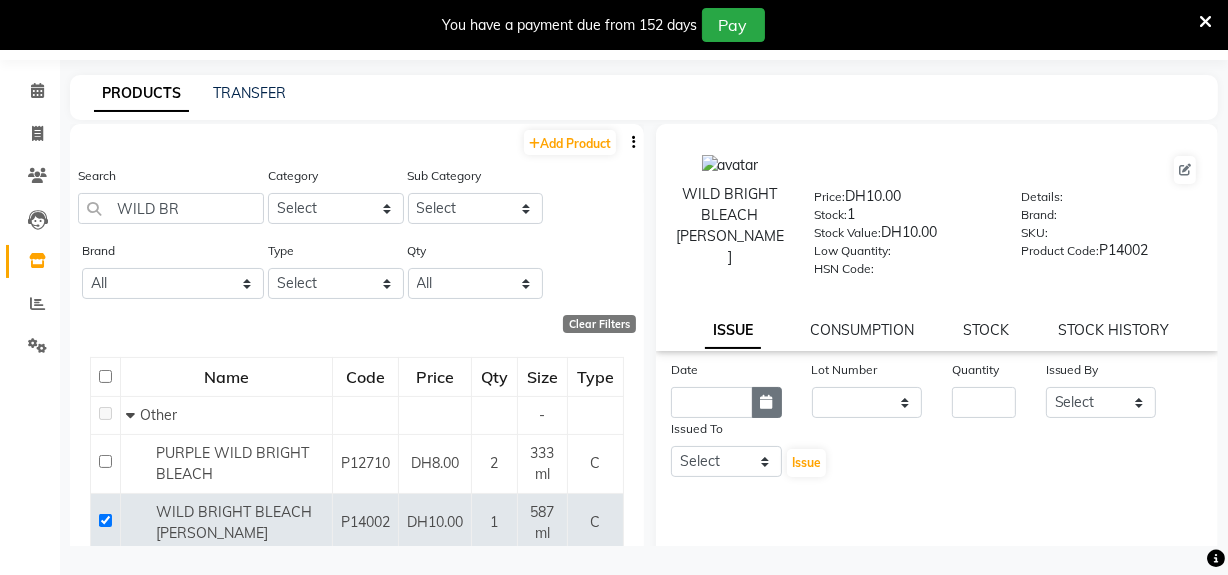 click 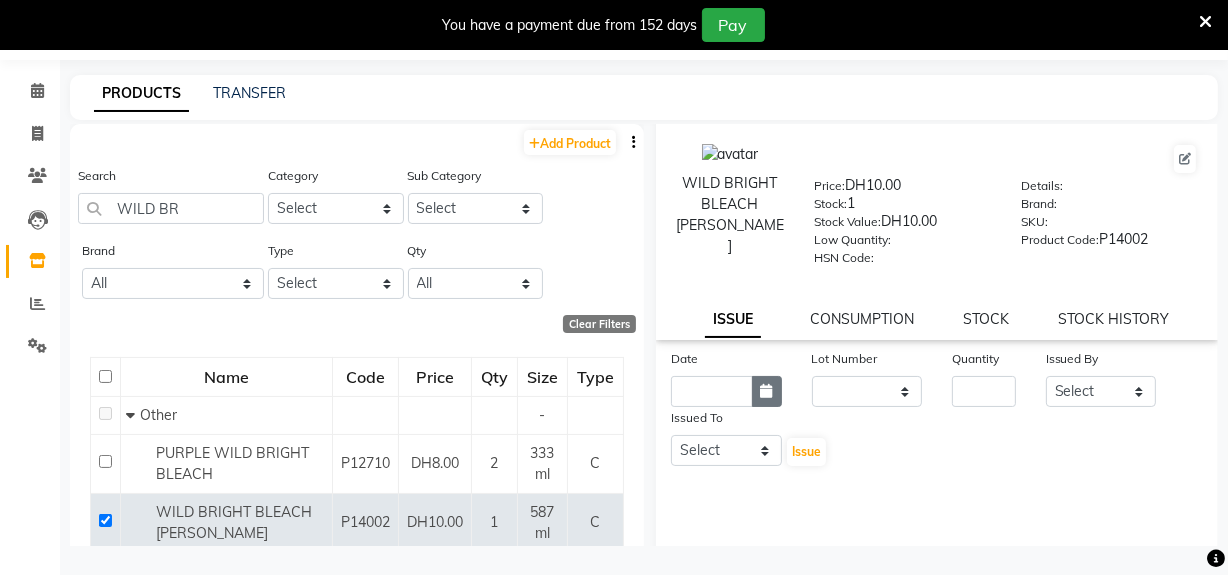 select on "7" 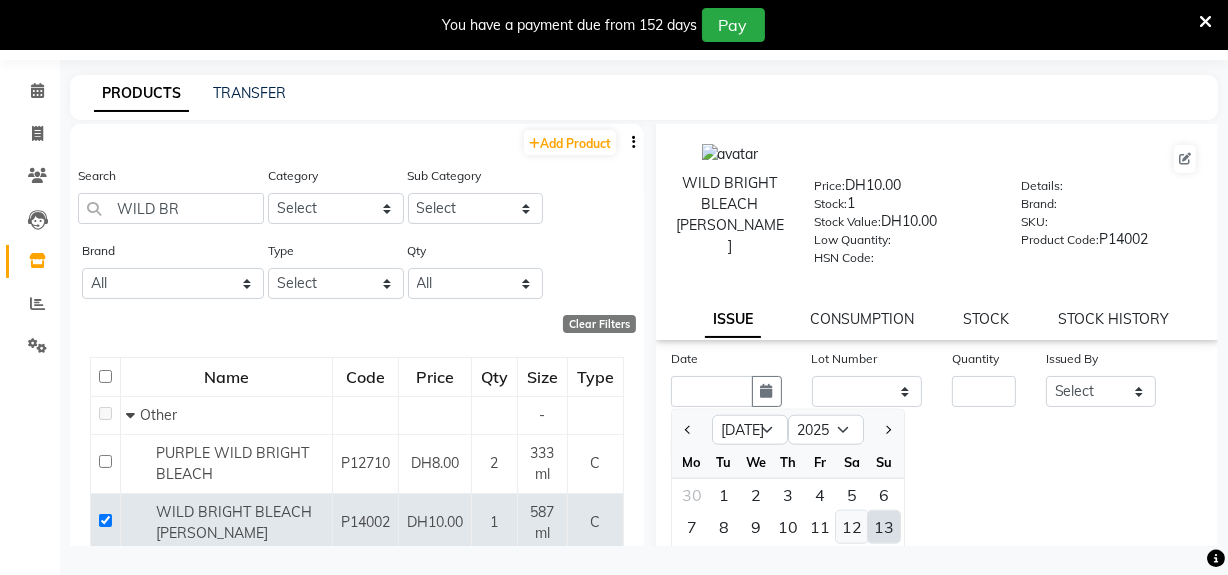 click on "12" 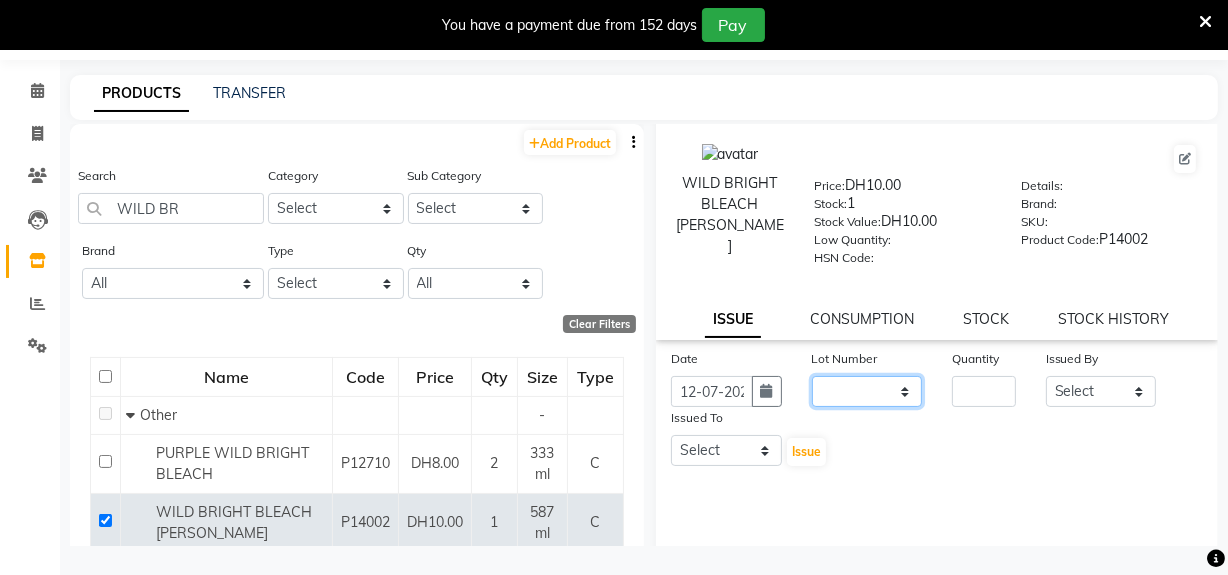 click on "None" 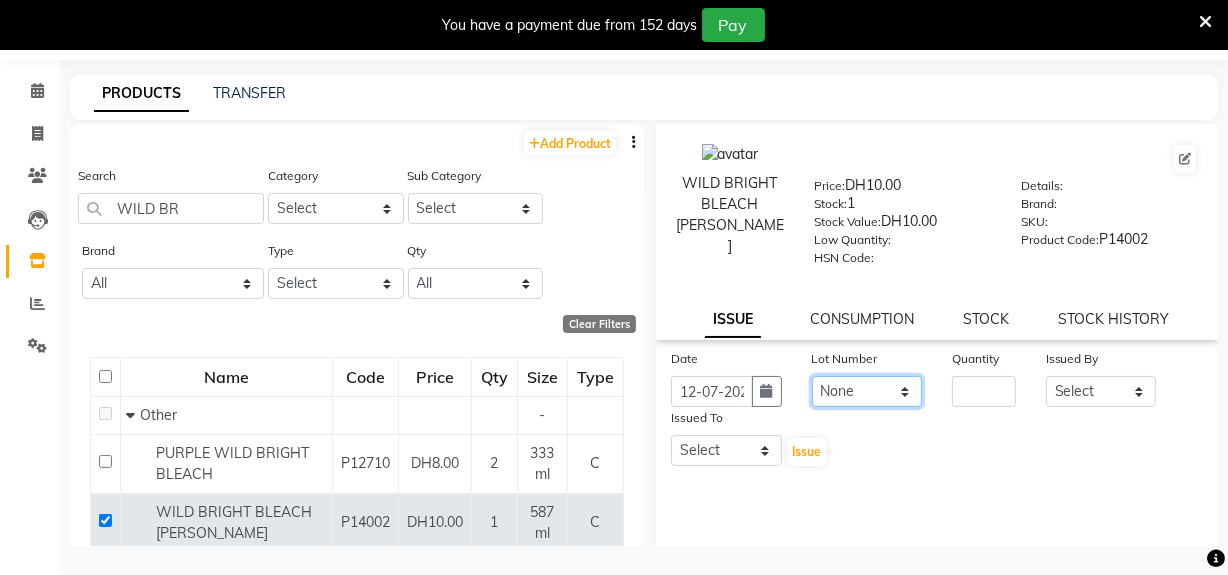 click on "None" 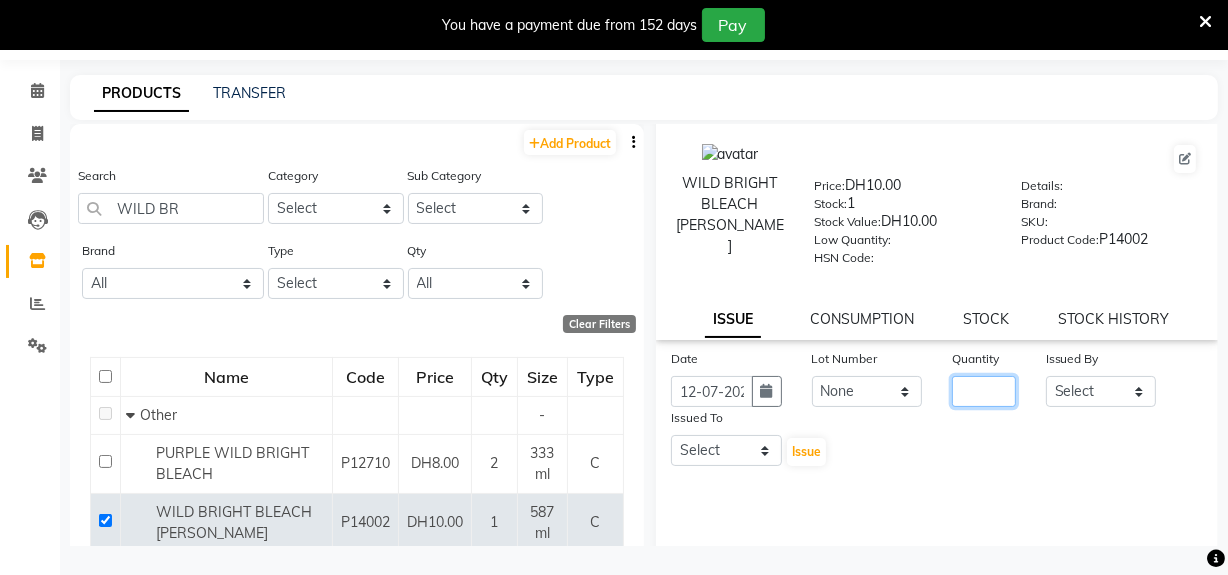 click 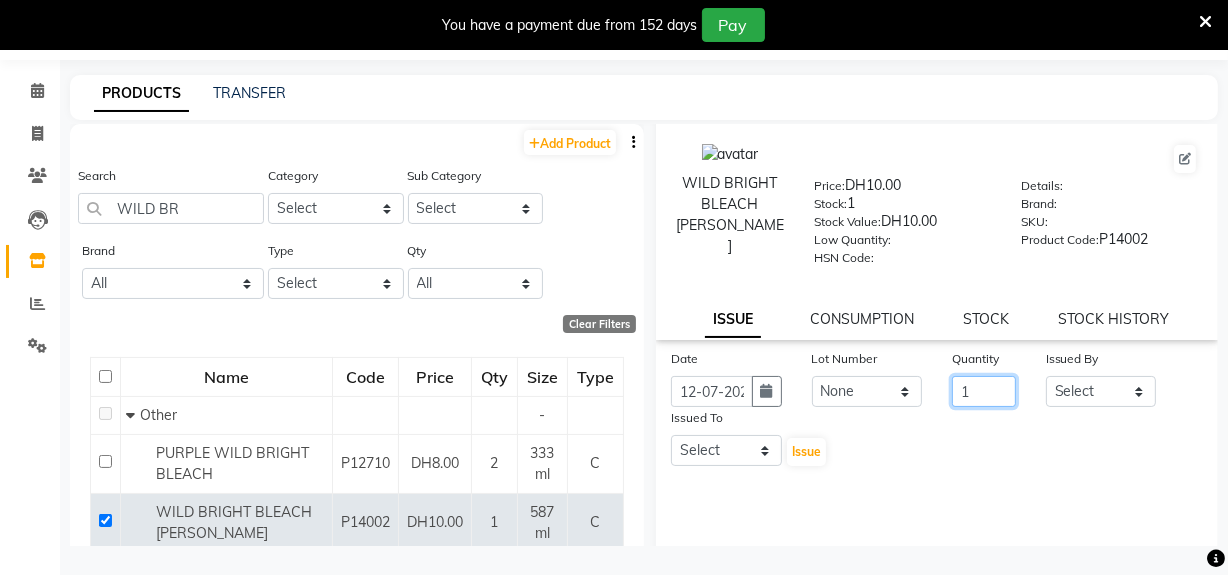 type on "1" 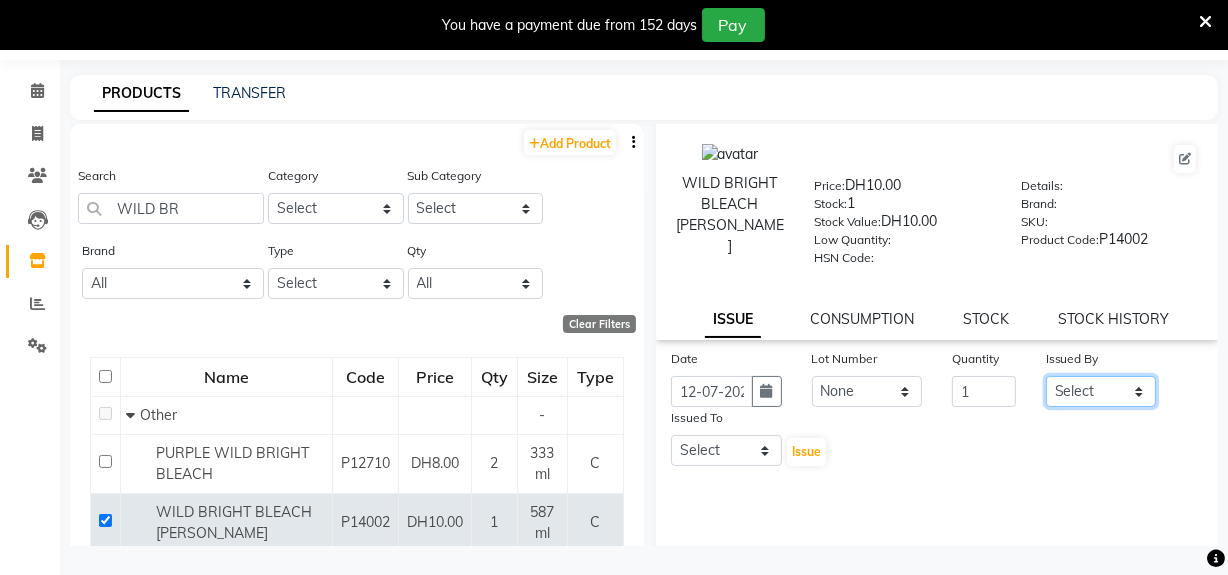 drag, startPoint x: 1131, startPoint y: 394, endPoint x: 1131, endPoint y: 382, distance: 12 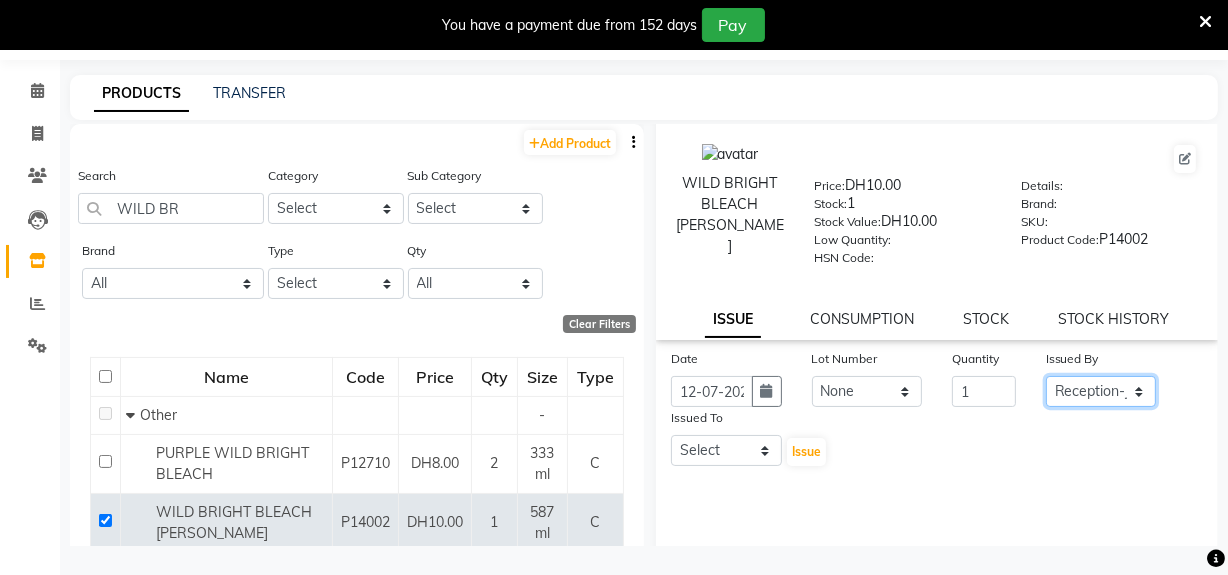 click on "Select Huma Leonita Management Reception-JADDAF [PERSON_NAME] [PERSON_NAME] trial [DEMOGRAPHIC_DATA]" 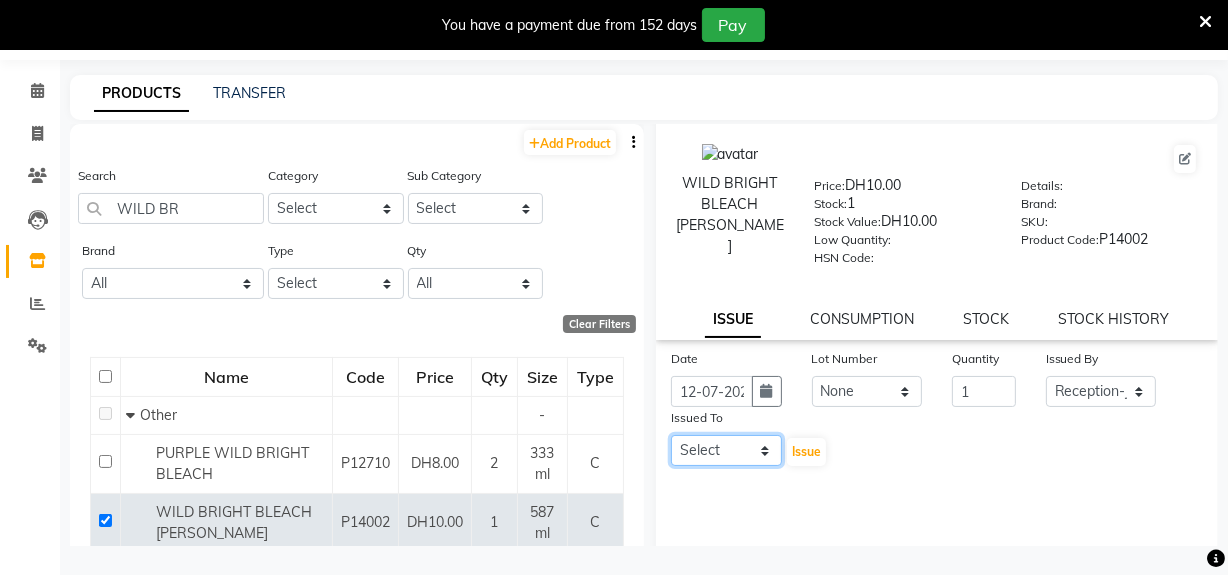 click on "Select Huma Leonita Management Reception-JADDAF [PERSON_NAME] [PERSON_NAME] trial [DEMOGRAPHIC_DATA]" 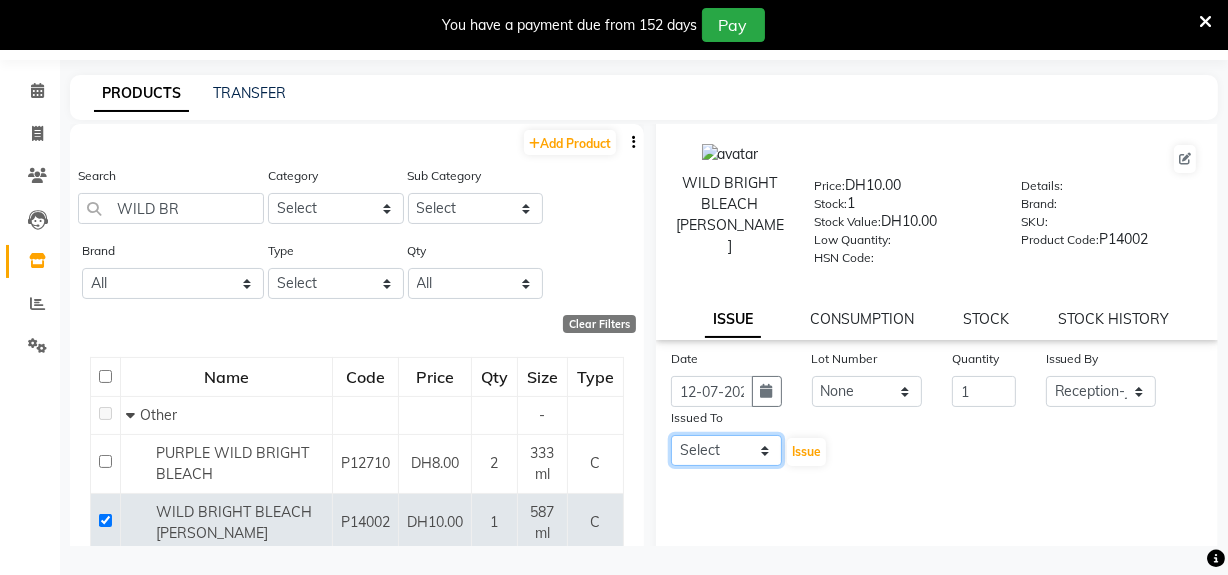select on "20854" 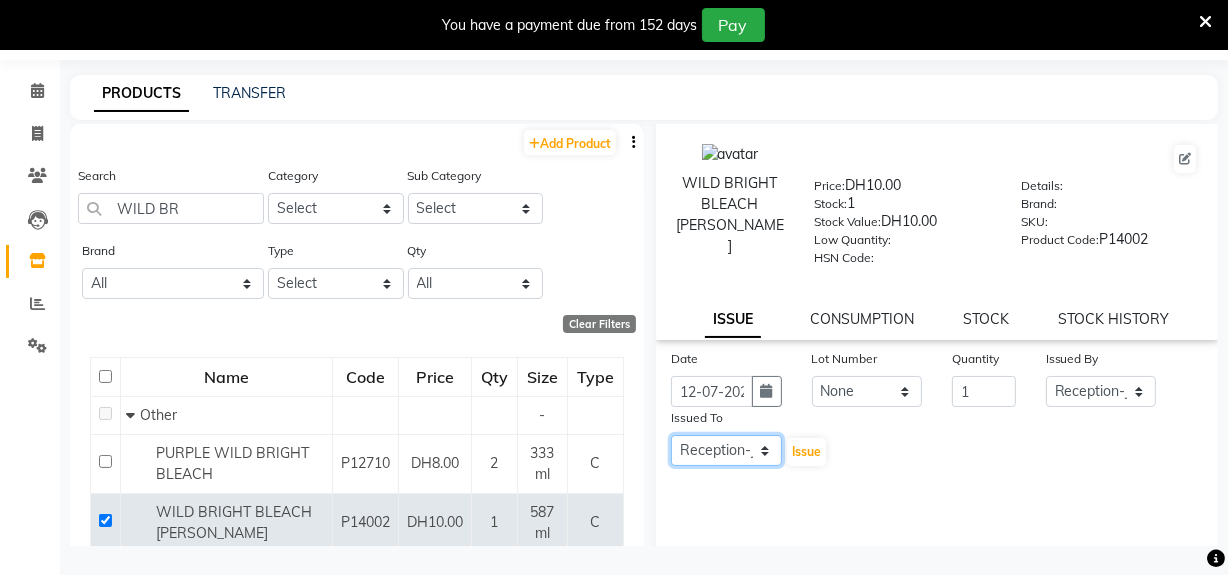 click on "Select Huma Leonita Management Reception-JADDAF [PERSON_NAME] [PERSON_NAME] trial [DEMOGRAPHIC_DATA]" 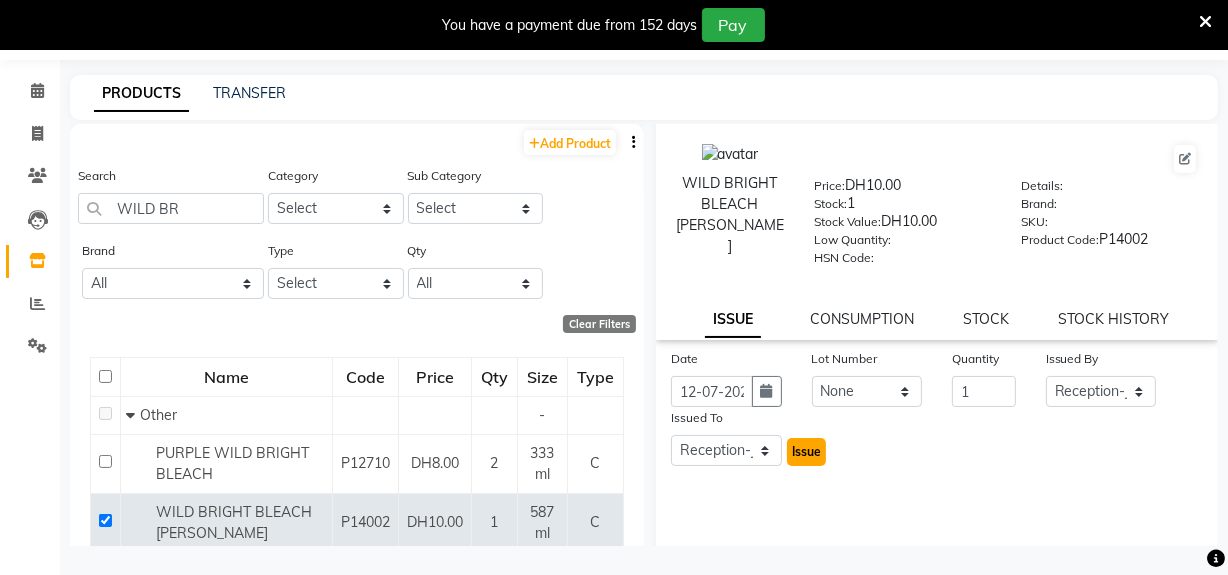 click on "Issue" 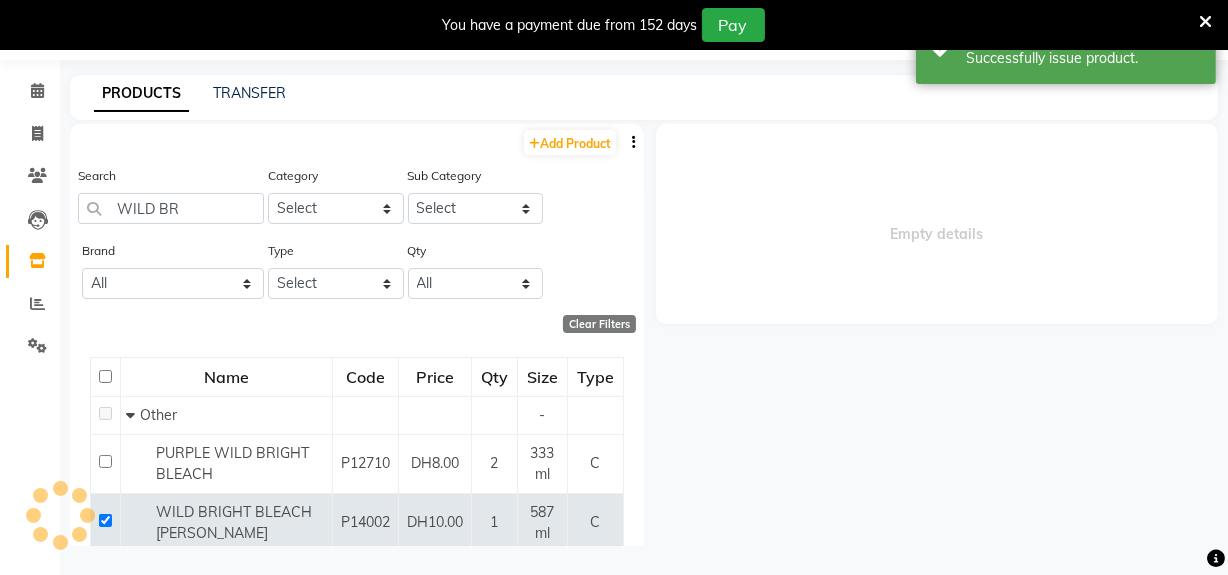 scroll, scrollTop: 0, scrollLeft: 0, axis: both 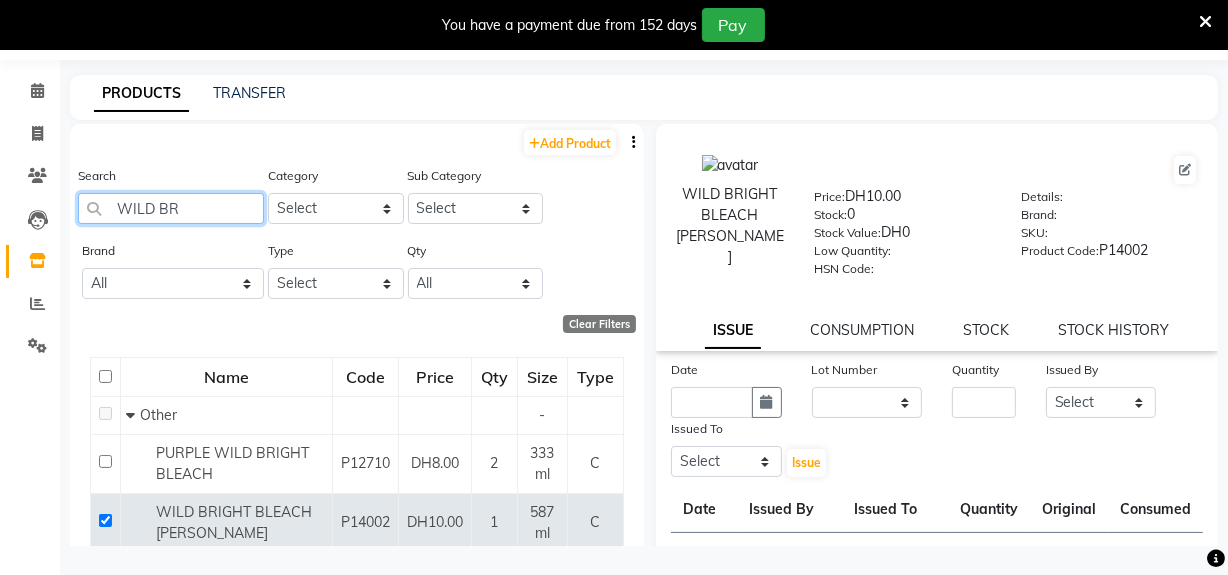 drag, startPoint x: 217, startPoint y: 210, endPoint x: 0, endPoint y: 248, distance: 220.30206 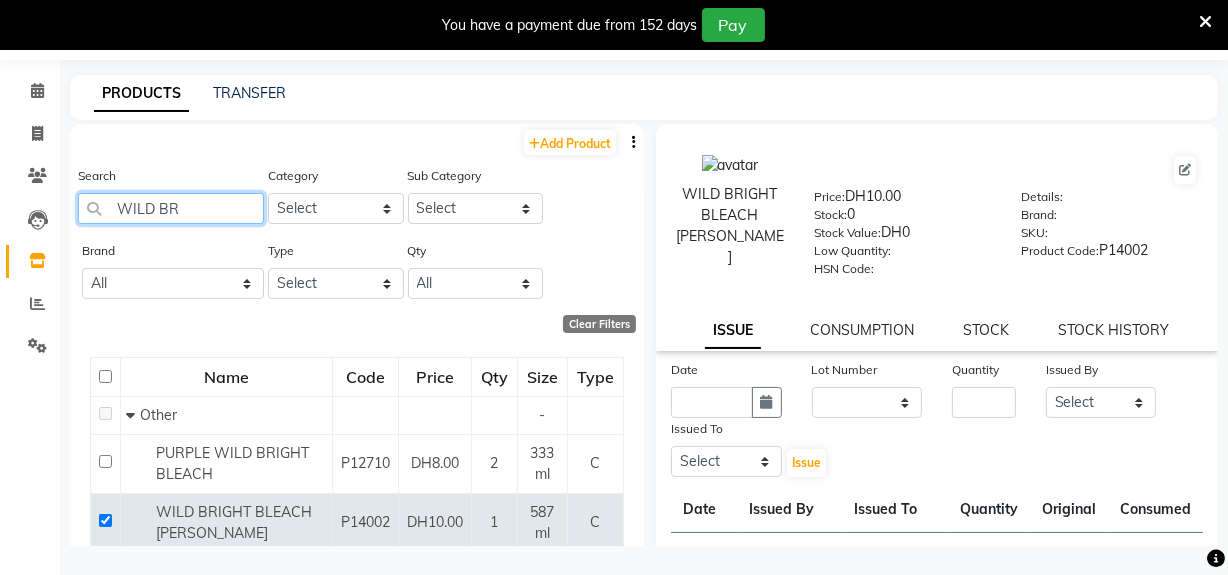 type on "A" 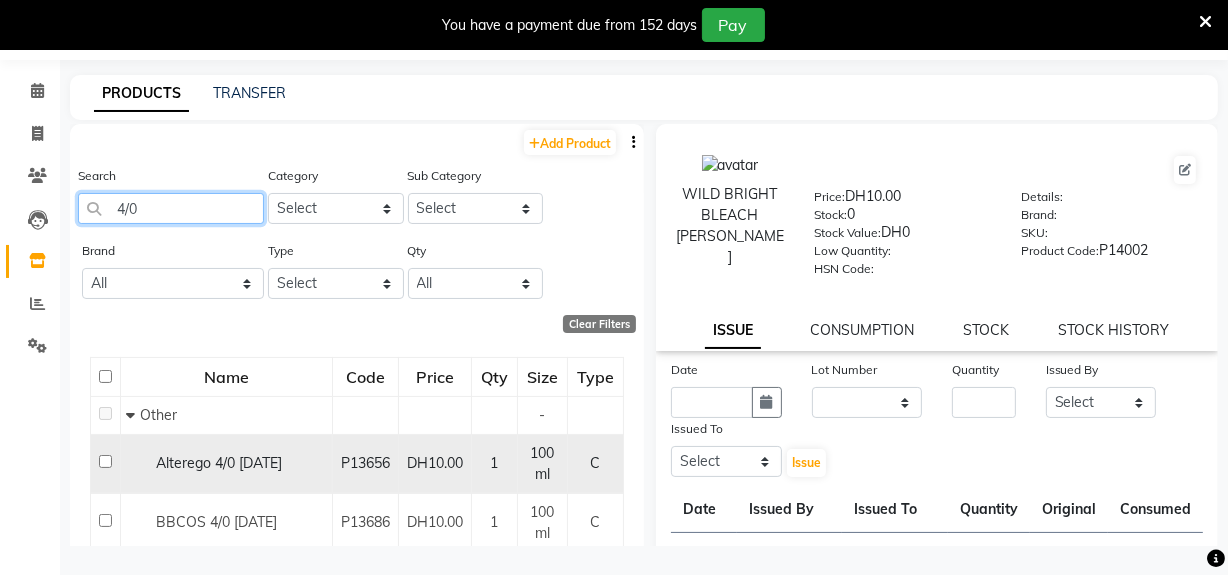 type on "4/0" 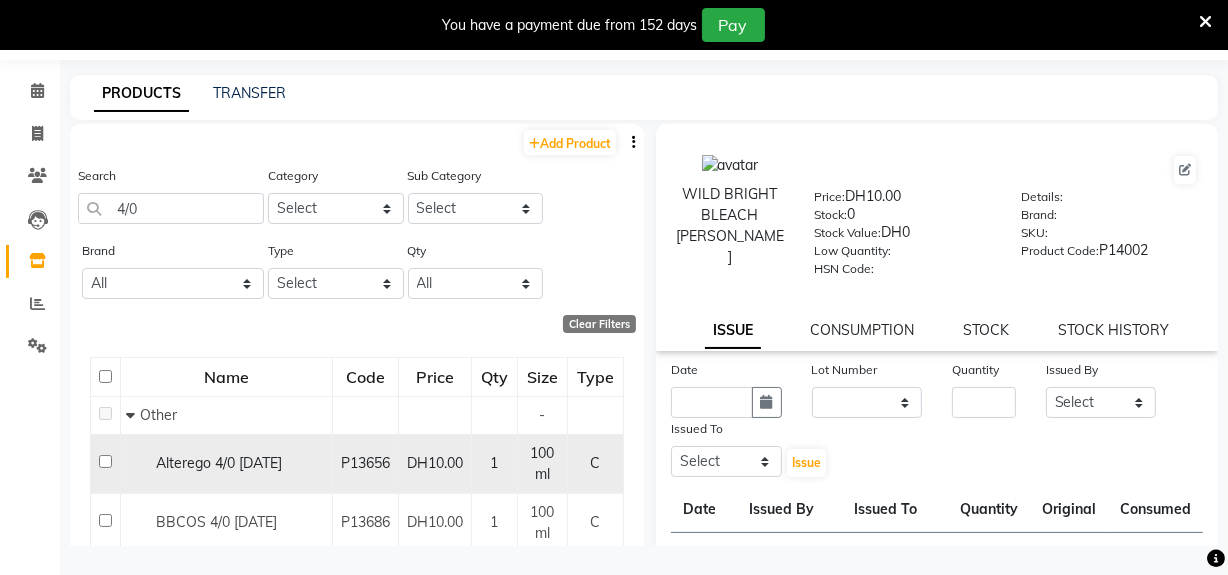 click 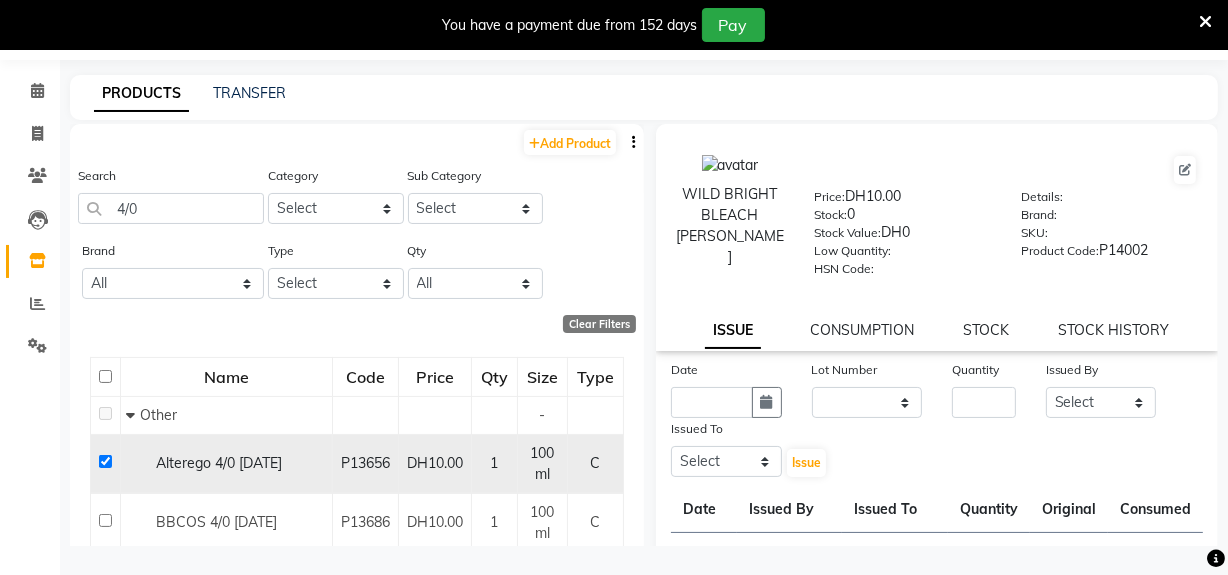 checkbox on "true" 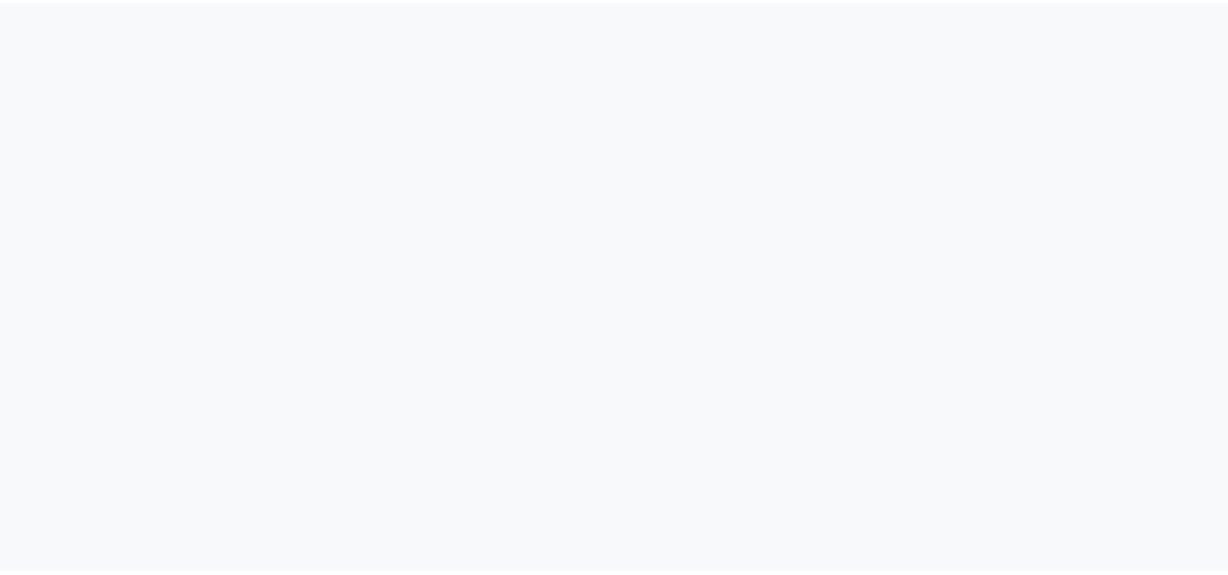 scroll, scrollTop: 0, scrollLeft: 0, axis: both 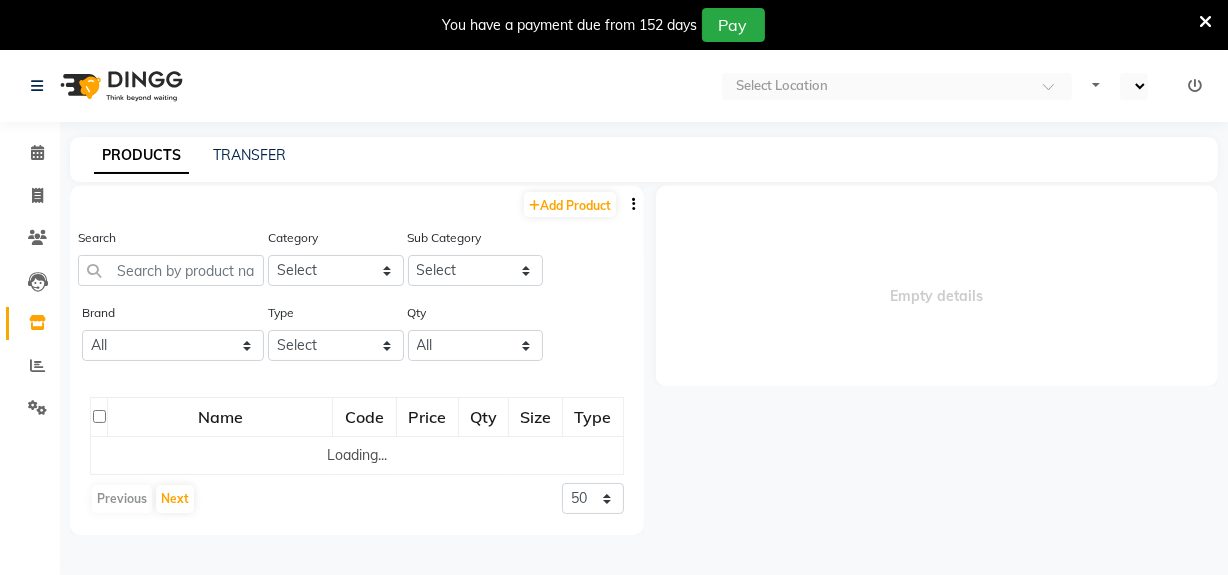 select on "en" 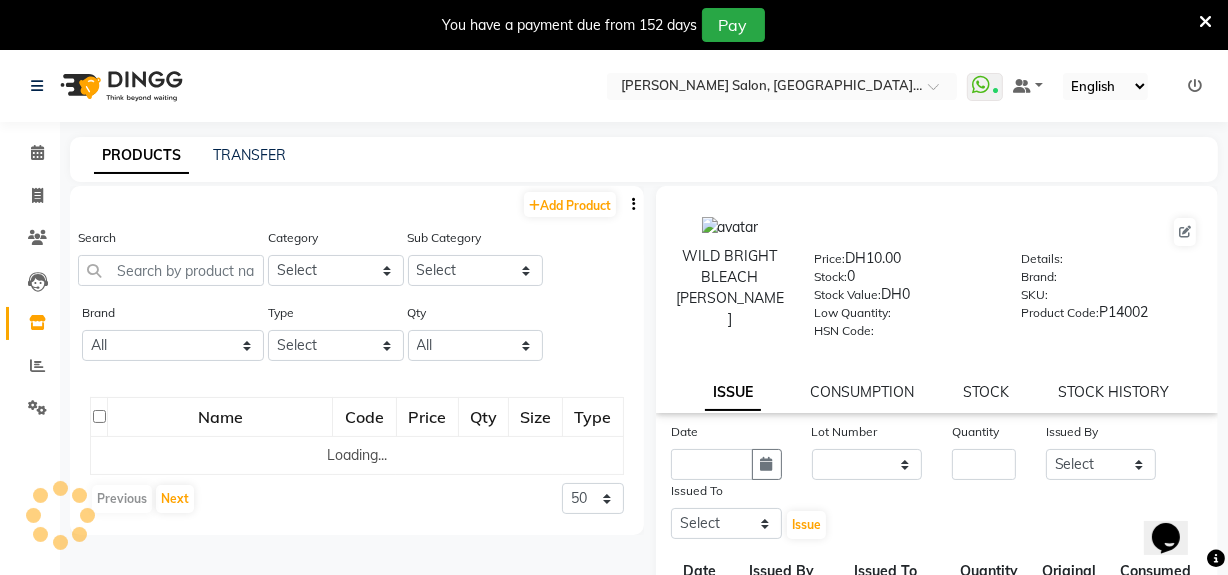 scroll, scrollTop: 0, scrollLeft: 0, axis: both 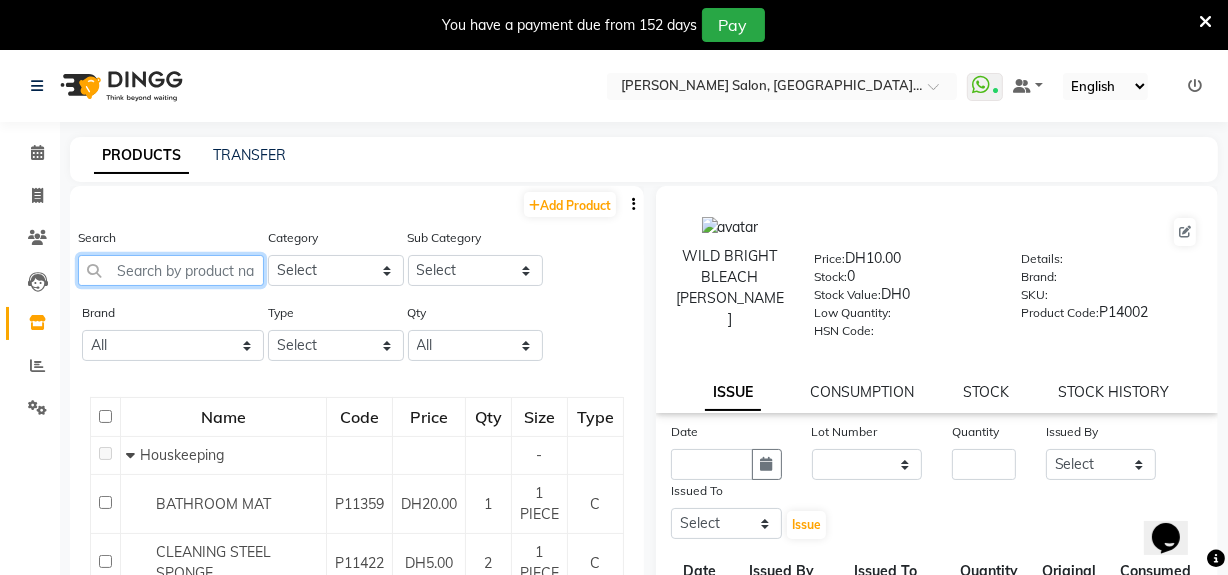 click 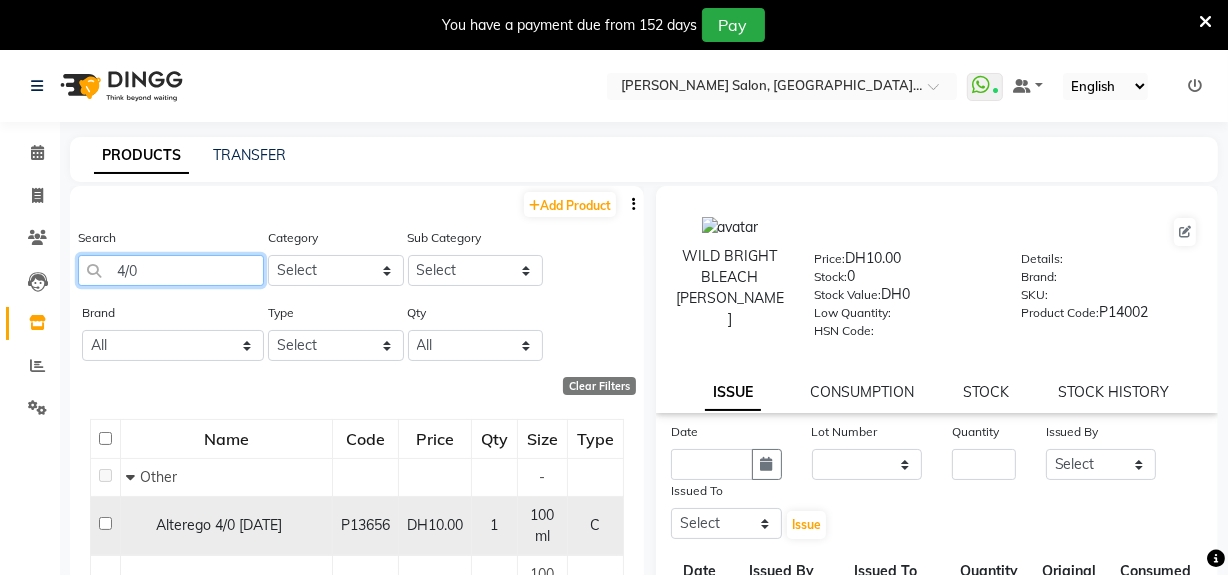 type on "4/0" 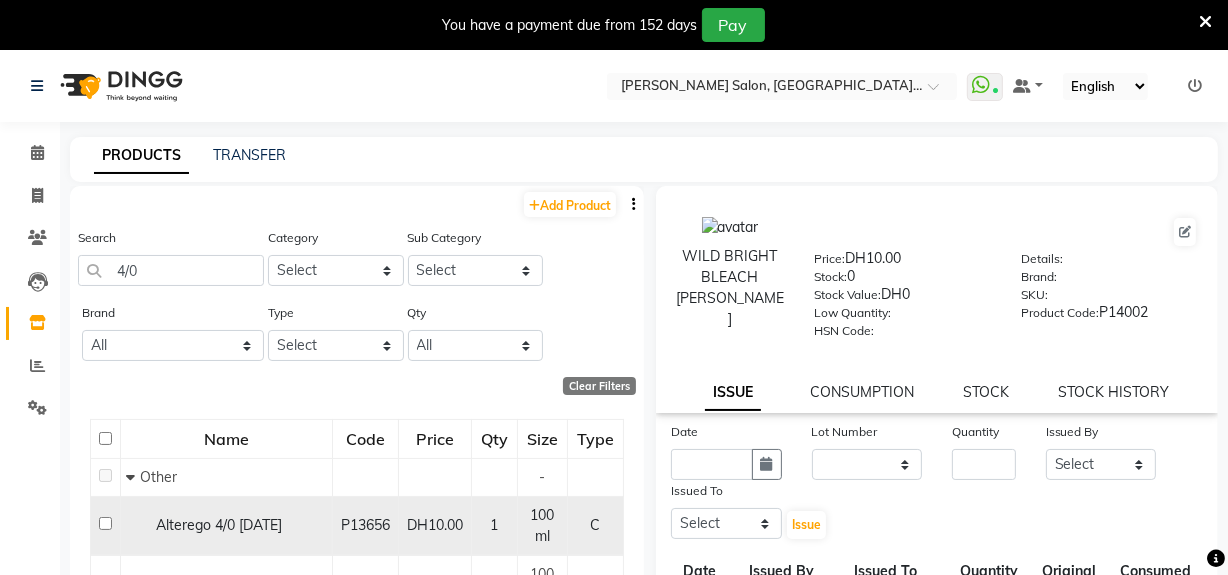 click 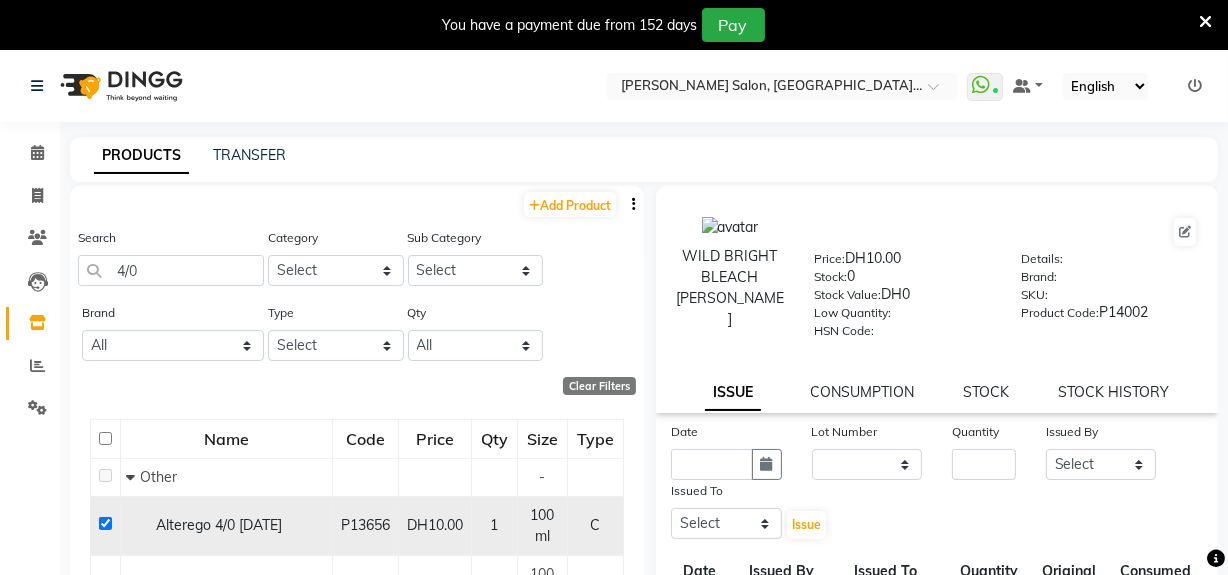 checkbox on "true" 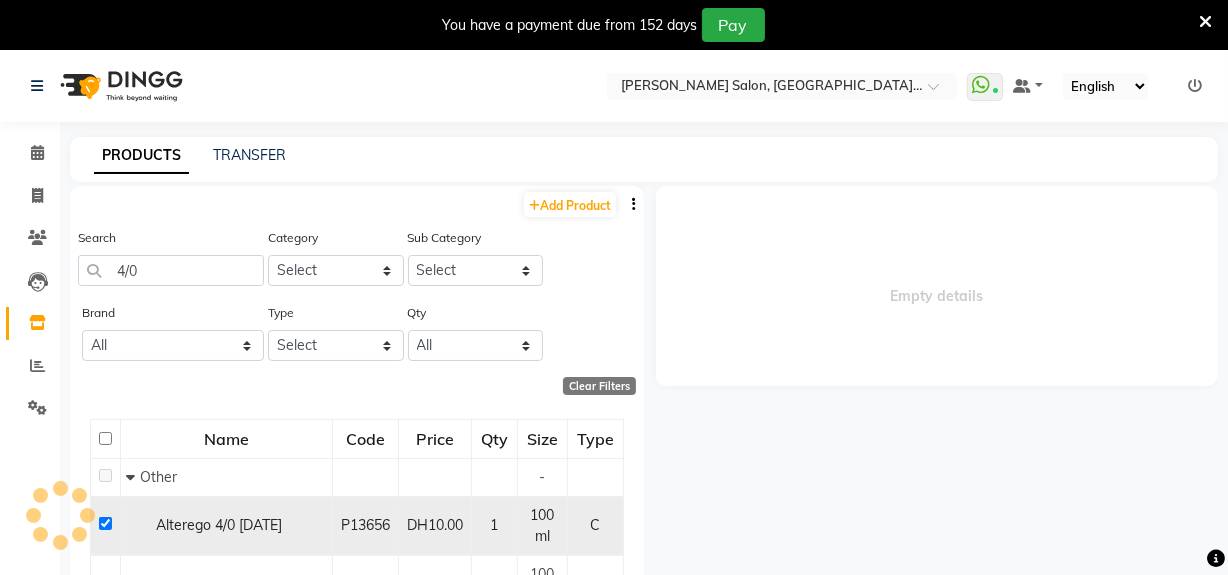 select 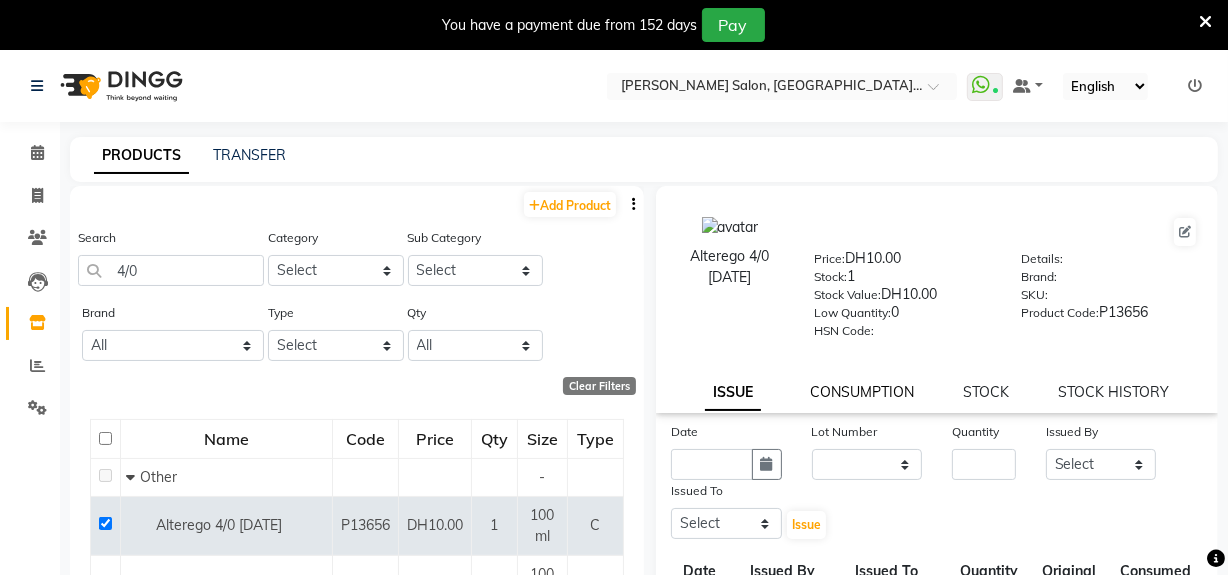 click on "CONSUMPTION" 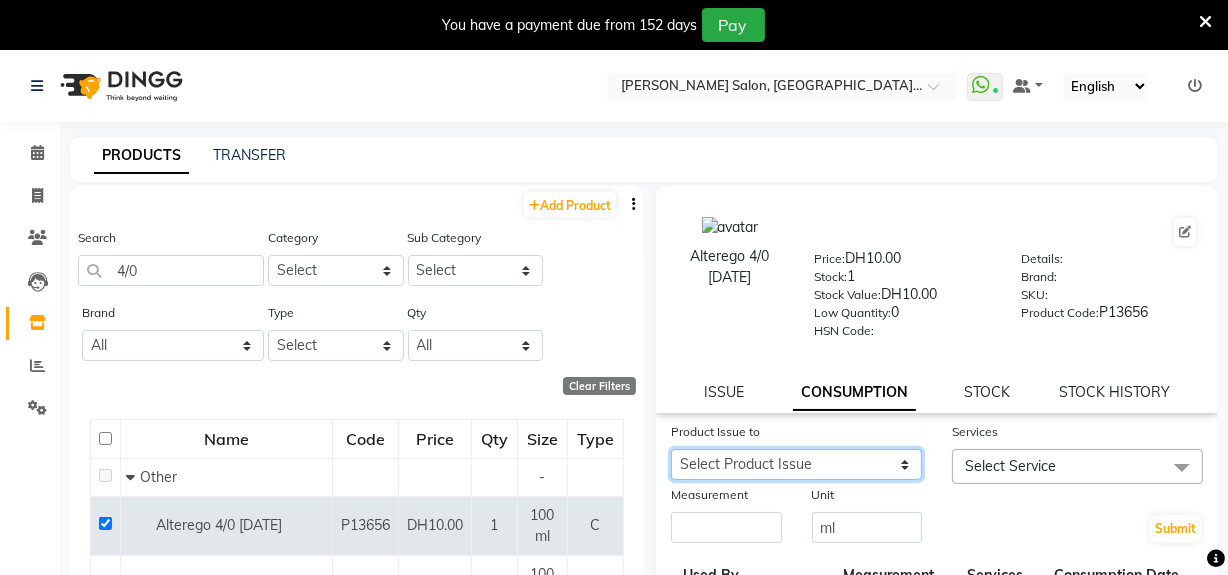 click on "Select Product Issue [DATE], Issued to: Reception-JADDAF, Balance: 84" 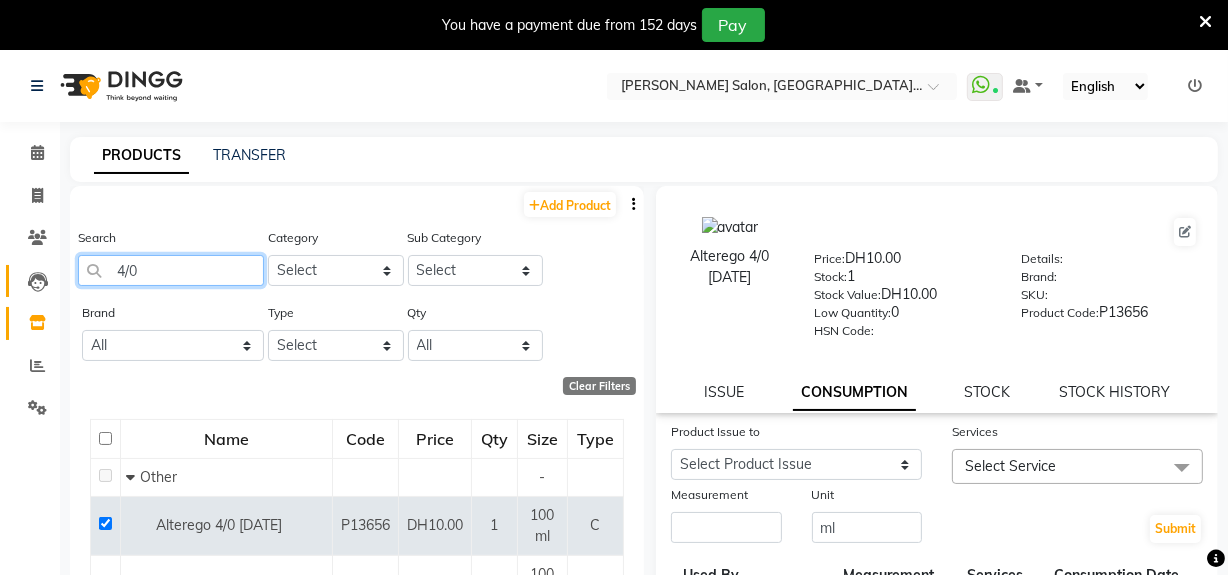 drag, startPoint x: 161, startPoint y: 271, endPoint x: 10, endPoint y: 281, distance: 151.33076 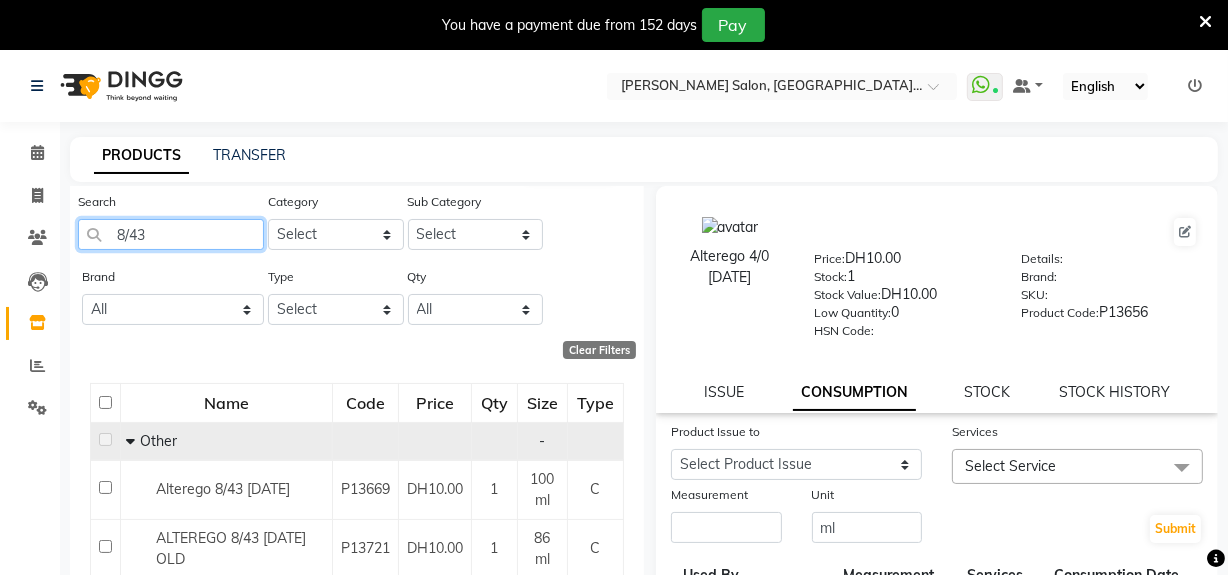 scroll, scrollTop: 67, scrollLeft: 0, axis: vertical 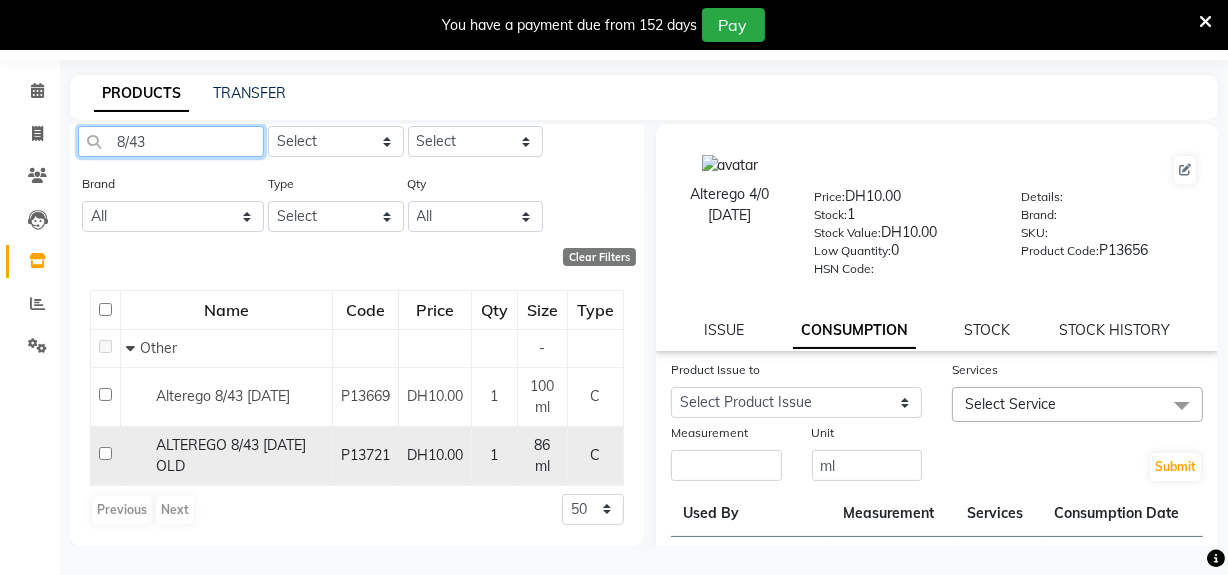 type on "8/43" 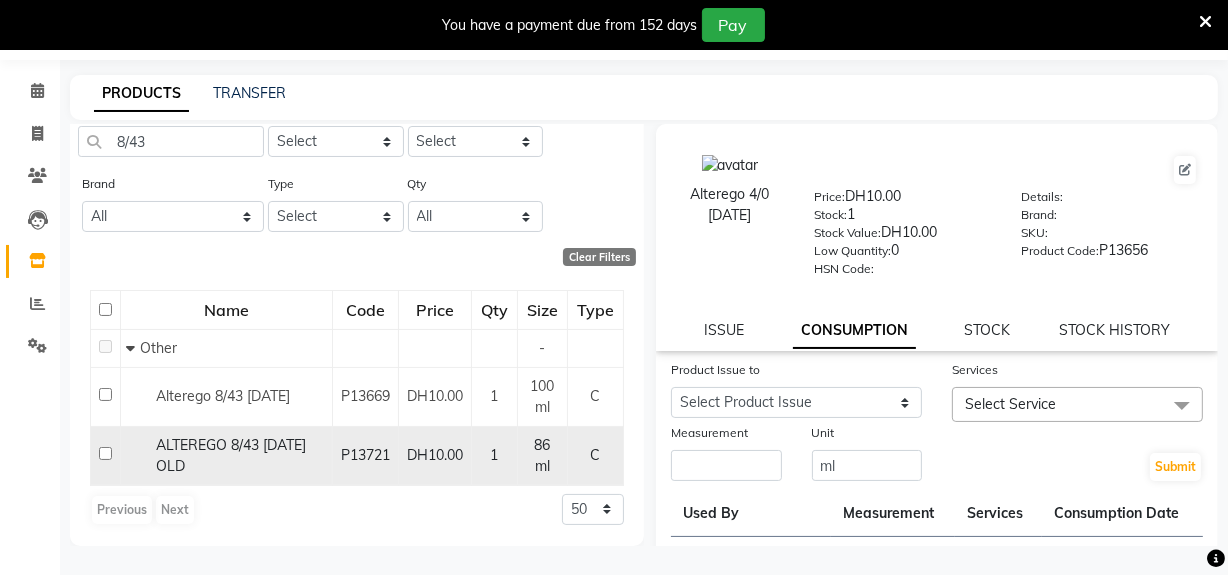 click 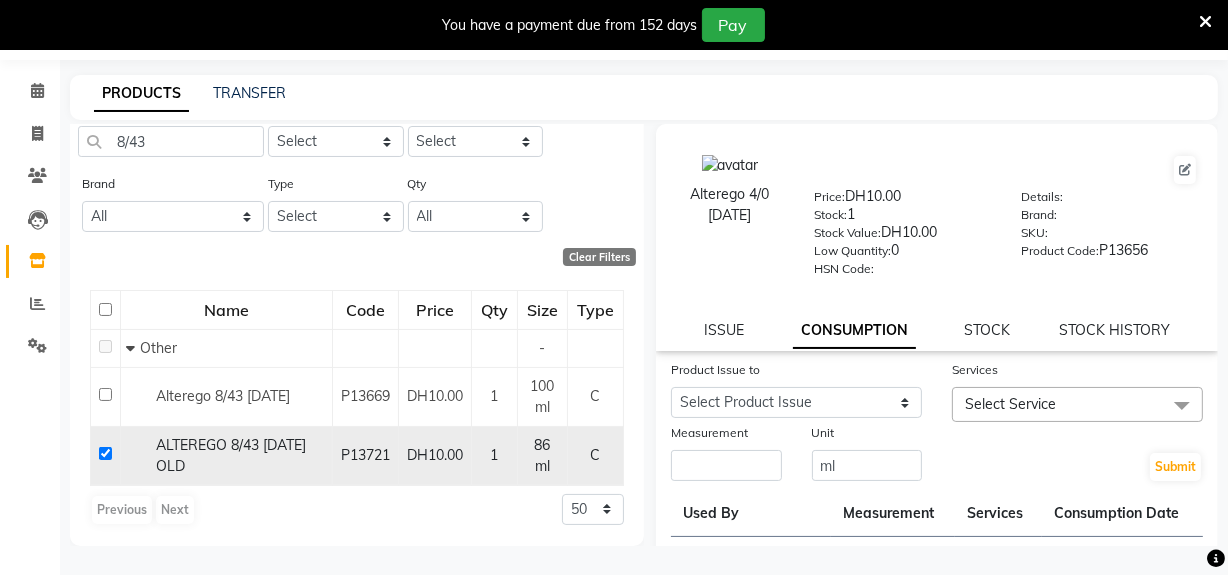 checkbox on "true" 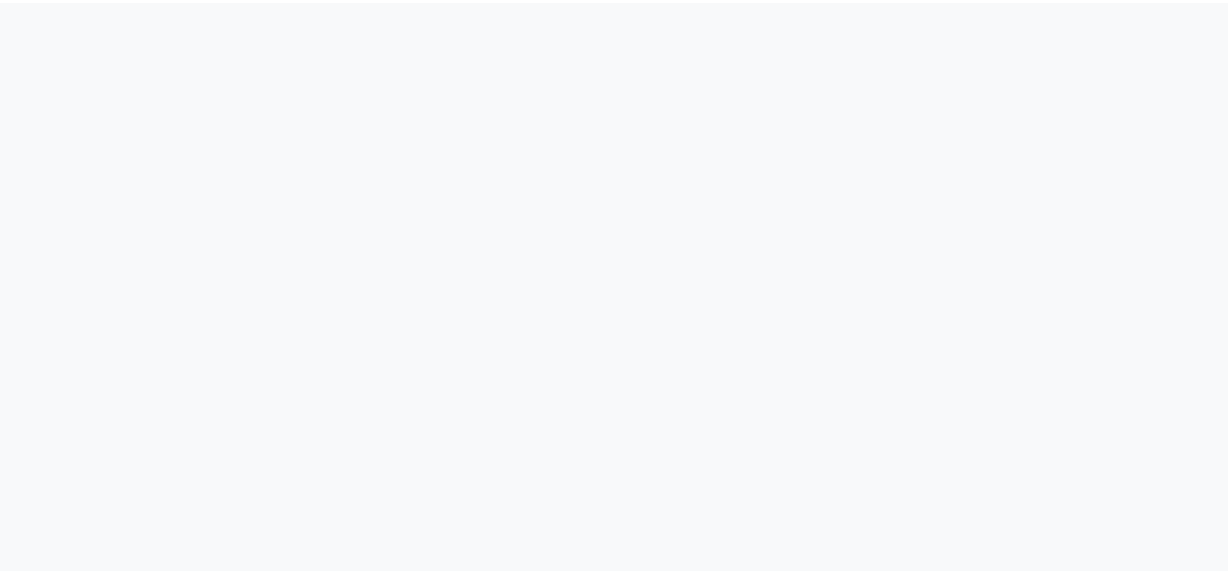 scroll, scrollTop: 0, scrollLeft: 0, axis: both 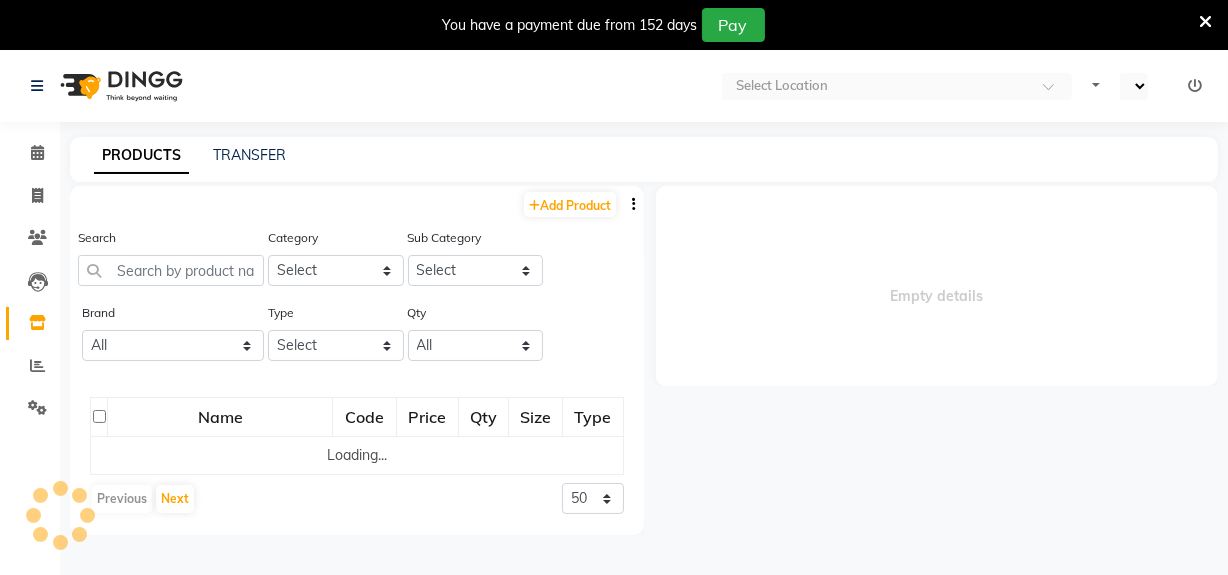 select on "en" 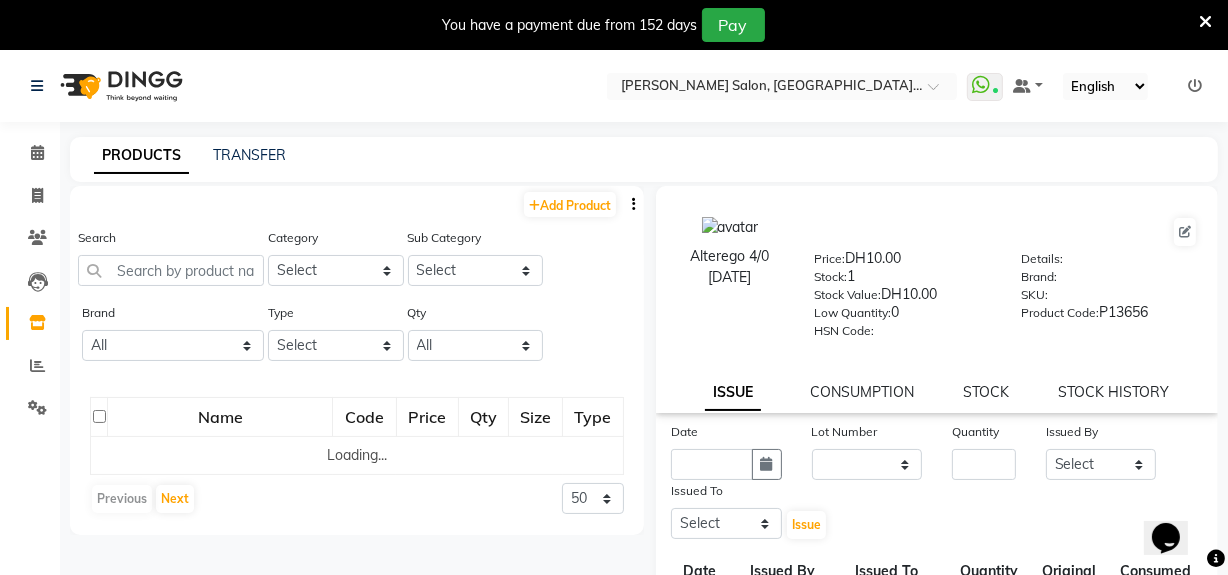 scroll, scrollTop: 0, scrollLeft: 0, axis: both 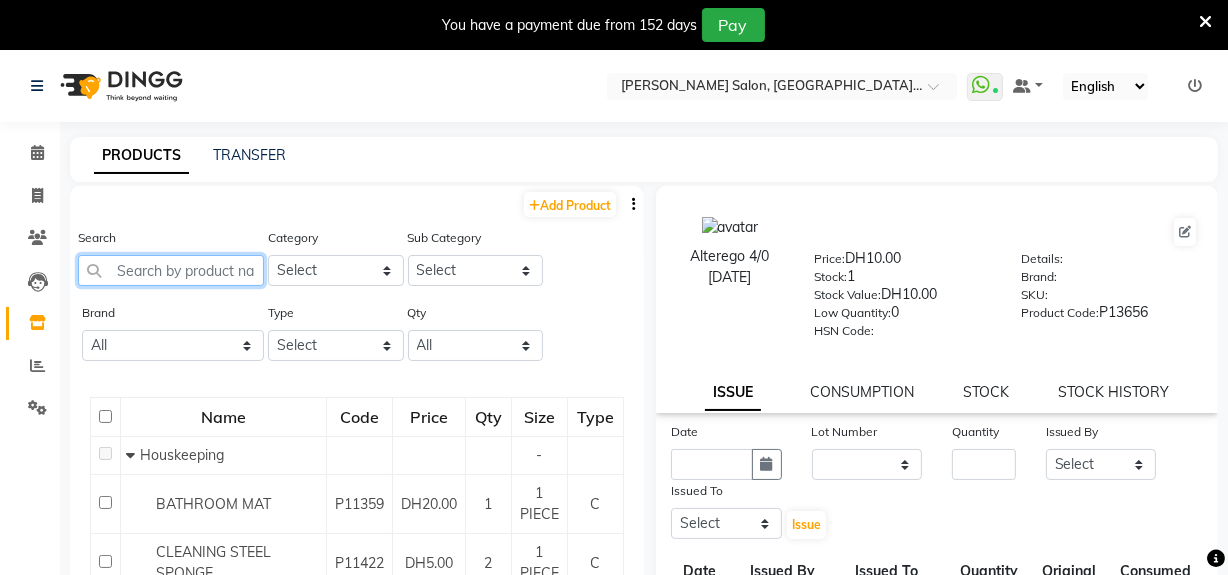 click 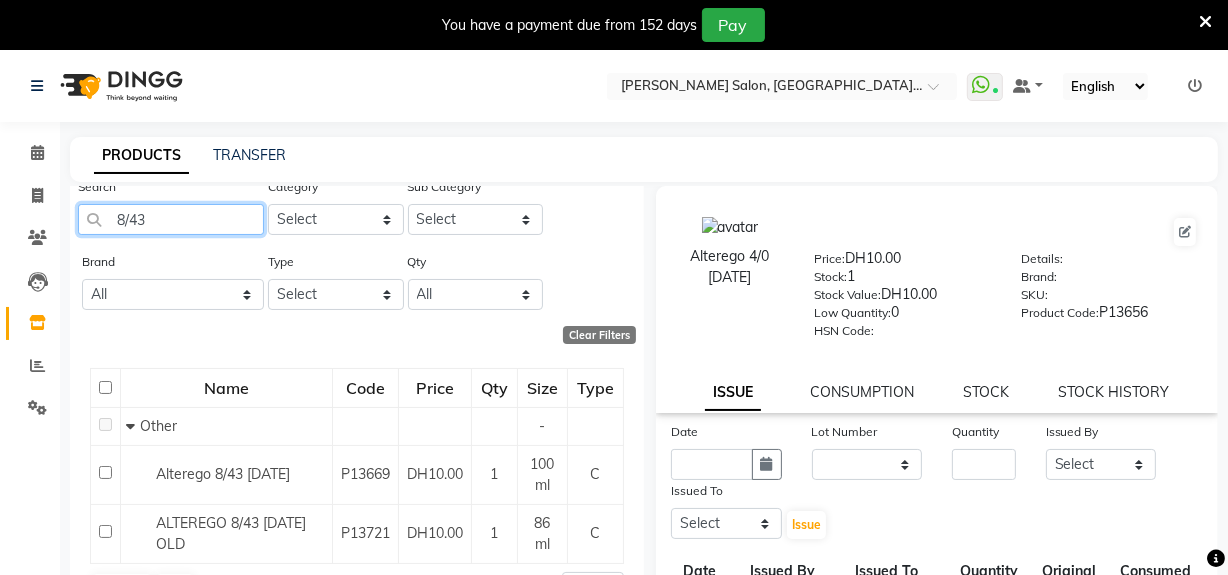 scroll, scrollTop: 67, scrollLeft: 0, axis: vertical 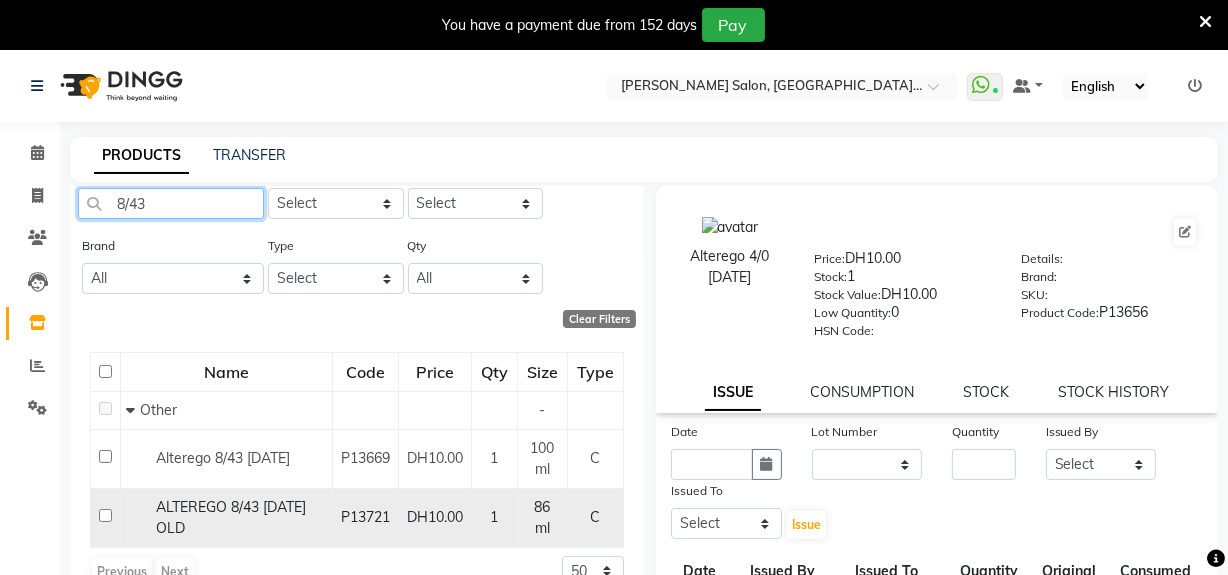 type on "8/43" 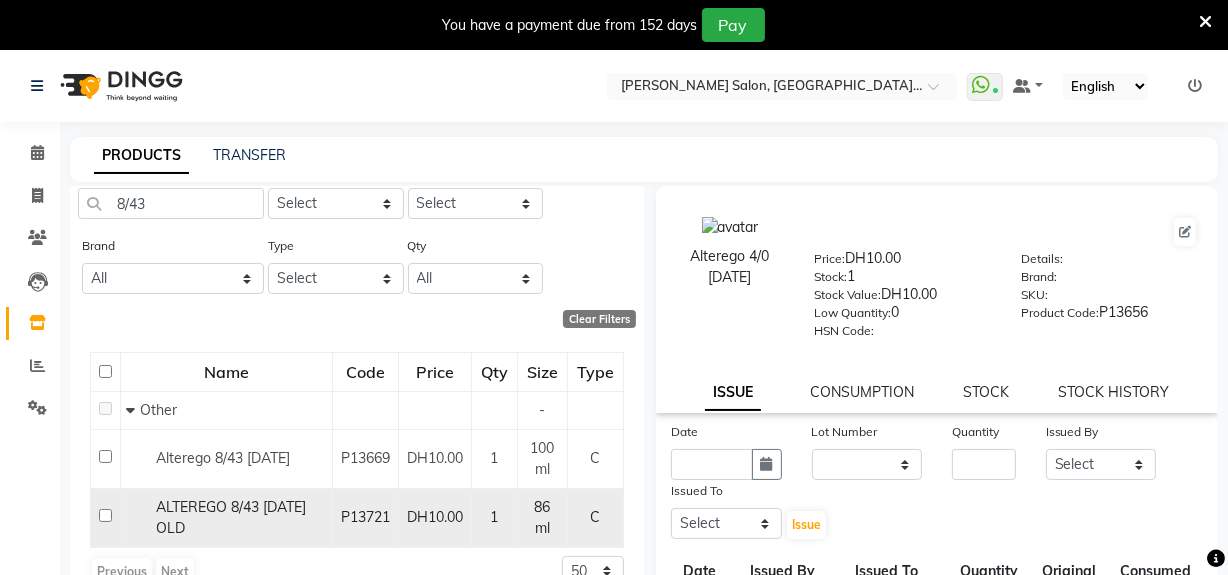 click 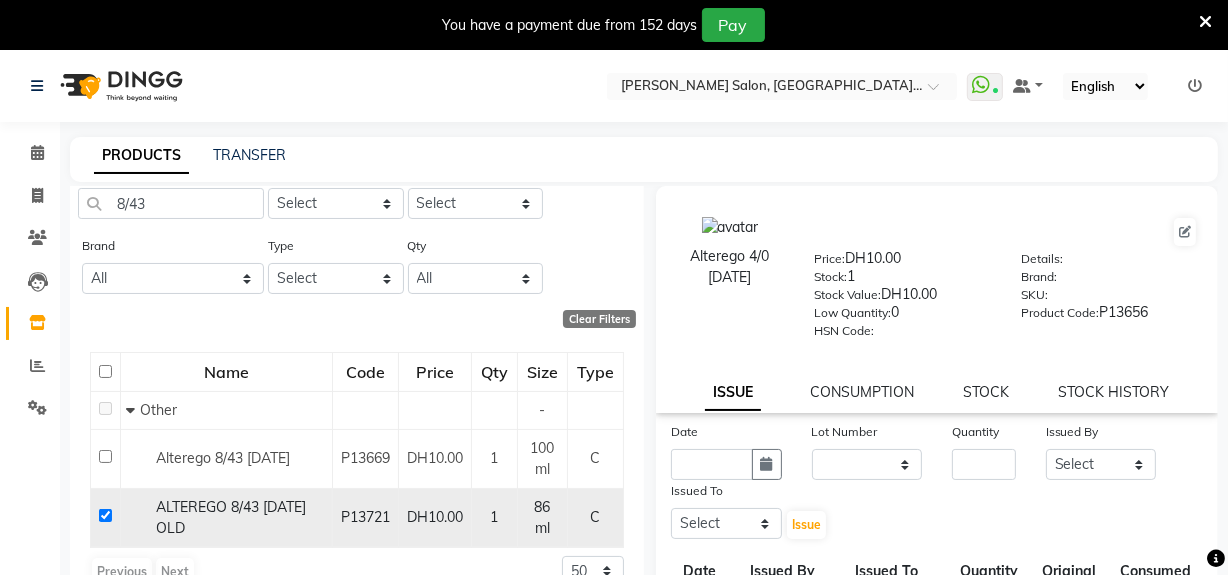 checkbox on "true" 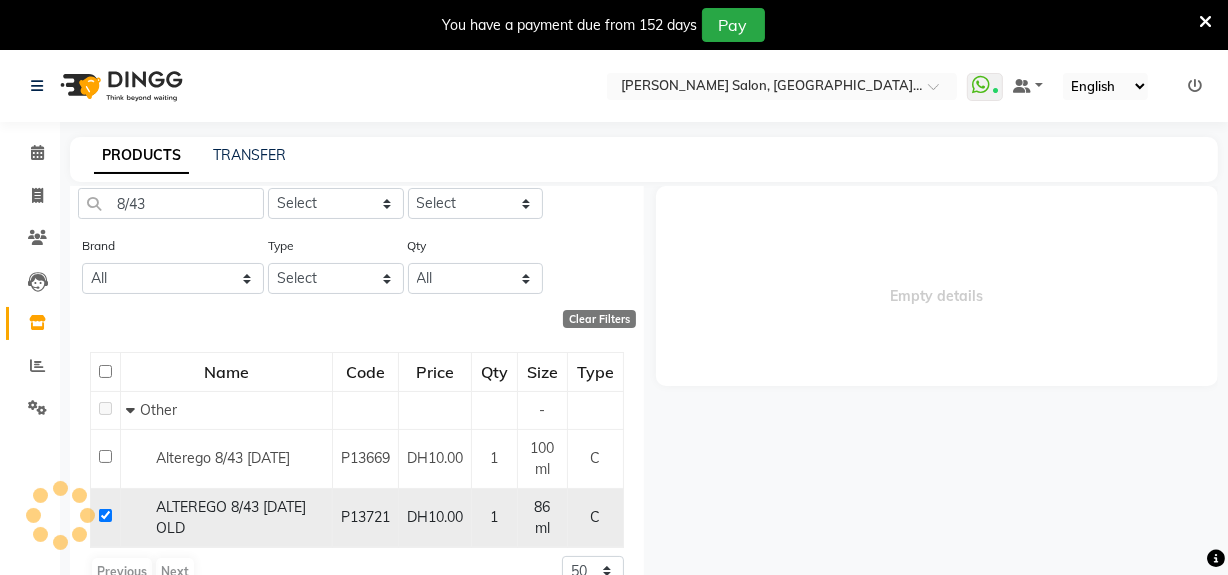 select 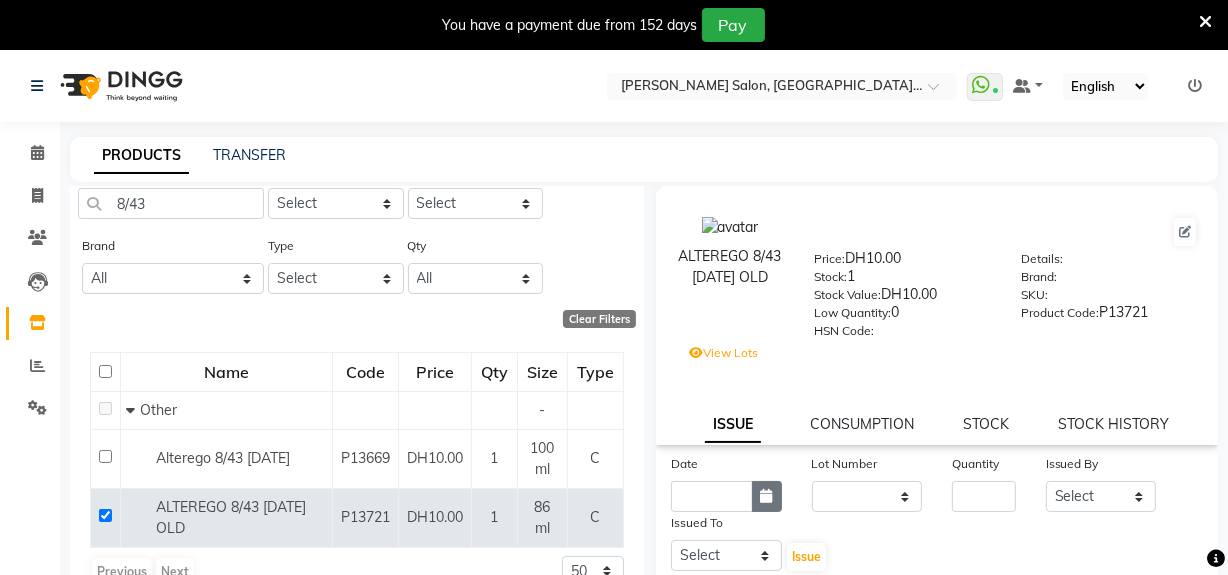 drag, startPoint x: 765, startPoint y: 504, endPoint x: 766, endPoint y: 491, distance: 13.038404 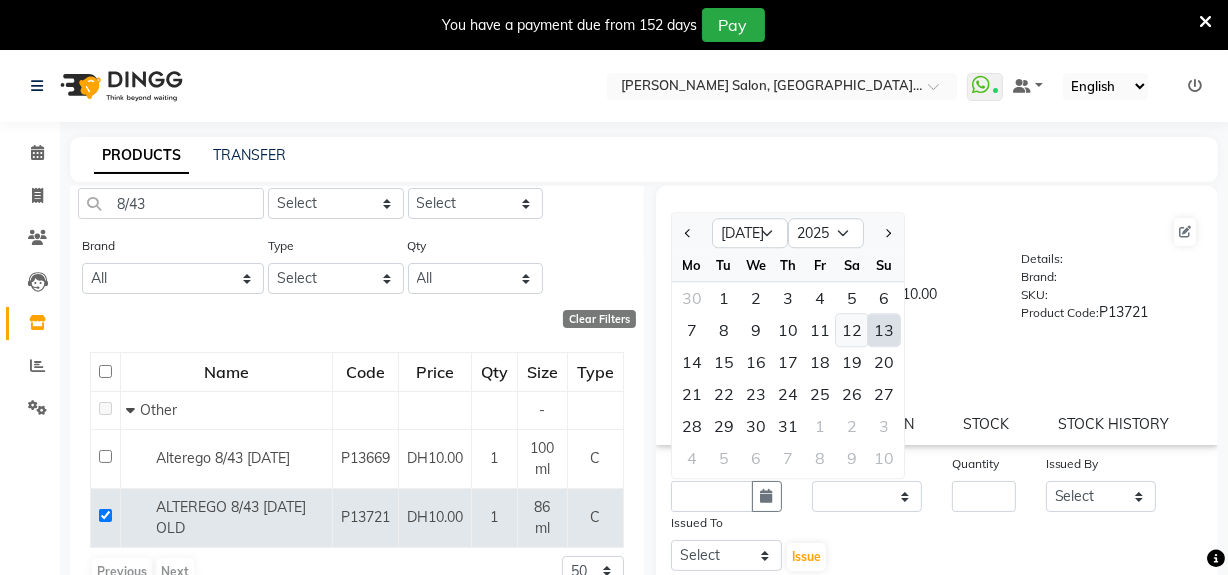 click on "12" 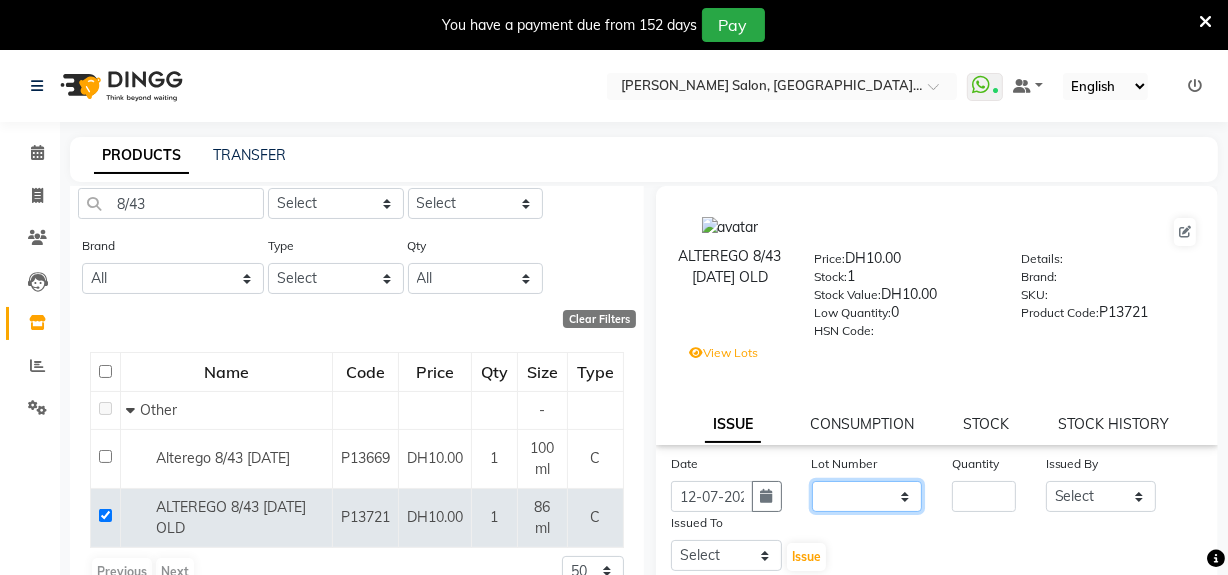 click on "None  / [DATE]" 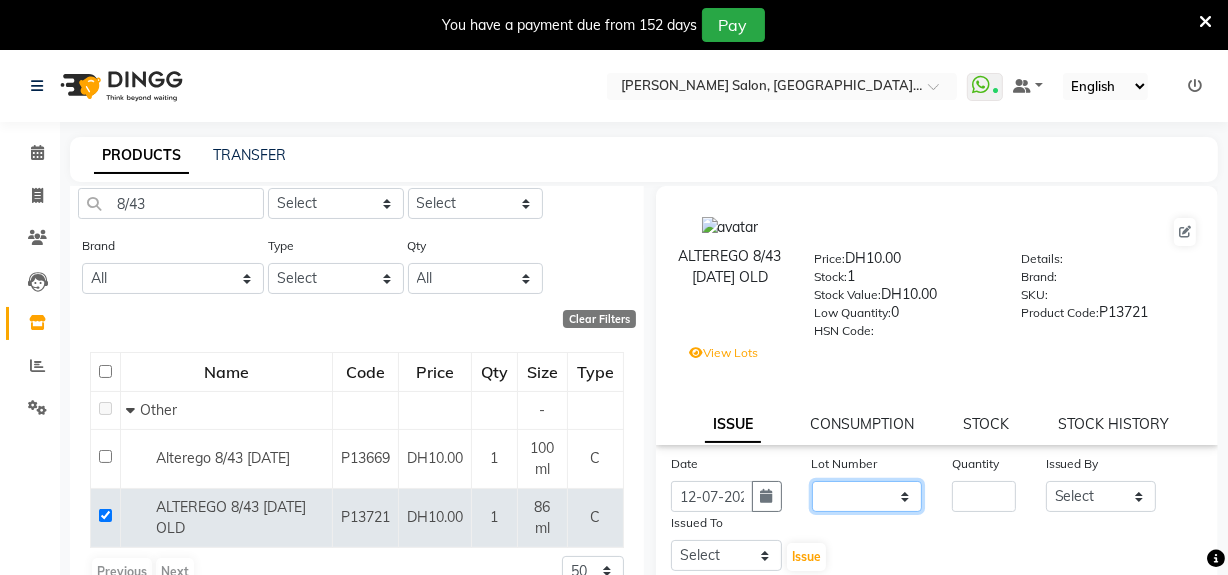 select on "94185" 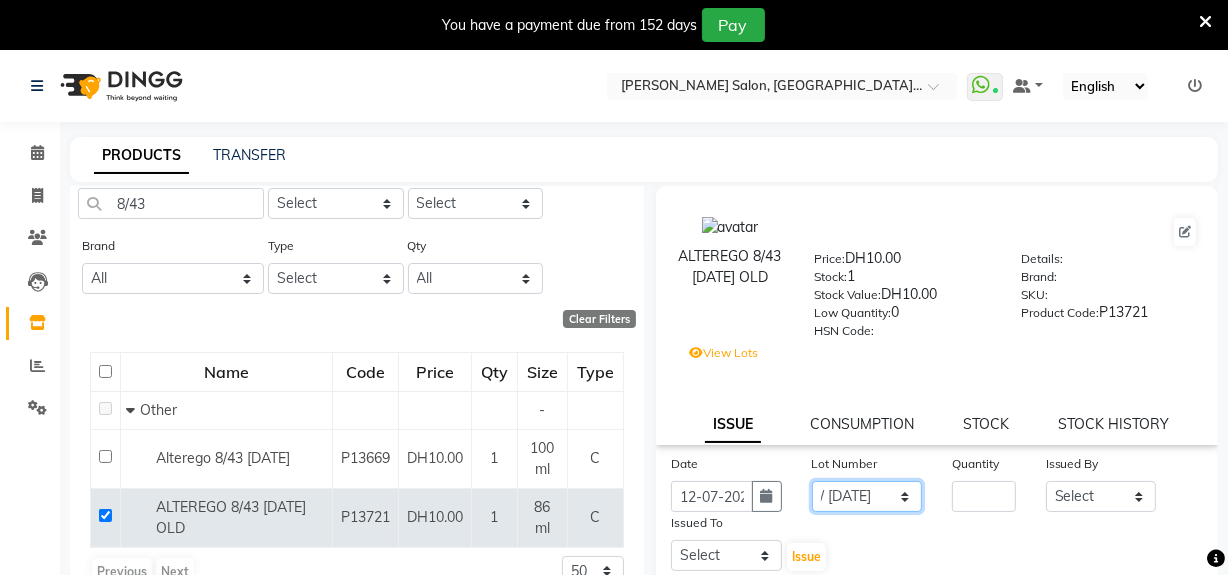 click on "None  / [DATE]" 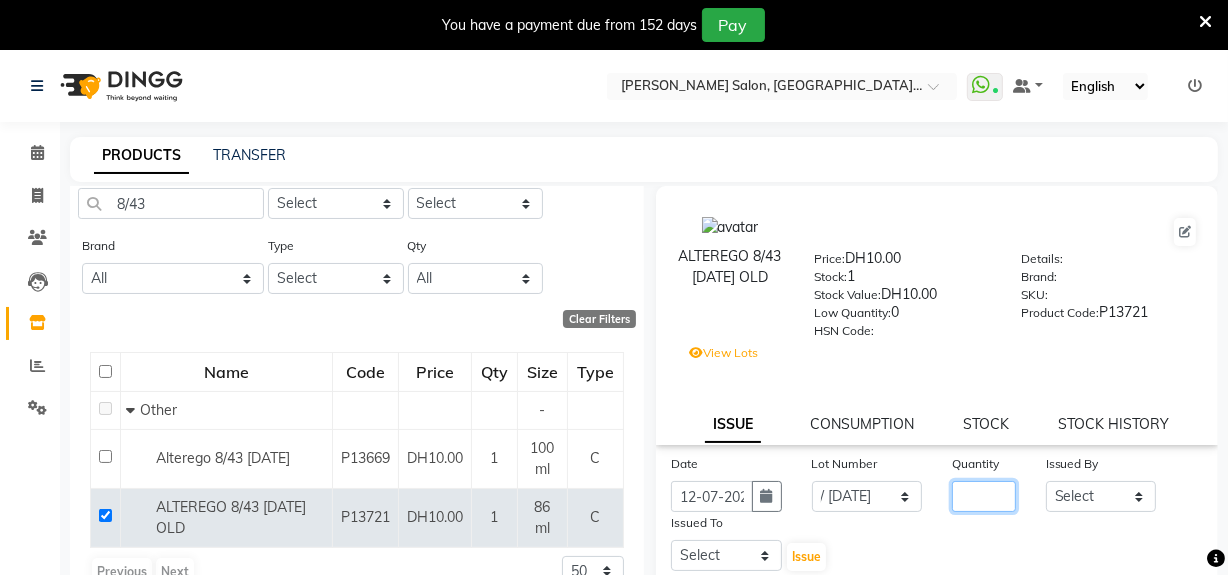 click 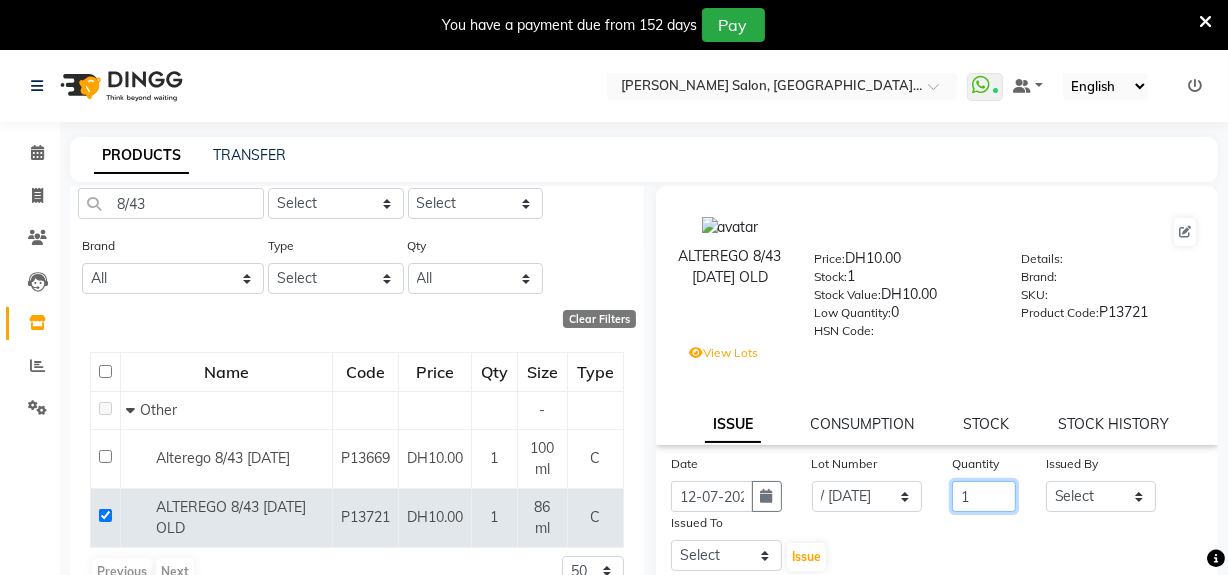 type on "1" 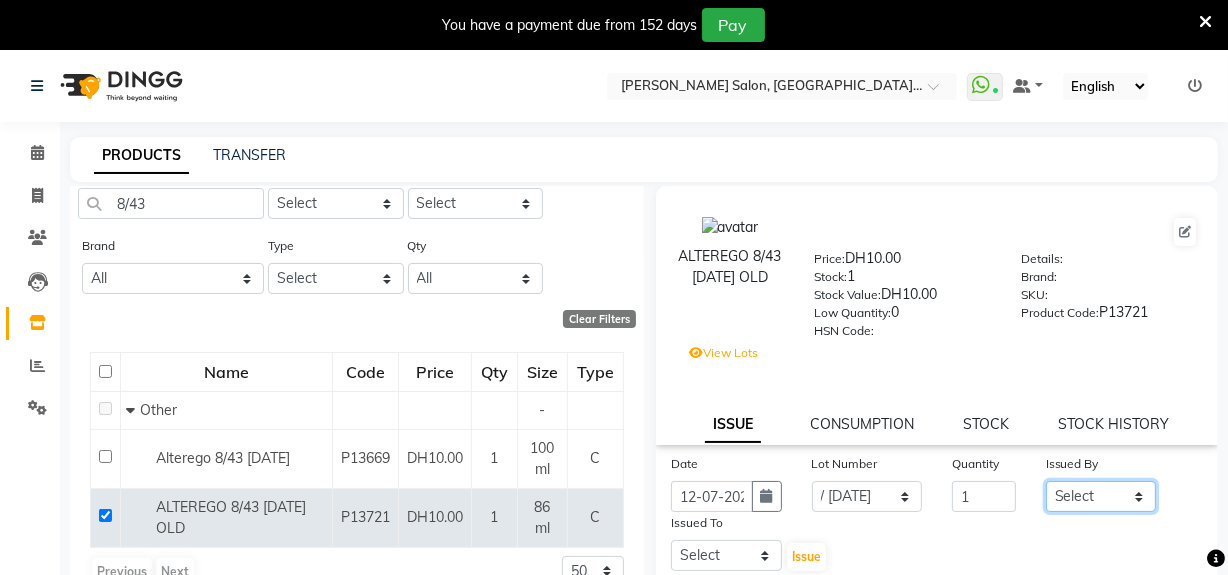 drag, startPoint x: 1129, startPoint y: 504, endPoint x: 1130, endPoint y: 489, distance: 15.033297 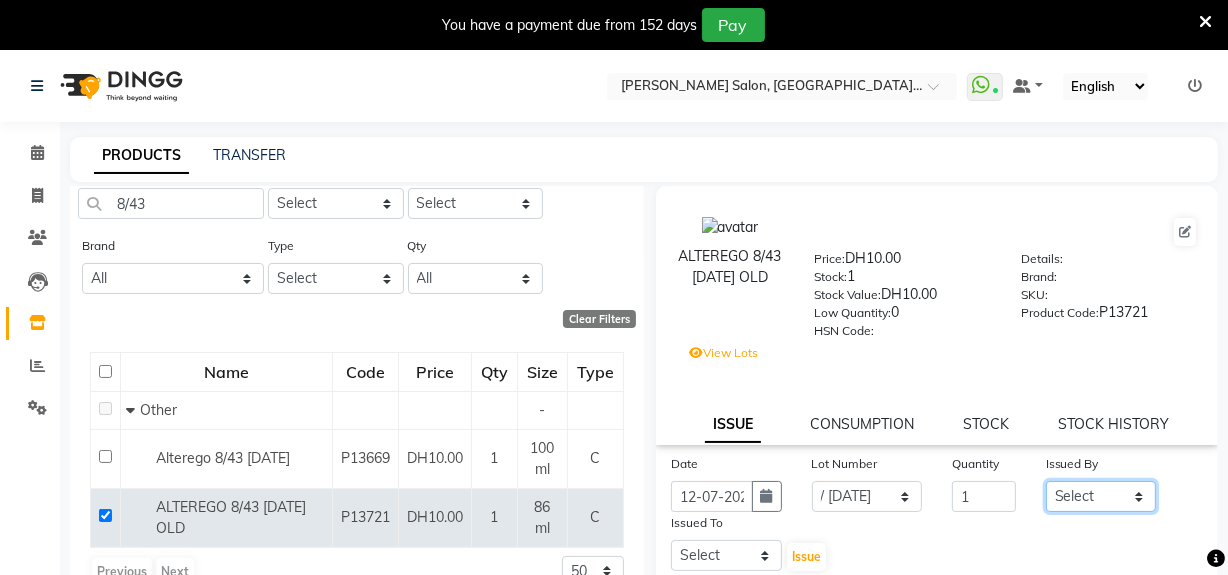 select on "20854" 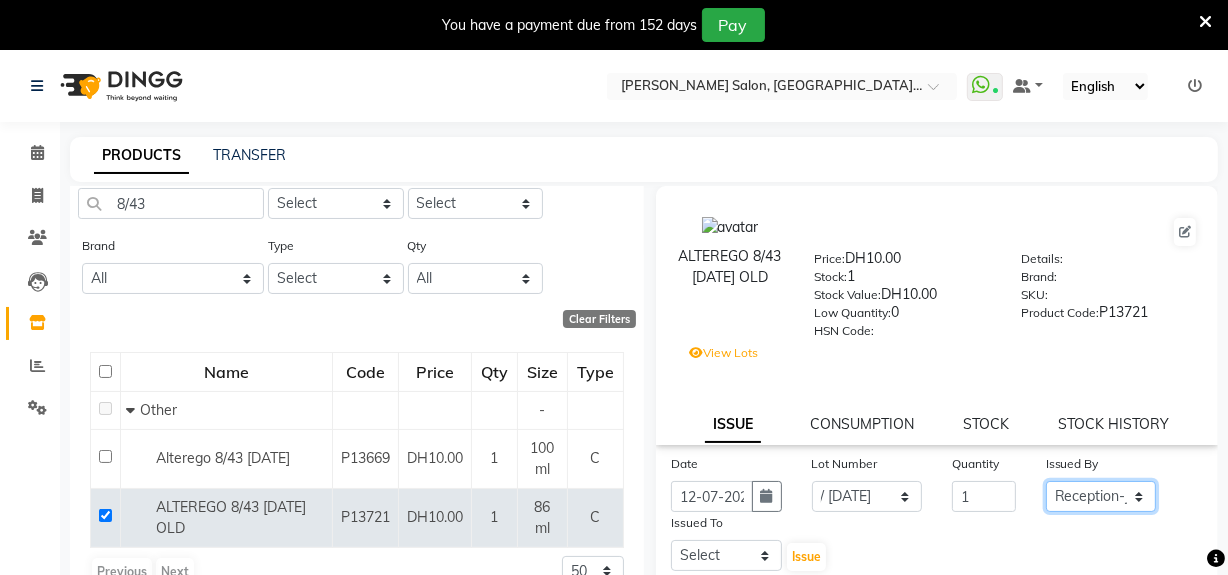 click on "Select Huma Leonita Management Reception-JADDAF [PERSON_NAME] [PERSON_NAME] trial [DEMOGRAPHIC_DATA]" 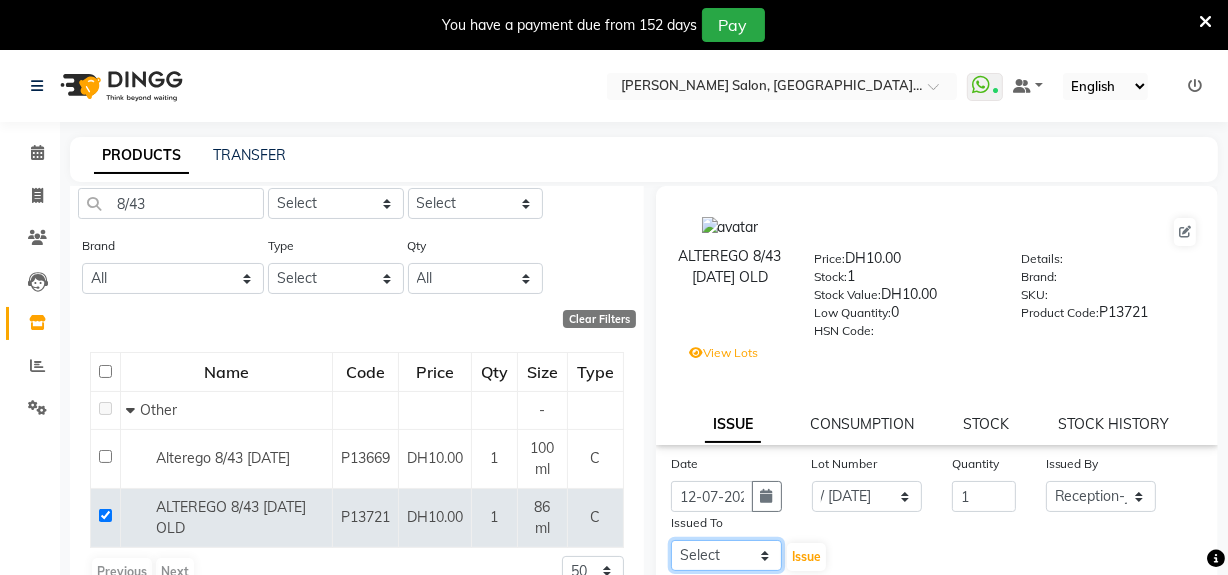 scroll, scrollTop: 0, scrollLeft: 0, axis: both 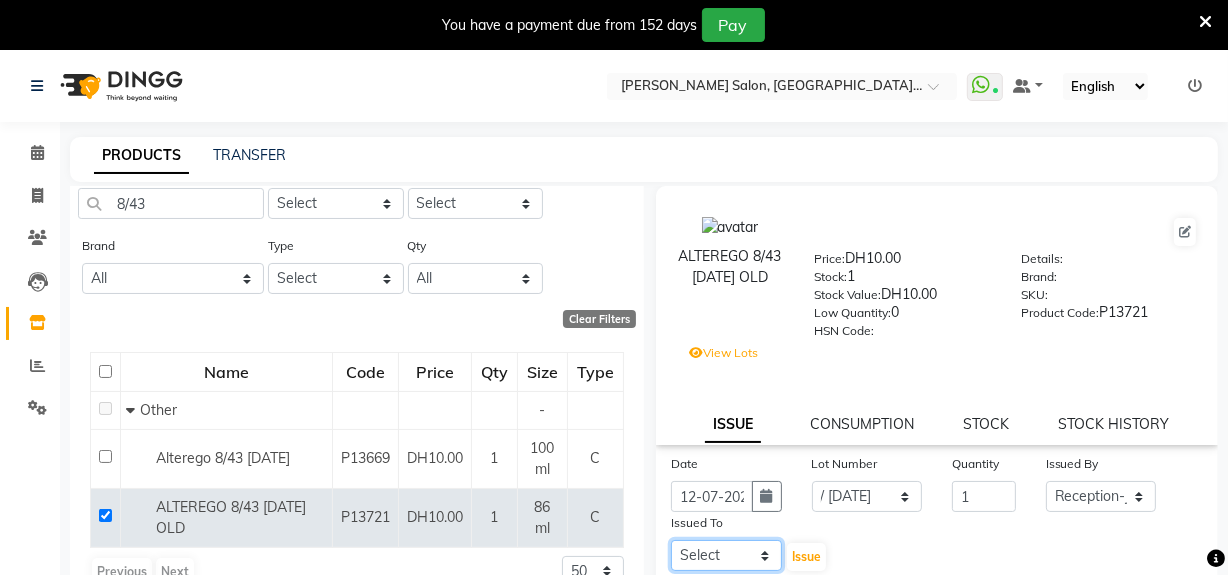 select on "20854" 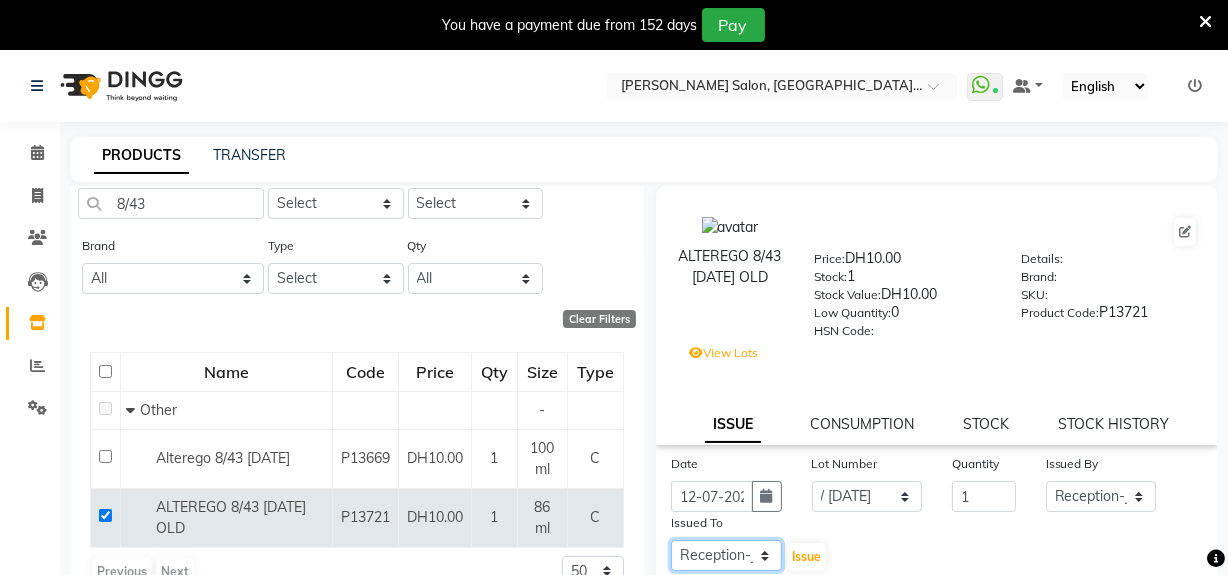 click on "Select Huma Leonita Management Reception-JADDAF [PERSON_NAME] [PERSON_NAME] trial [DEMOGRAPHIC_DATA]" 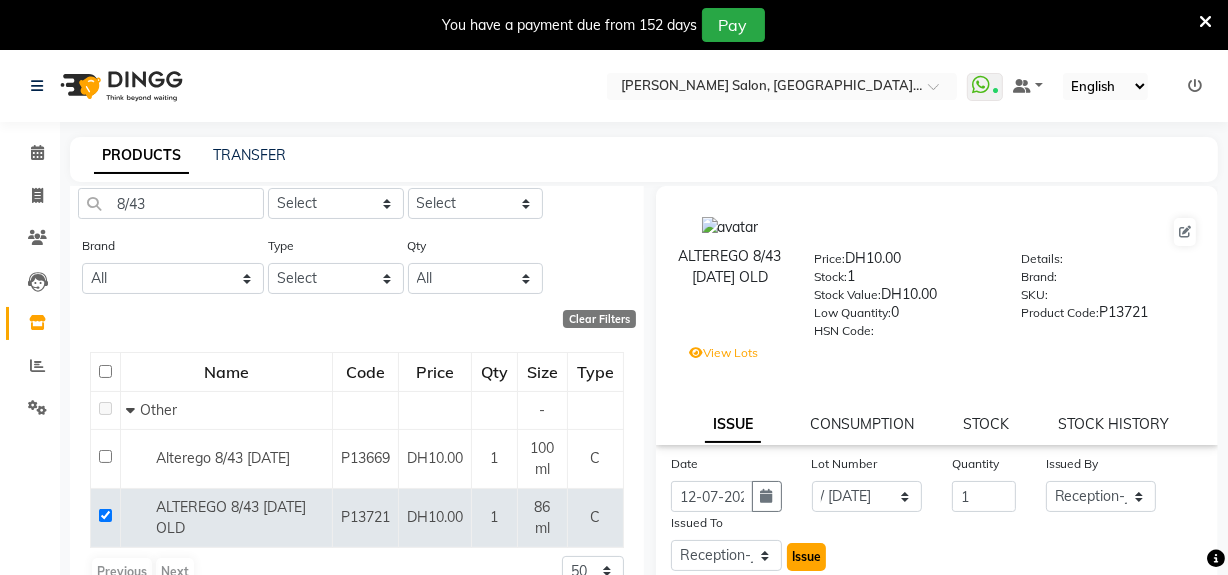 click on "Issue" 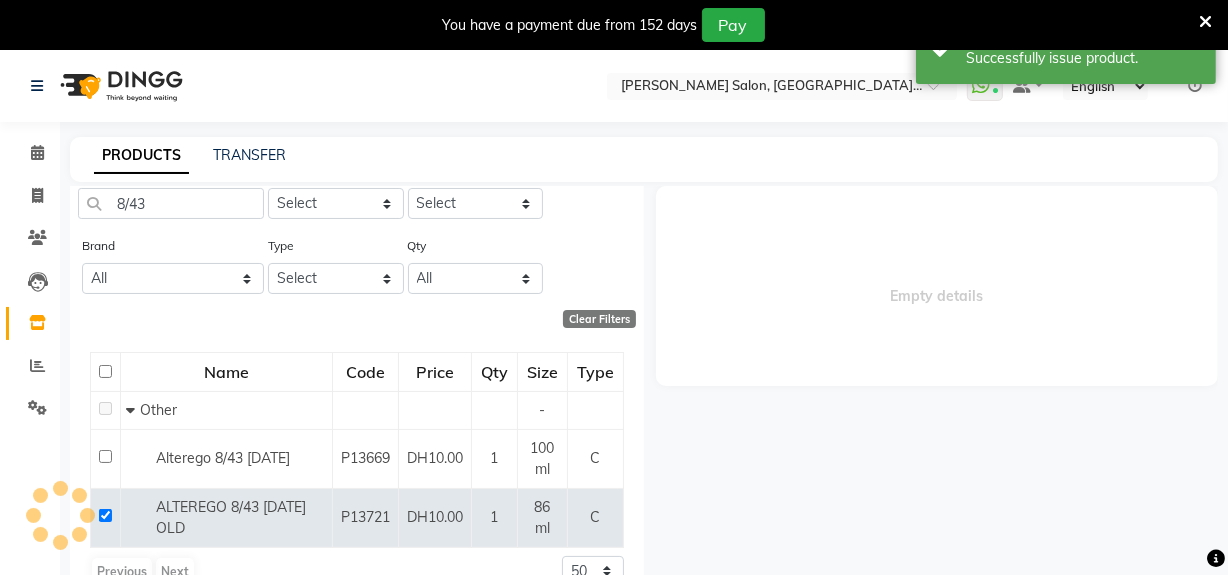 select 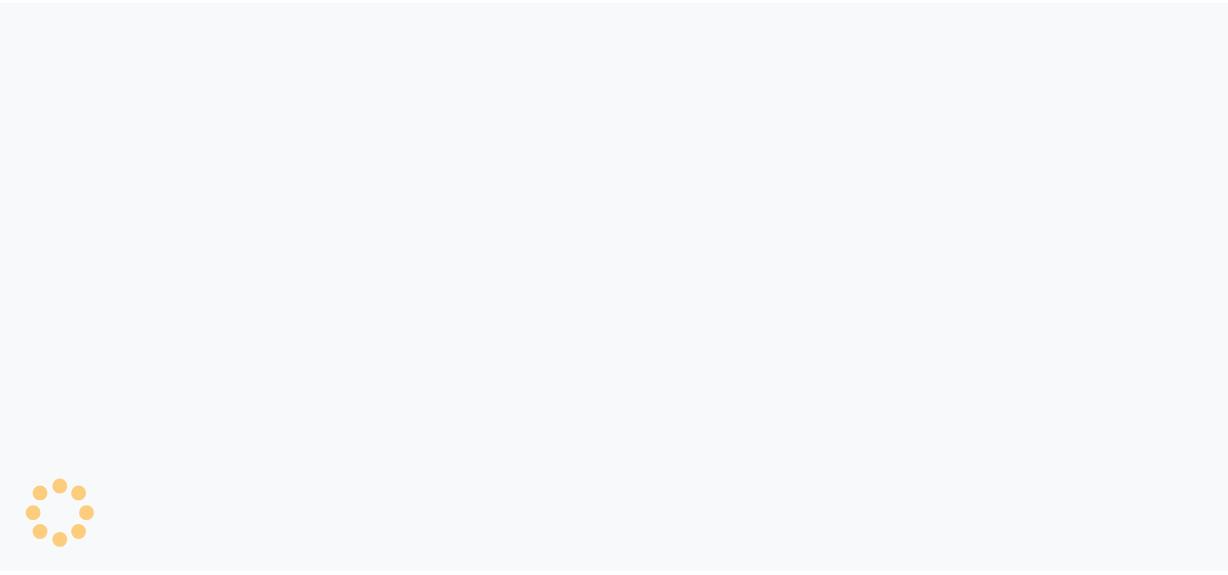 scroll, scrollTop: 0, scrollLeft: 0, axis: both 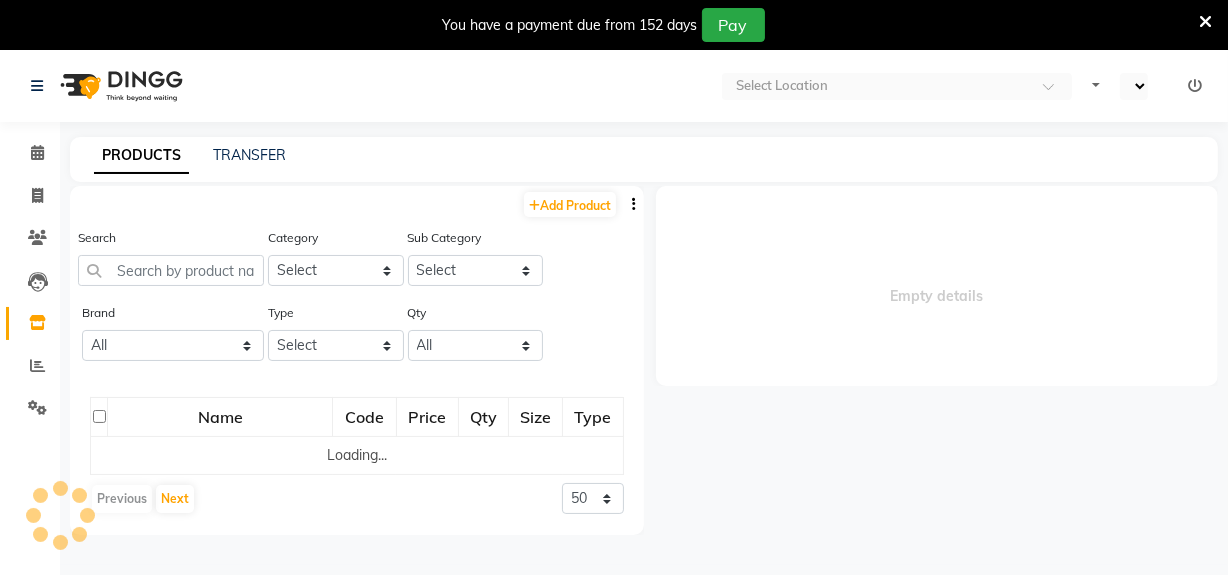 select on "en" 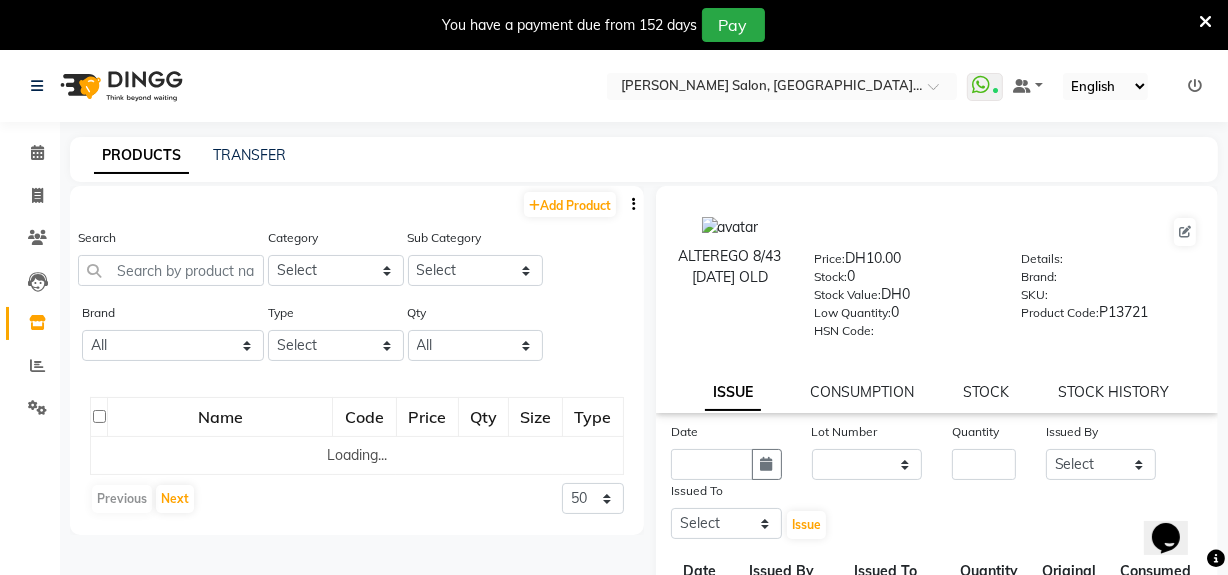 scroll, scrollTop: 0, scrollLeft: 0, axis: both 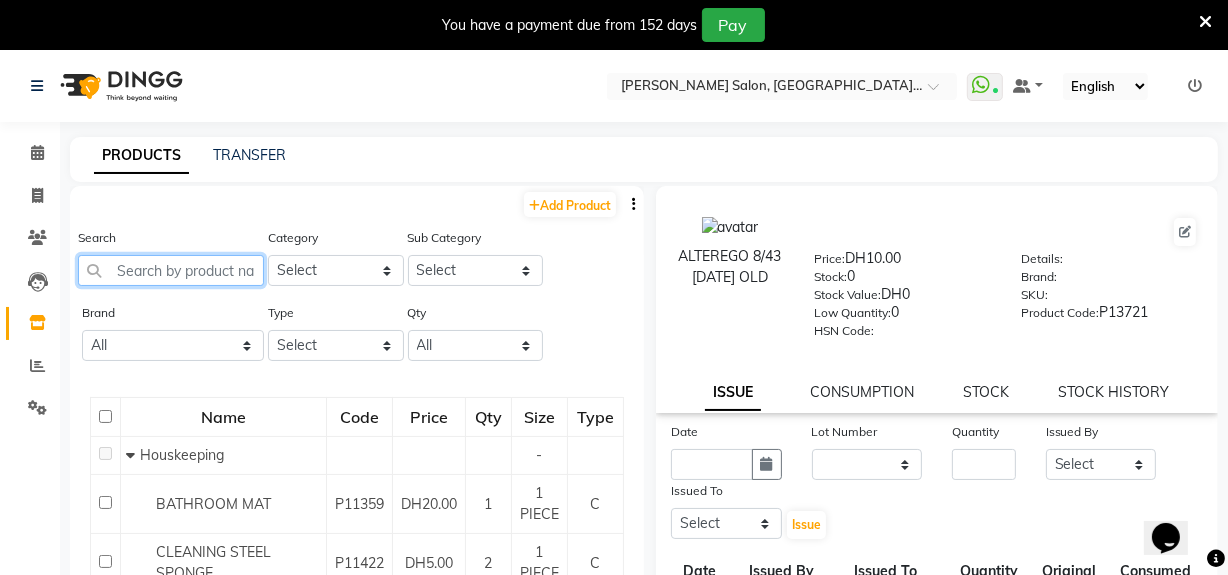 click 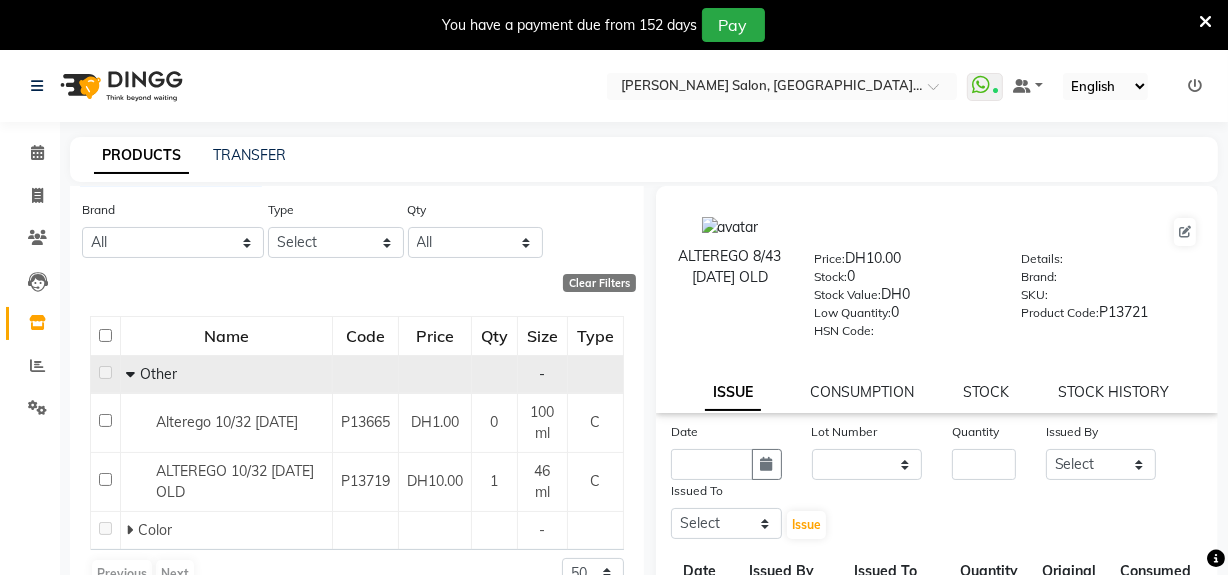 scroll, scrollTop: 105, scrollLeft: 0, axis: vertical 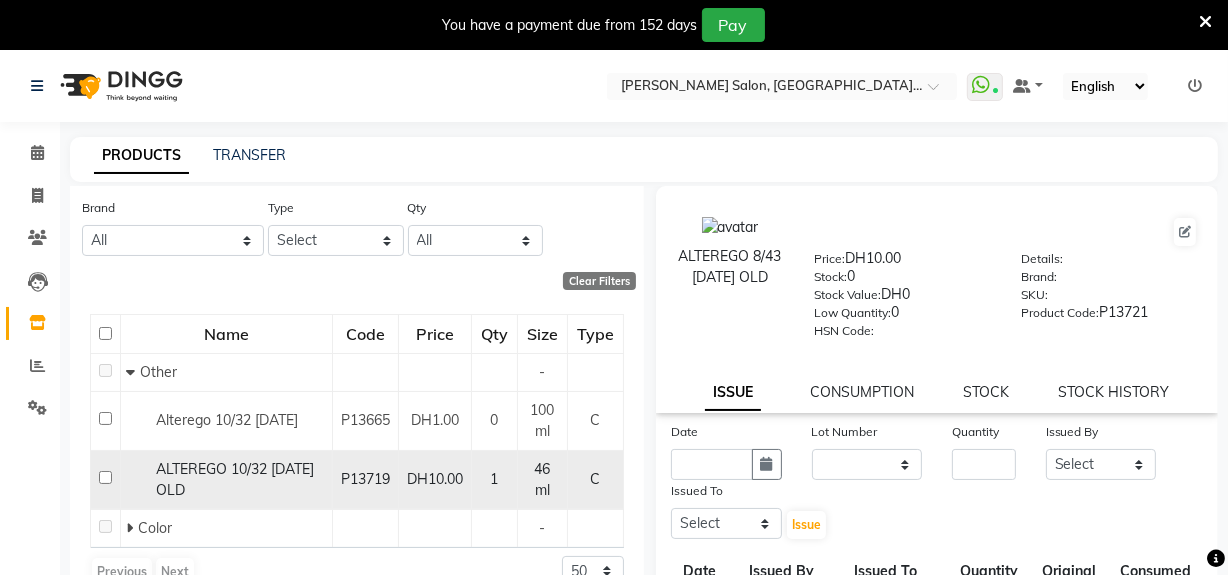 type on "10/32" 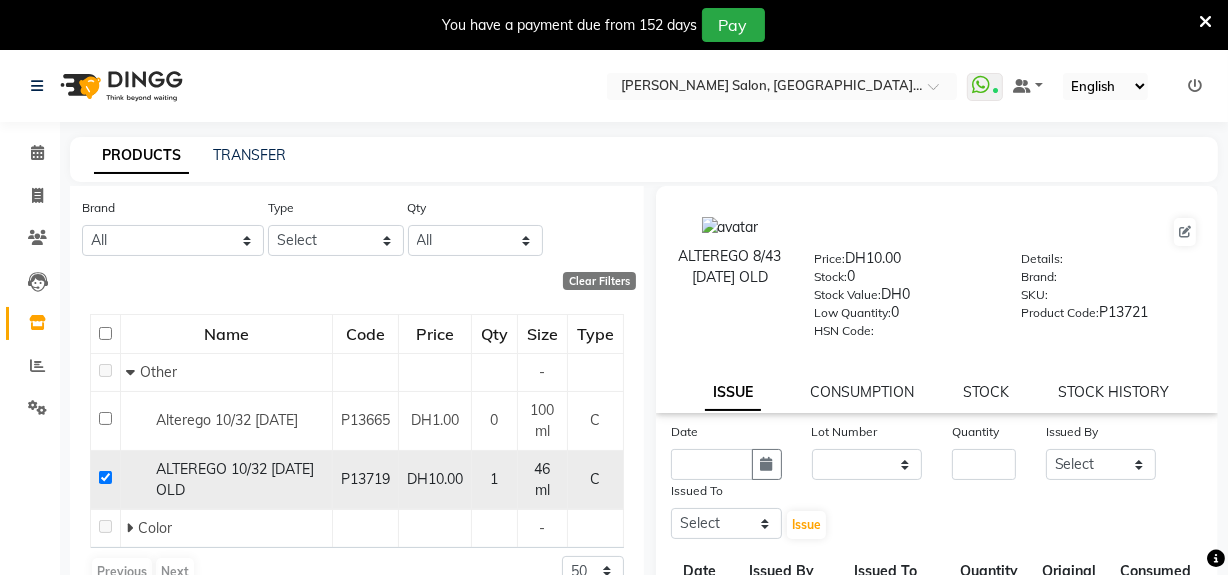 checkbox on "true" 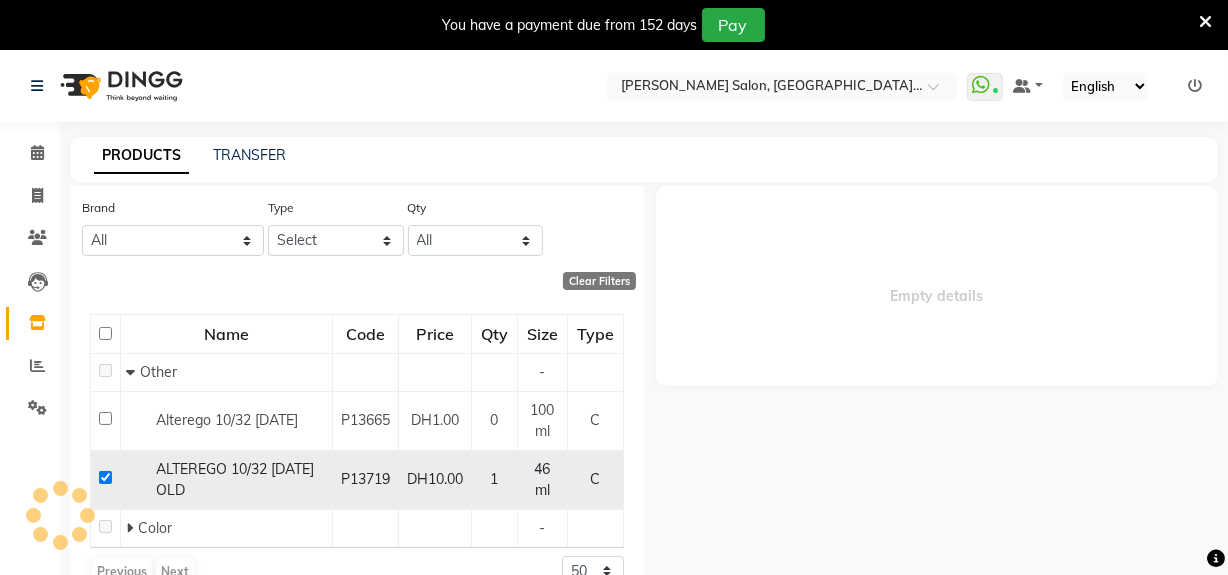 select 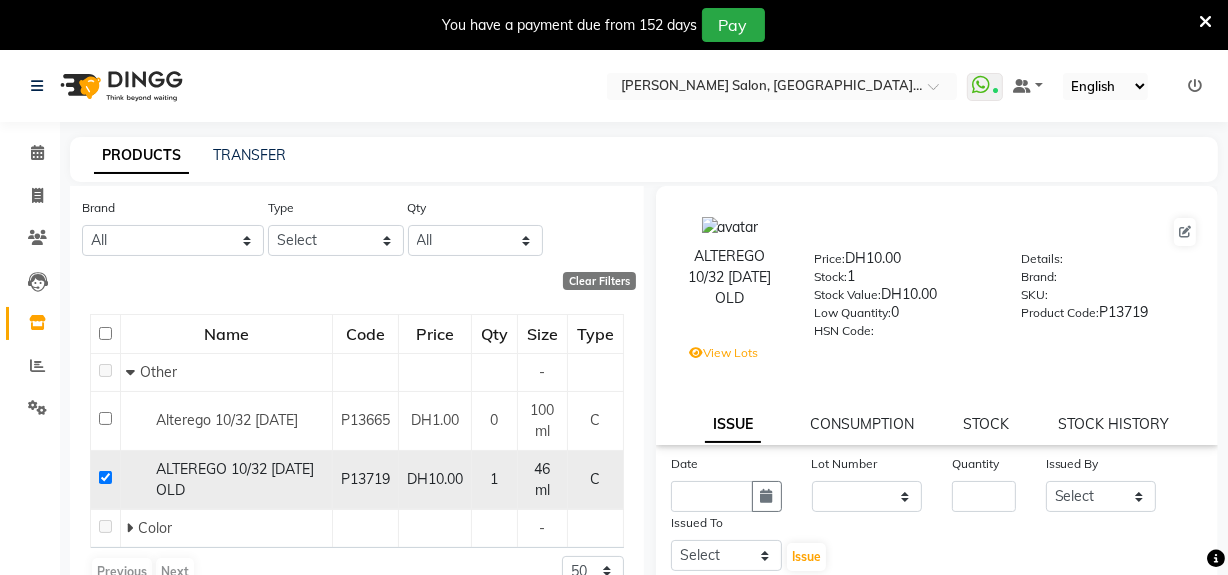 drag, startPoint x: 103, startPoint y: 476, endPoint x: 109, endPoint y: 434, distance: 42.426407 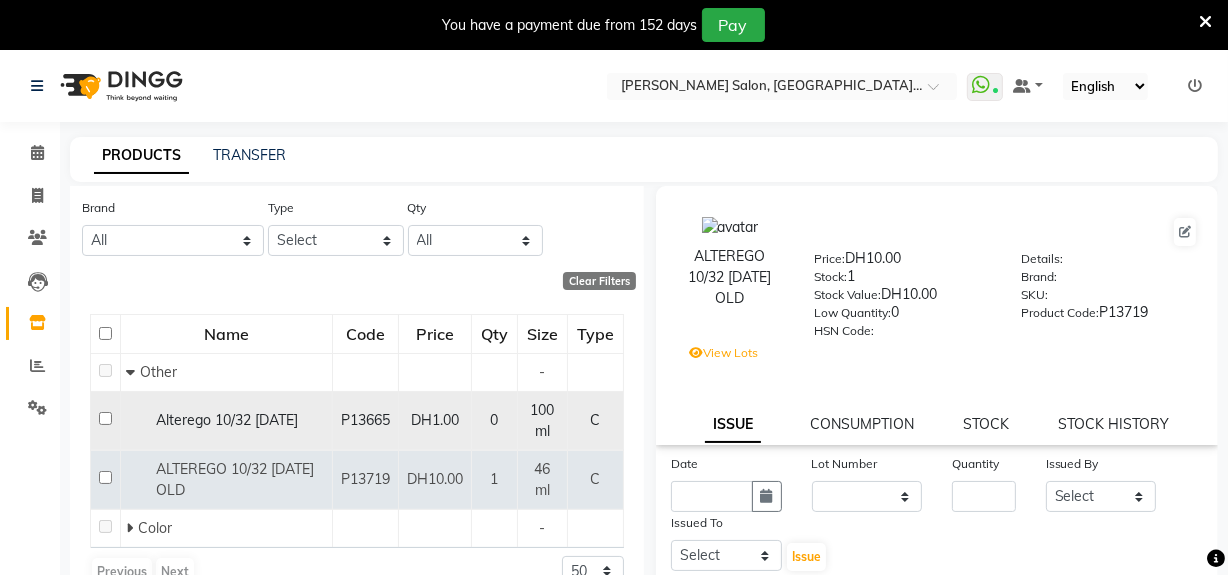 checkbox on "false" 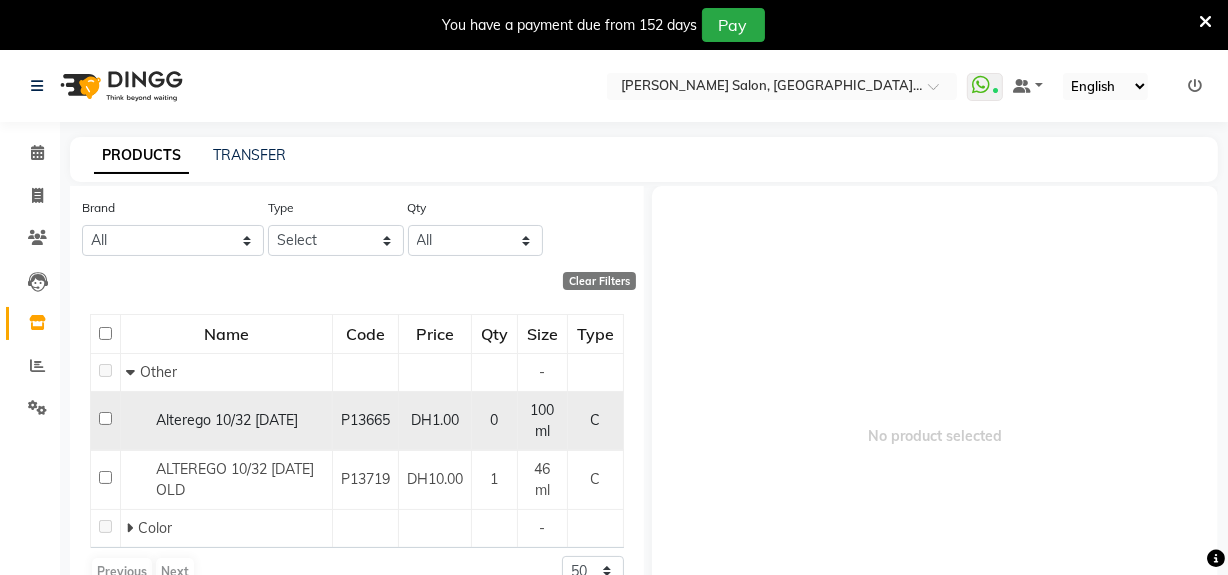 click 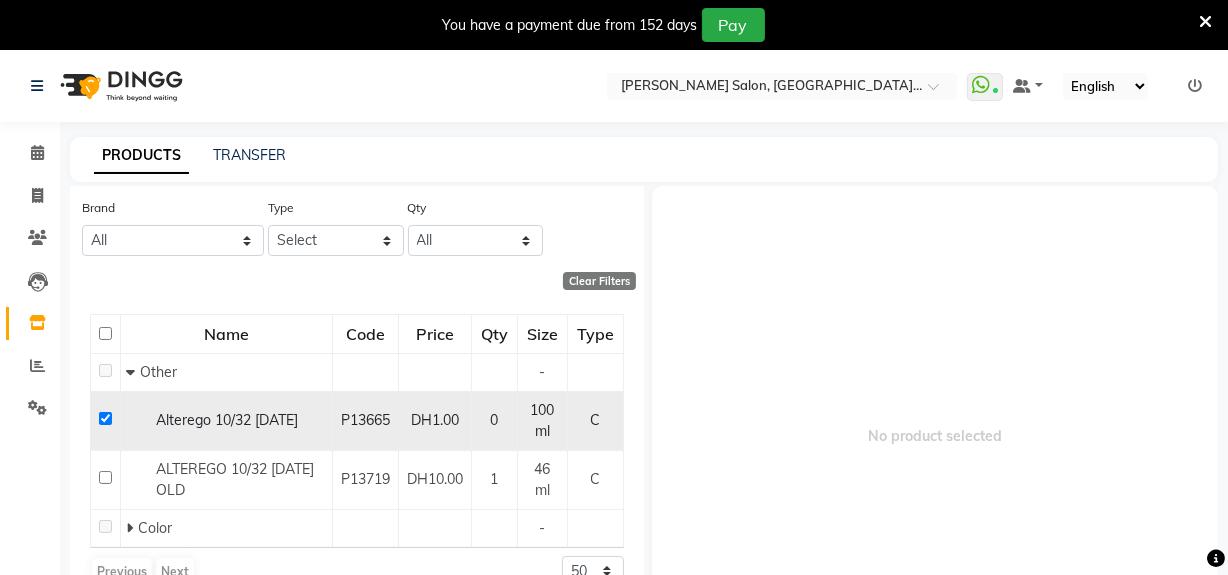 checkbox on "true" 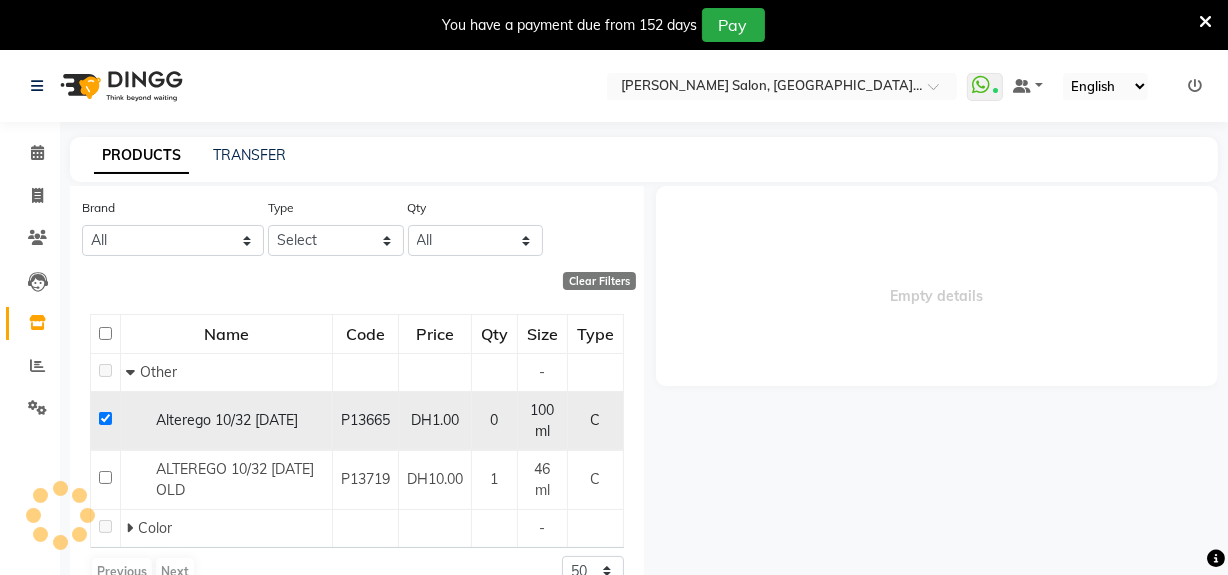 select 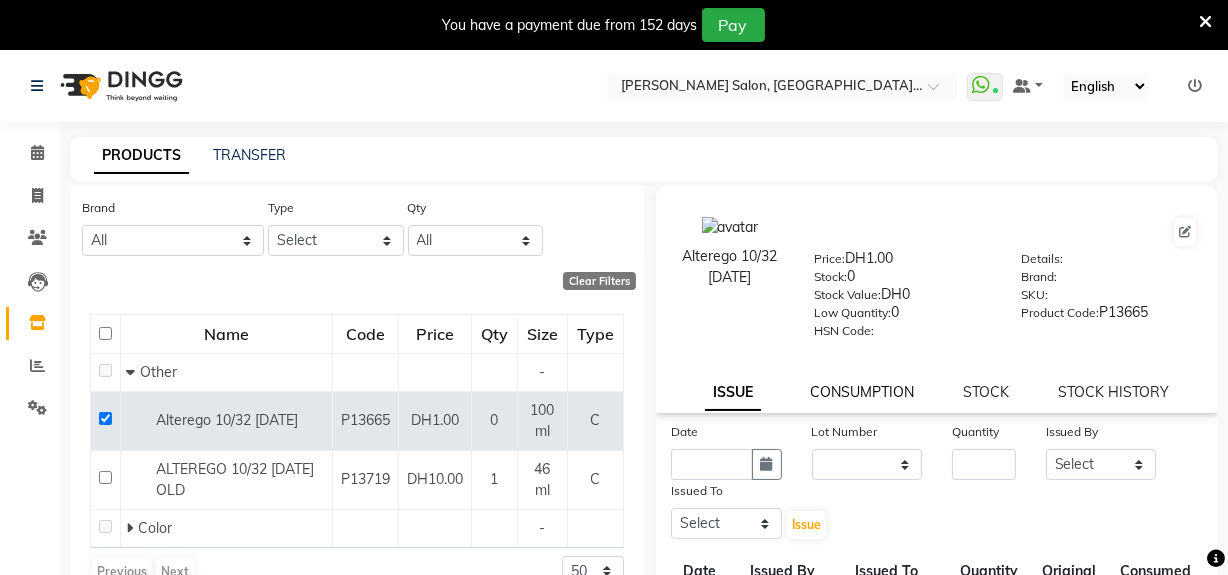 click on "CONSUMPTION" 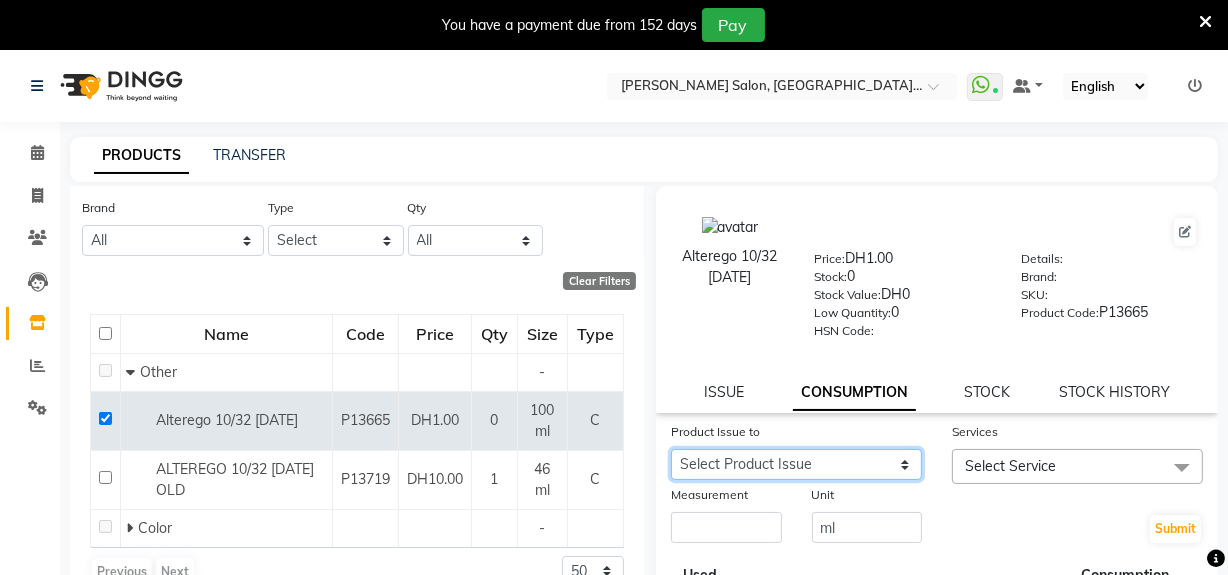 click on "Select Product Issue [DATE], Issued to: Reception-JADDAF, Balance: 80" 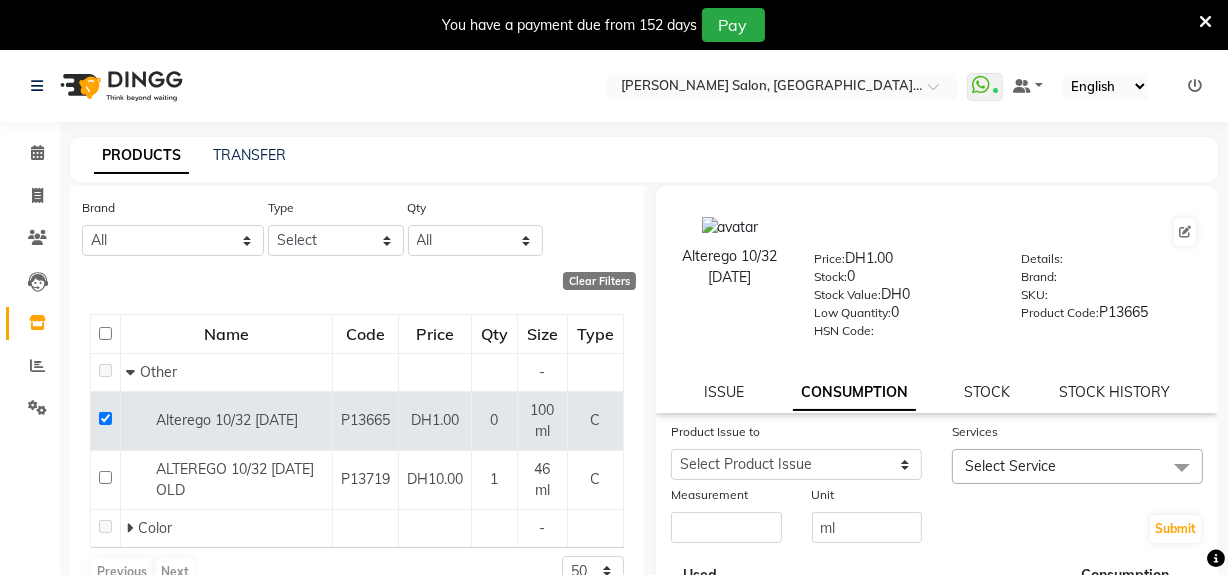 click on "PRODUCTS TRANSFER" 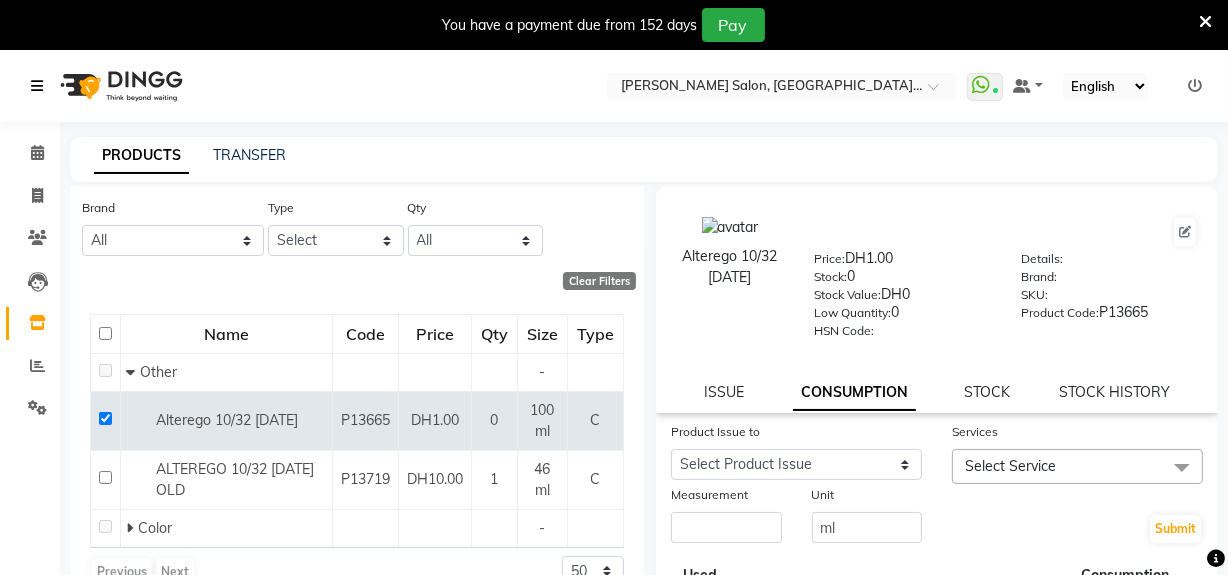 click at bounding box center (37, 86) 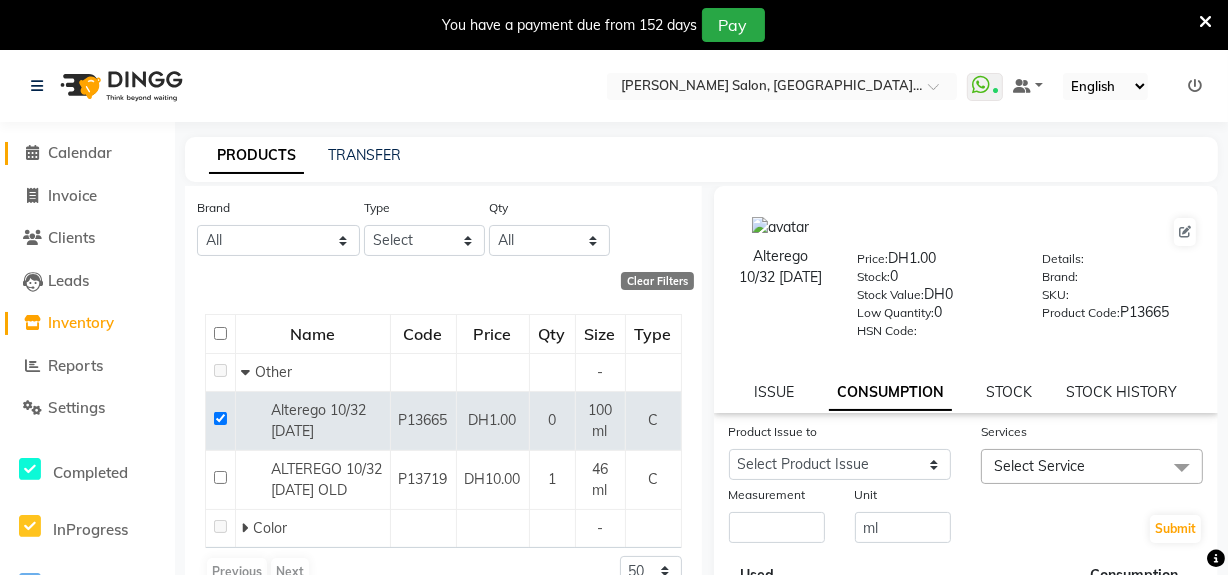 click on "Calendar" 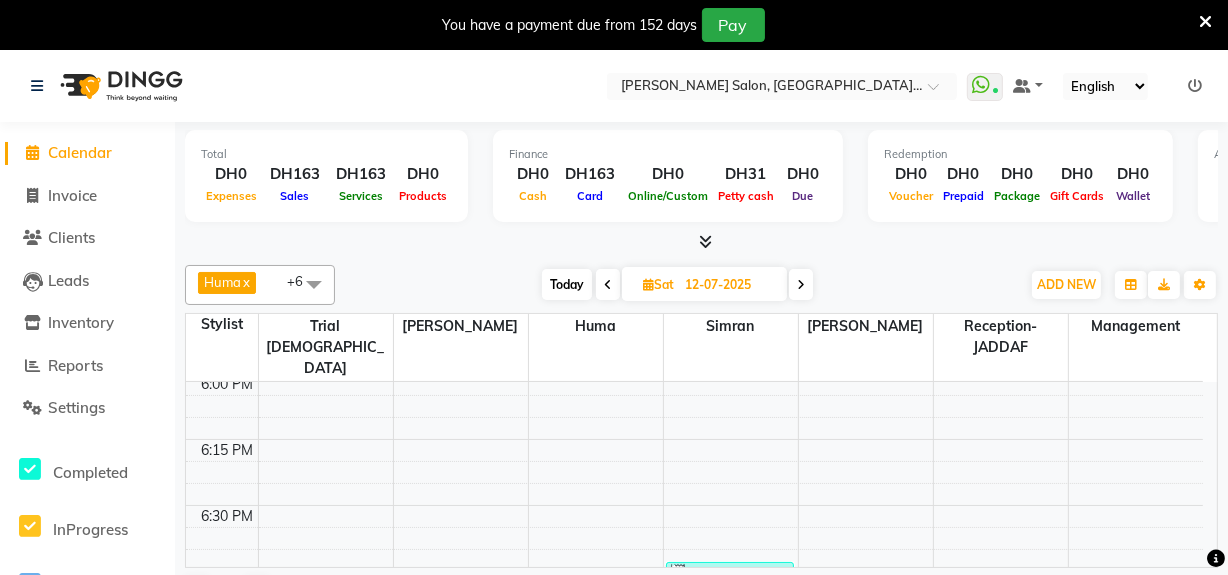scroll, scrollTop: 2545, scrollLeft: 0, axis: vertical 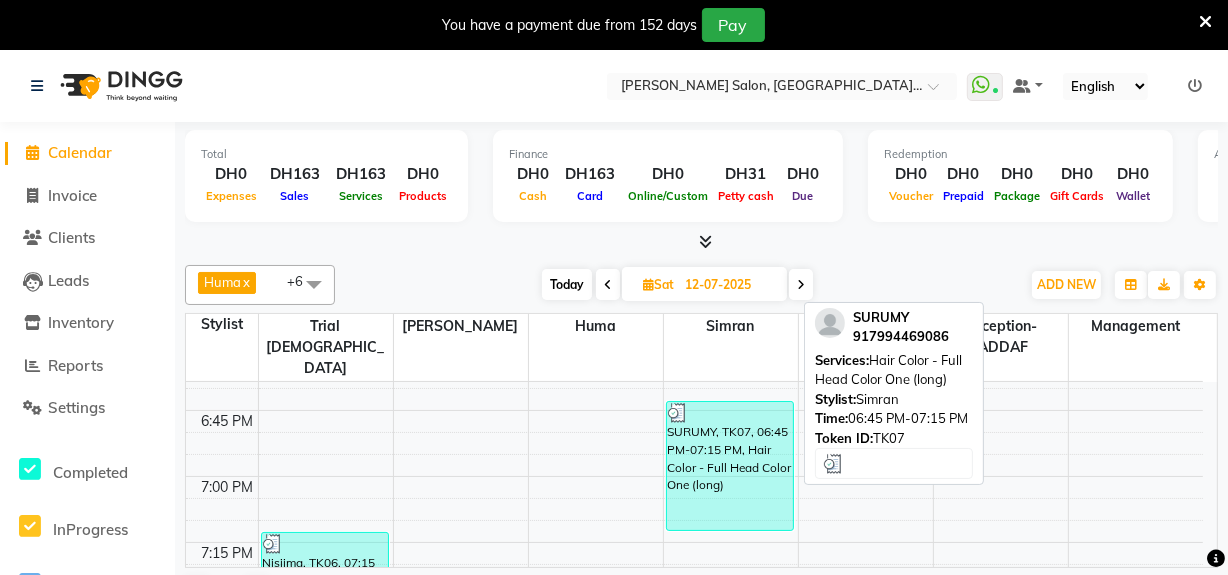 click on "SURUMY, TK07, 06:45 PM-07:15 PM, Hair Color - Full Head Color One (long)" at bounding box center (730, 466) 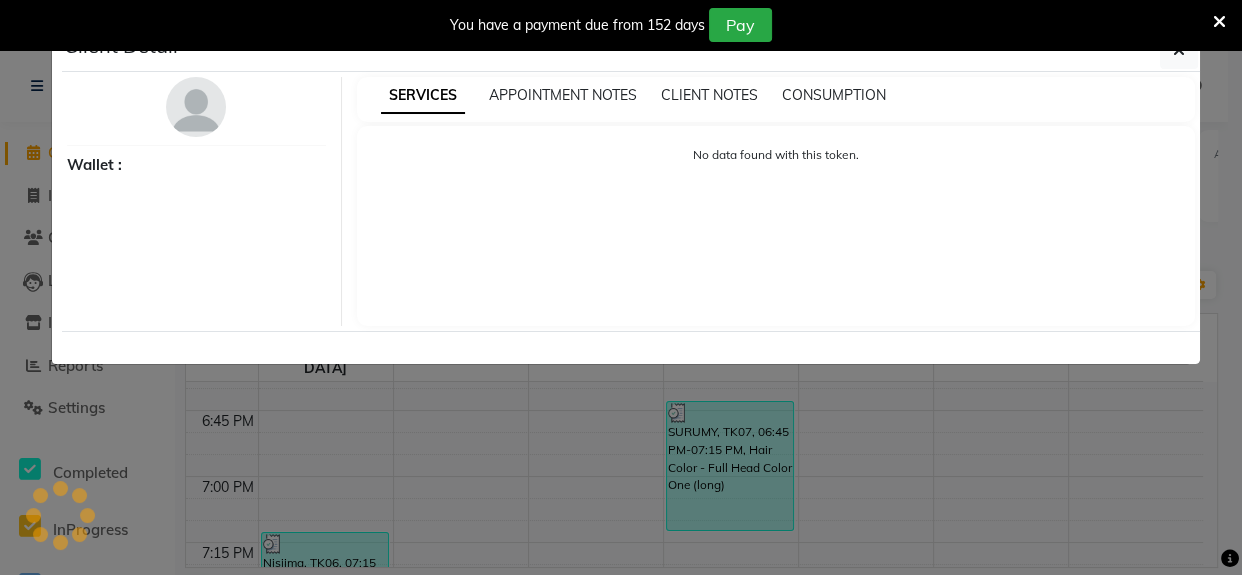 select on "3" 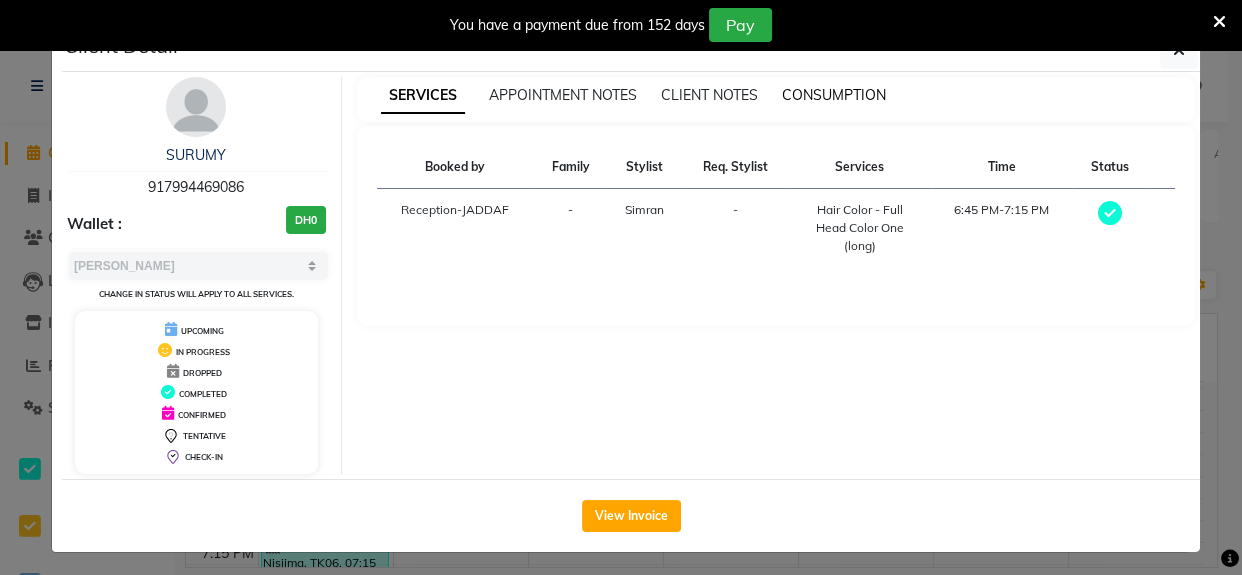 click on "CONSUMPTION" at bounding box center (834, 95) 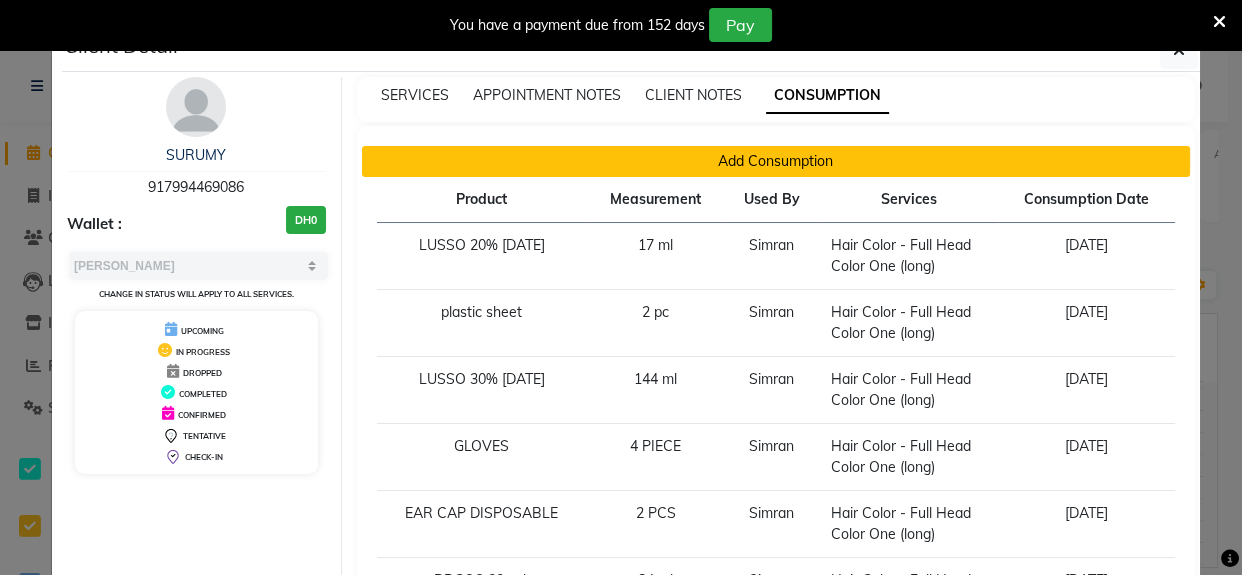 click on "Add Consumption" at bounding box center (776, 161) 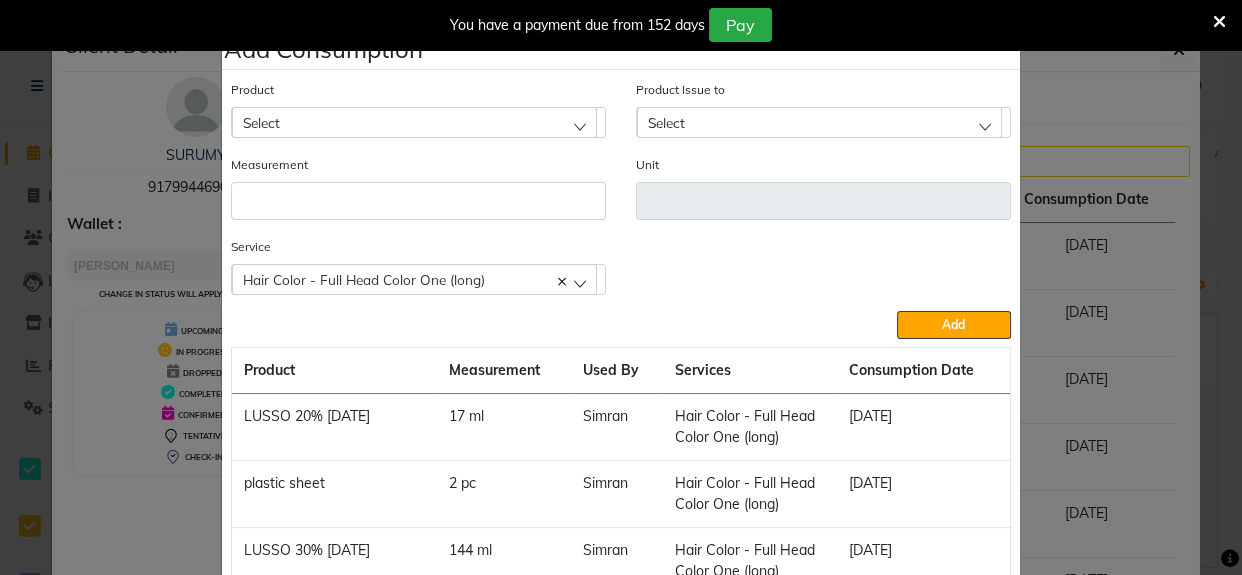 click on "Select" 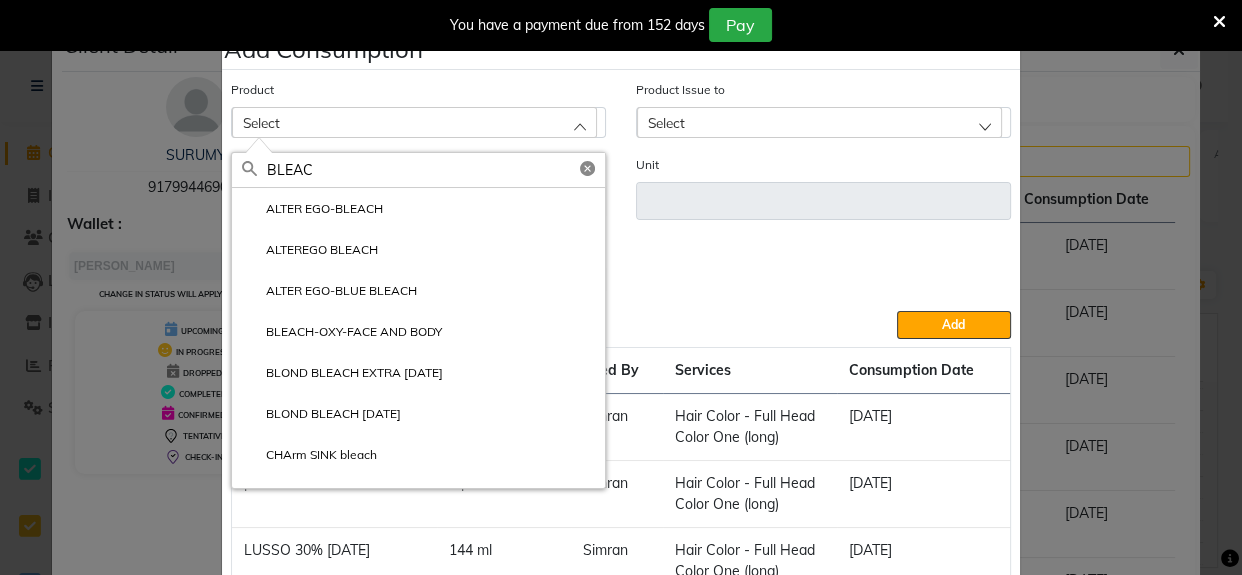 drag, startPoint x: 345, startPoint y: 170, endPoint x: 162, endPoint y: 208, distance: 186.90372 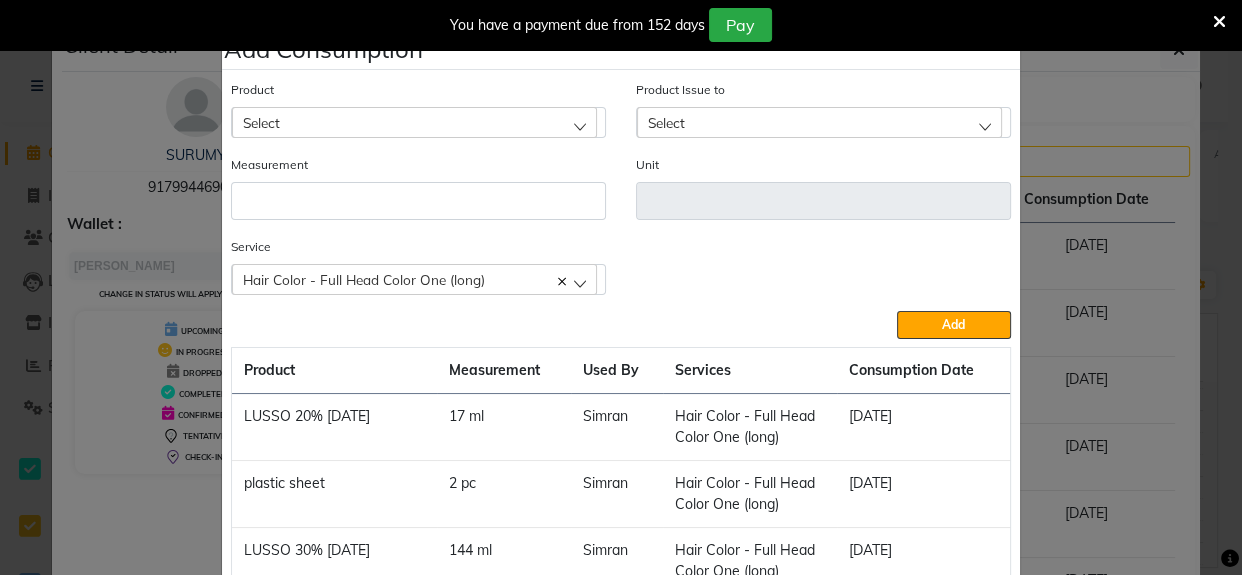 click on "Select" 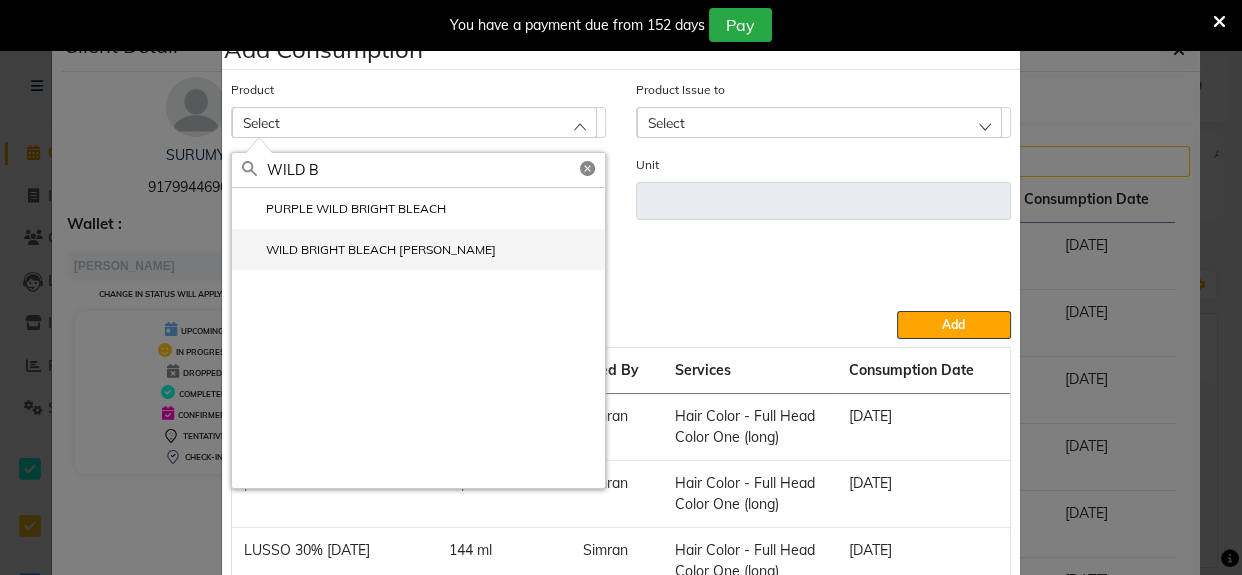 type on "WILD B" 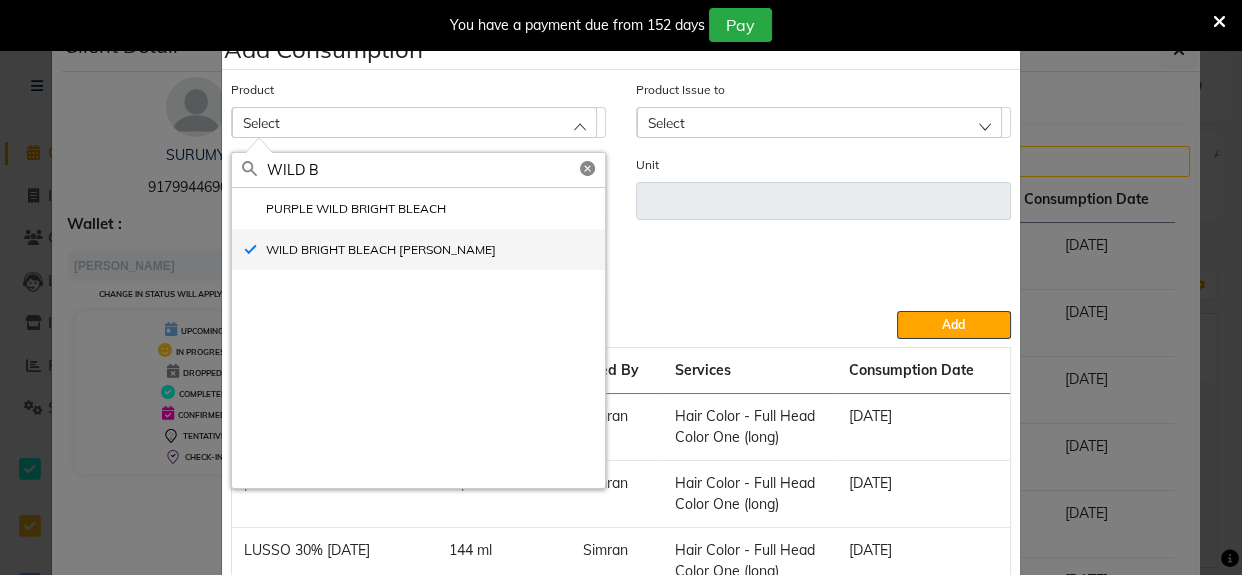 type on "ml" 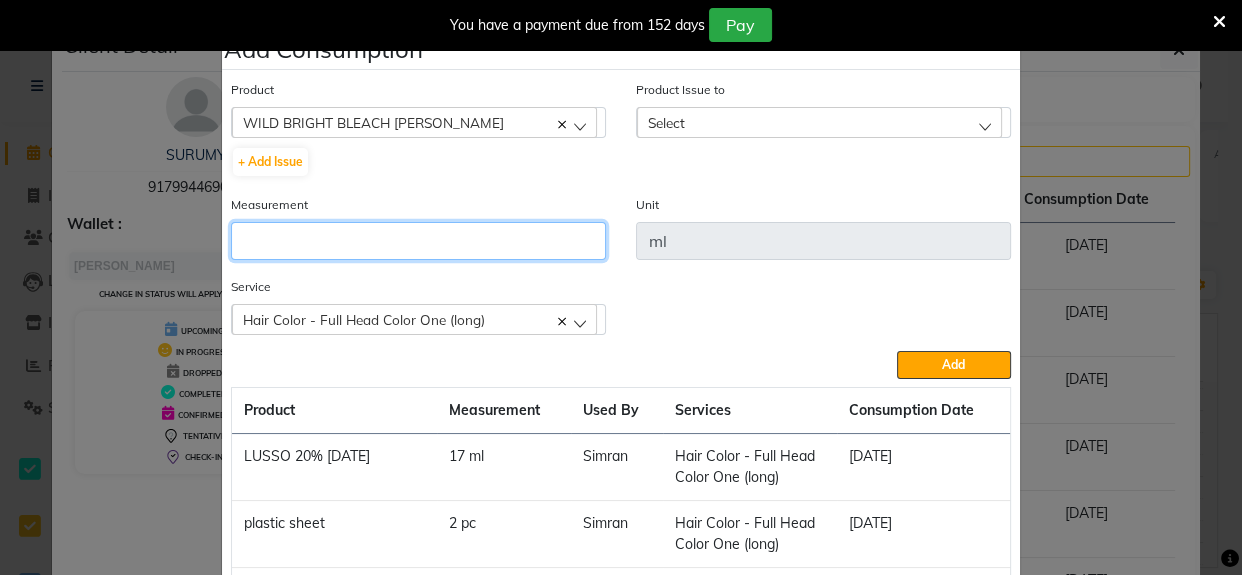 click 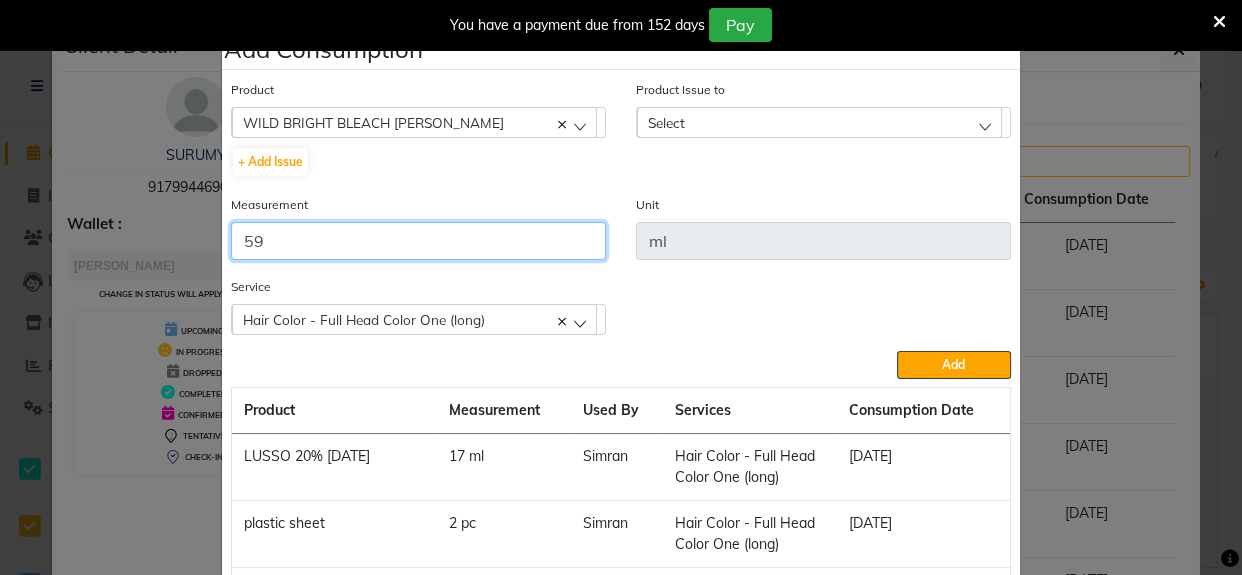 type on "59" 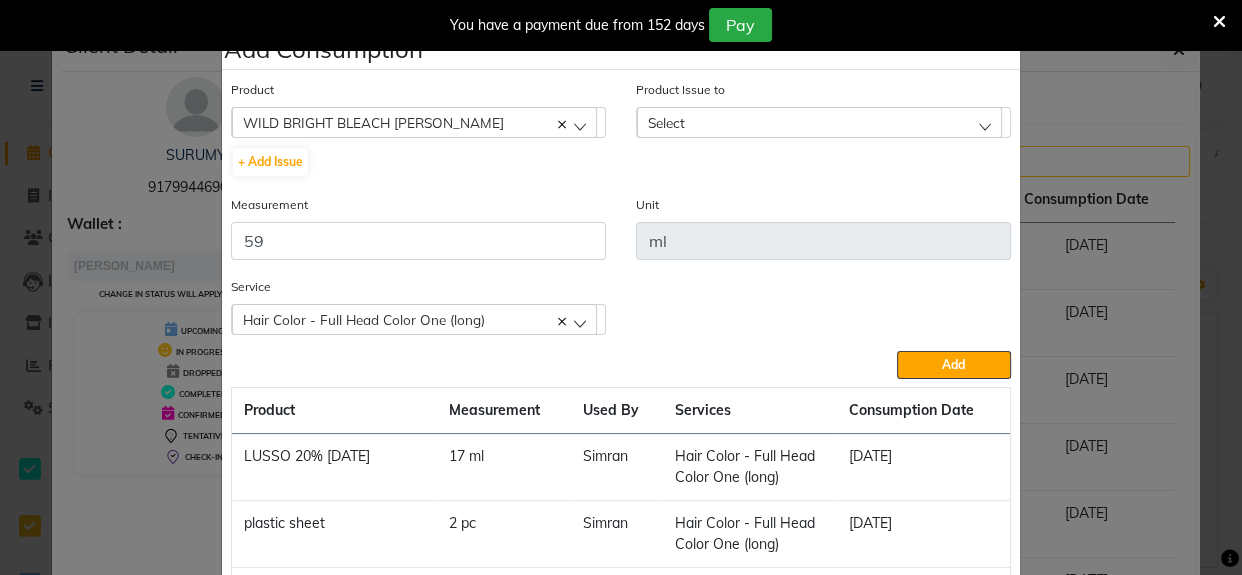 click on "Select" 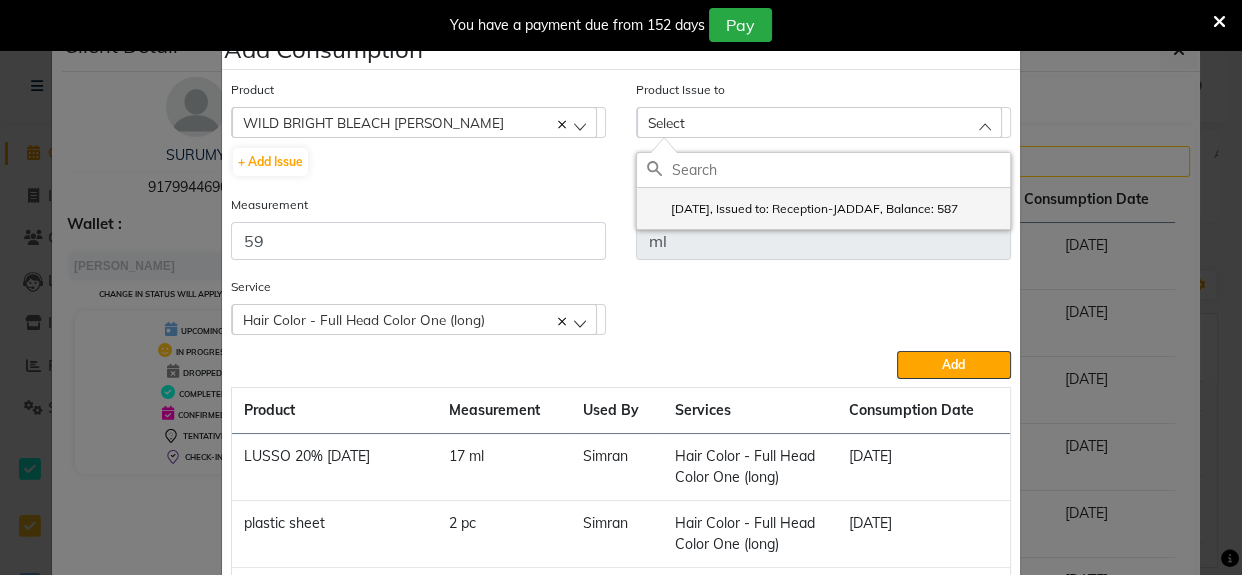click on "[DATE], Issued to: Reception-JADDAF, Balance: 587" 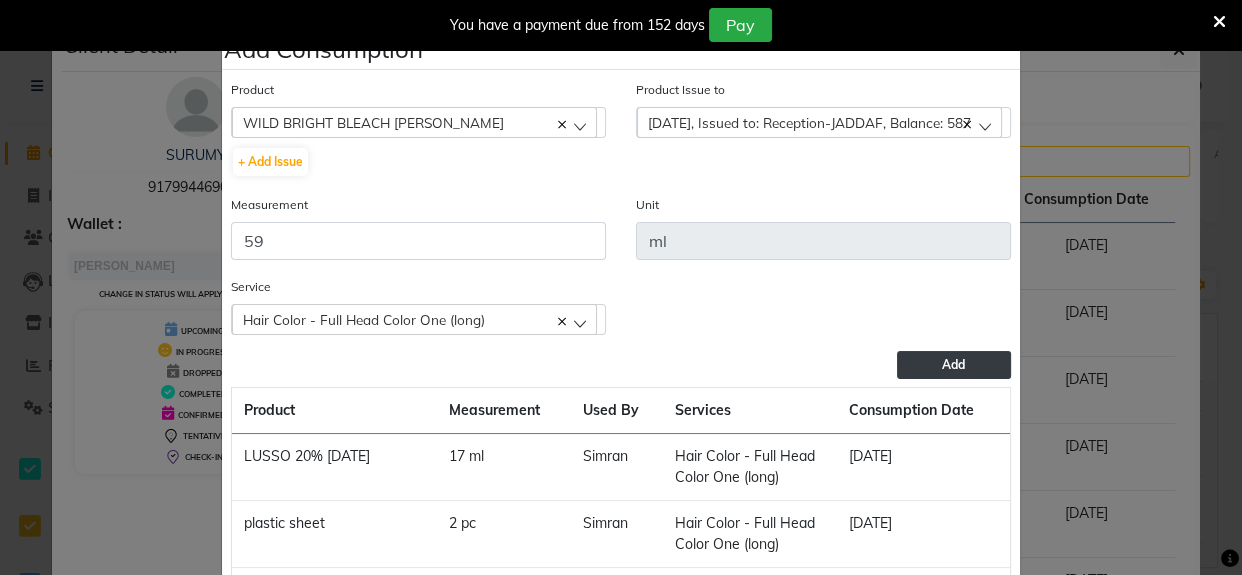 click on "Add" 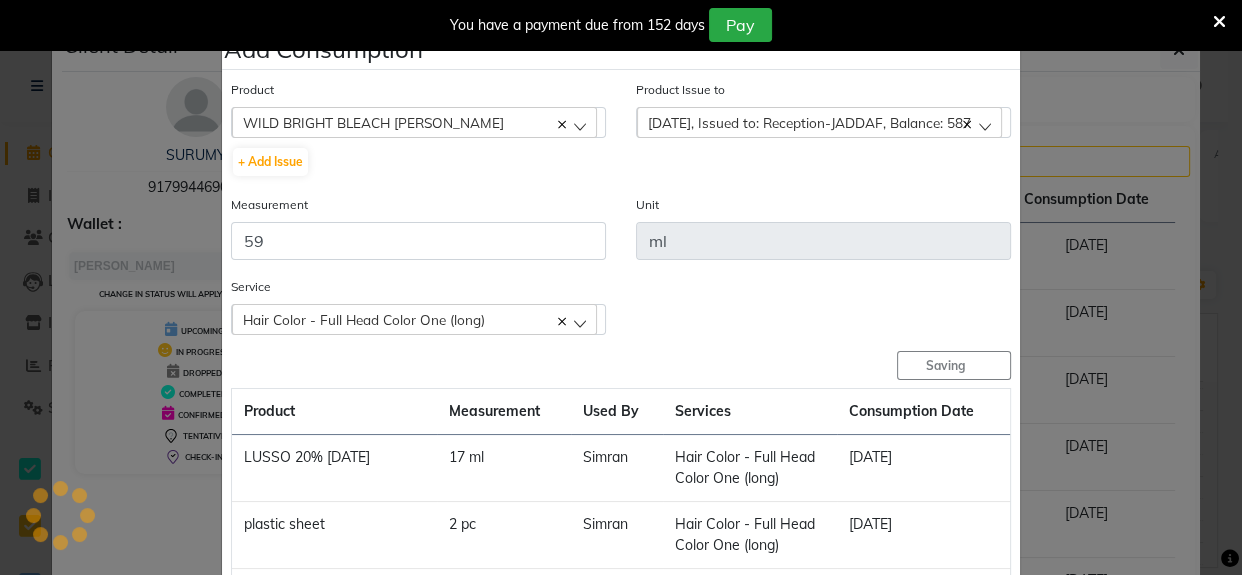 type 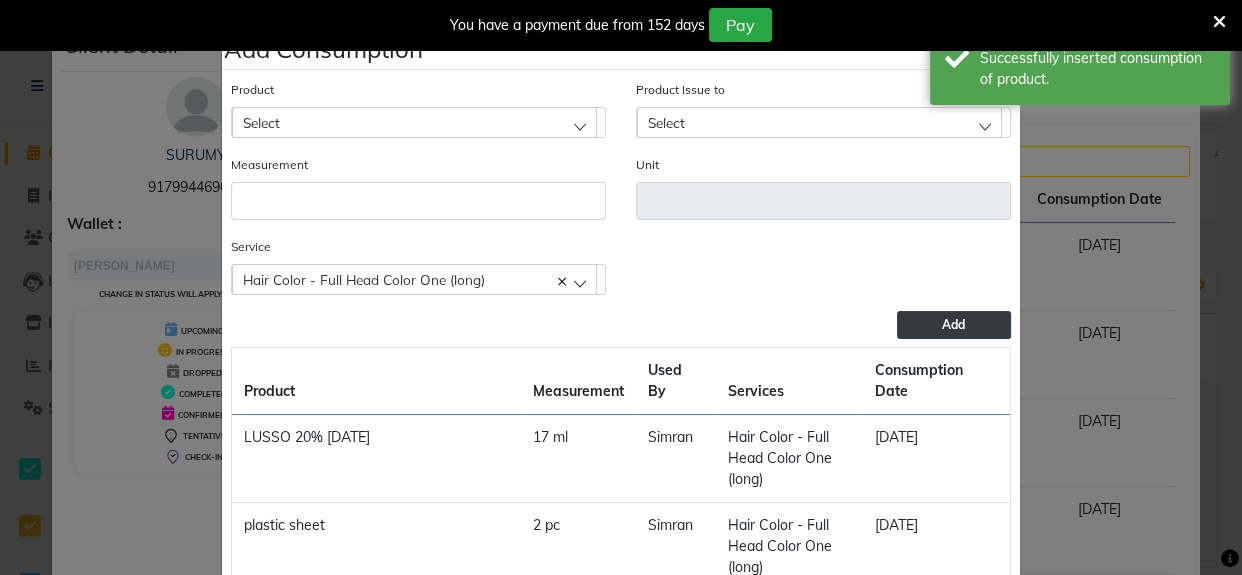 click on "Select" 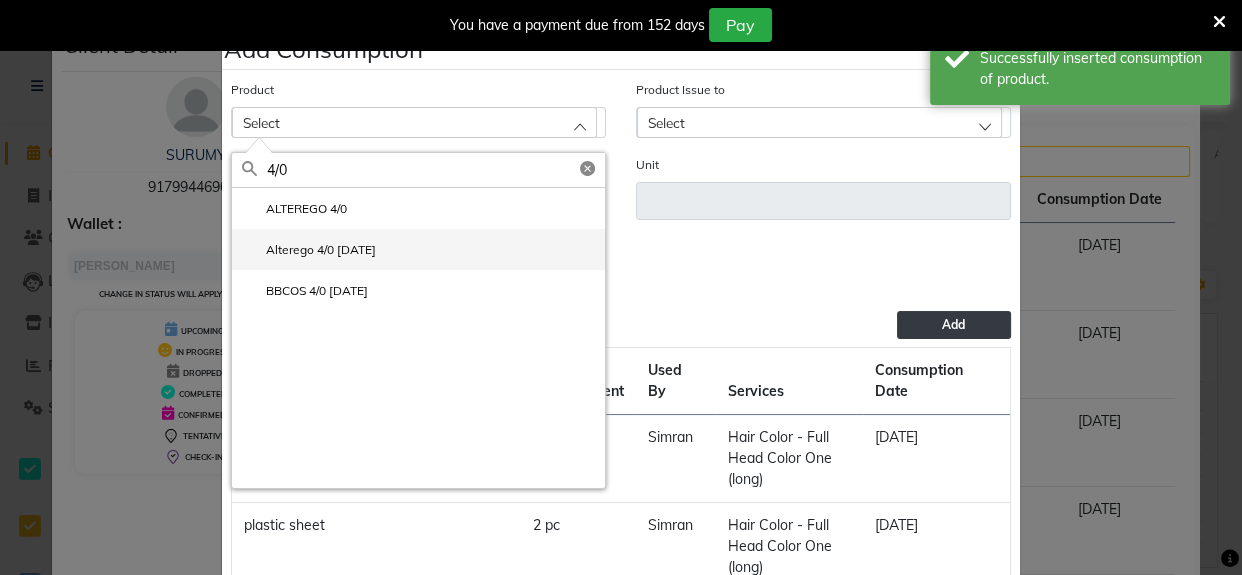 type on "4/0" 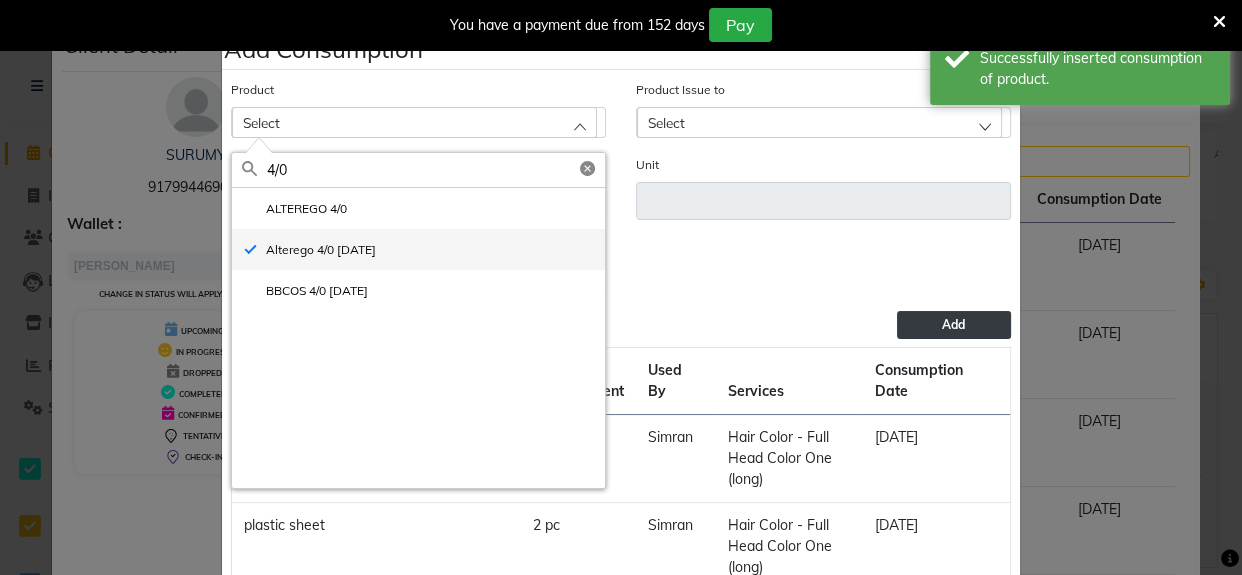 type on "ml" 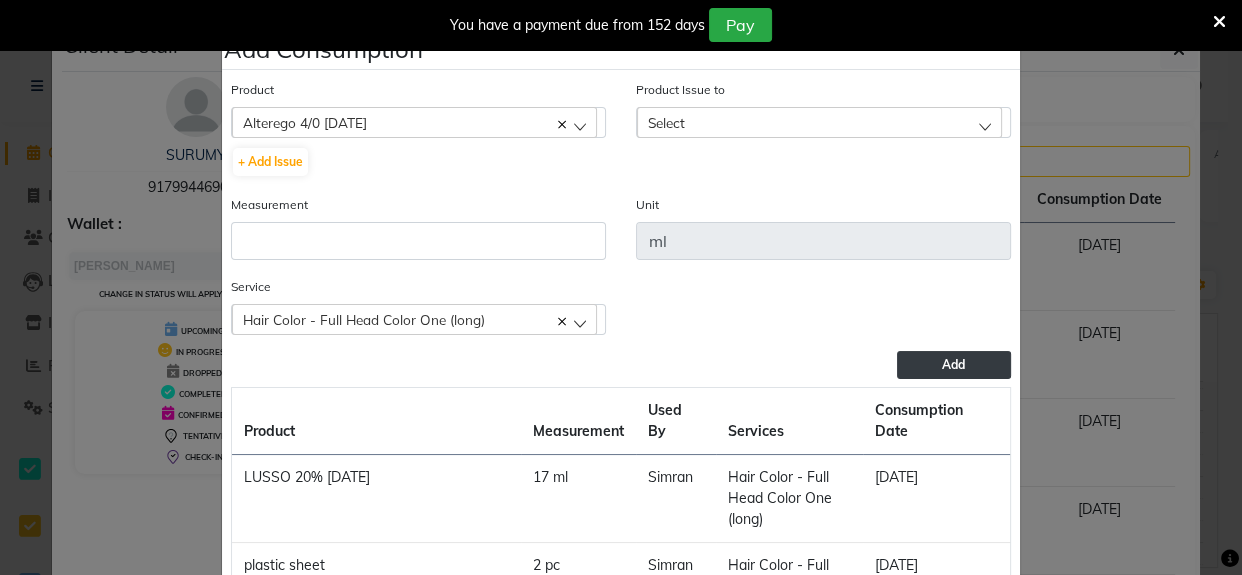click on "Select" 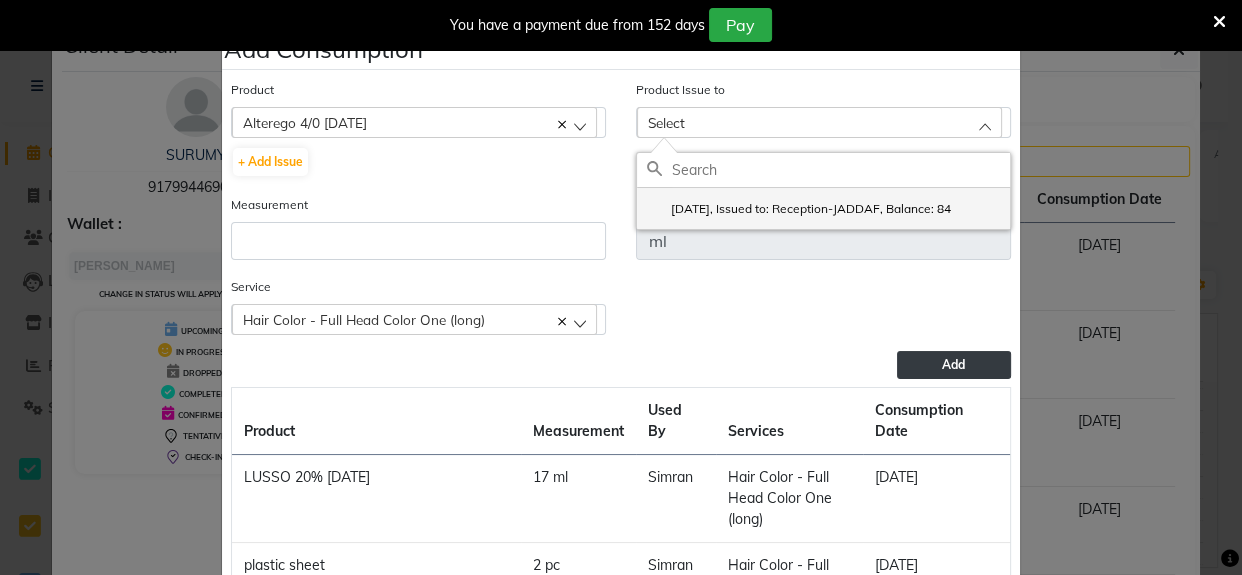 click on "[DATE], Issued to: Reception-JADDAF, Balance: 84" 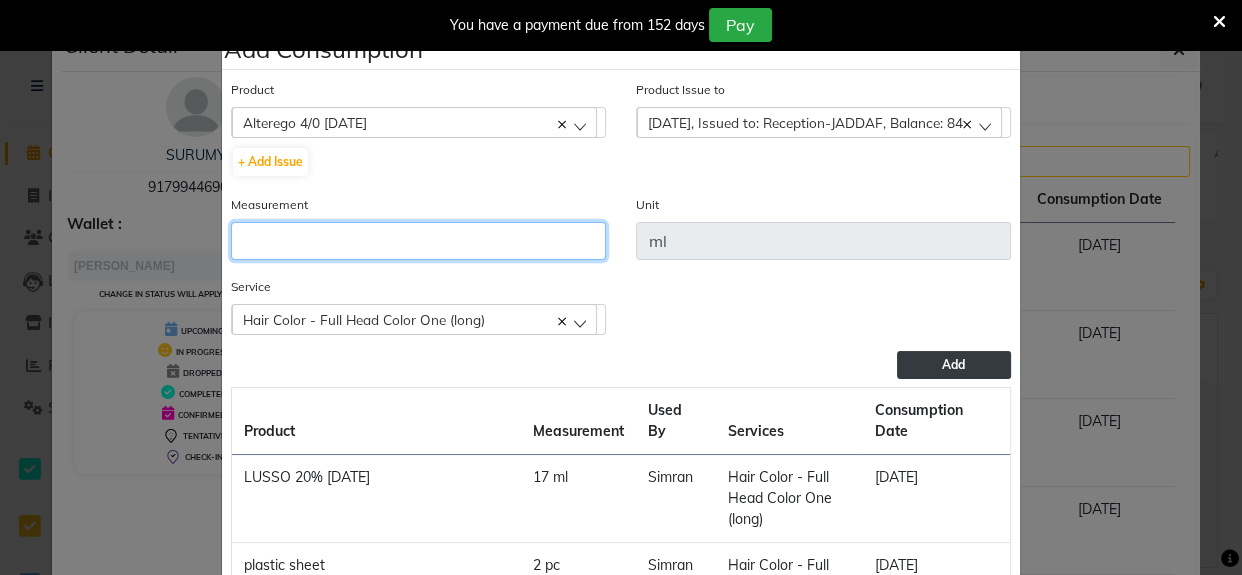 click 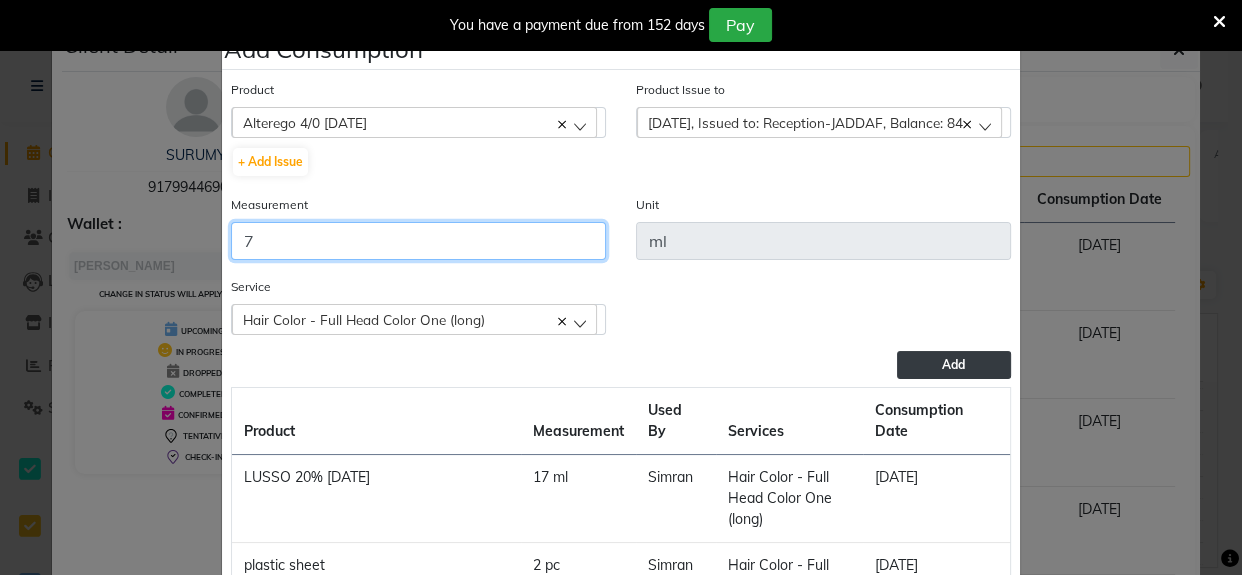 type on "7" 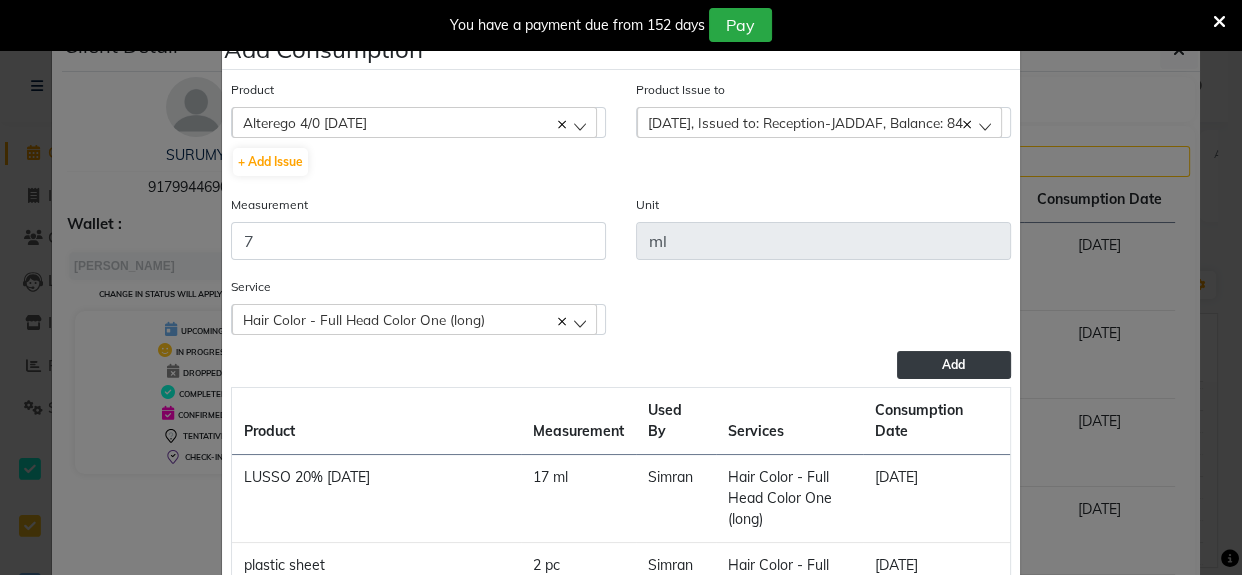 click on "Add" 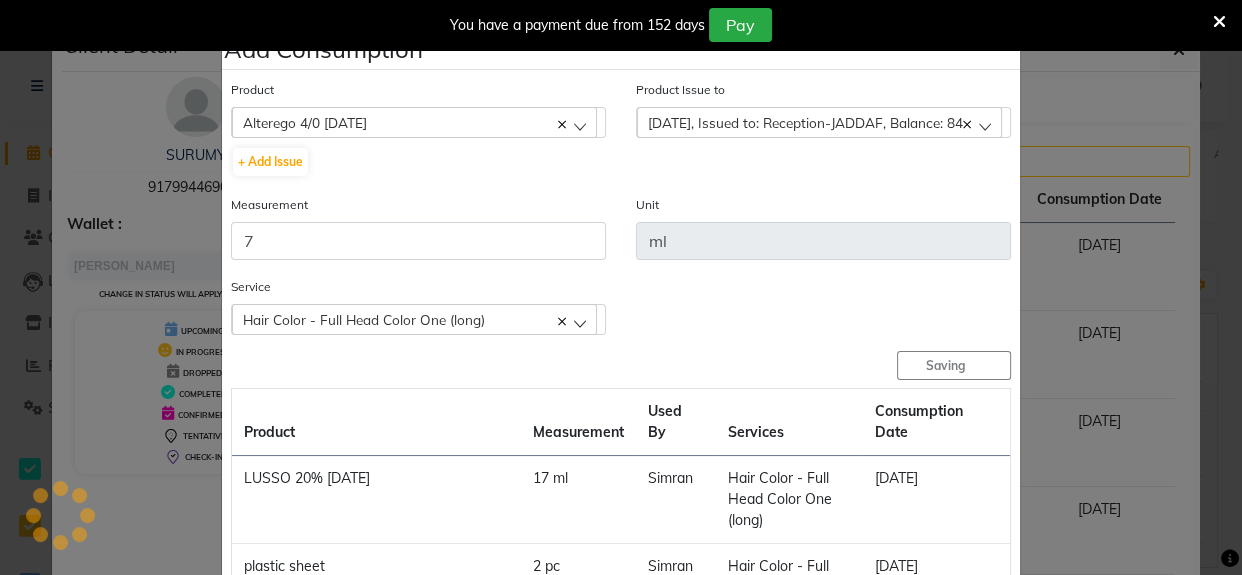 type 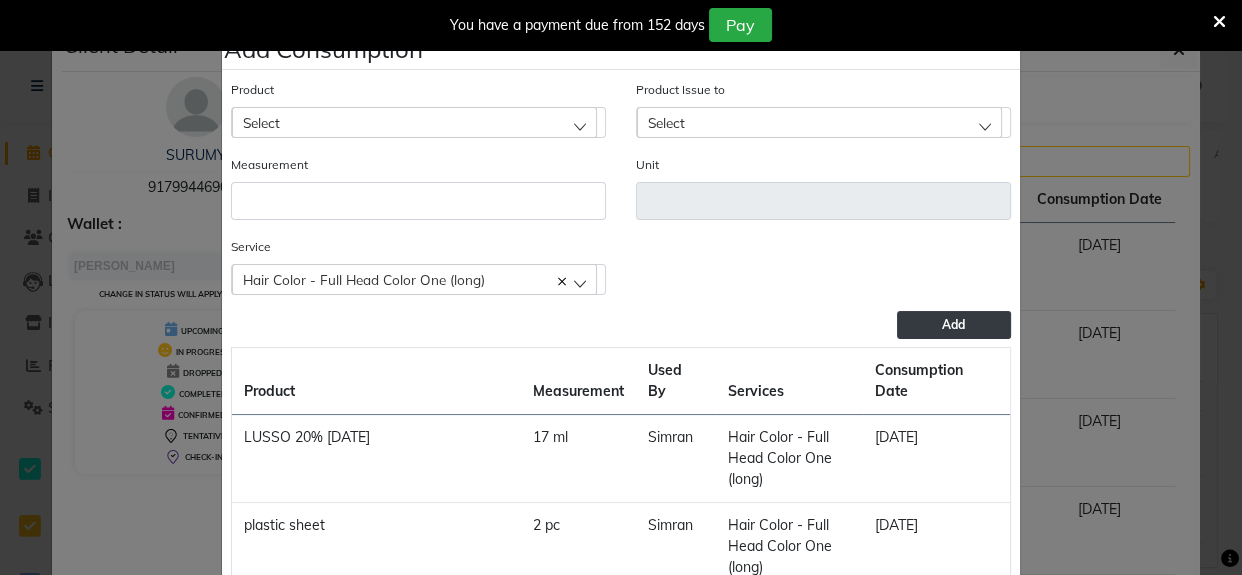 click on "Select" 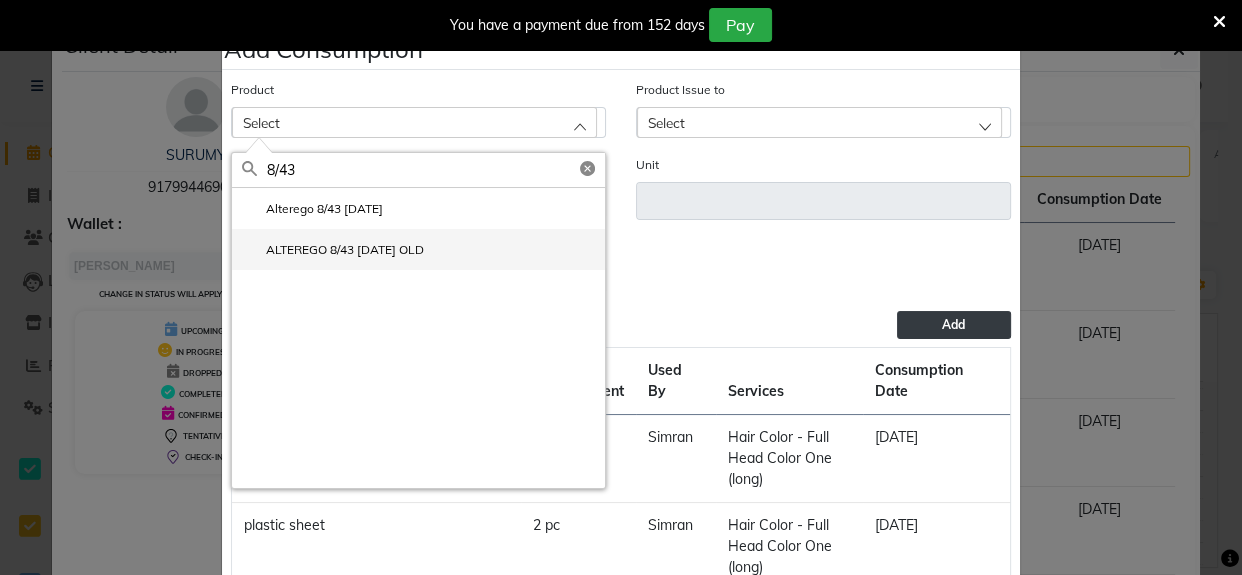 type on "8/43" 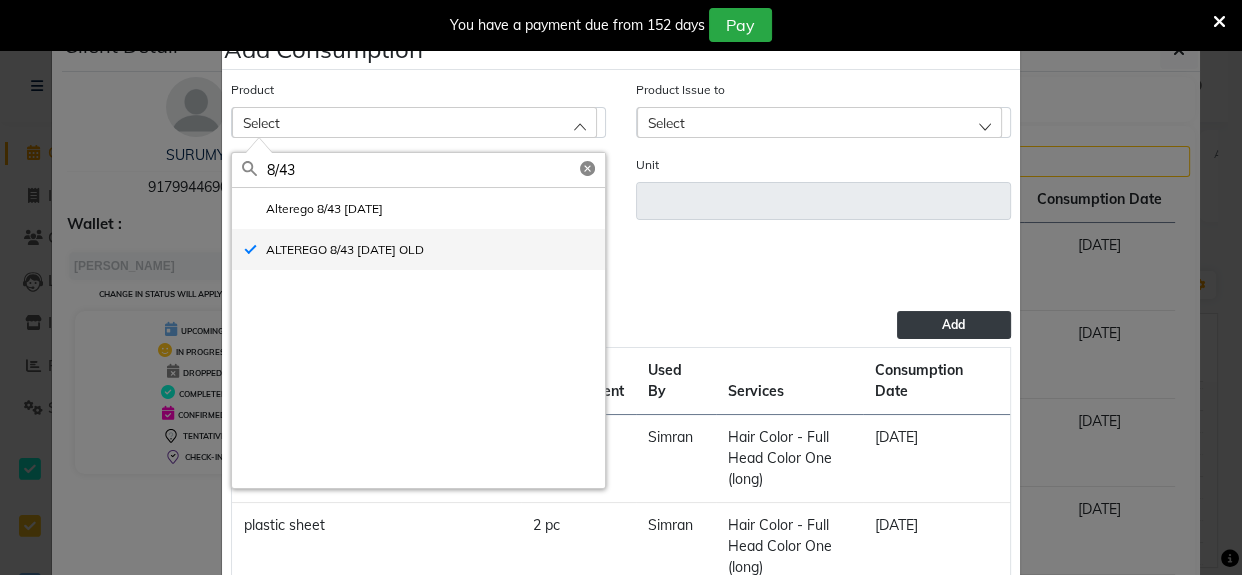 type on "ml" 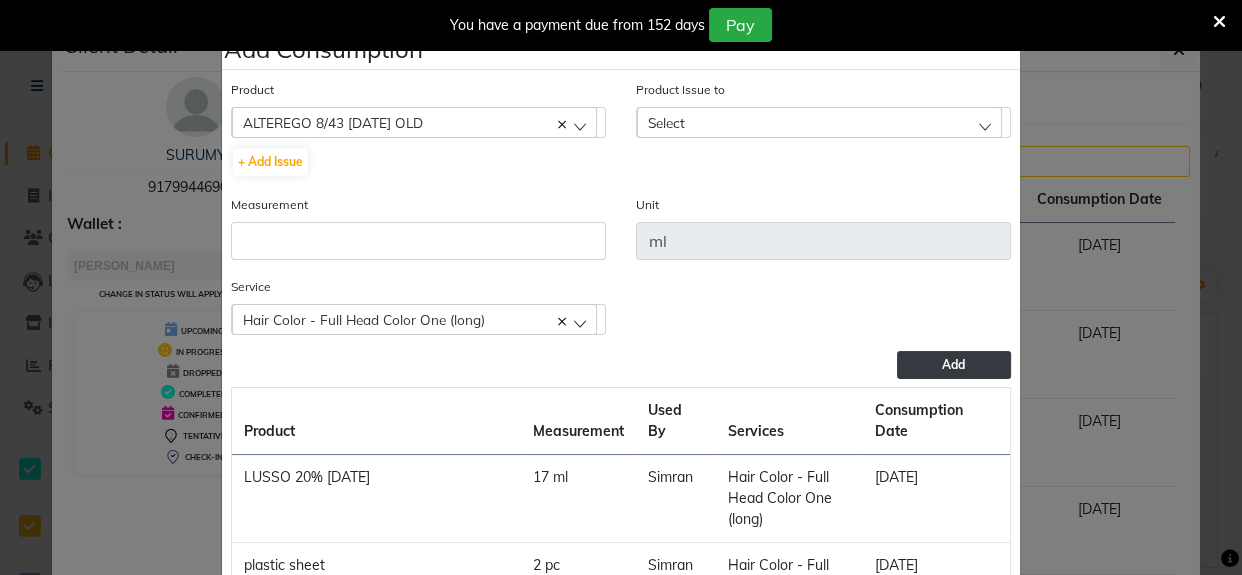 click on "Select" 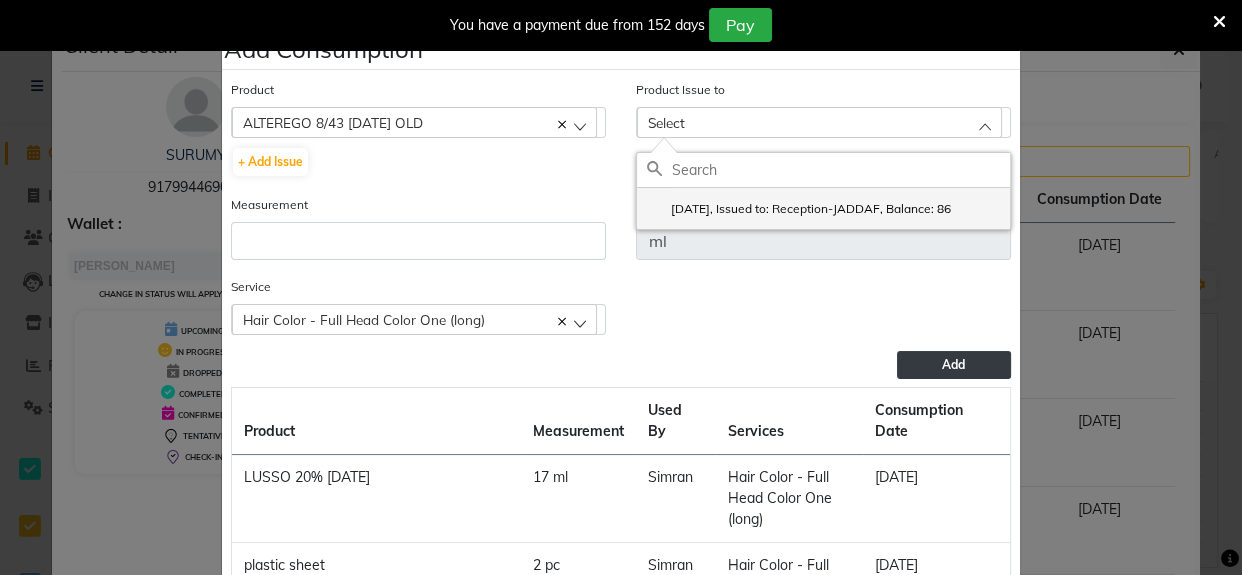 click on "[DATE], Issued to: Reception-JADDAF, Balance: 86" 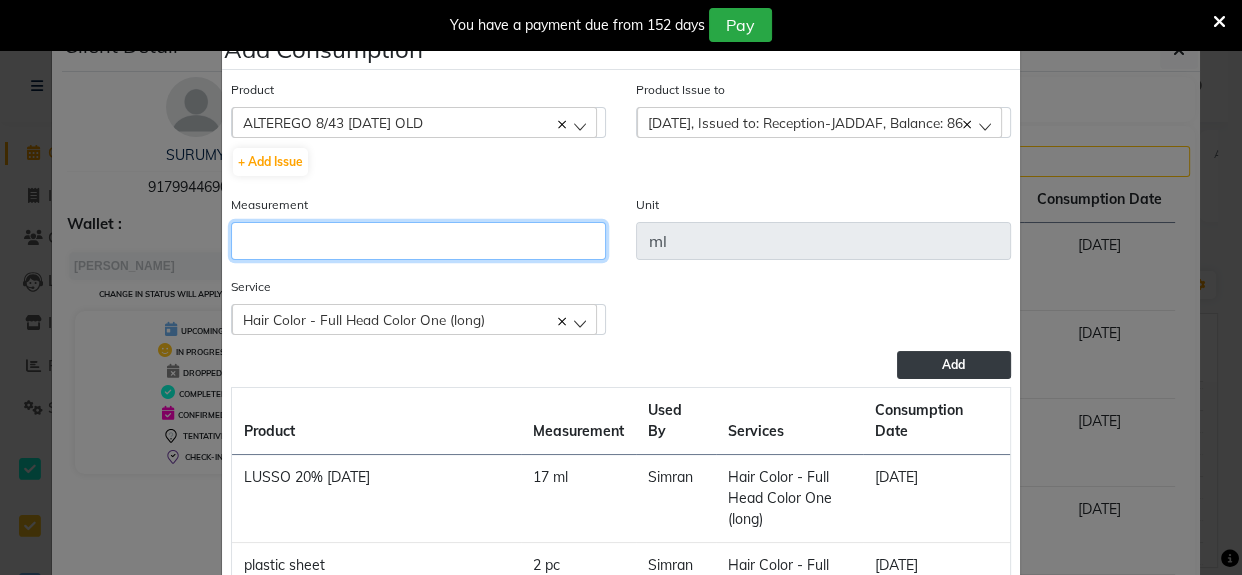 click 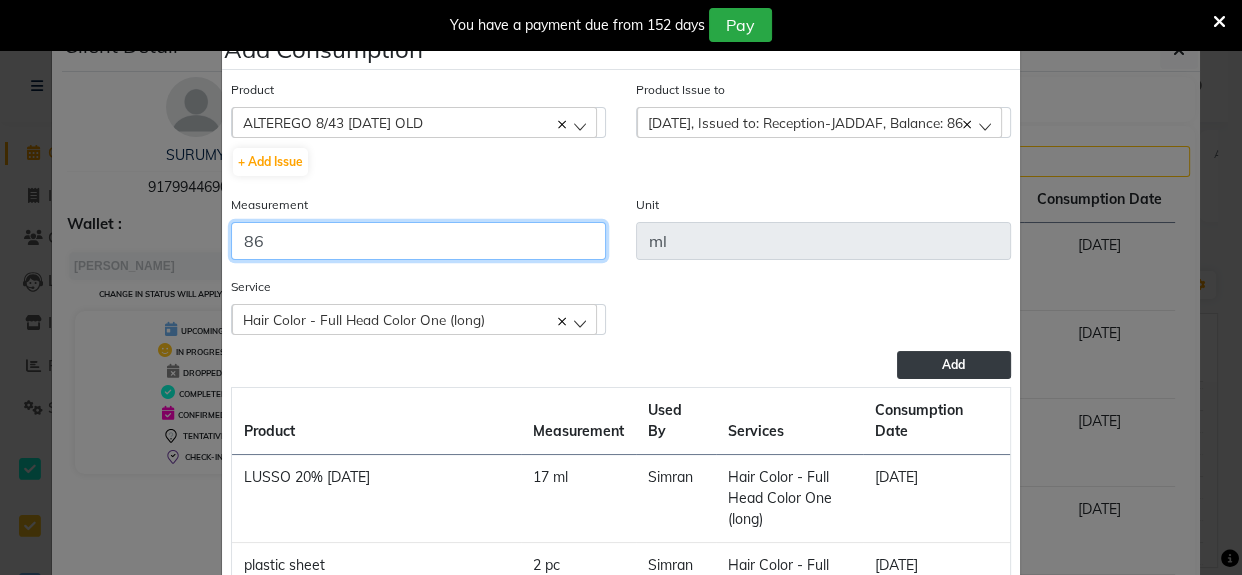 type on "86" 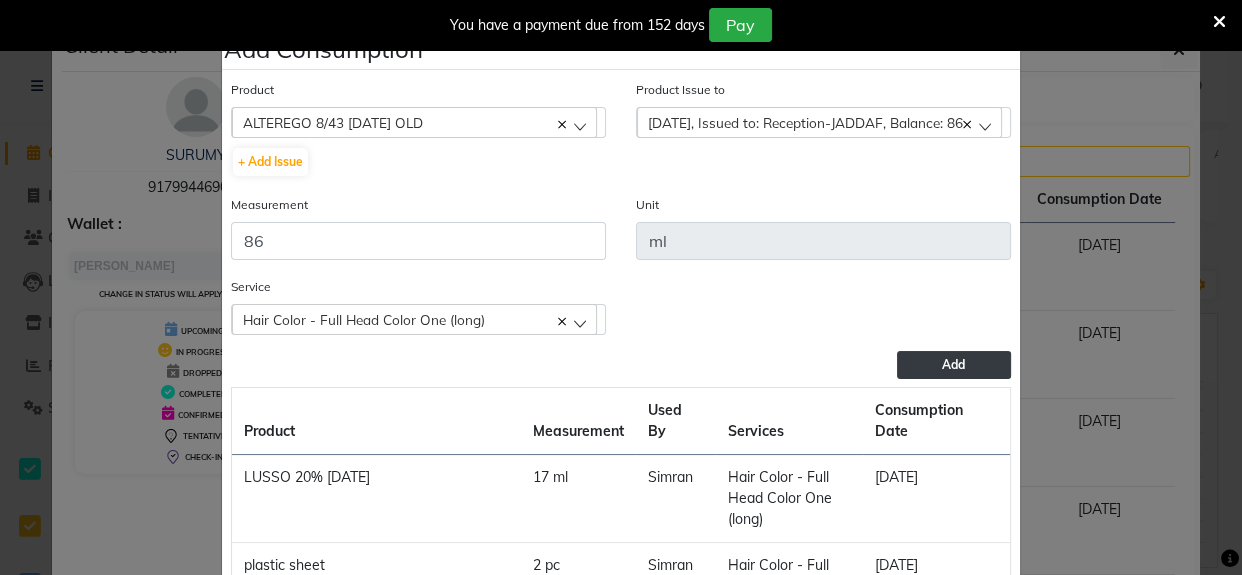 click on "Add" 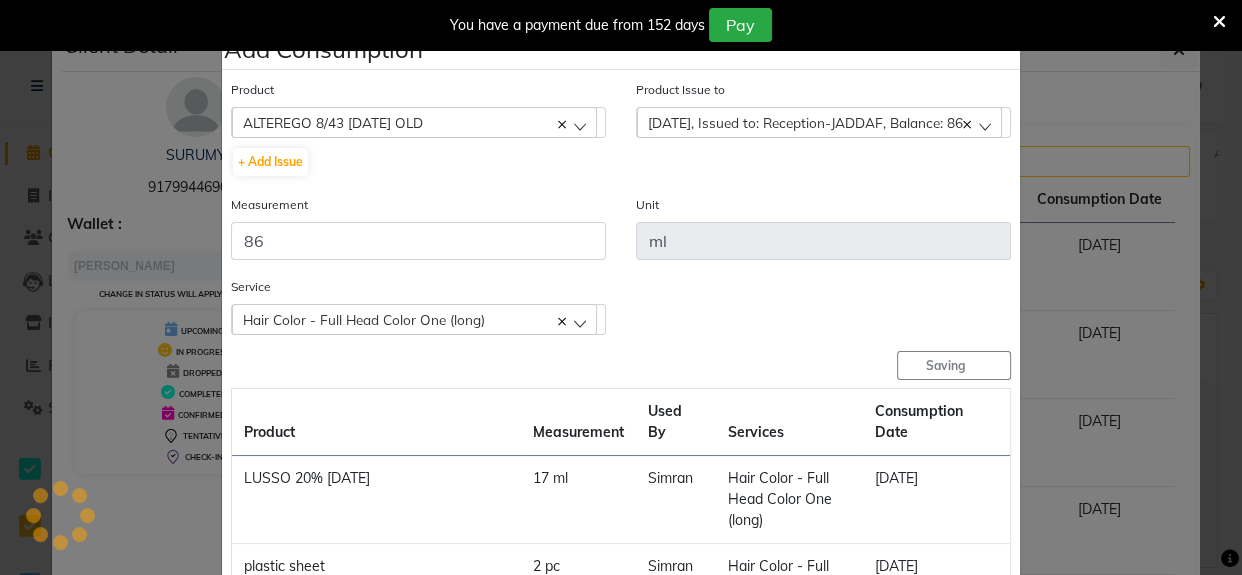 type 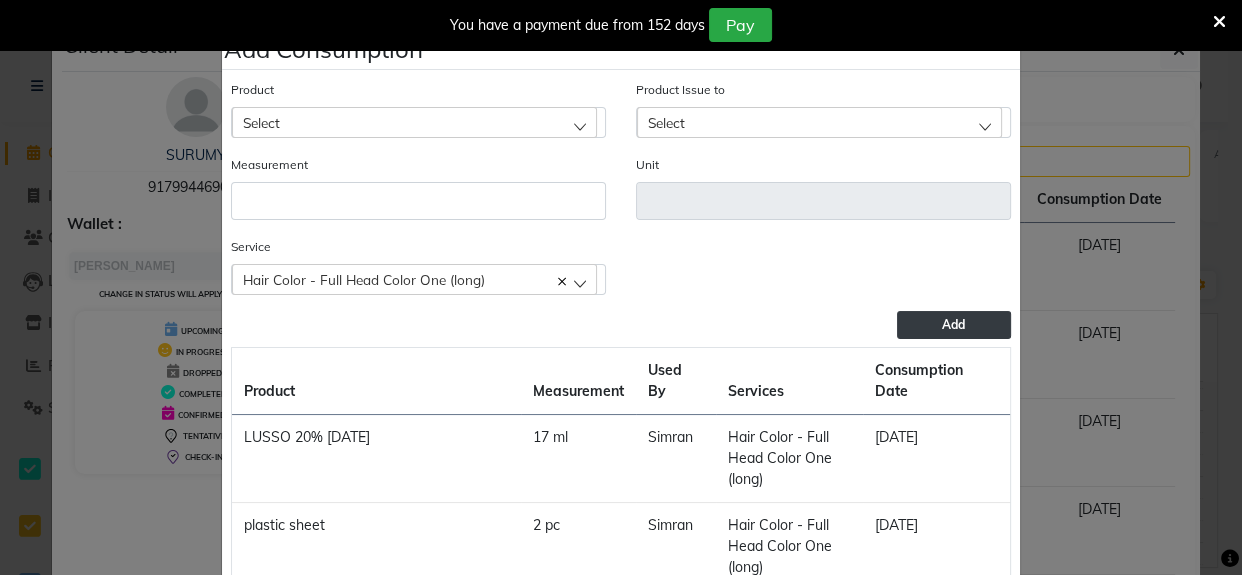 click on "Select" 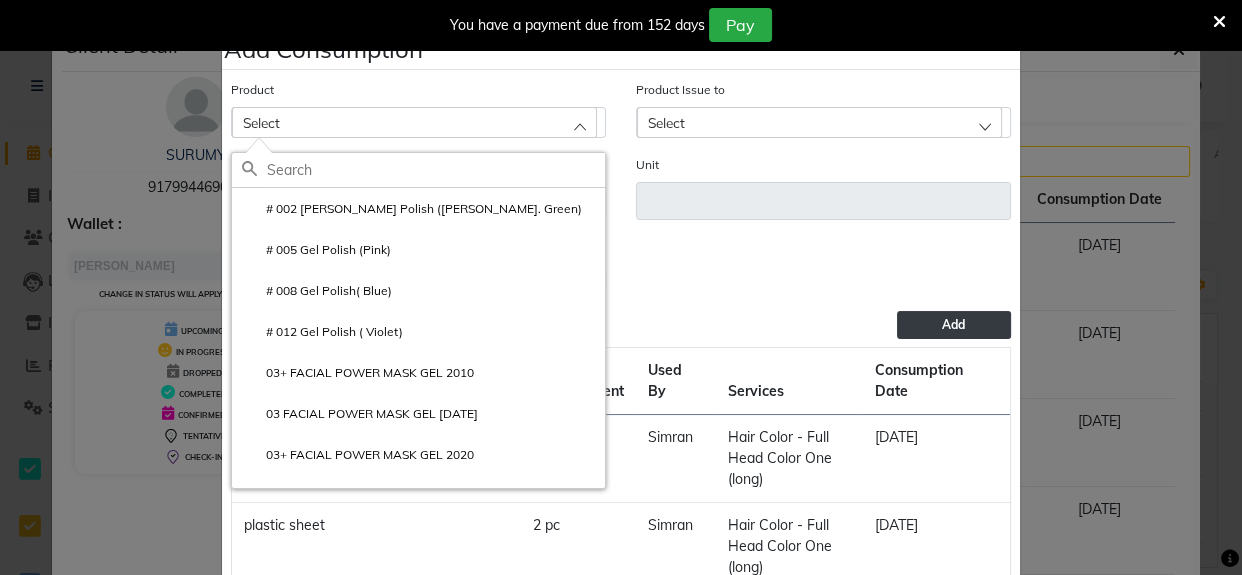 click 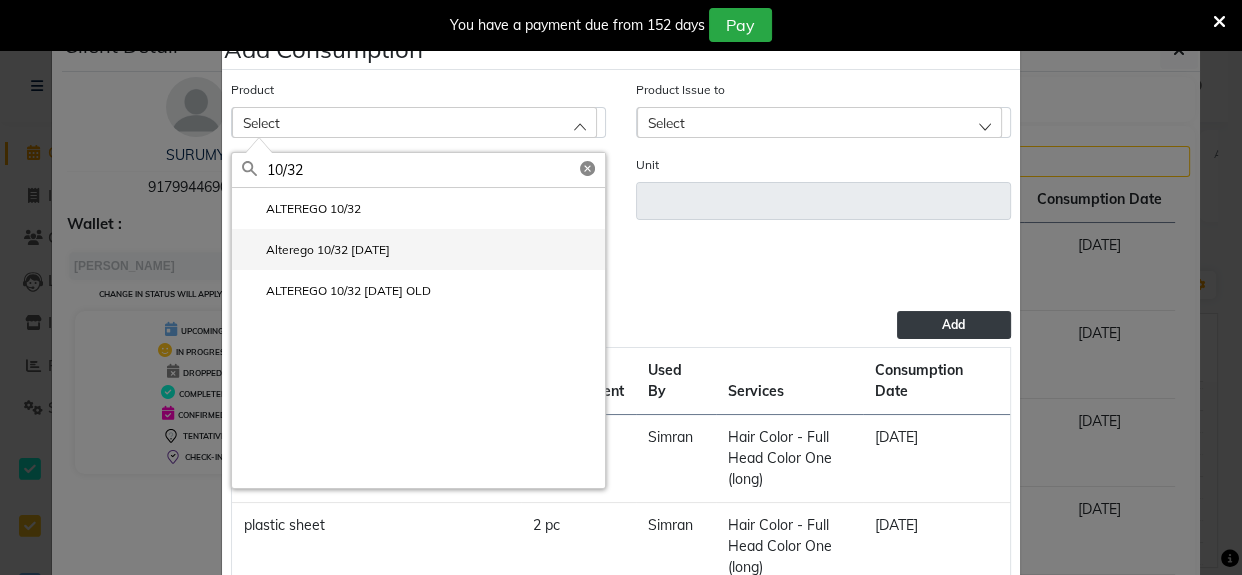 type on "10/32" 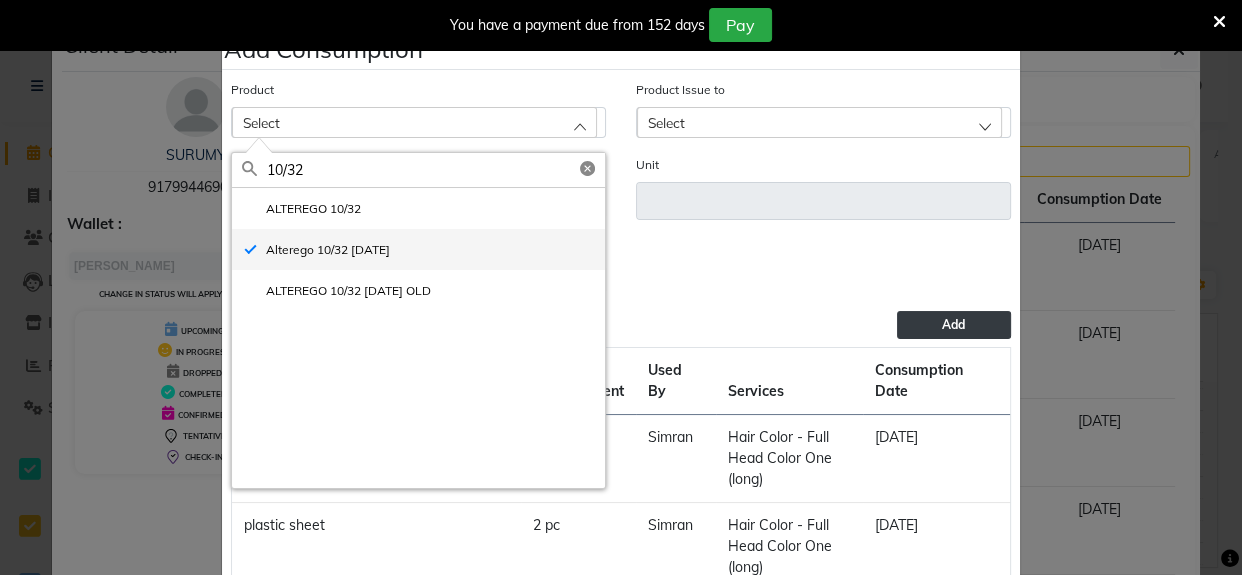 type on "ml" 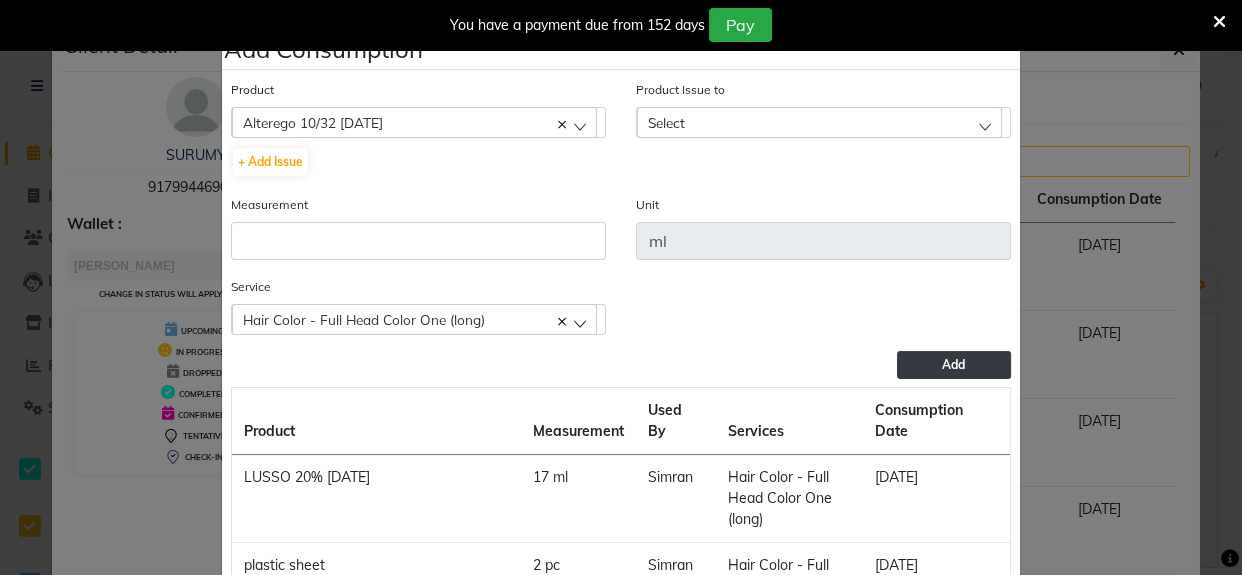drag, startPoint x: 795, startPoint y: 119, endPoint x: 804, endPoint y: 196, distance: 77.52419 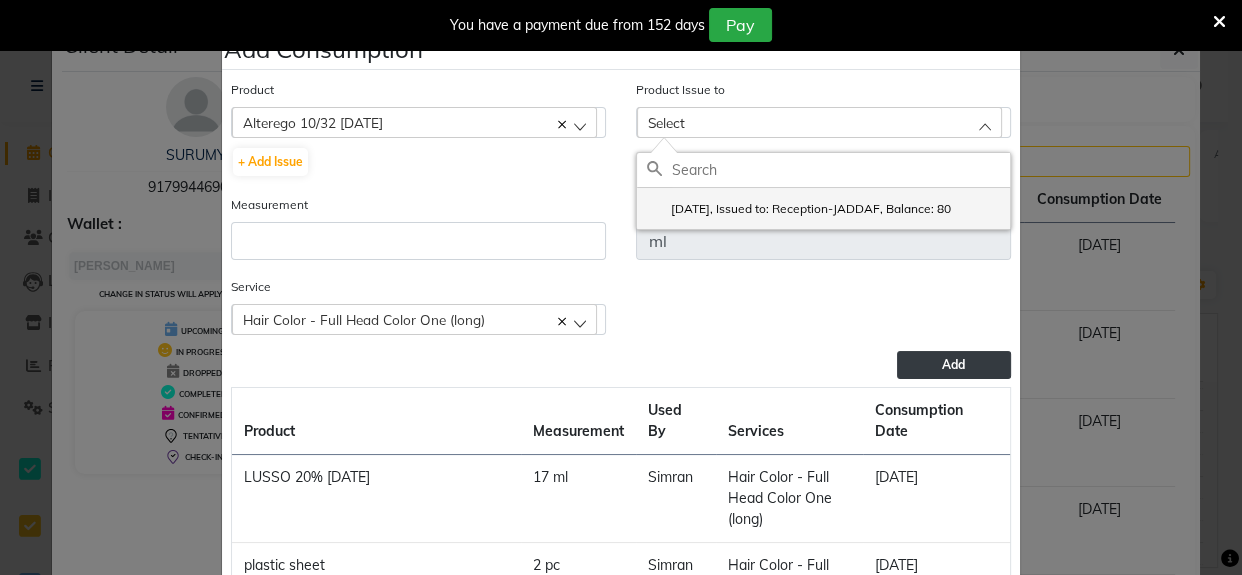 click on "[DATE], Issued to: Reception-JADDAF, Balance: 80" 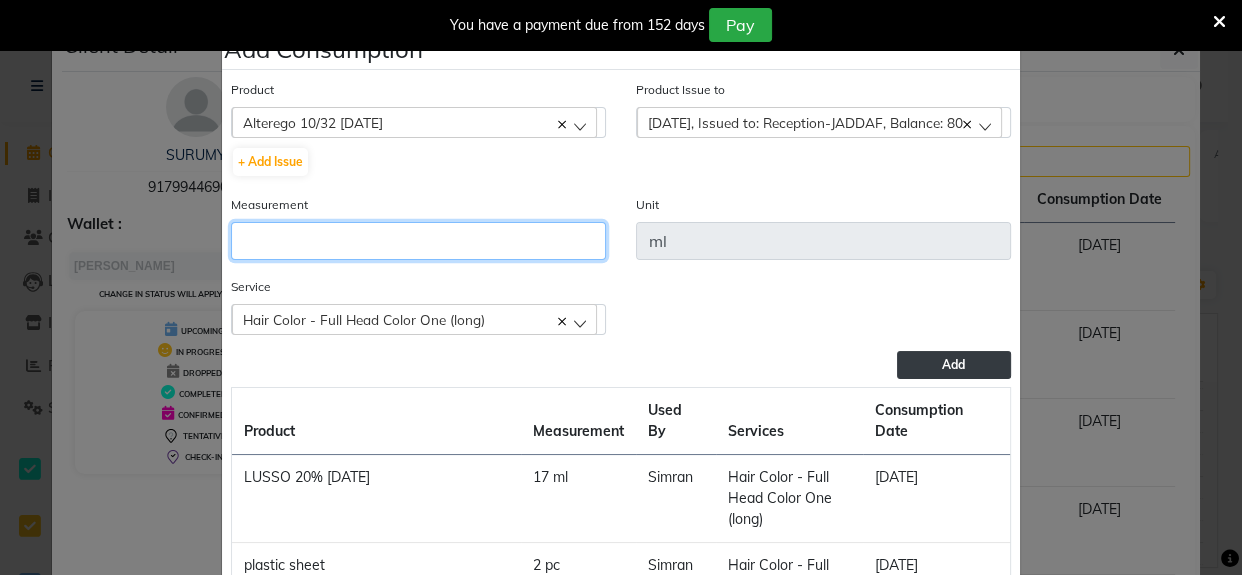 click 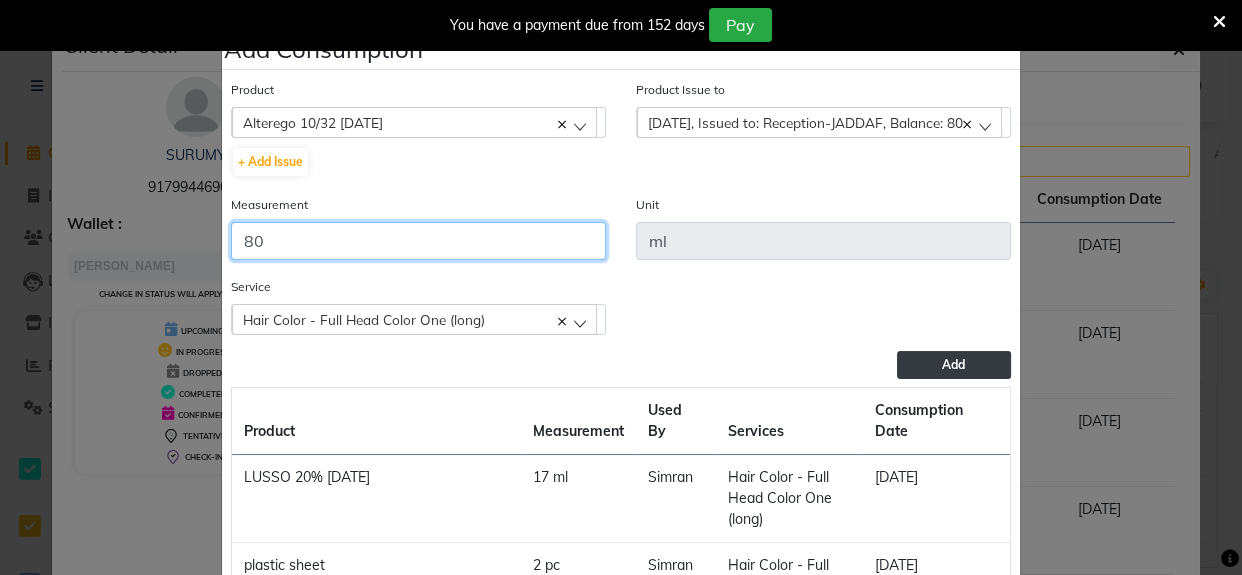 type on "80" 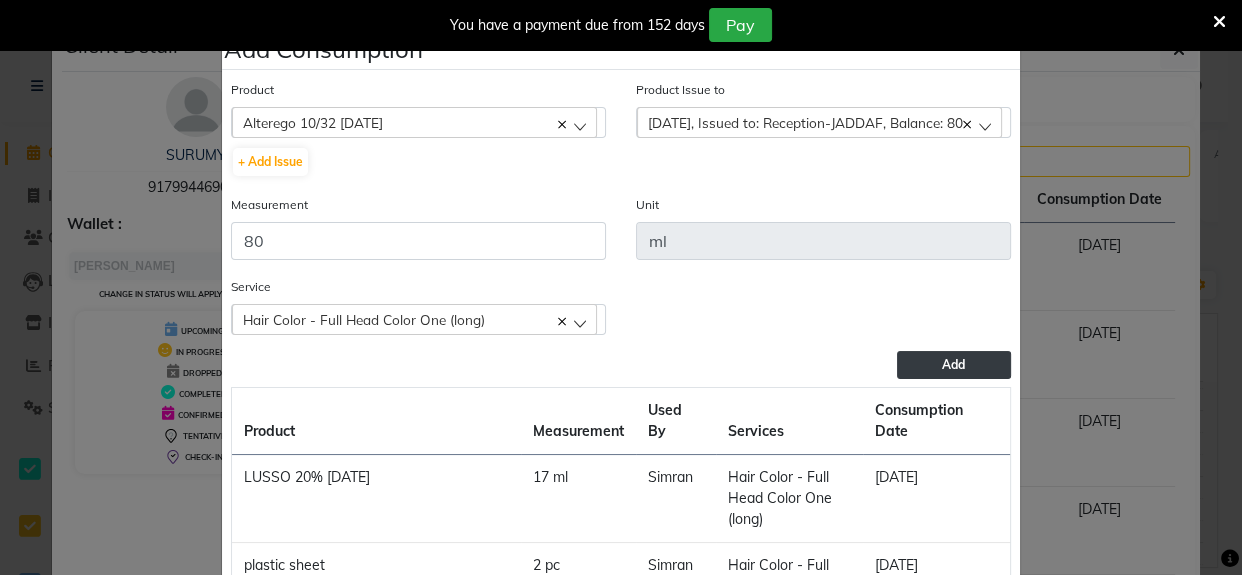 click on "Add" 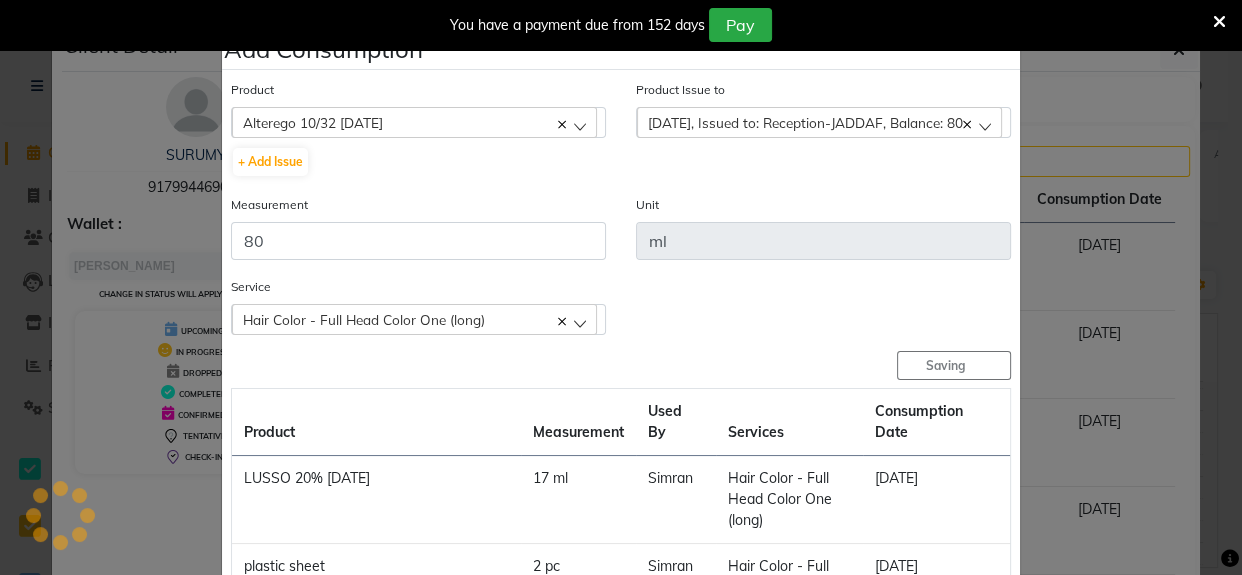 type 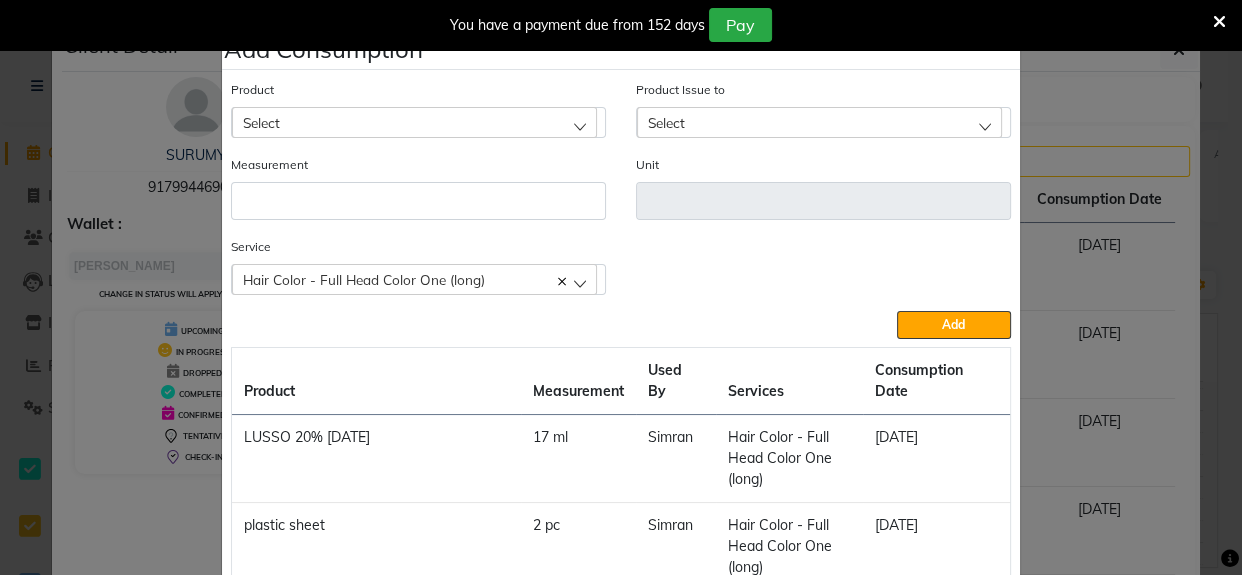 click on "Select" 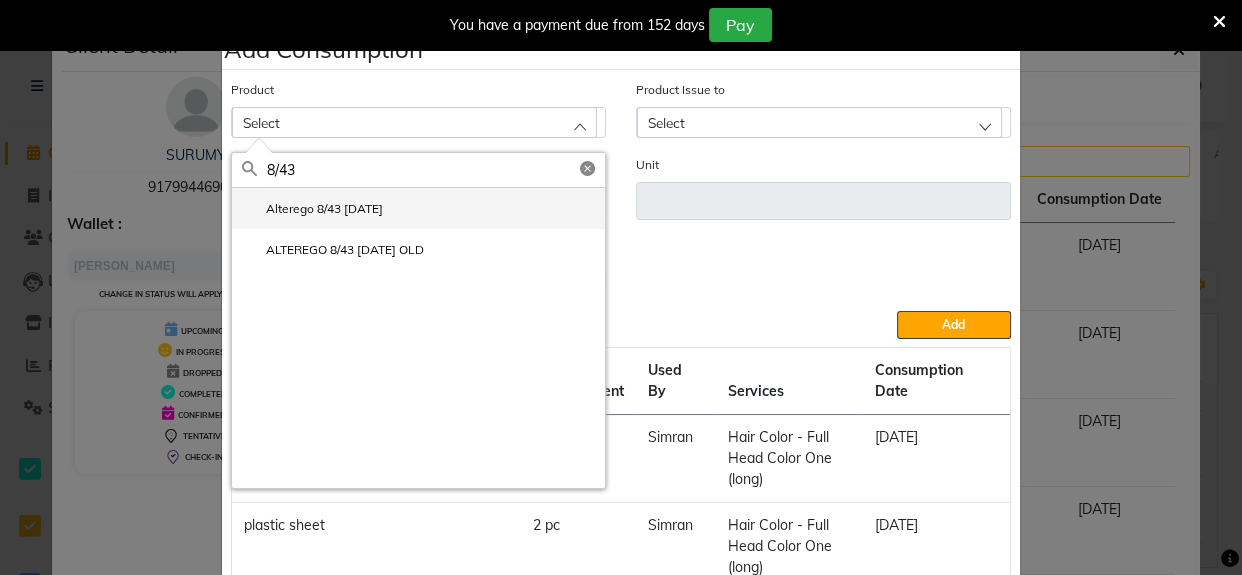 type on "8/43" 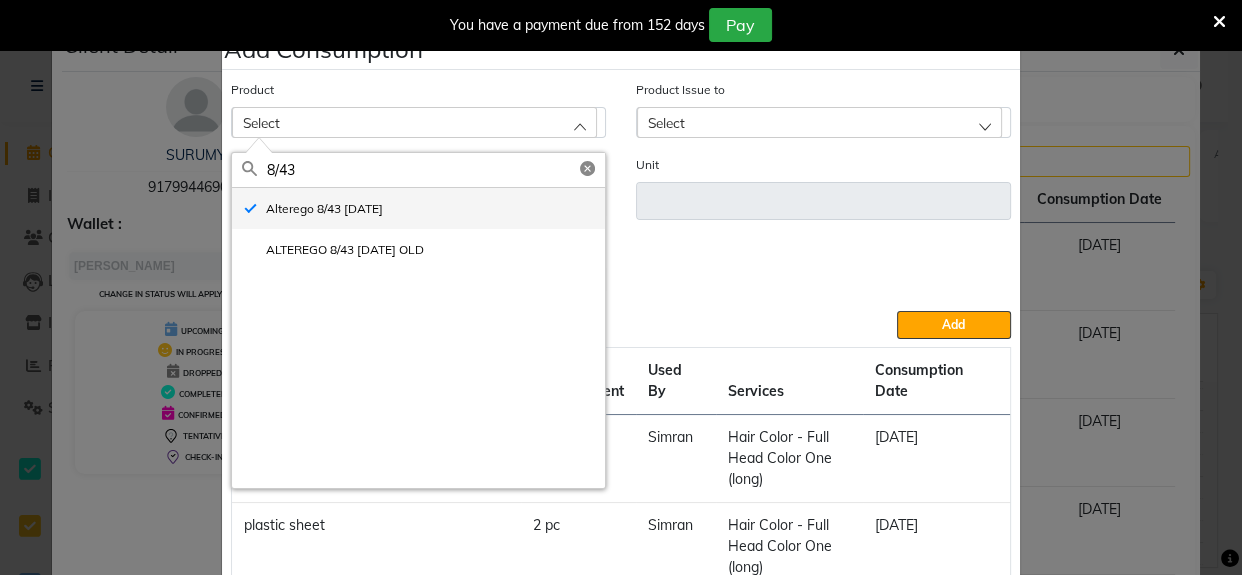 type on "ml" 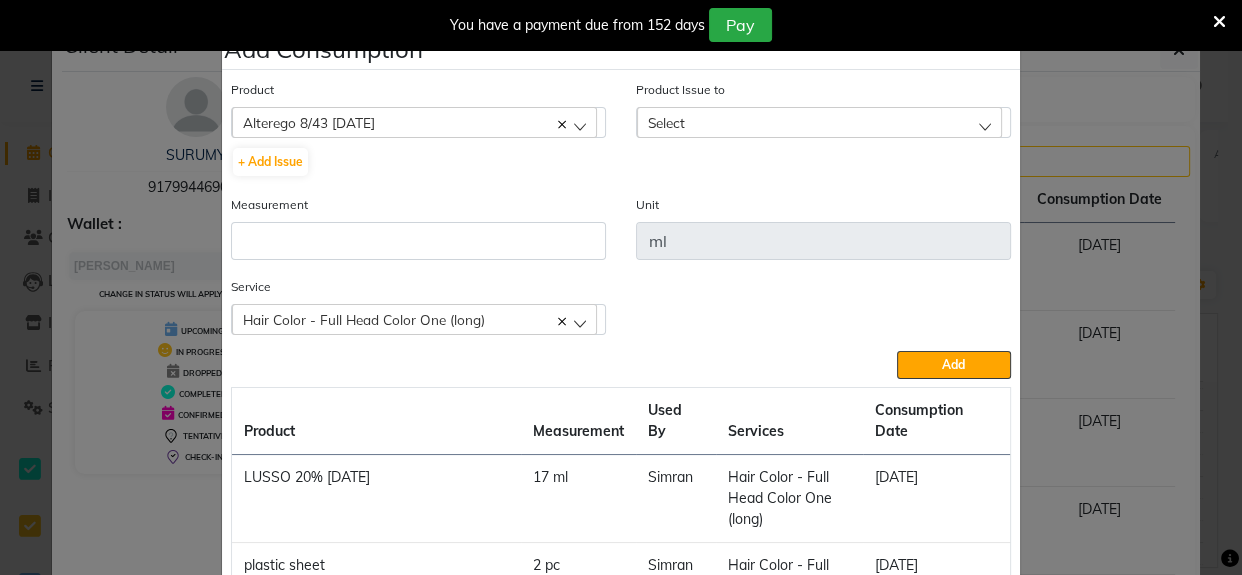 click on "Select" 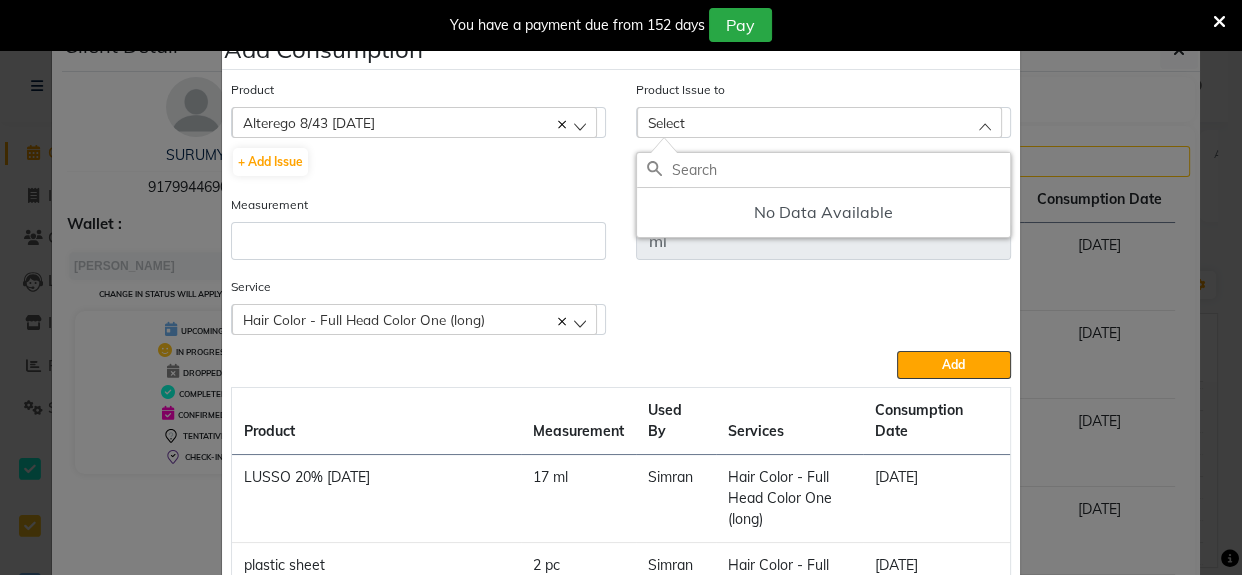 click at bounding box center (1219, 22) 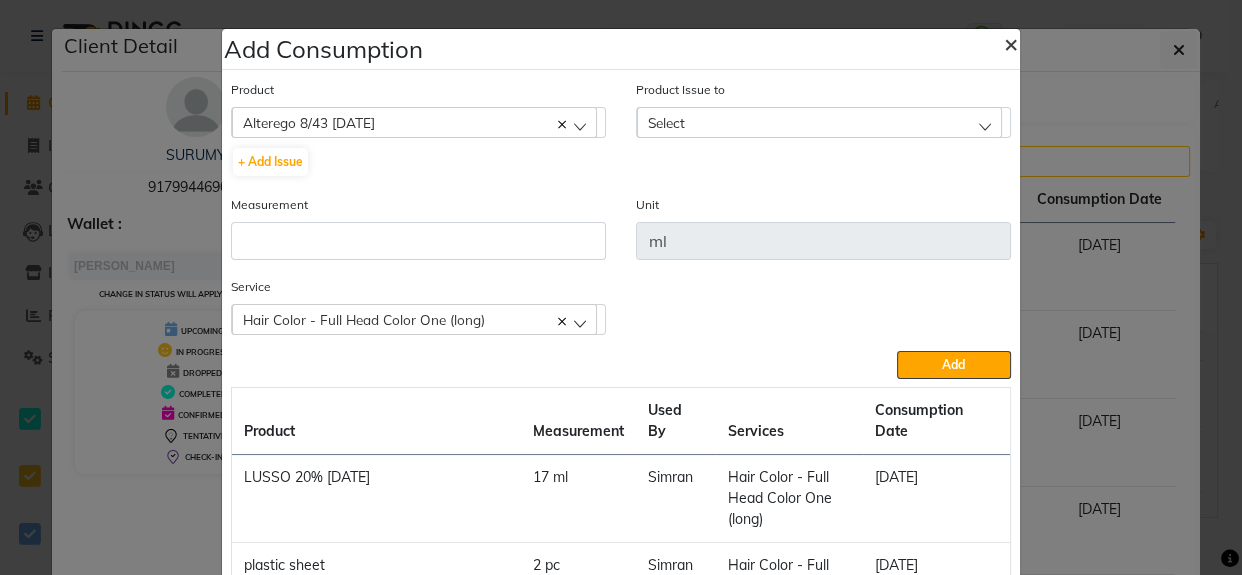 click on "×" 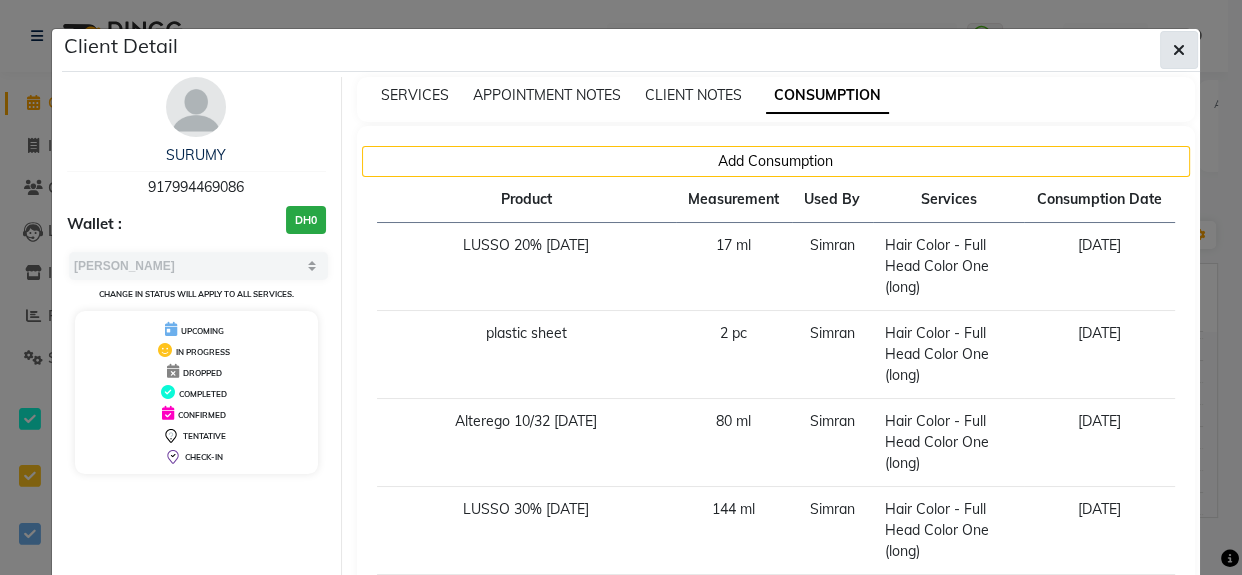 click 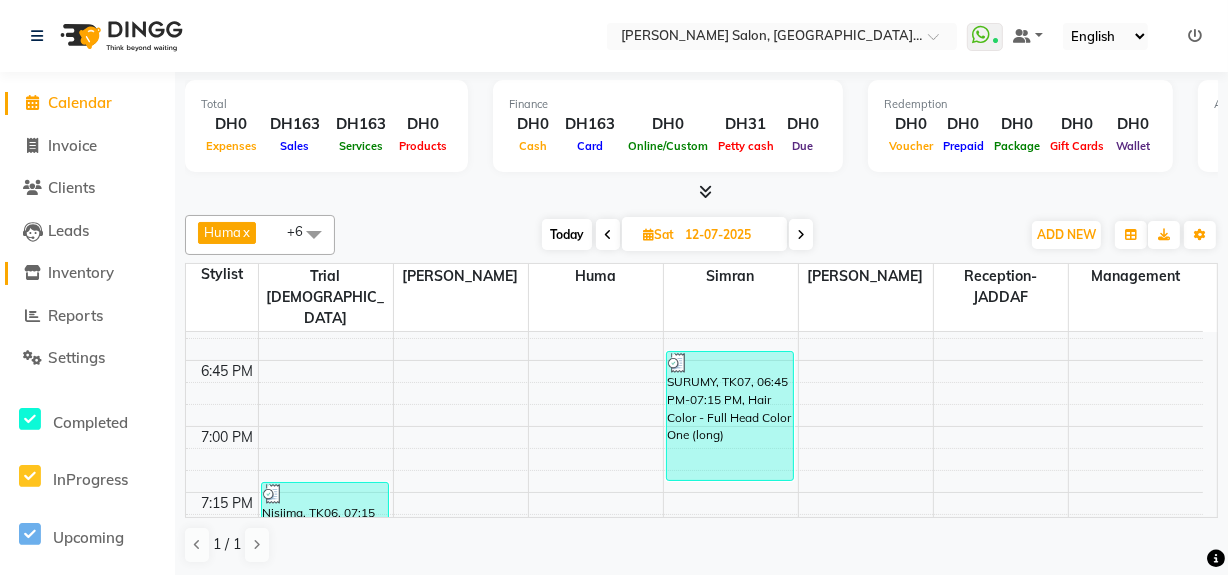 click on "Inventory" 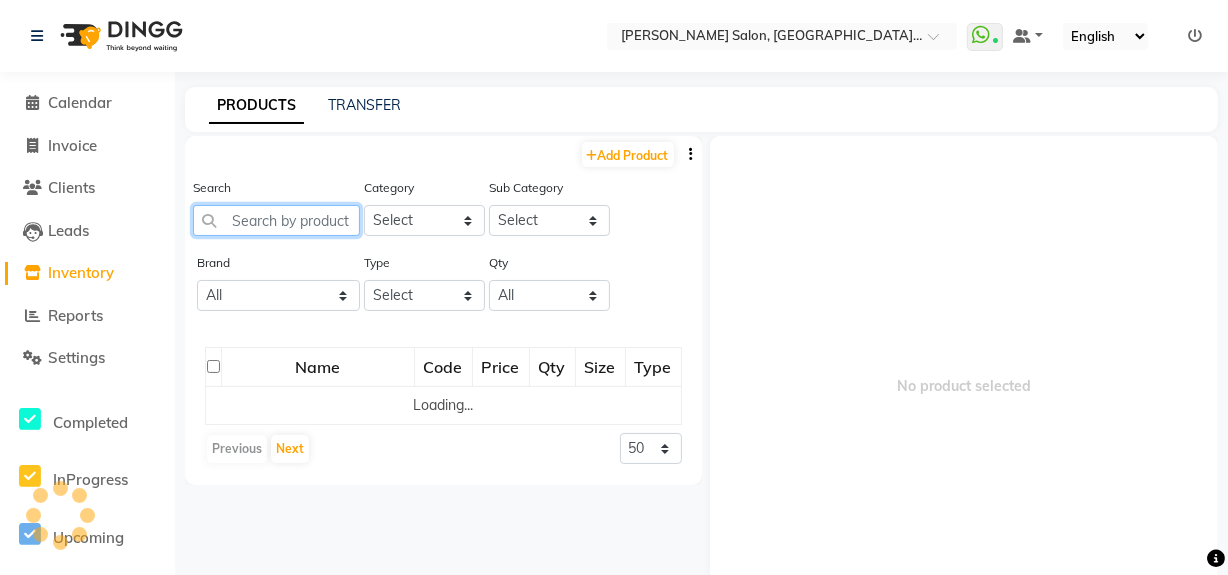 click 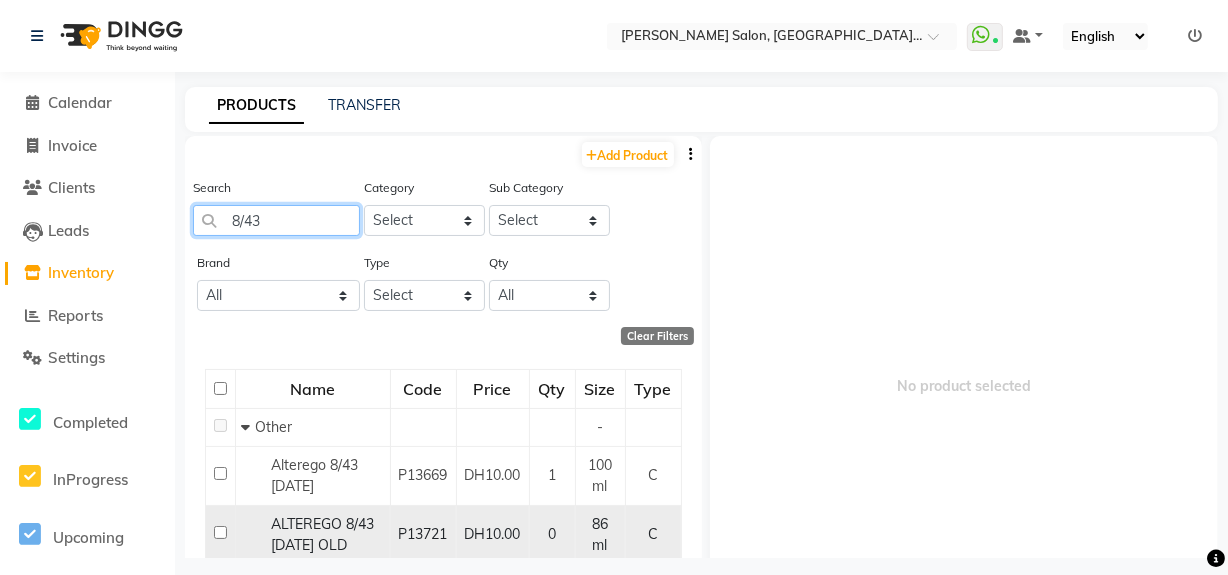 type on "8/43" 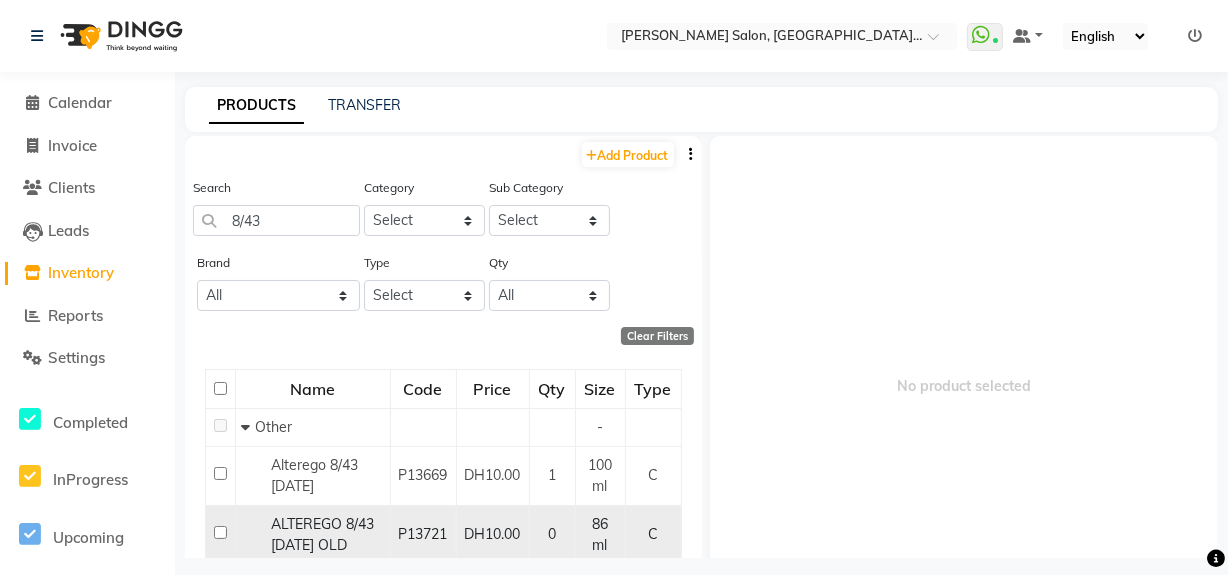 click 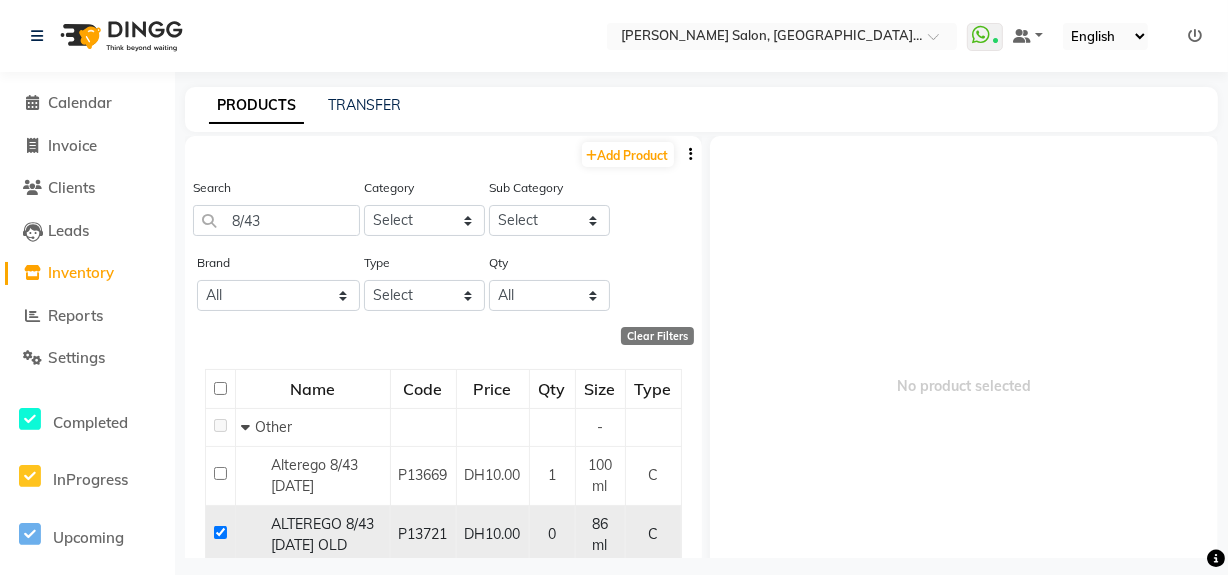 checkbox on "true" 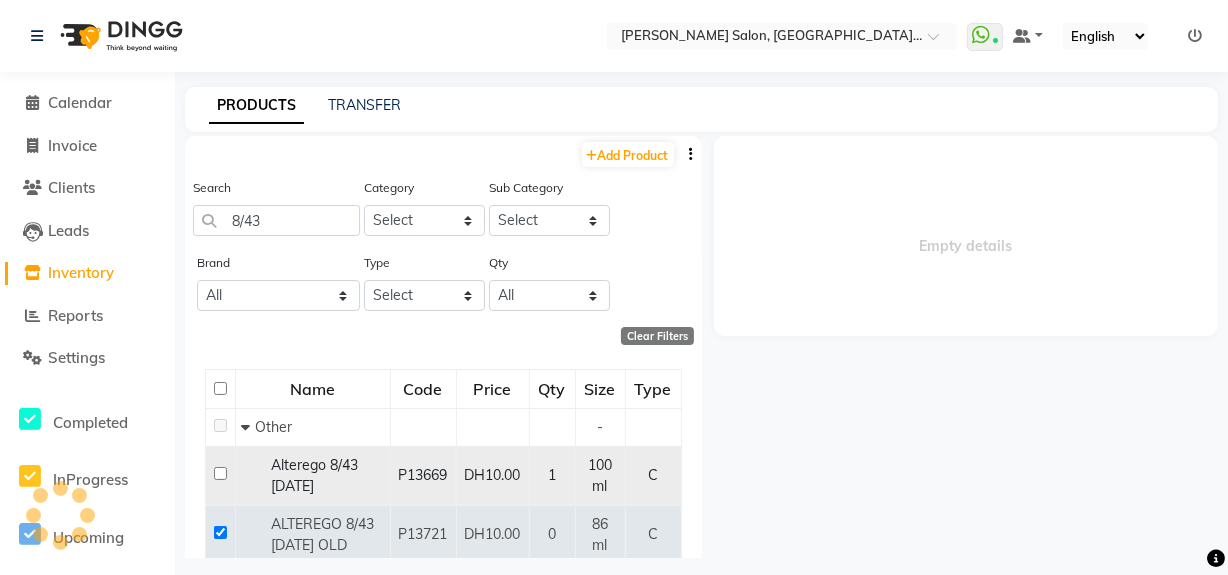 select 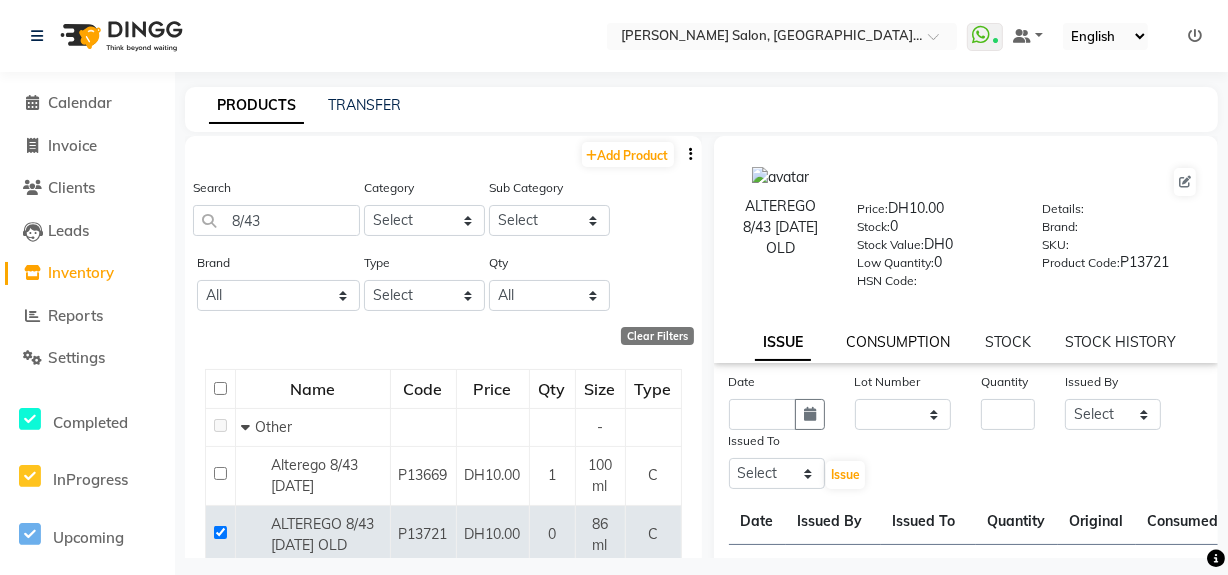 click on "CONSUMPTION" 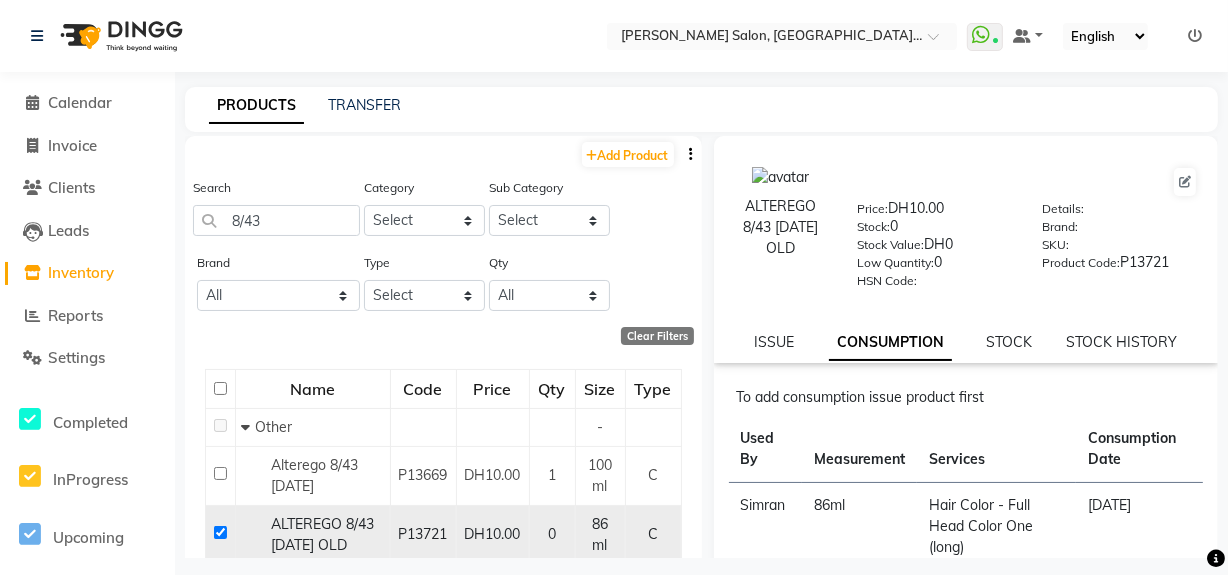 drag, startPoint x: 212, startPoint y: 512, endPoint x: 222, endPoint y: 536, distance: 26 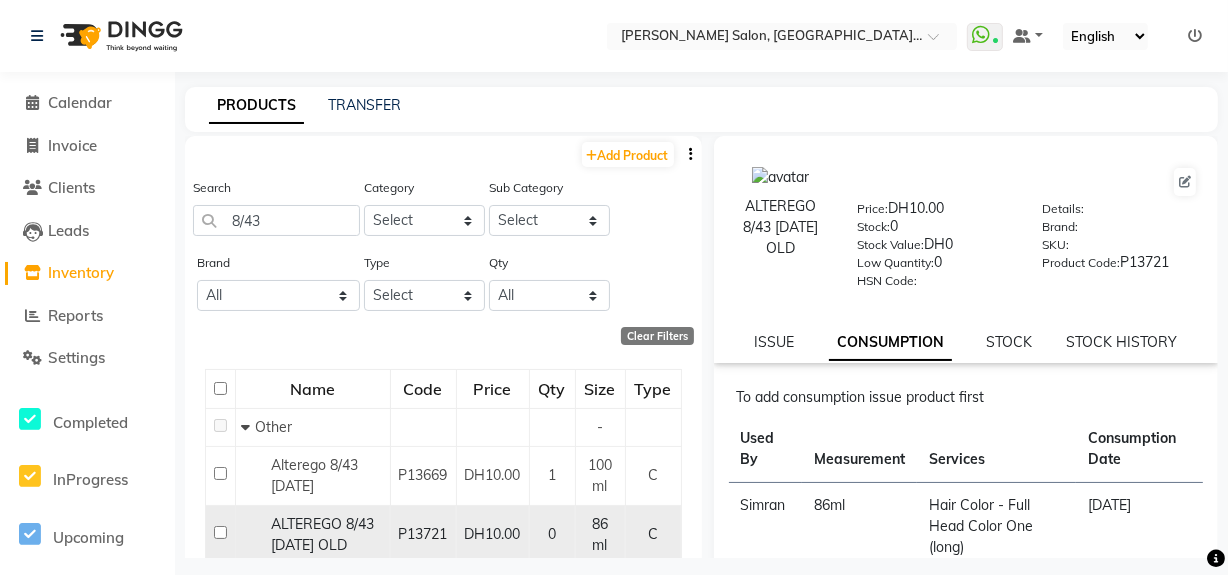 checkbox on "false" 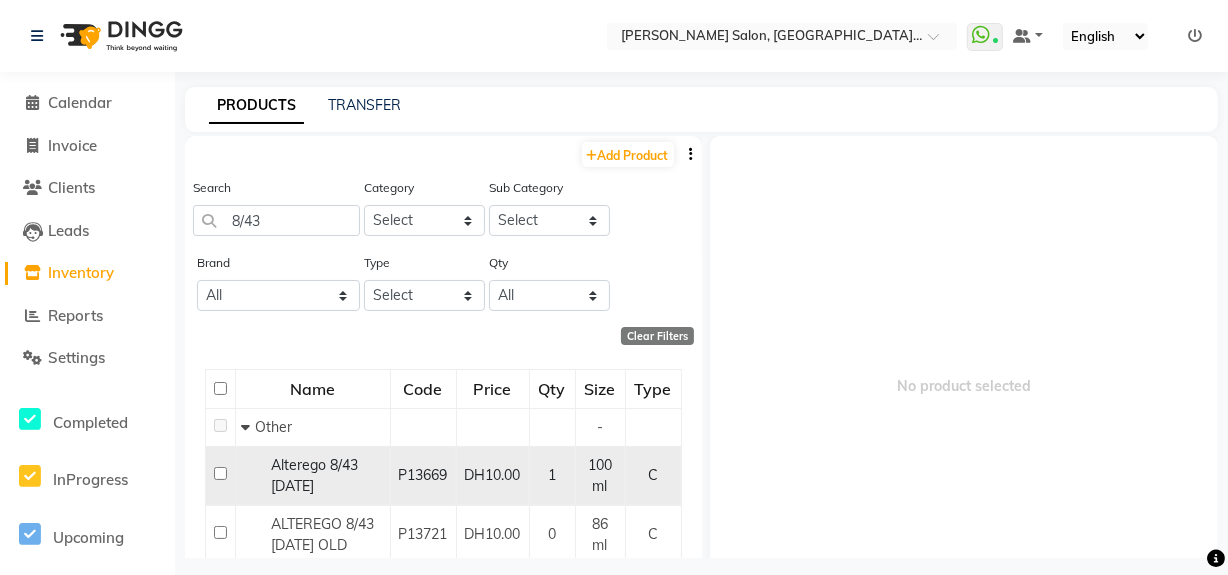 click 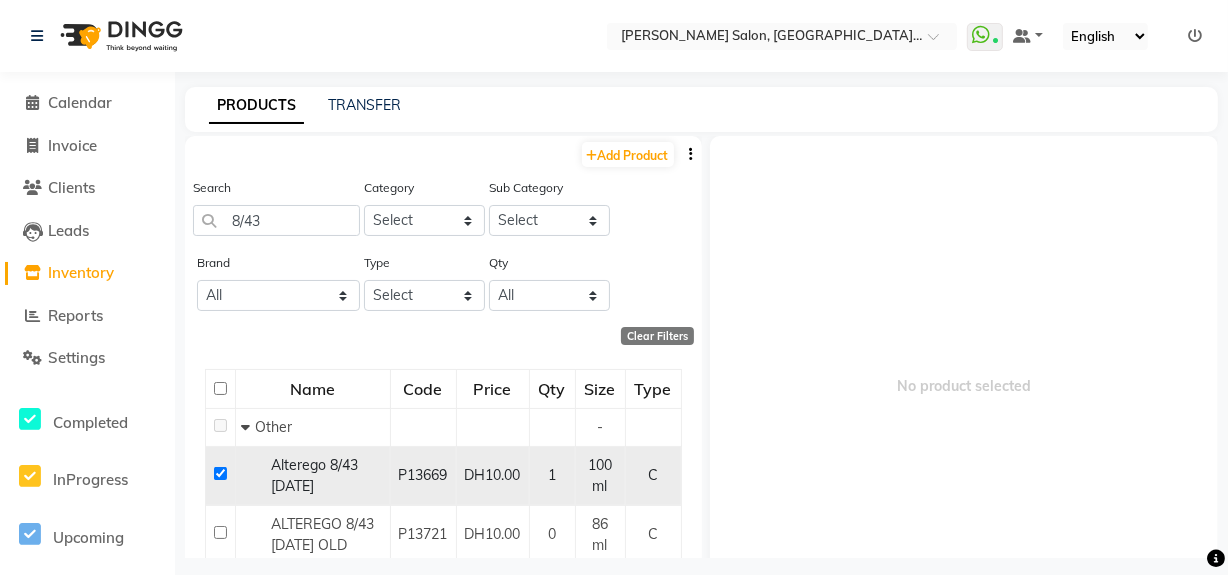checkbox on "true" 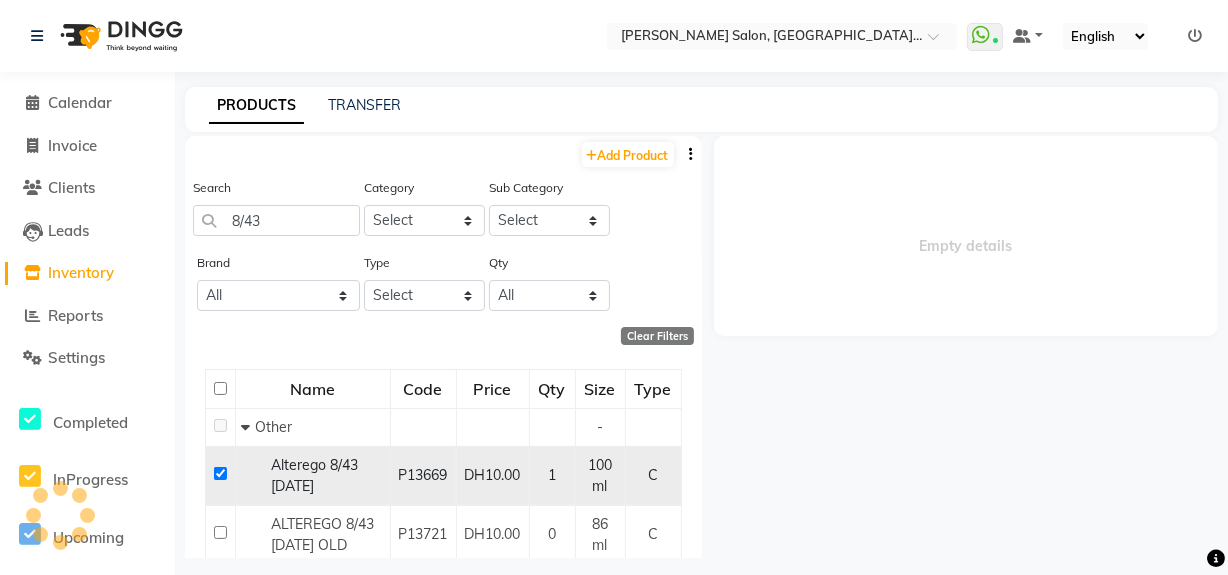 select 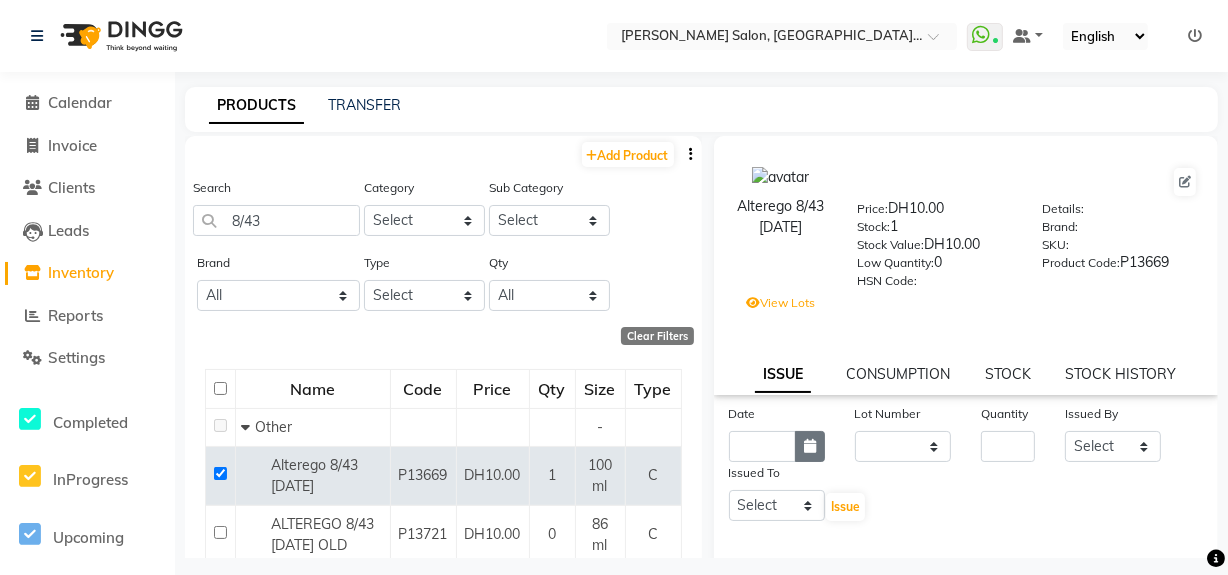 click 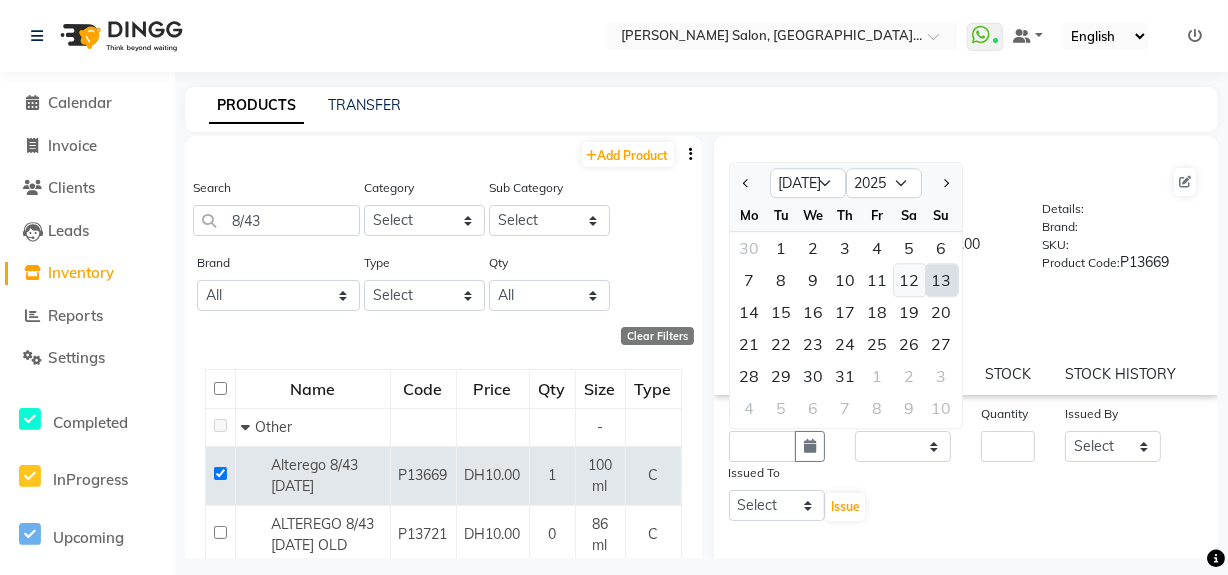 click on "12" 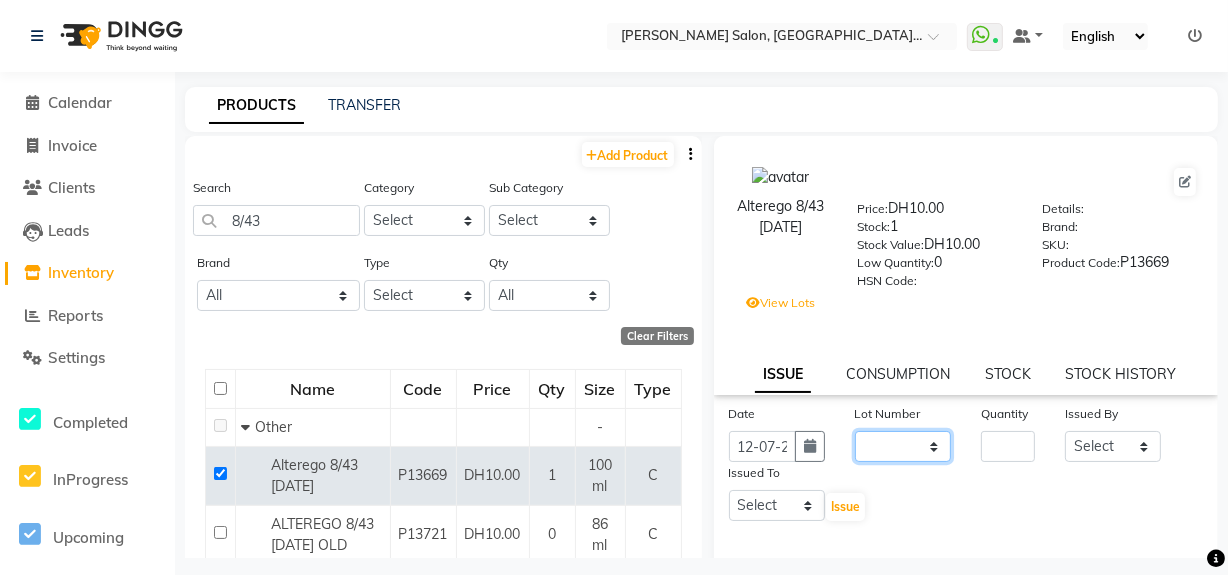 click on "None  / [DATE]" 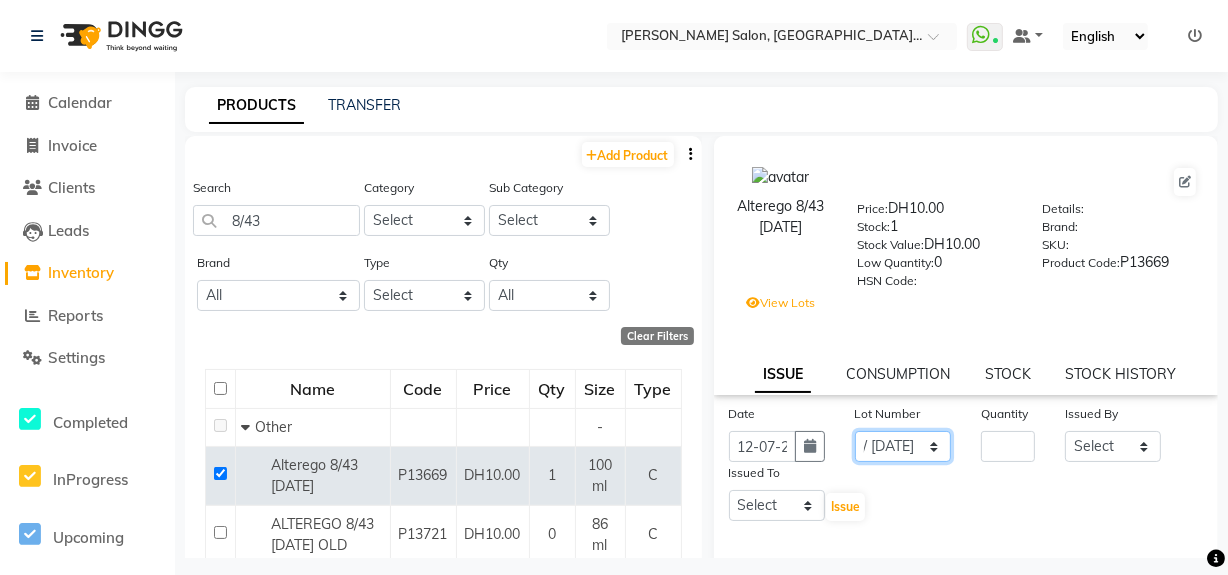 click on "None  / [DATE]" 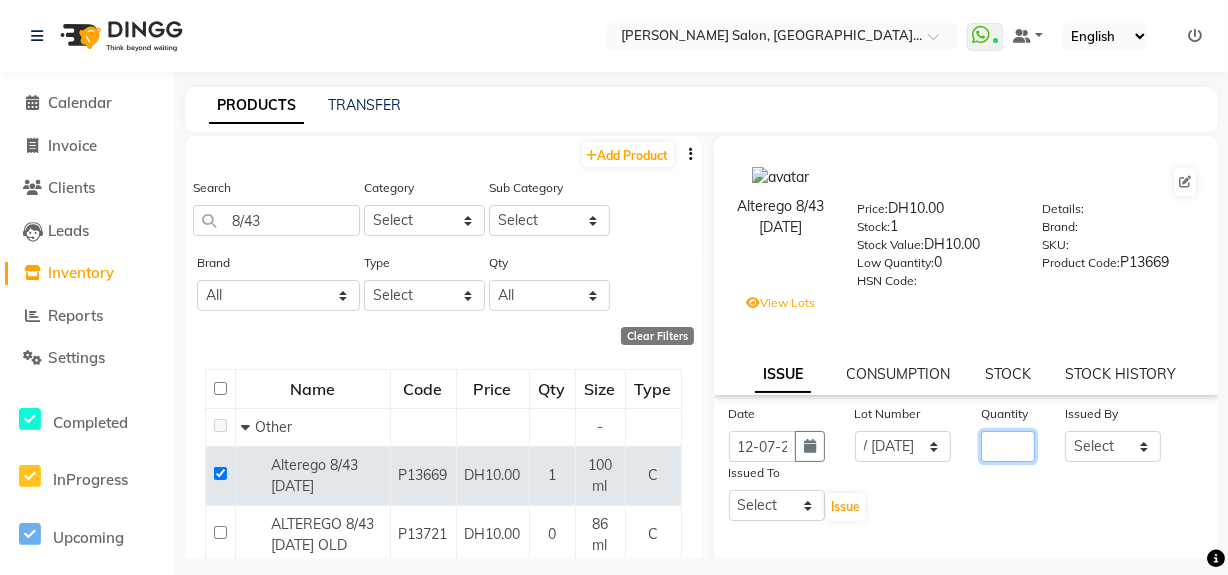 click 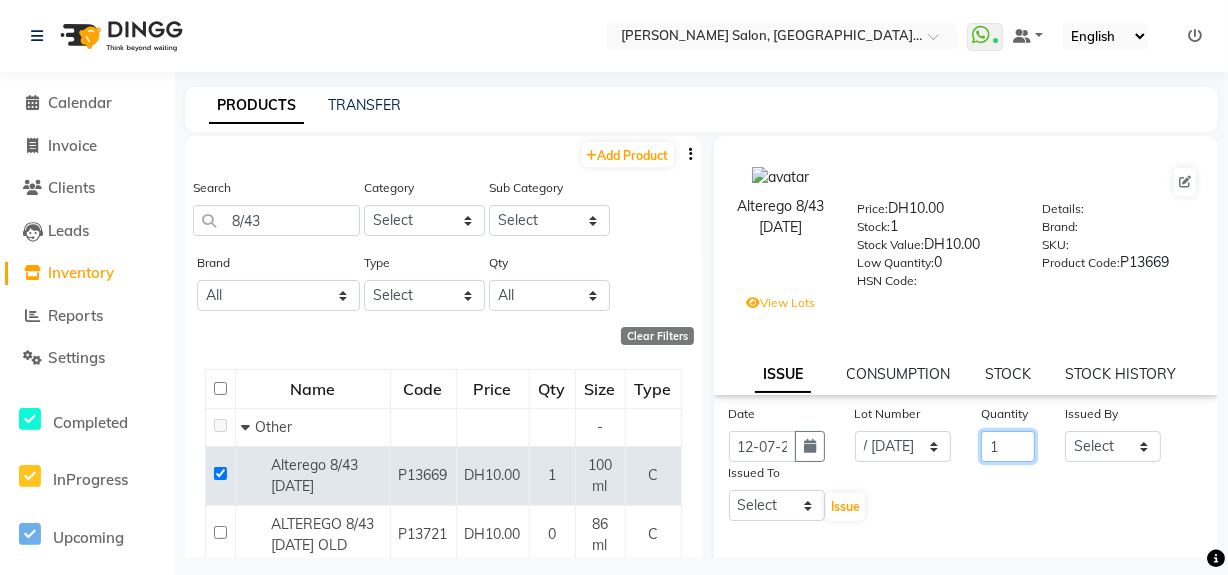 type on "1" 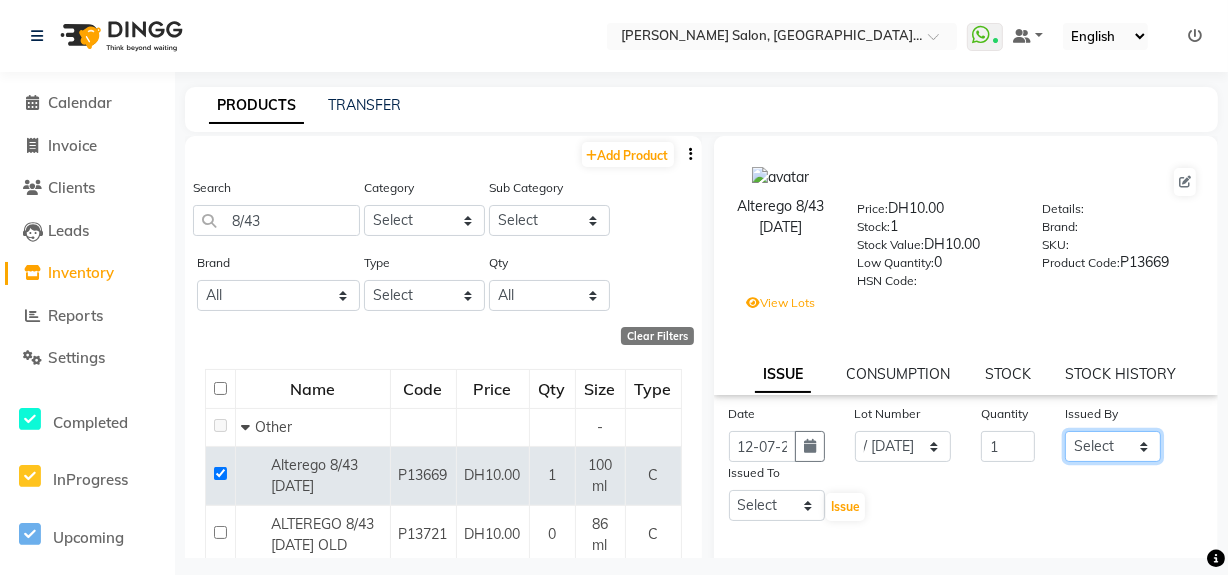click on "Select Huma Leonita Management Reception-JADDAF [PERSON_NAME] [PERSON_NAME] trial [DEMOGRAPHIC_DATA]" 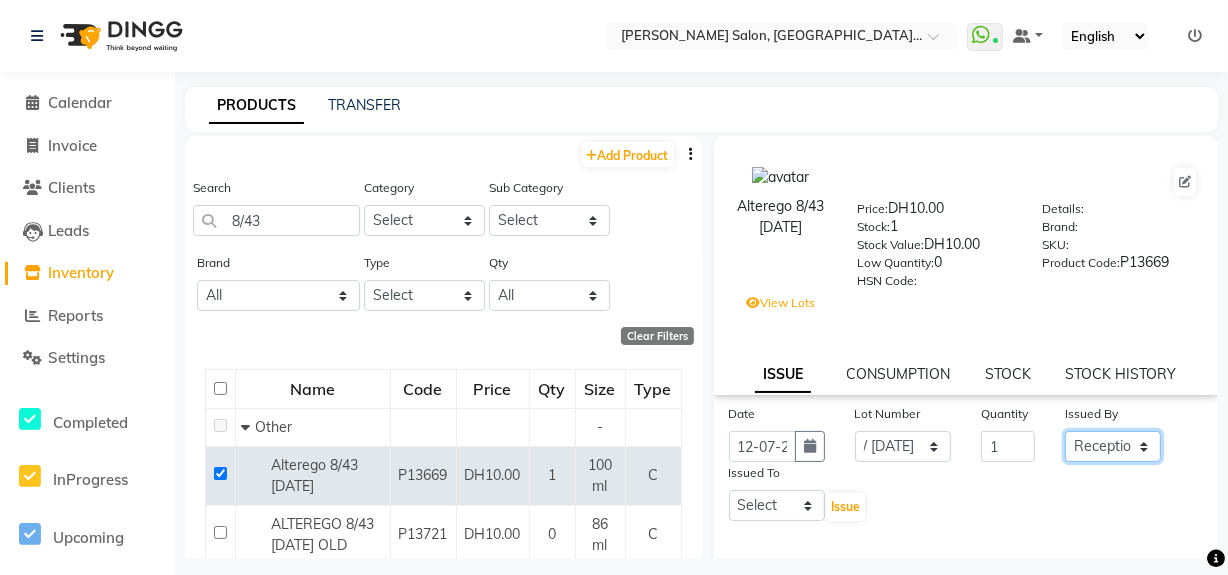 click on "Select Huma Leonita Management Reception-JADDAF [PERSON_NAME] [PERSON_NAME] trial [DEMOGRAPHIC_DATA]" 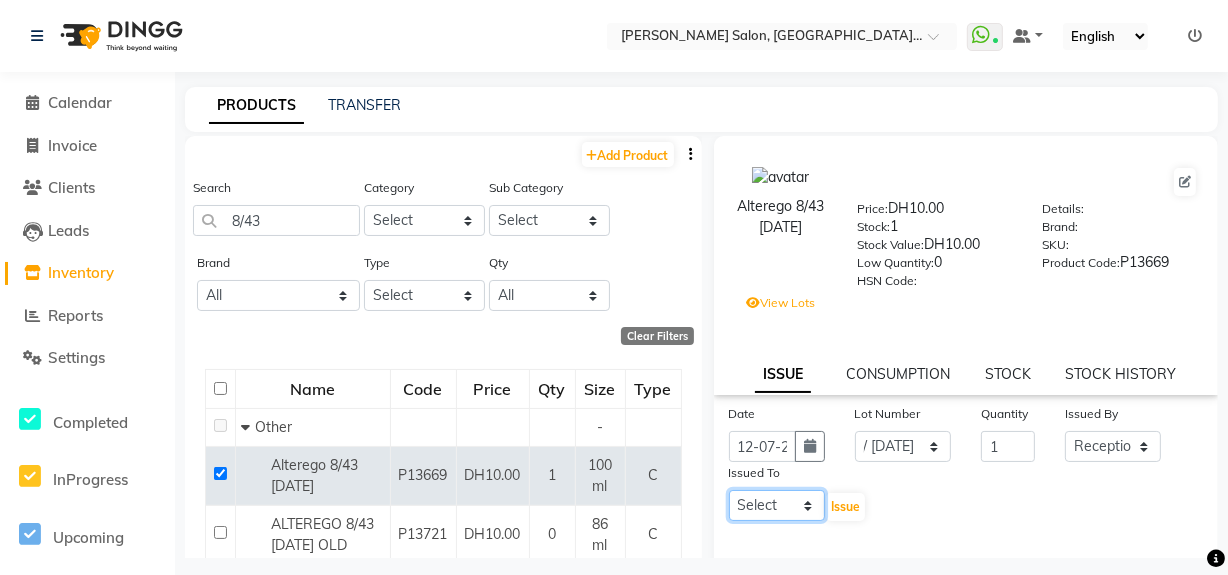 drag, startPoint x: 808, startPoint y: 509, endPoint x: 789, endPoint y: 508, distance: 19.026299 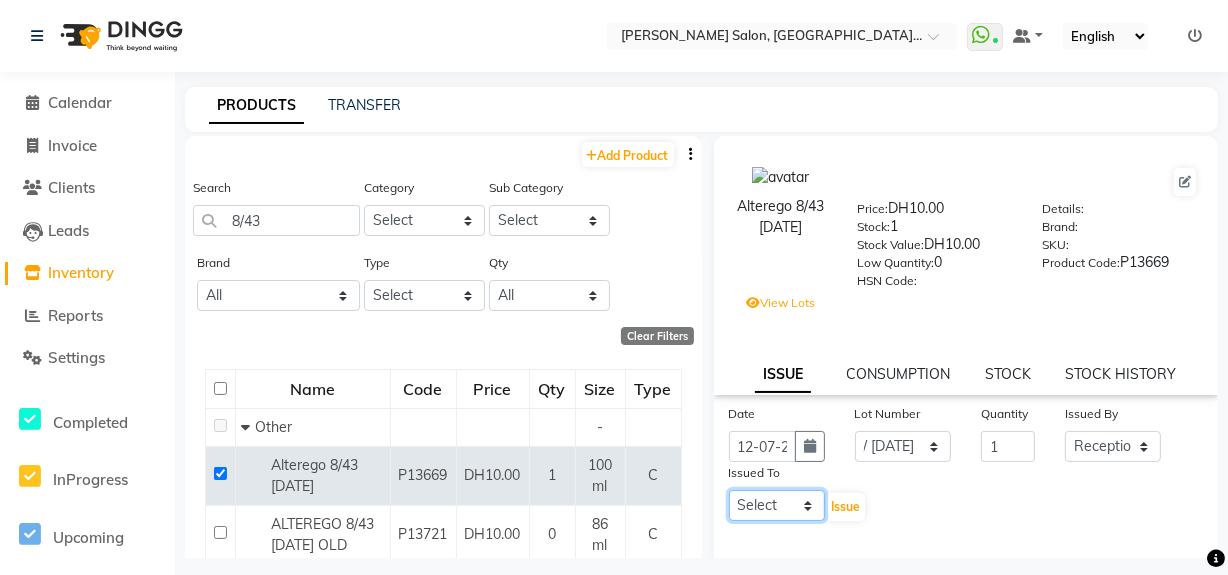 select on "20854" 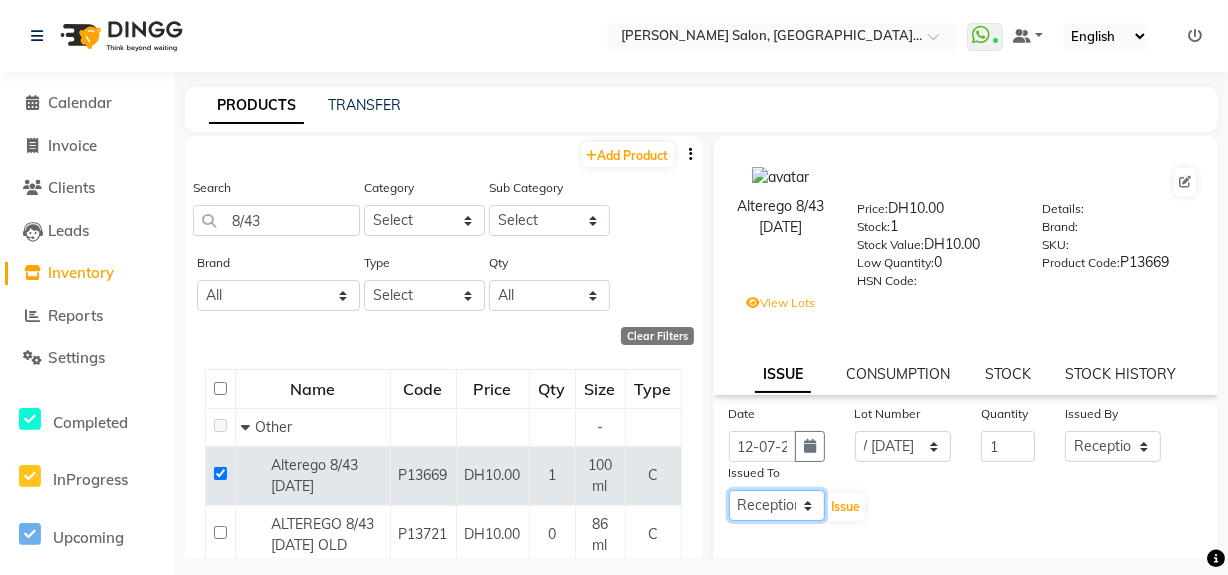 click on "Select Huma Leonita Management Reception-JADDAF [PERSON_NAME] [PERSON_NAME] trial [DEMOGRAPHIC_DATA]" 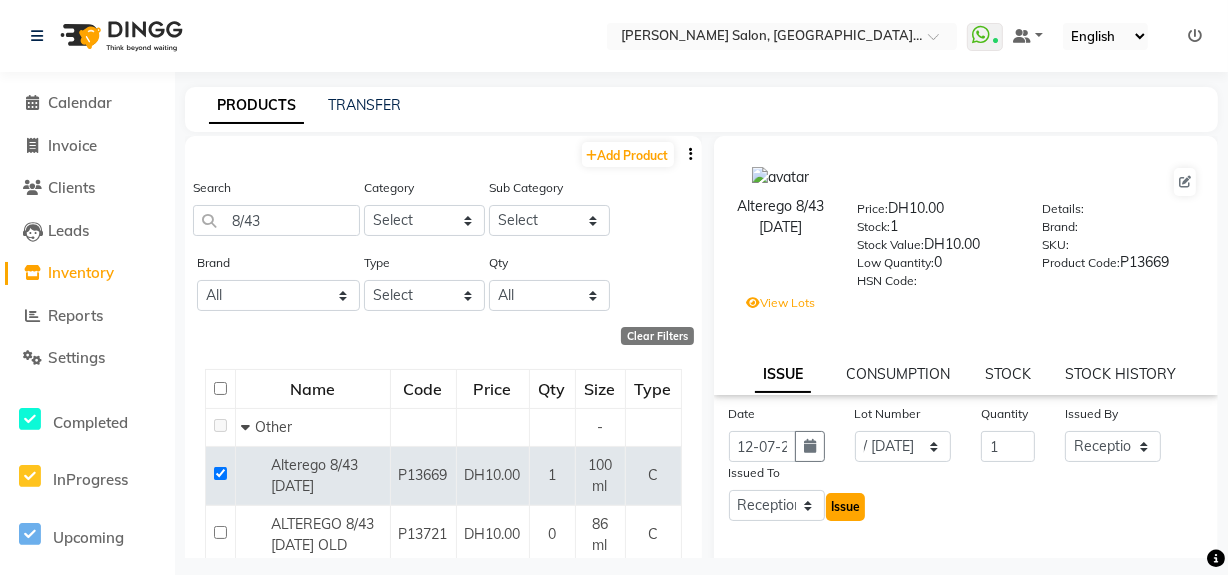 click on "Issue" 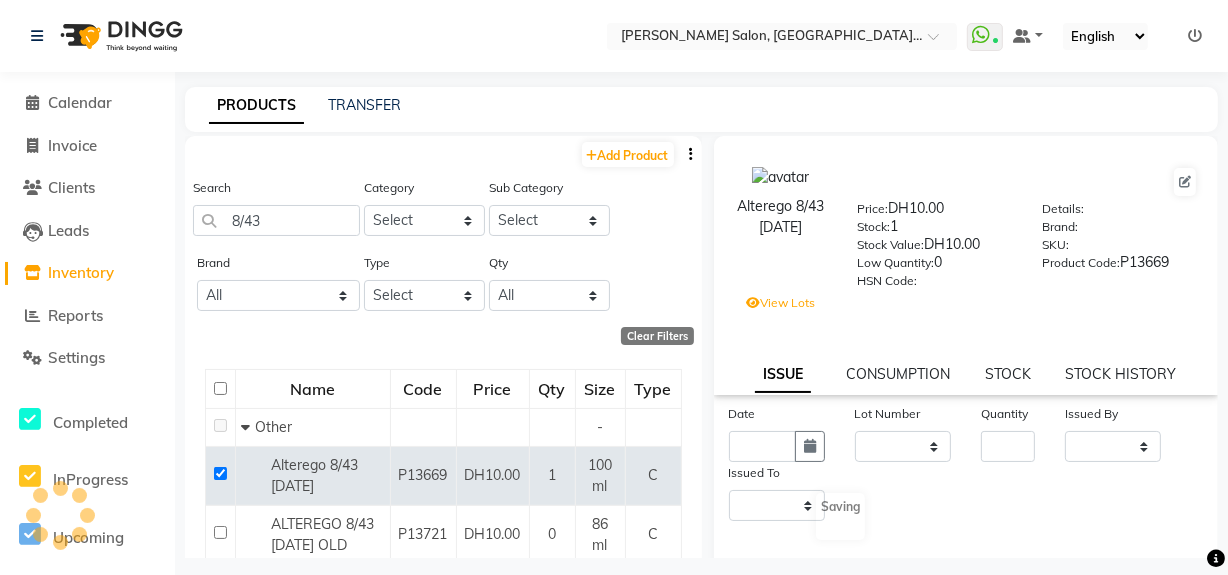 select 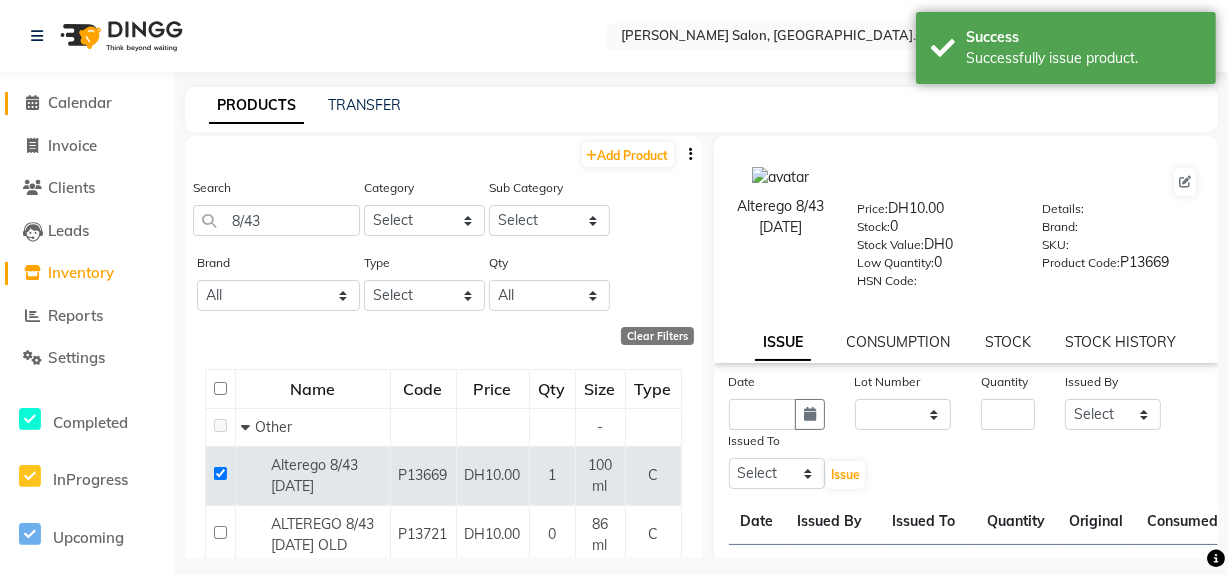 click on "Calendar" 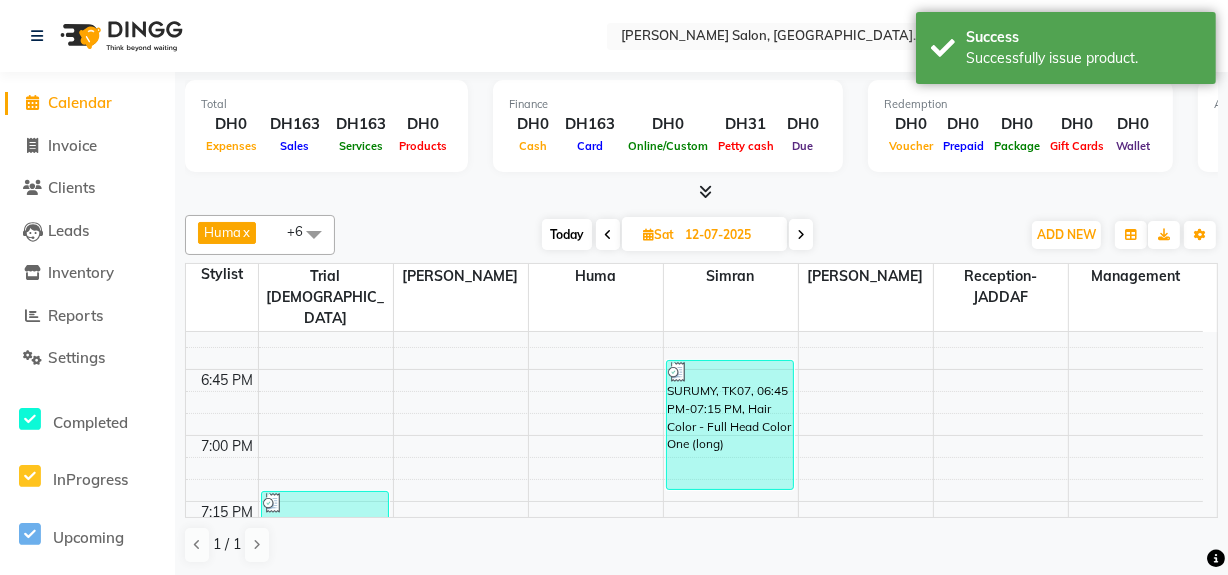scroll, scrollTop: 2545, scrollLeft: 0, axis: vertical 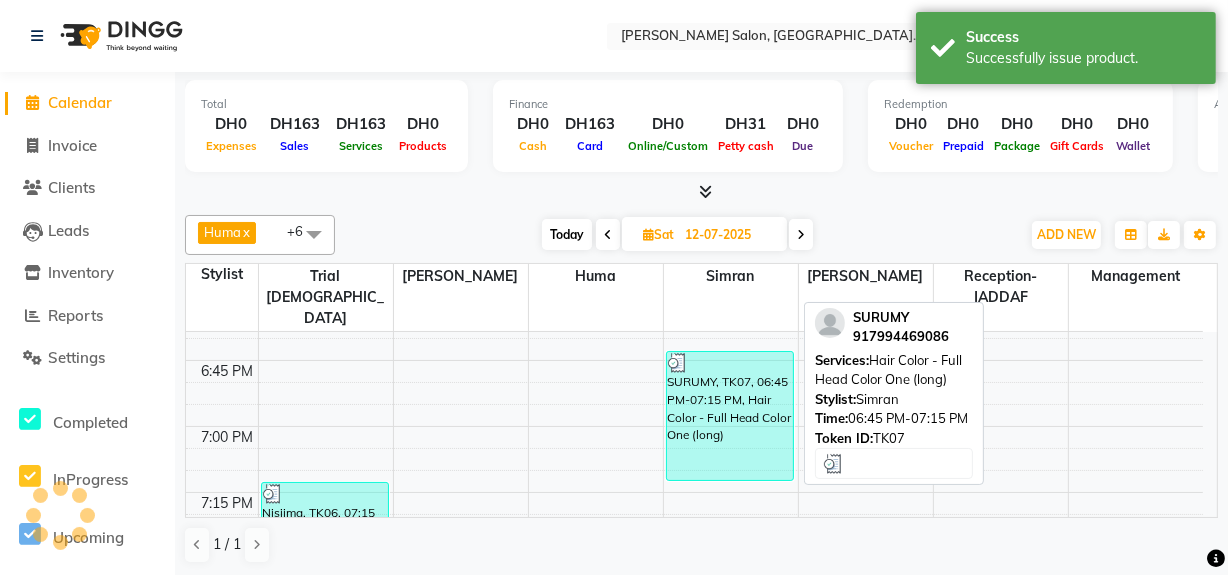 click on "SURUMY, TK07, 06:45 PM-07:15 PM, Hair Color - Full Head Color One (long)" at bounding box center [730, 416] 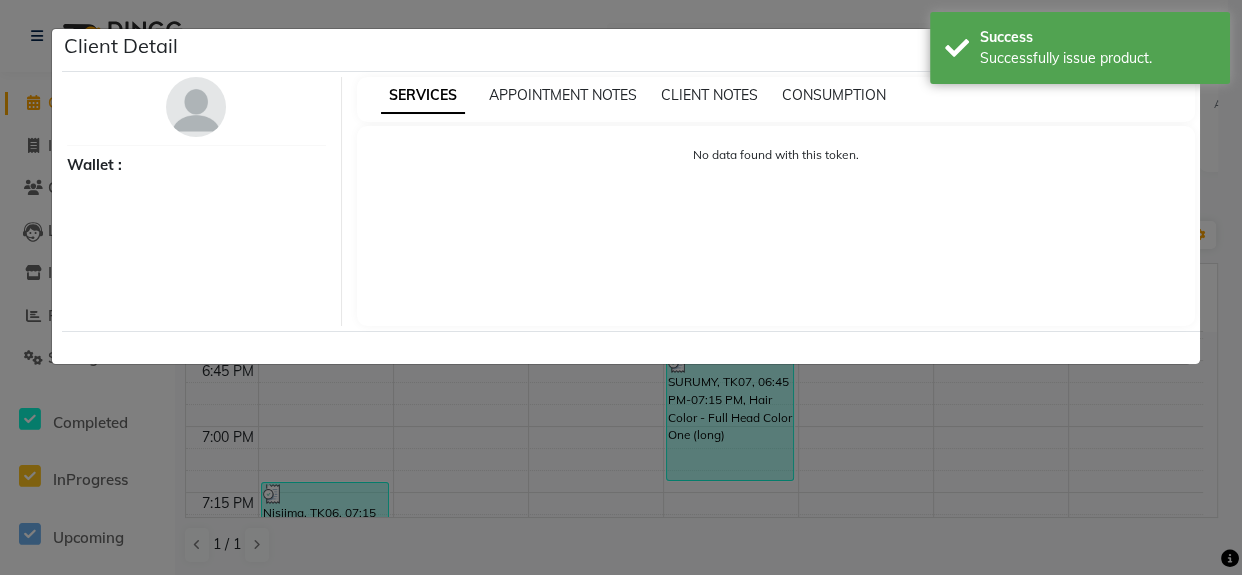 select on "3" 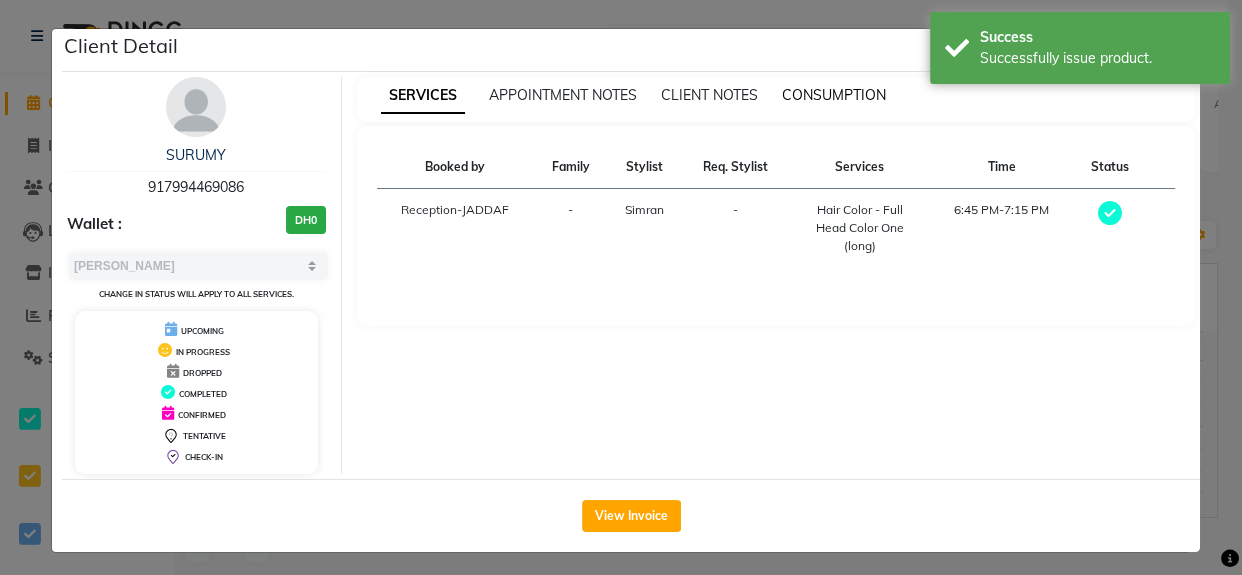 click on "CONSUMPTION" at bounding box center [834, 95] 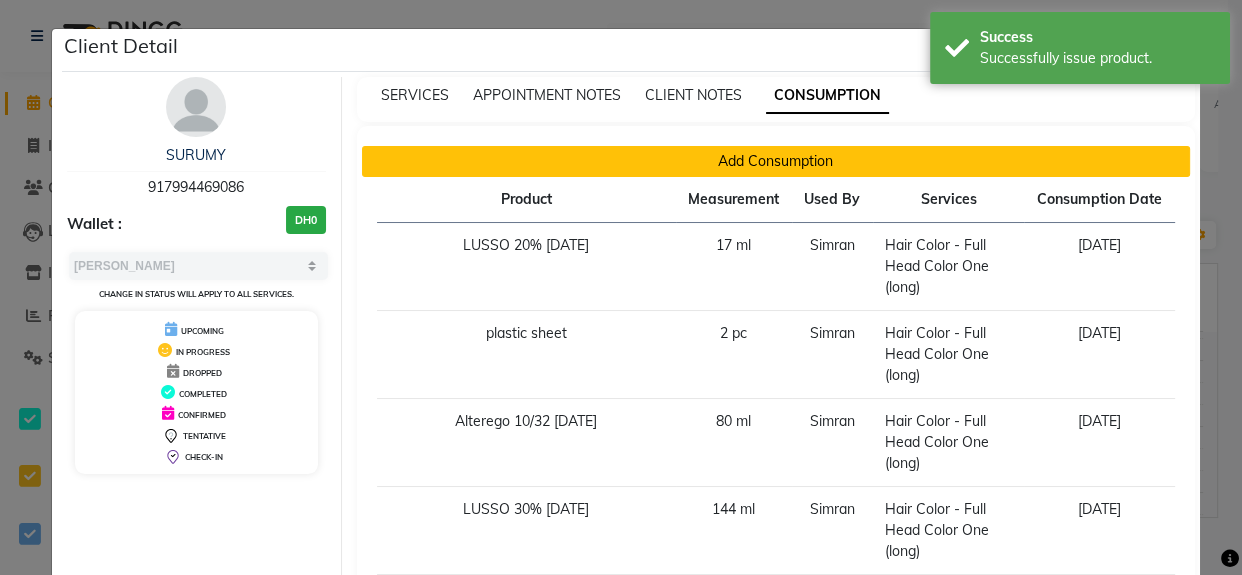 click on "Add Consumption" at bounding box center (776, 161) 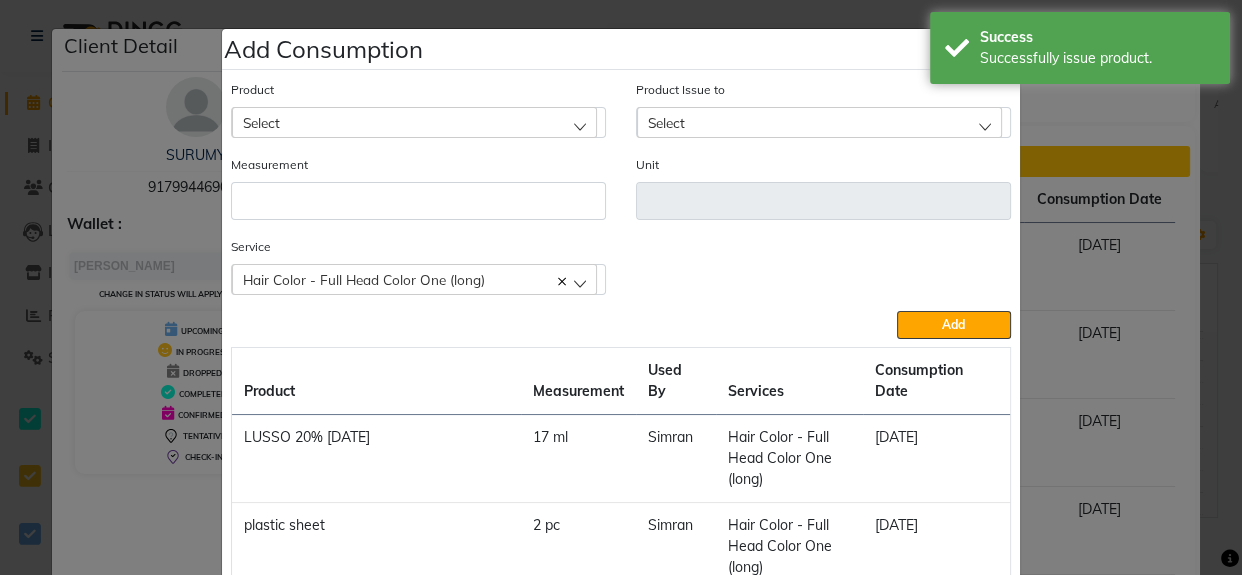 type 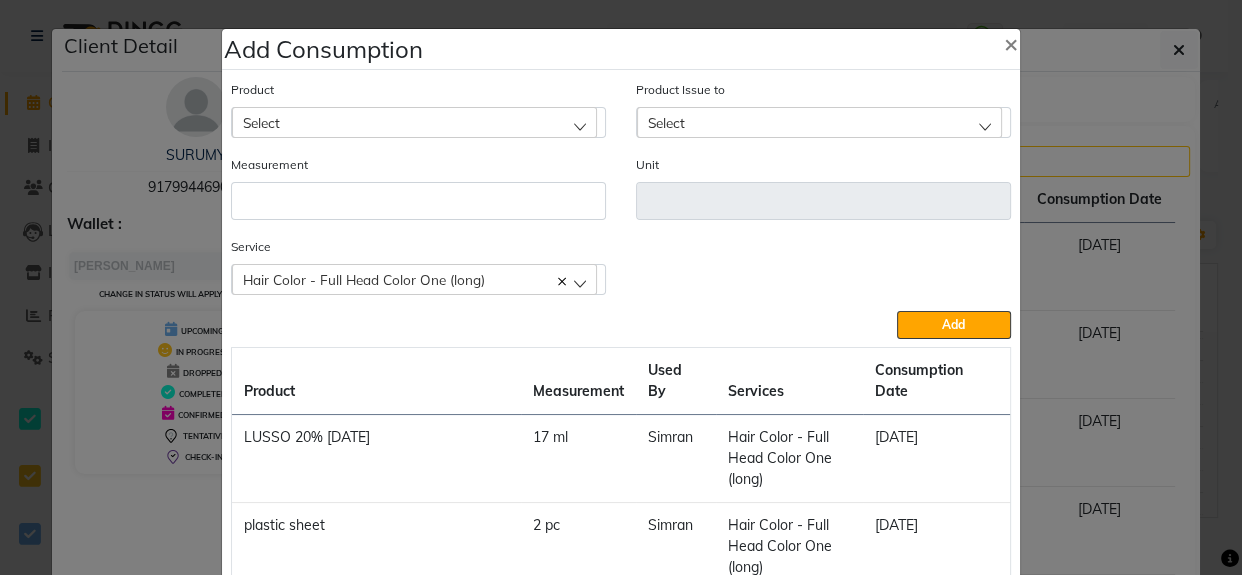 click on "Select" 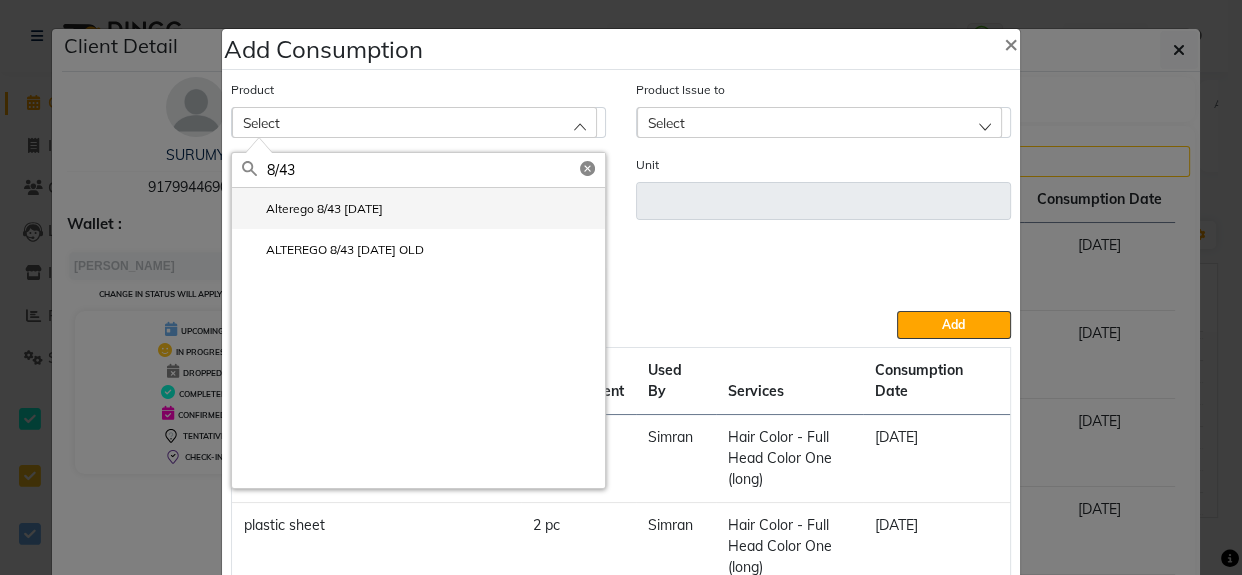 type on "8/43" 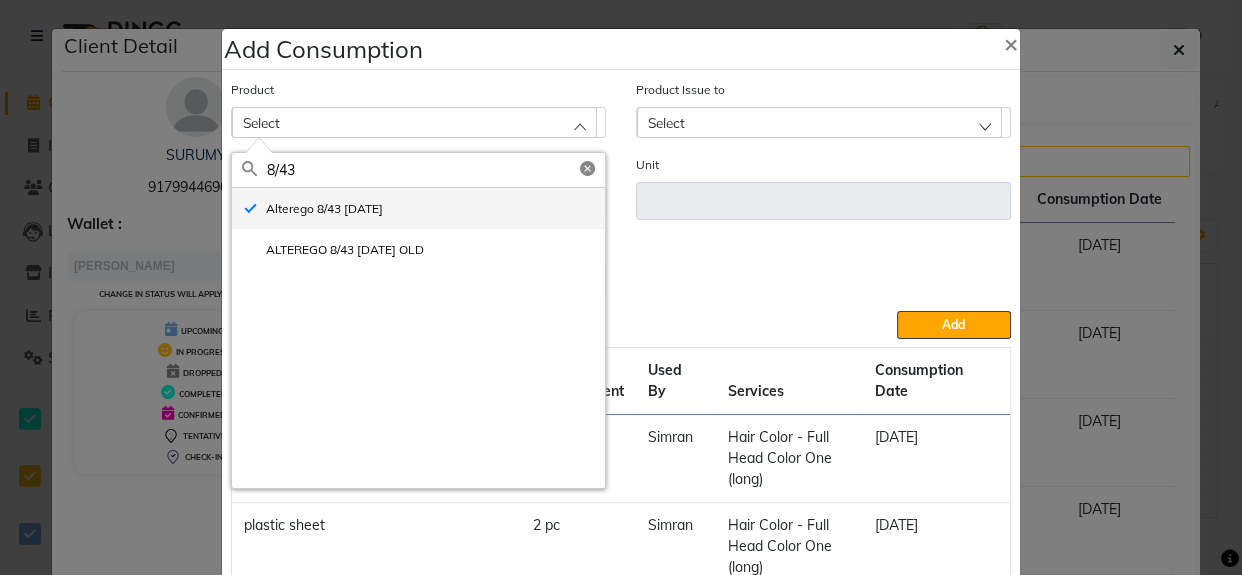 type on "ml" 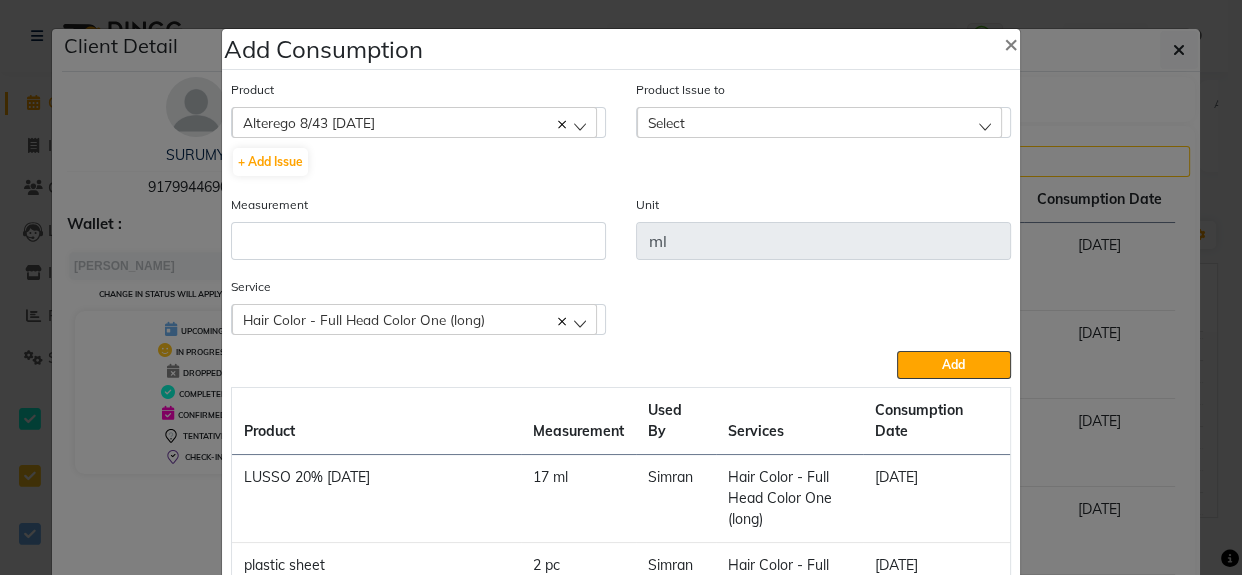 click on "Select" 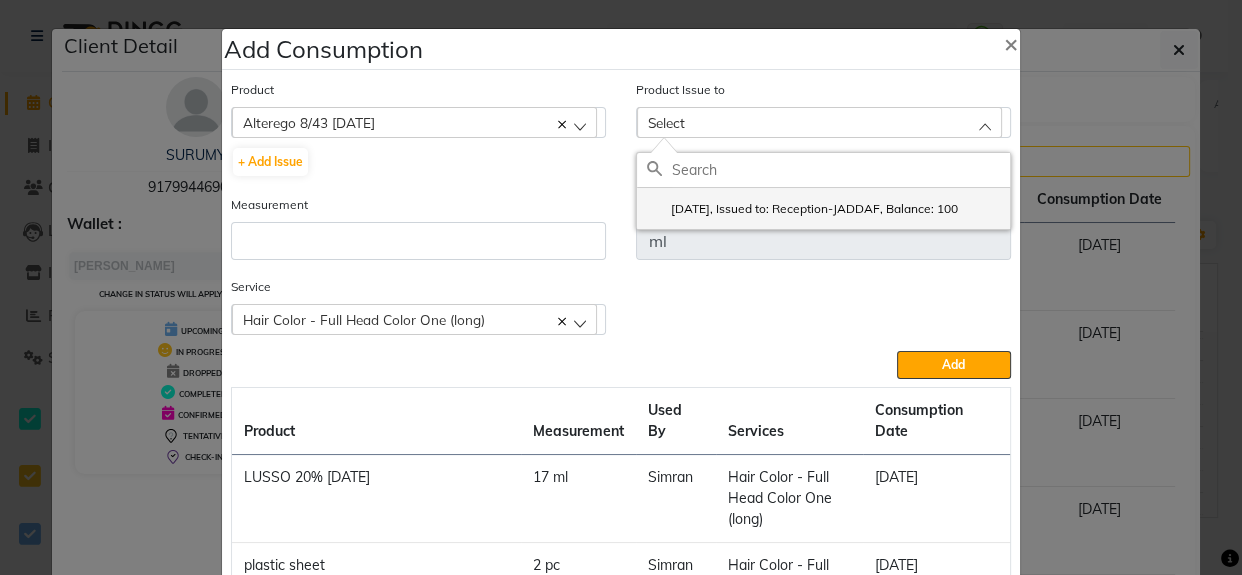 click on "[DATE], Issued to: Reception-JADDAF, Balance: 100" 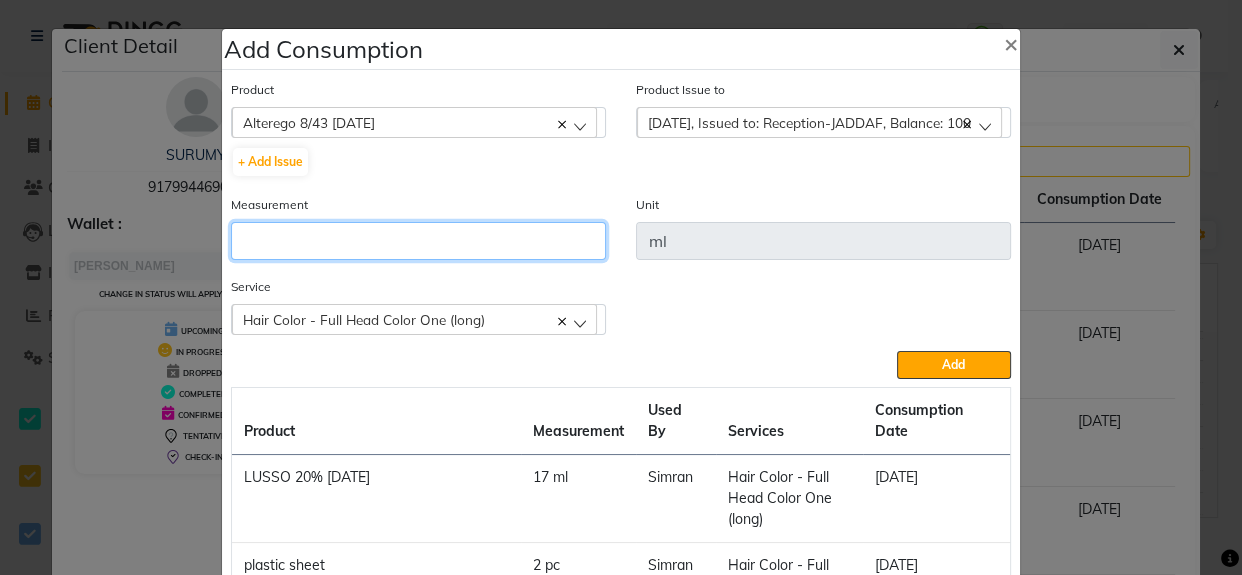 click 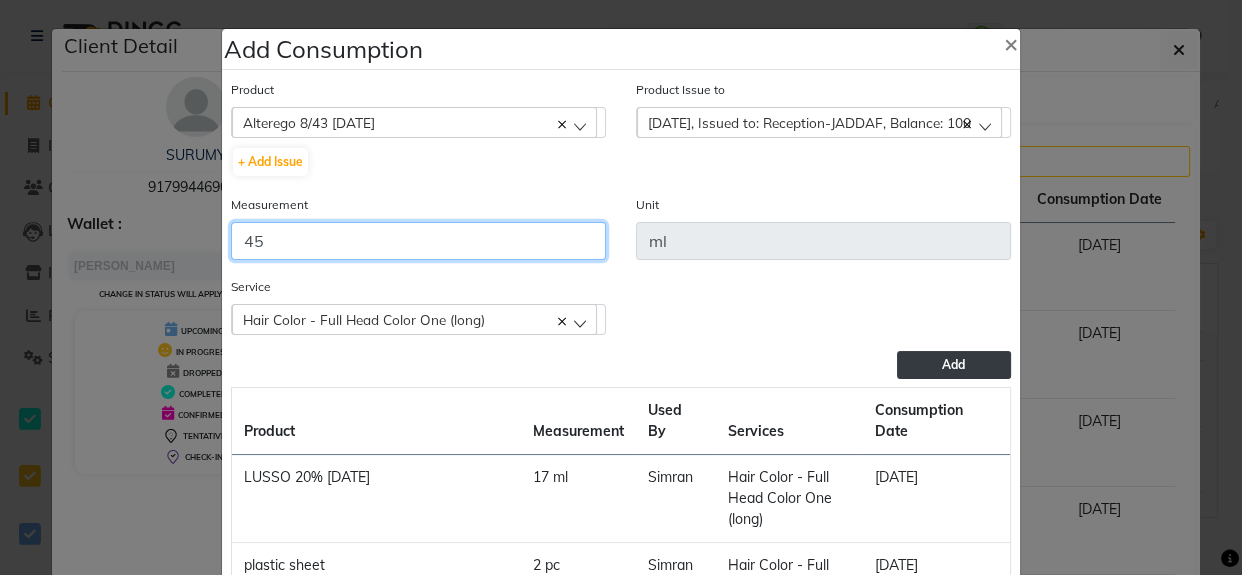 type on "45" 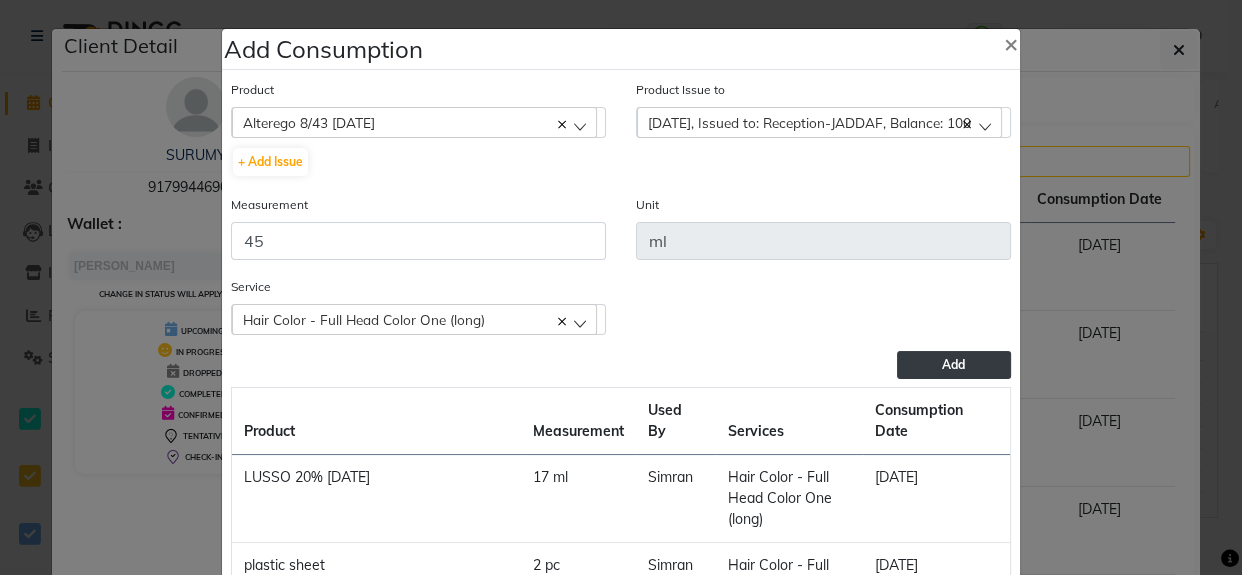 click on "Add" 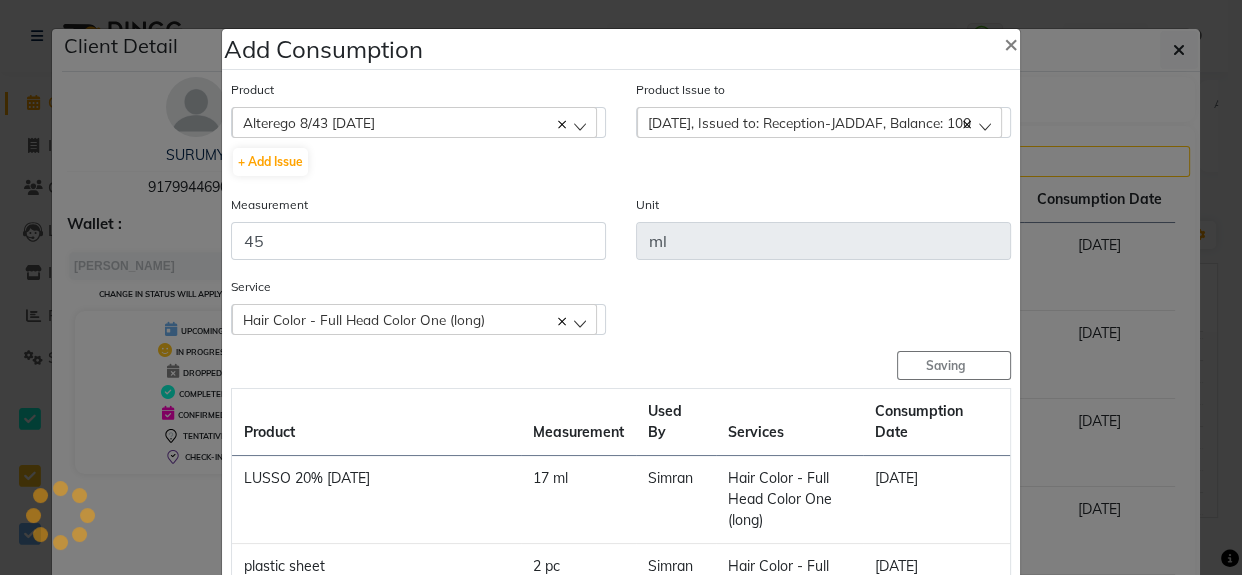 type 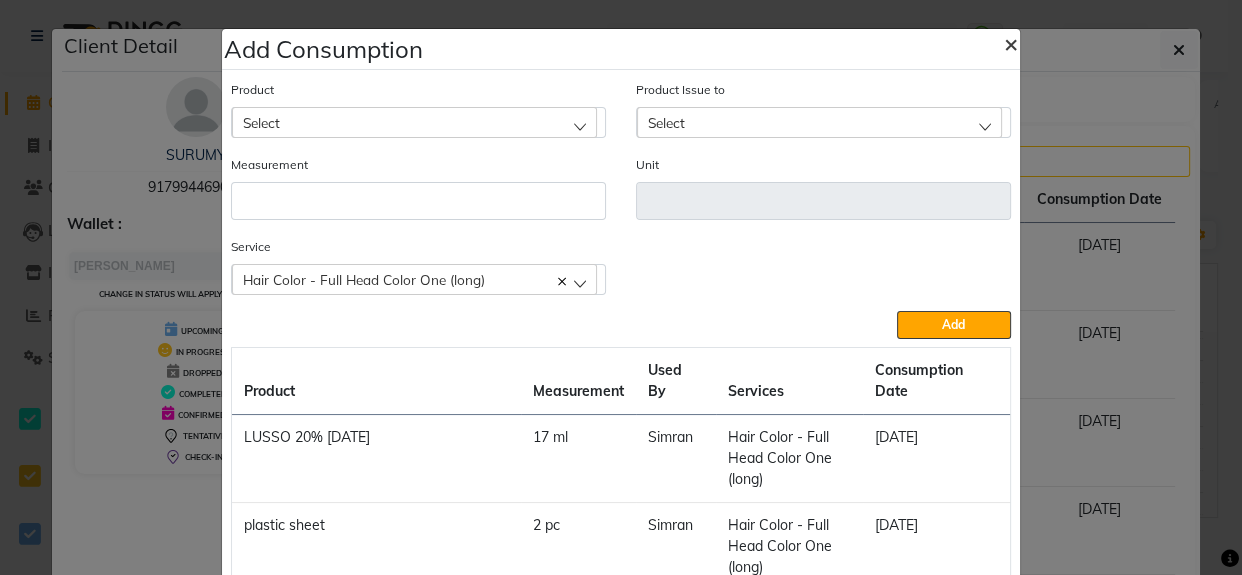 drag, startPoint x: 996, startPoint y: 39, endPoint x: 1014, endPoint y: 48, distance: 20.12461 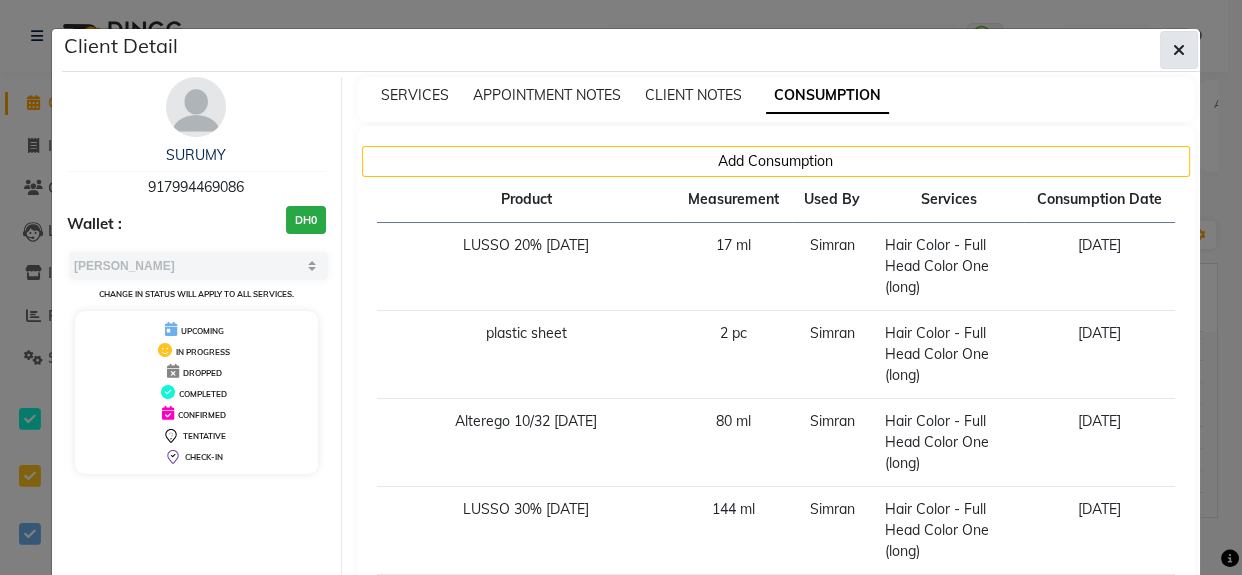 click 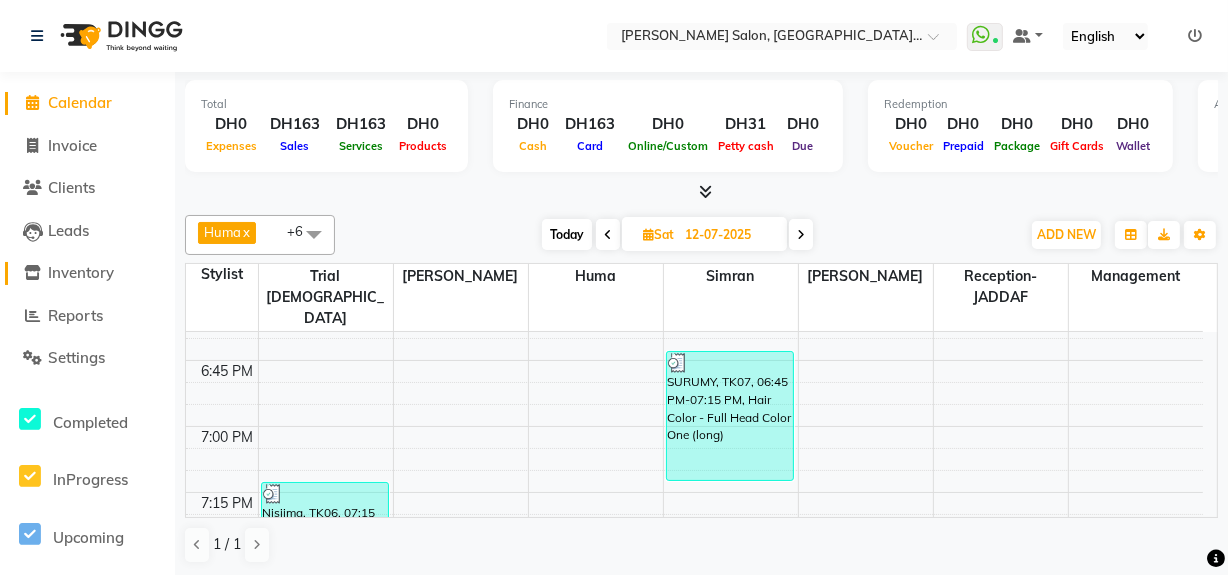 click on "Inventory" 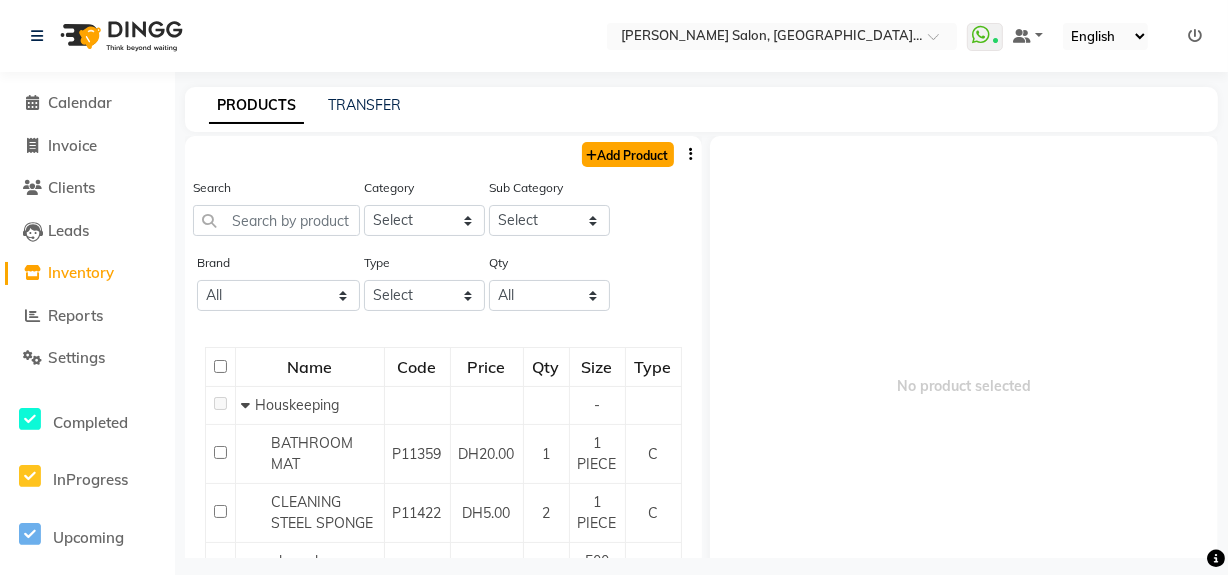 click on "Add Product" 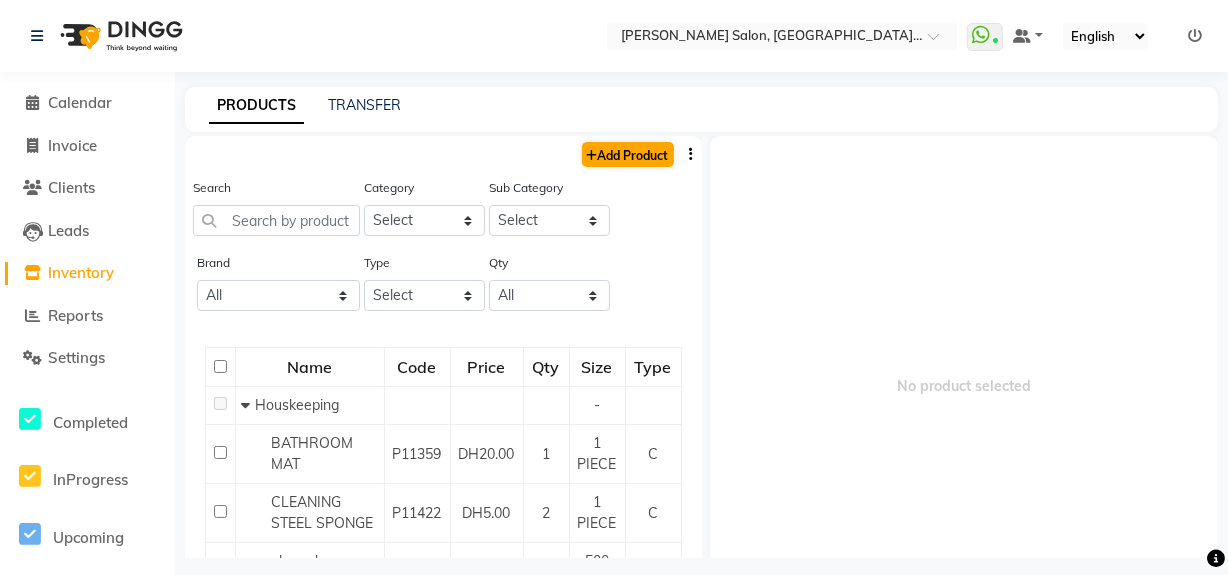 select on "true" 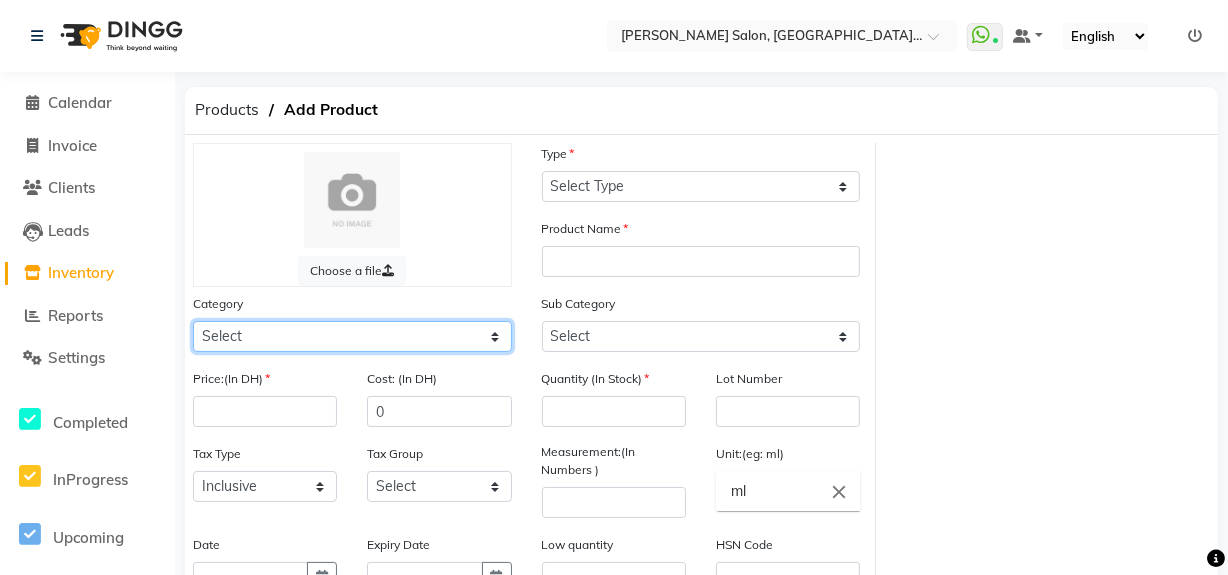 click on "Select Hair Skin Makeup Personal Care Appliances [PERSON_NAME] Waxing Disposable Threading Hands and Feet Beauty Planet [MEDICAL_DATA] Cadiveu Casmara [PERSON_NAME] Olaplex GOWN Other" 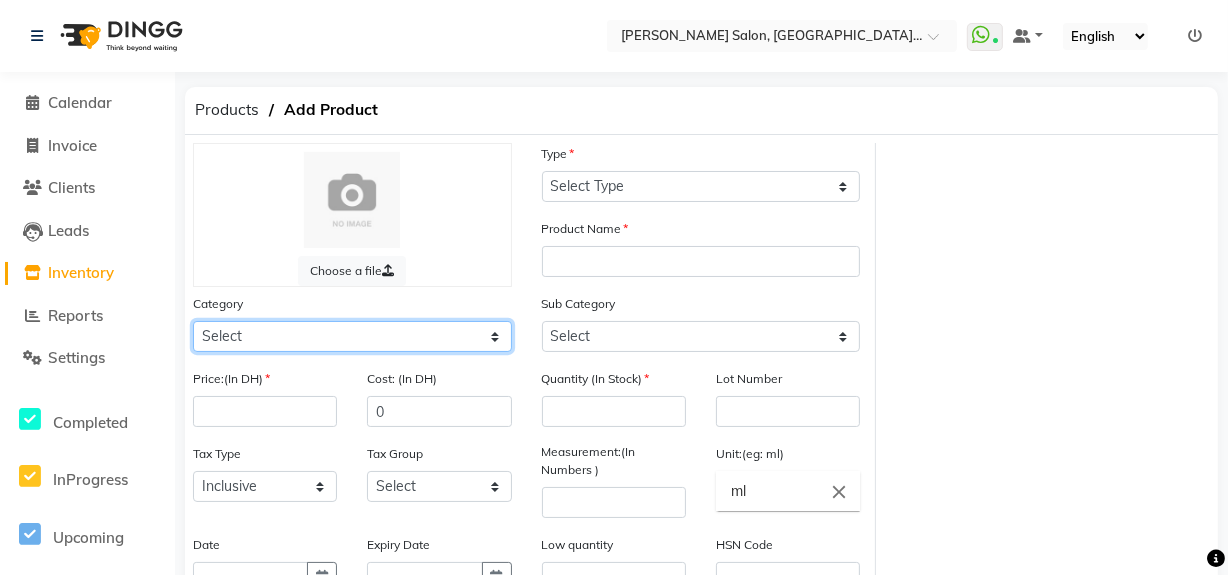 select on "462401100" 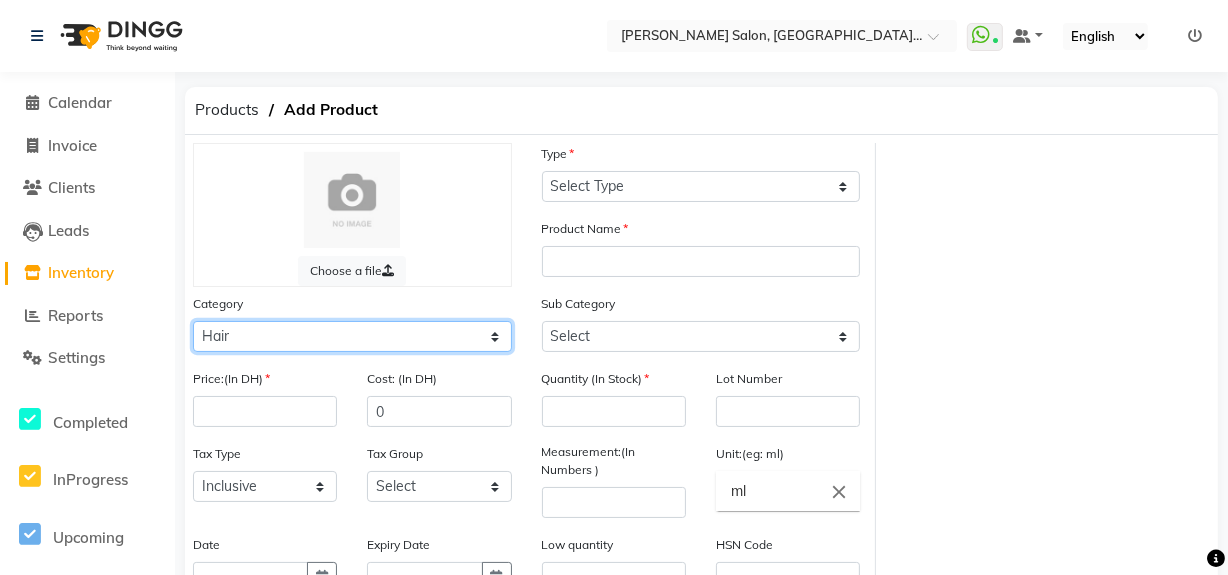 click on "Select Hair Skin Makeup Personal Care Appliances [PERSON_NAME] Waxing Disposable Threading Hands and Feet Beauty Planet [MEDICAL_DATA] Cadiveu Casmara [PERSON_NAME] Olaplex GOWN Other" 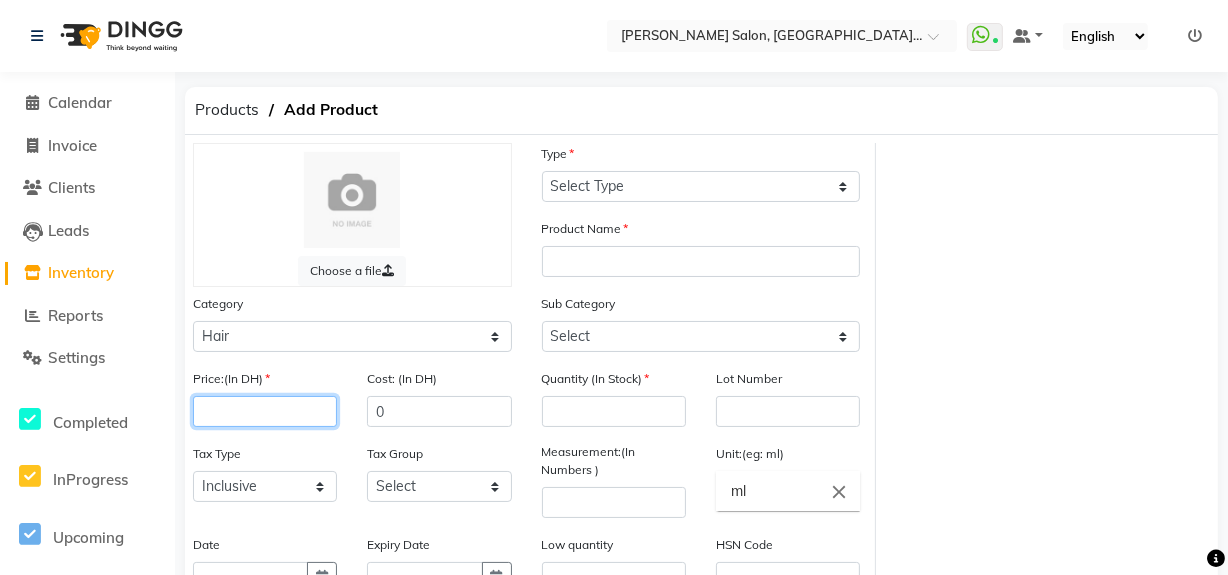 click 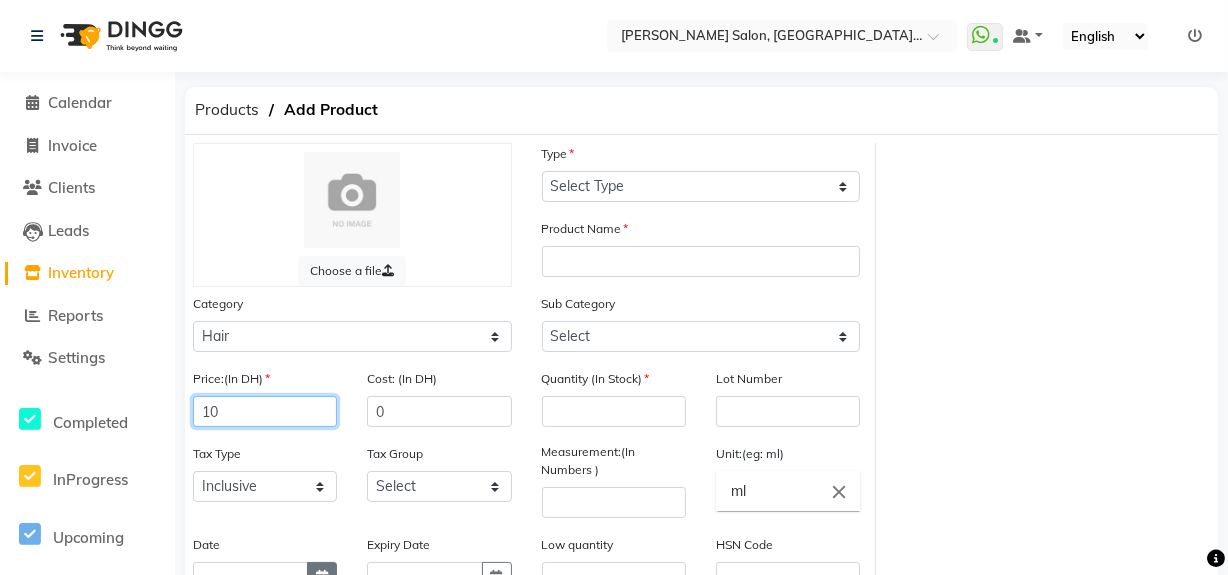 type on "10" 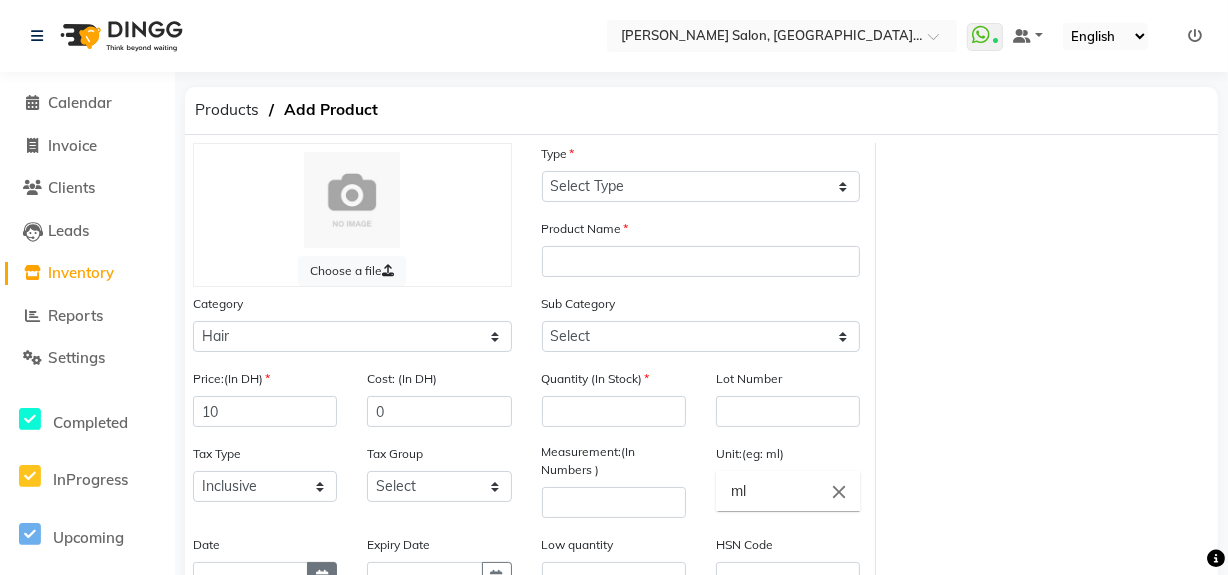 click 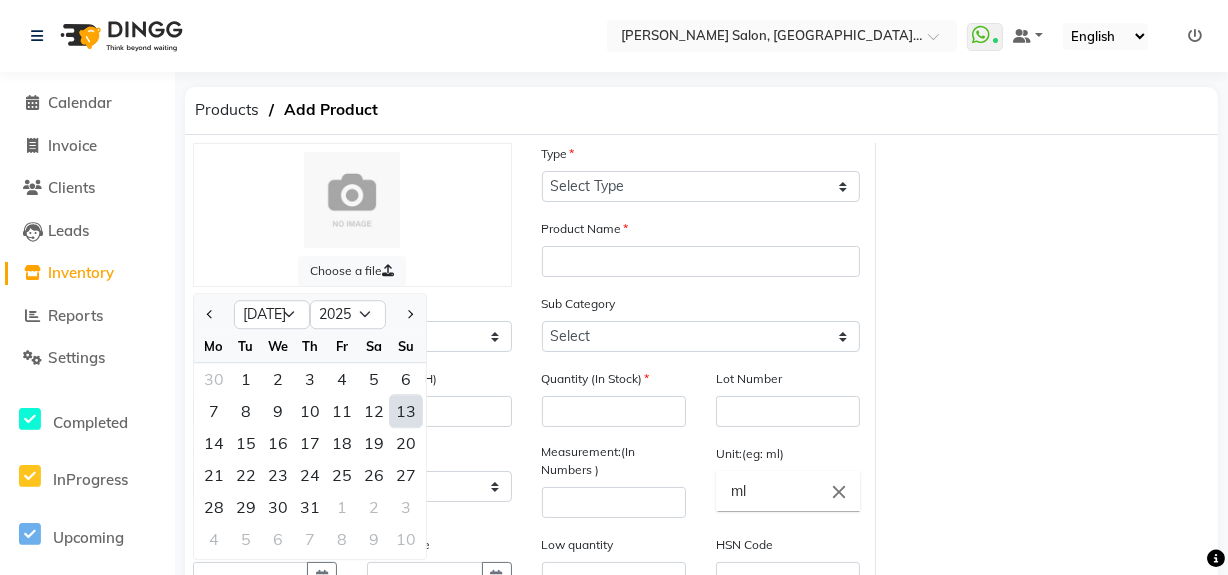 click on "13" 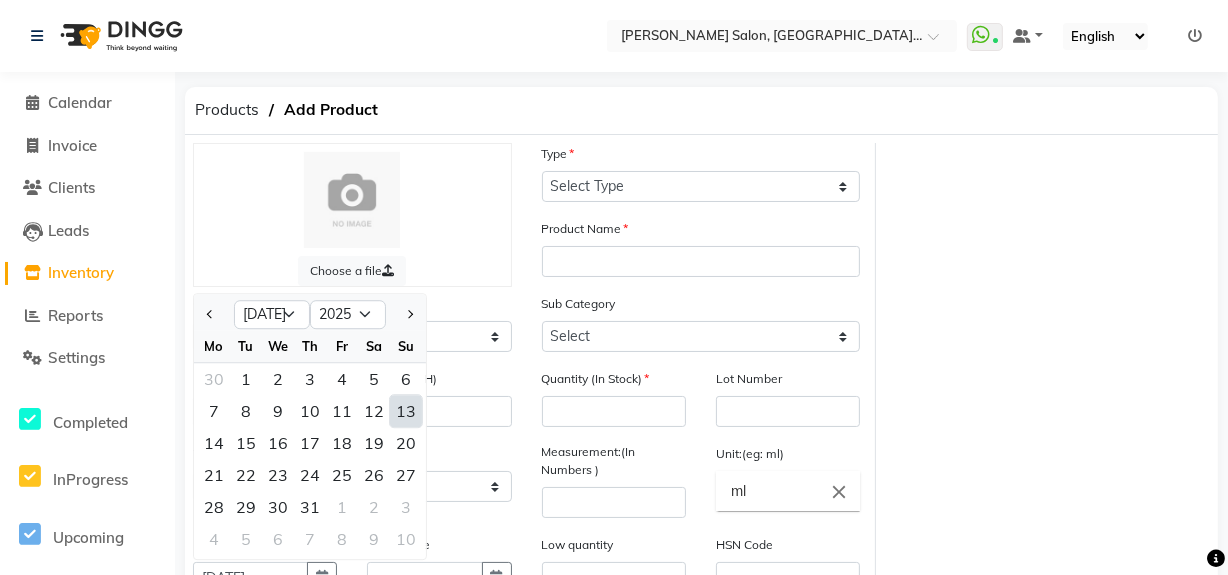 scroll, scrollTop: 21, scrollLeft: 0, axis: vertical 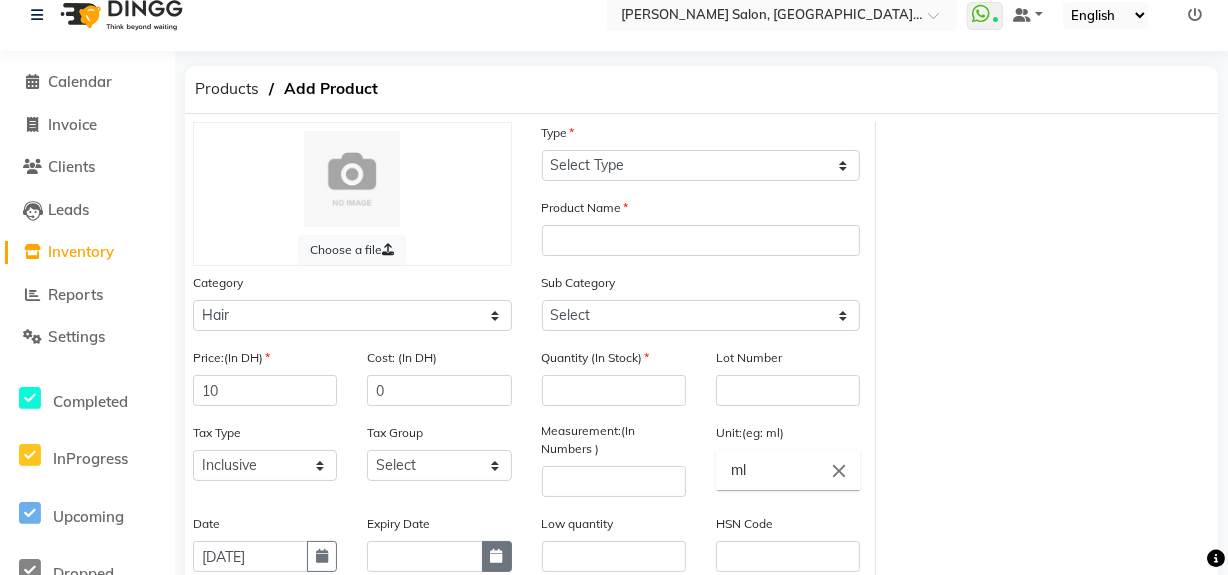 click 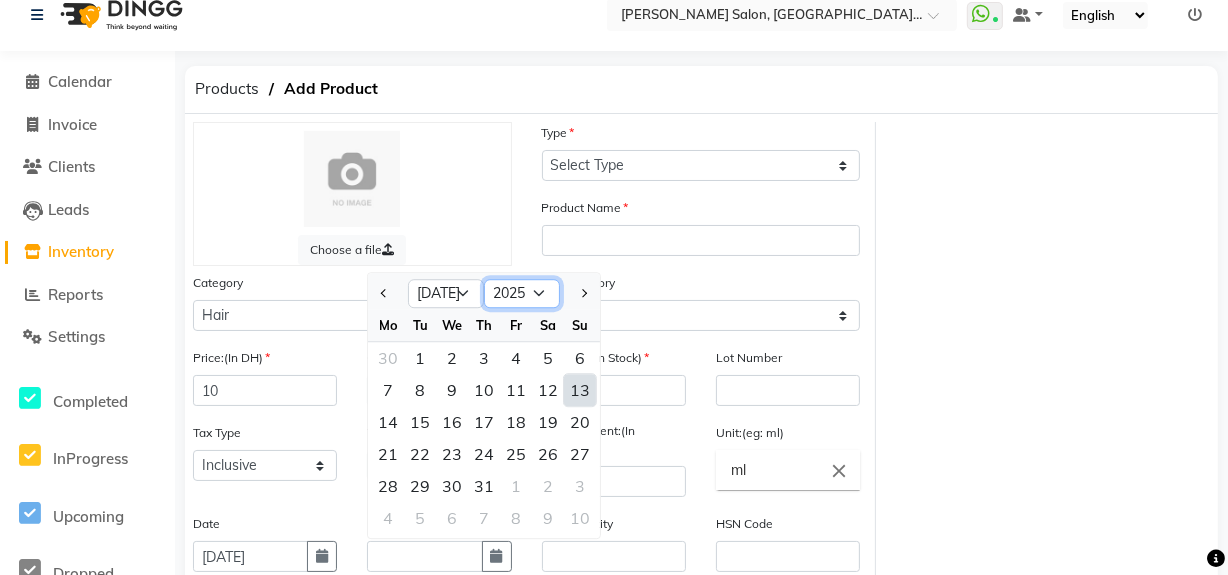 click on "2015 2016 2017 2018 2019 2020 2021 2022 2023 2024 2025 2026 2027 2028 2029 2030 2031 2032 2033 2034 2035" 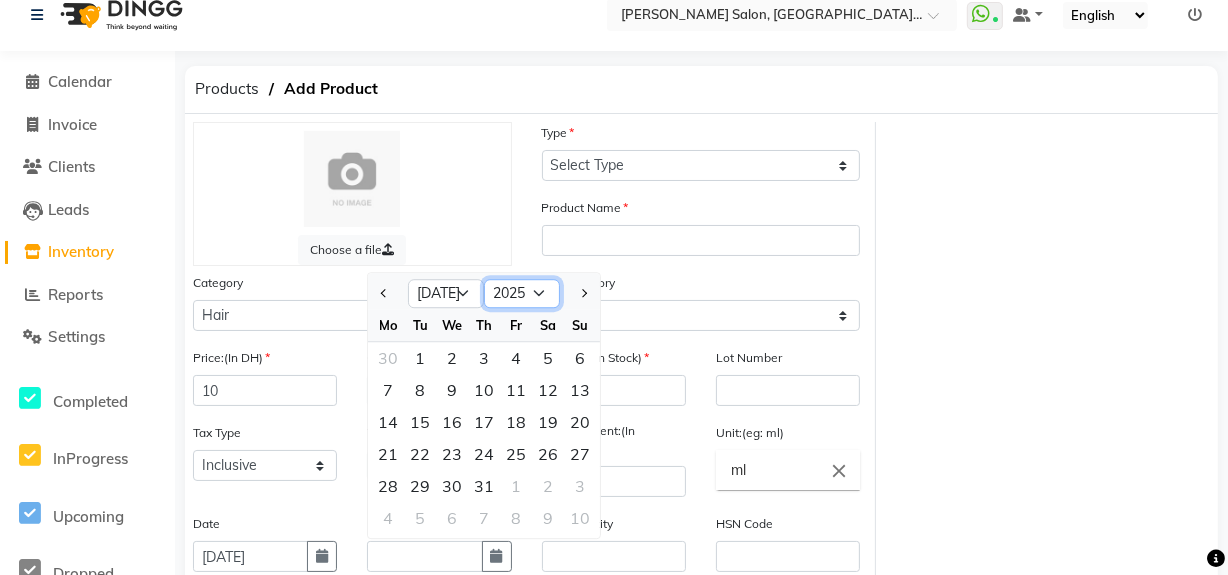 select on "2029" 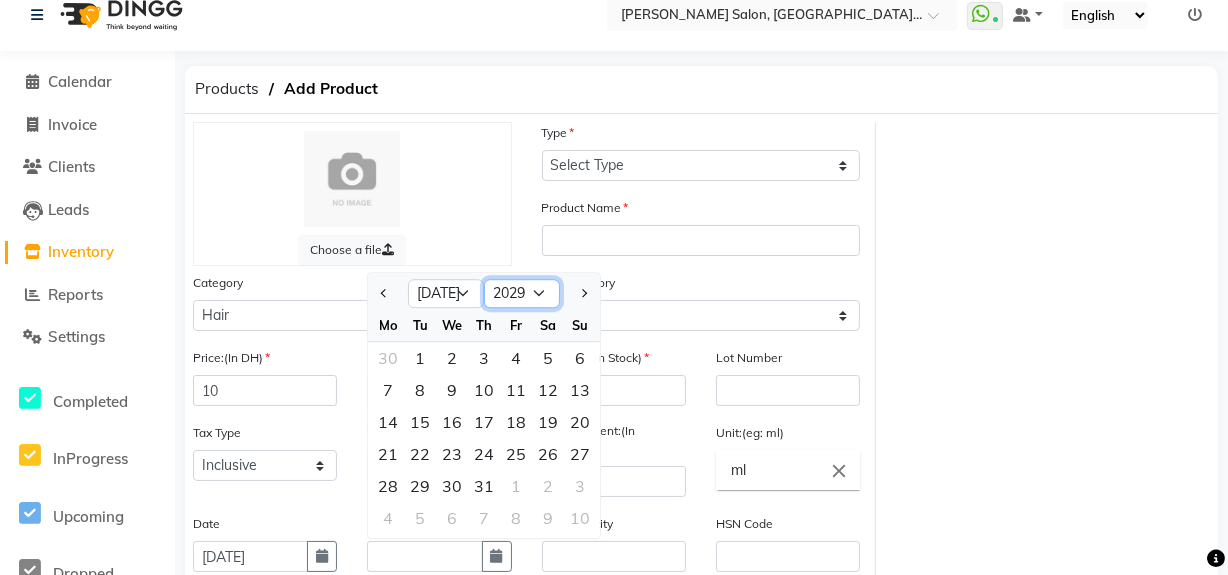 click on "2015 2016 2017 2018 2019 2020 2021 2022 2023 2024 2025 2026 2027 2028 2029 2030 2031 2032 2033 2034 2035" 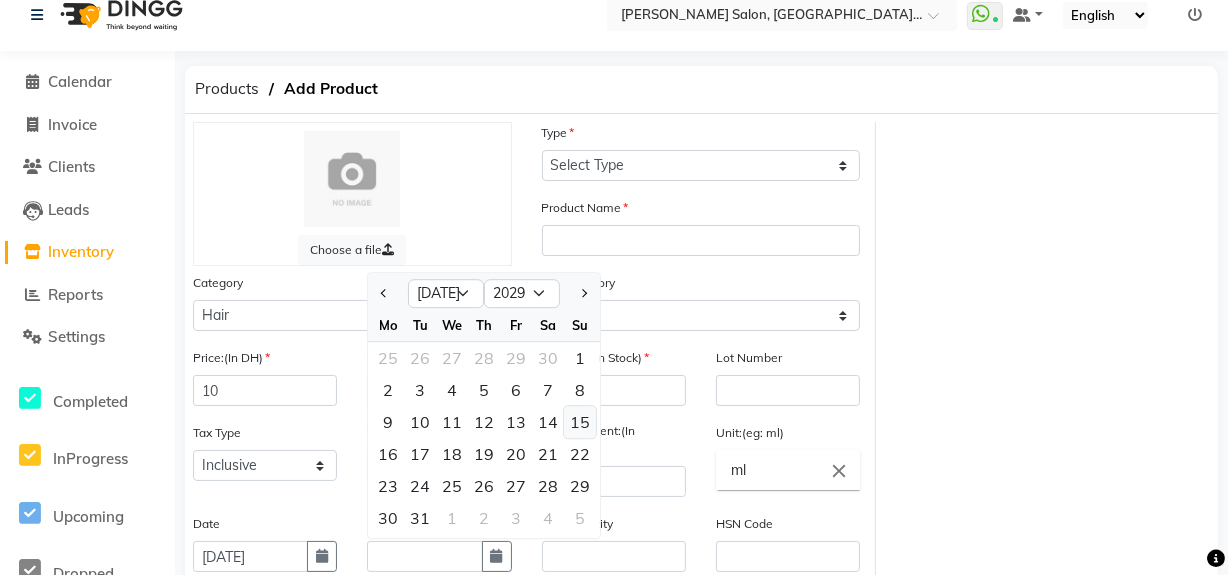 click on "15" 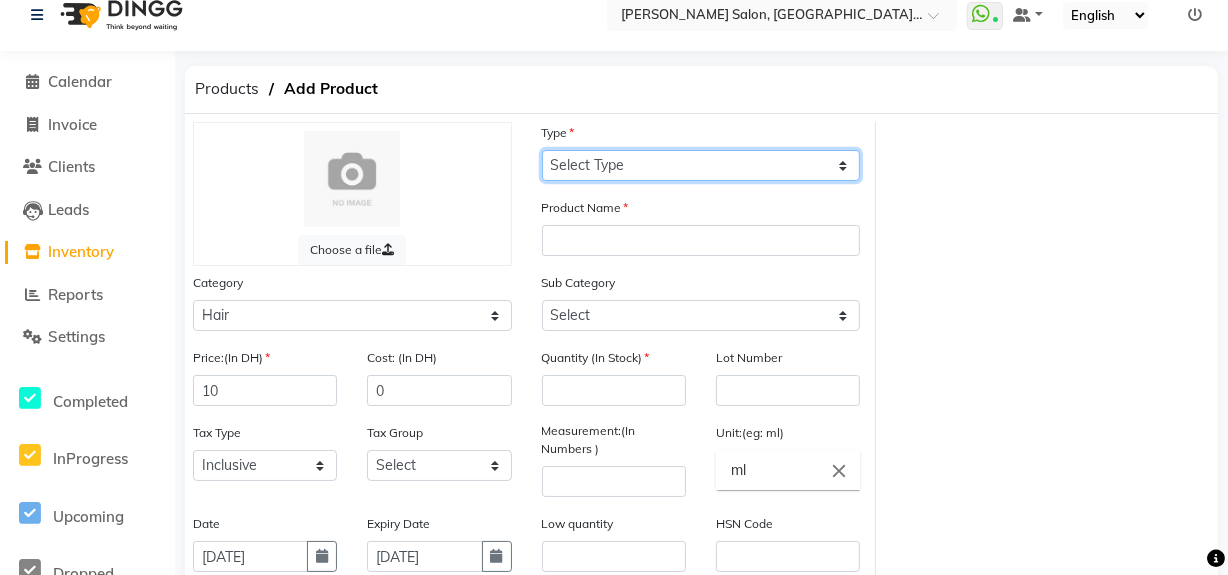 click on "Select Type Both Retail Consumable" 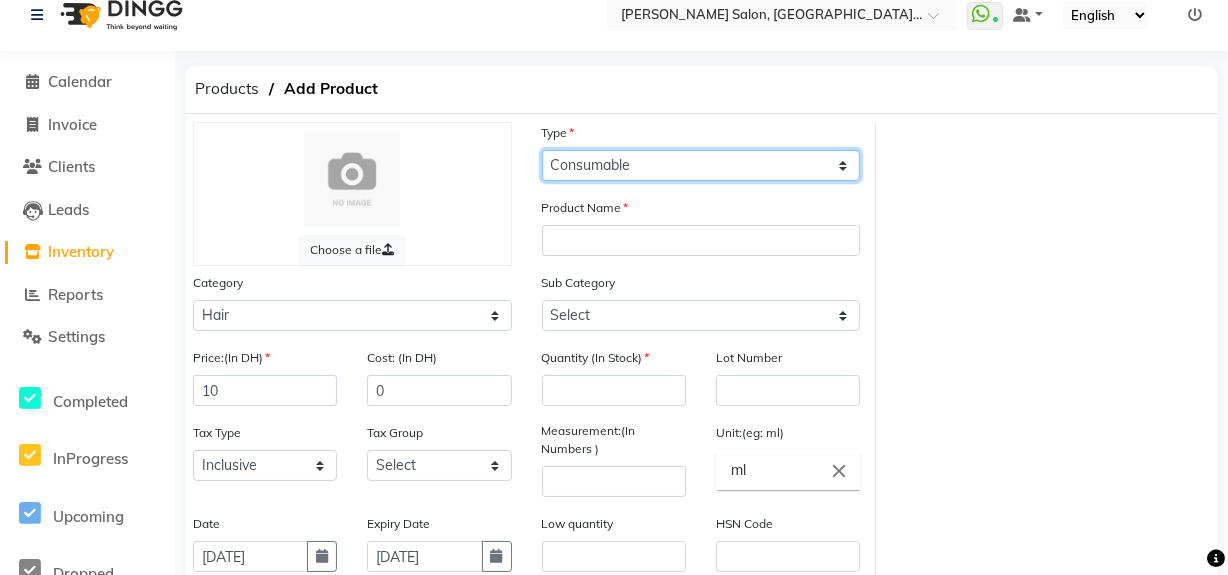 click on "Select Type Both Retail Consumable" 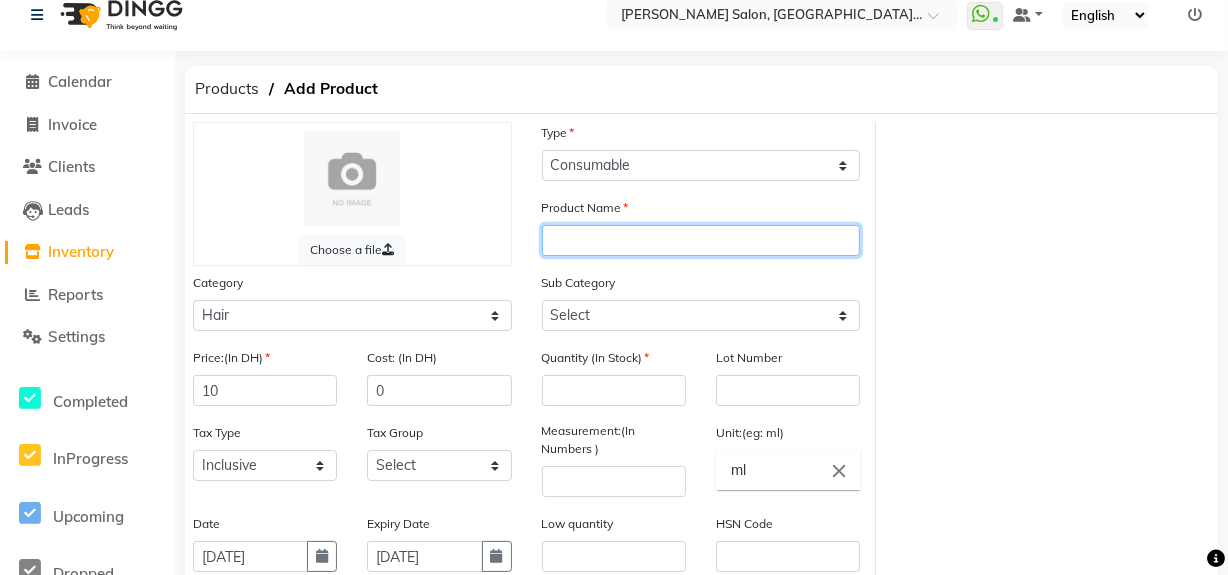 click 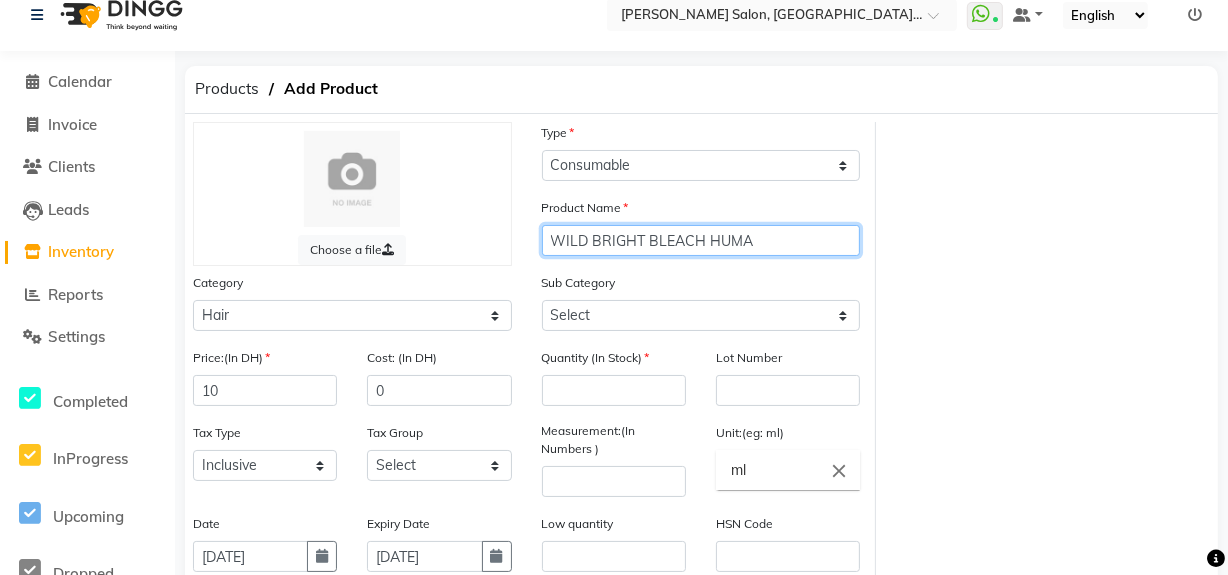 type on "WILD BRIGHT BLEACH HUMA" 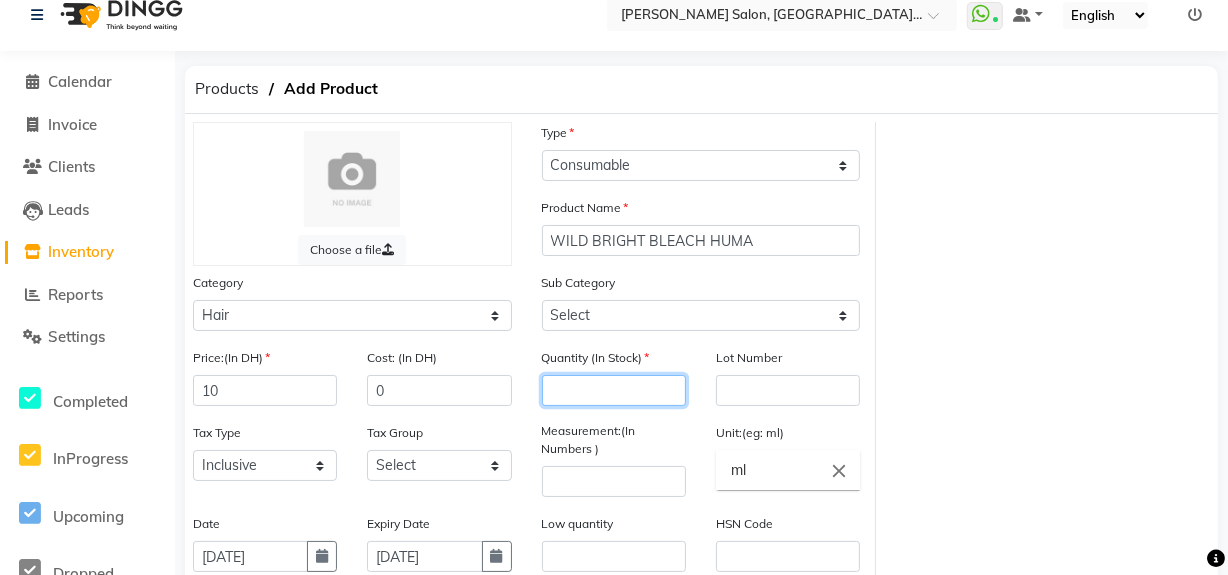 click 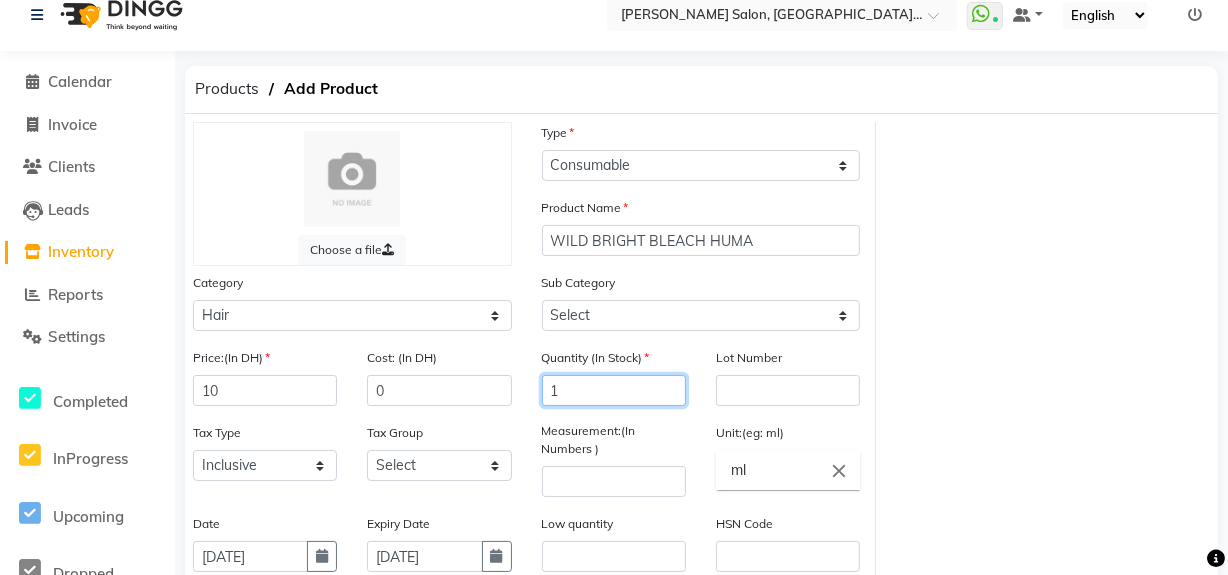 type on "1" 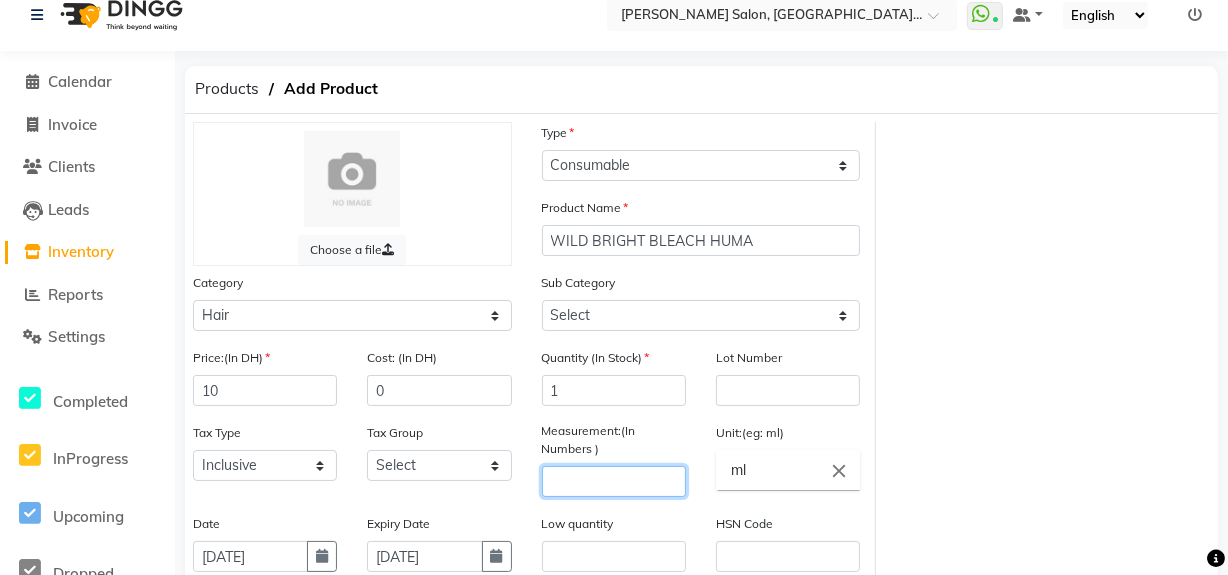 click 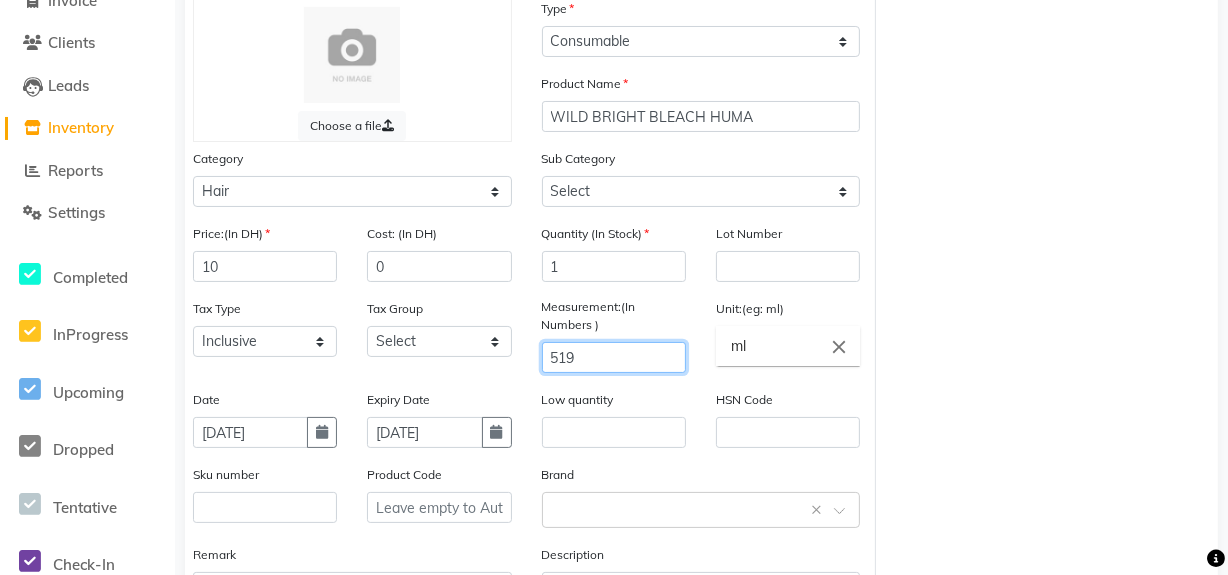 scroll, scrollTop: 310, scrollLeft: 0, axis: vertical 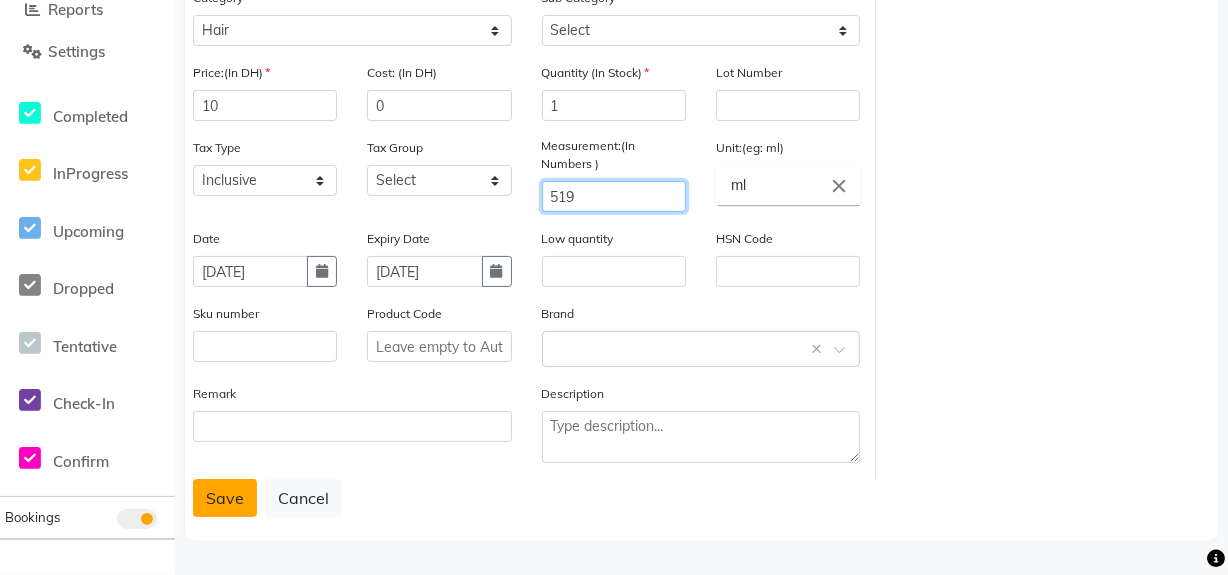 type on "519" 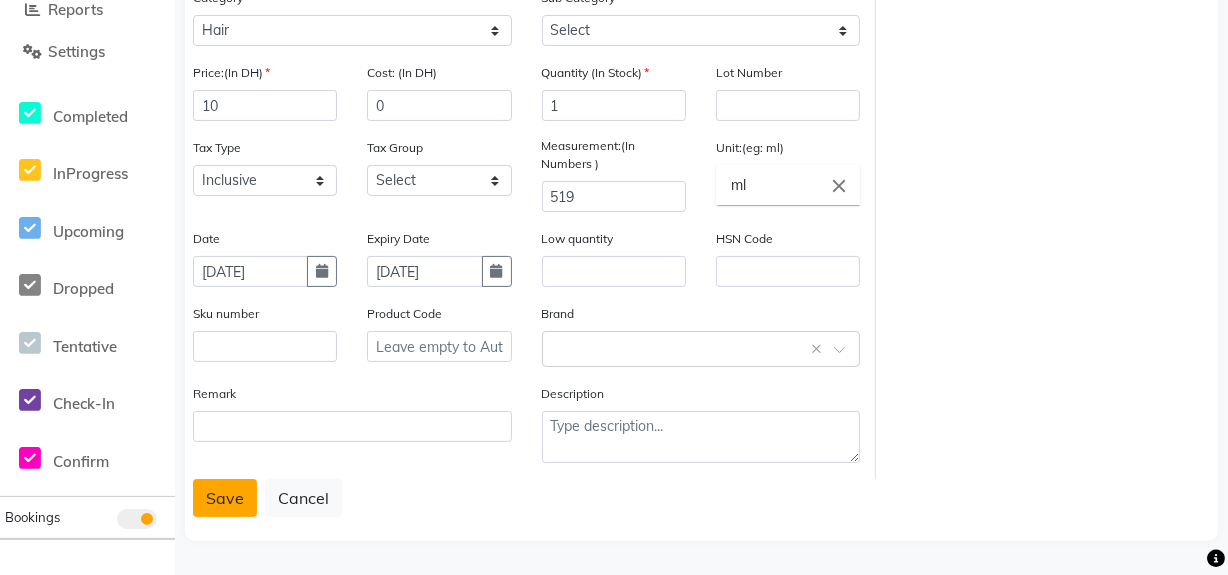 click on "Save" 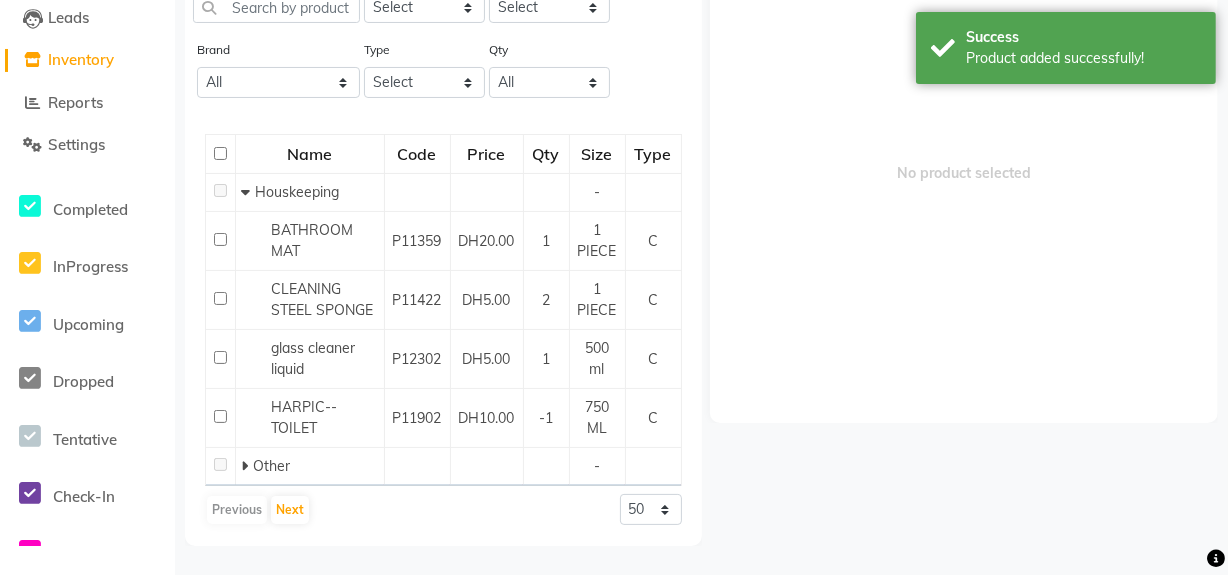 scroll, scrollTop: 12, scrollLeft: 0, axis: vertical 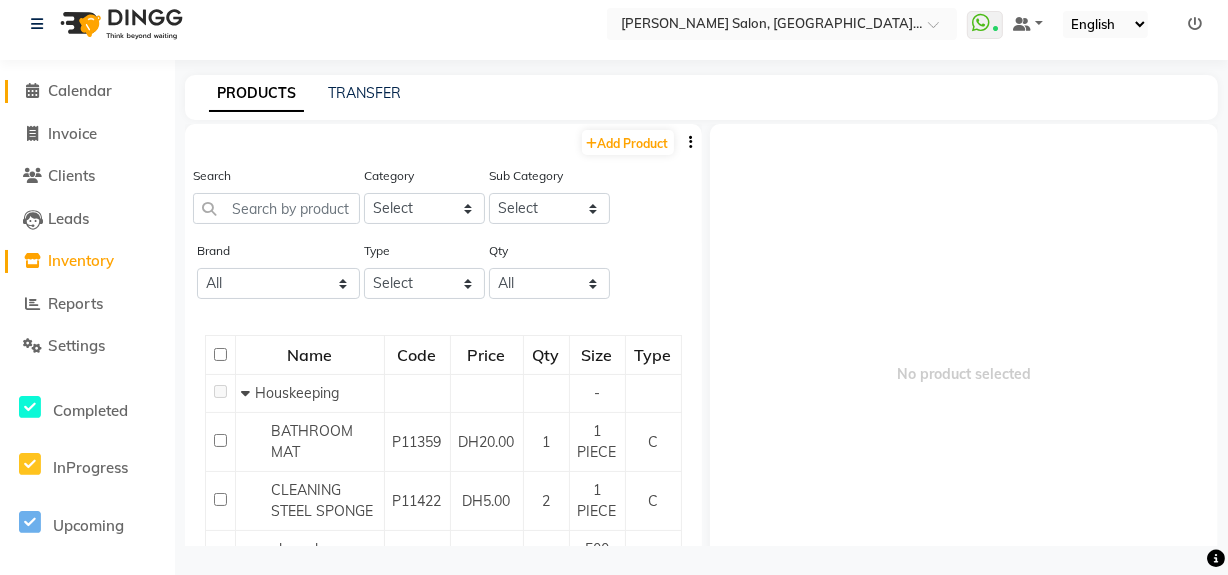 click on "Calendar" 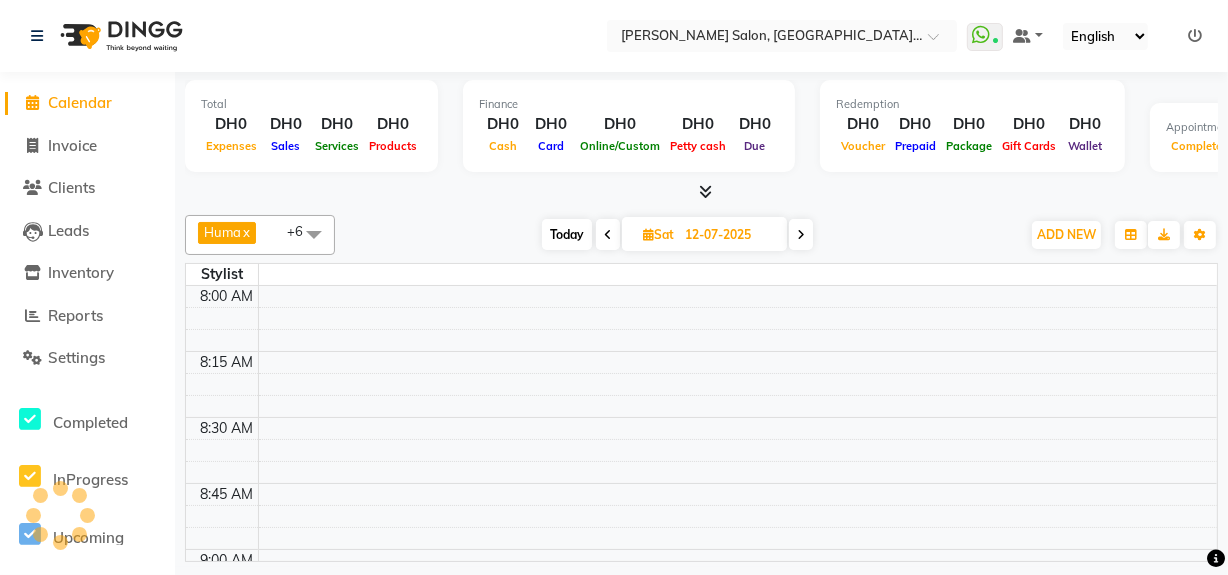 scroll, scrollTop: 0, scrollLeft: 0, axis: both 